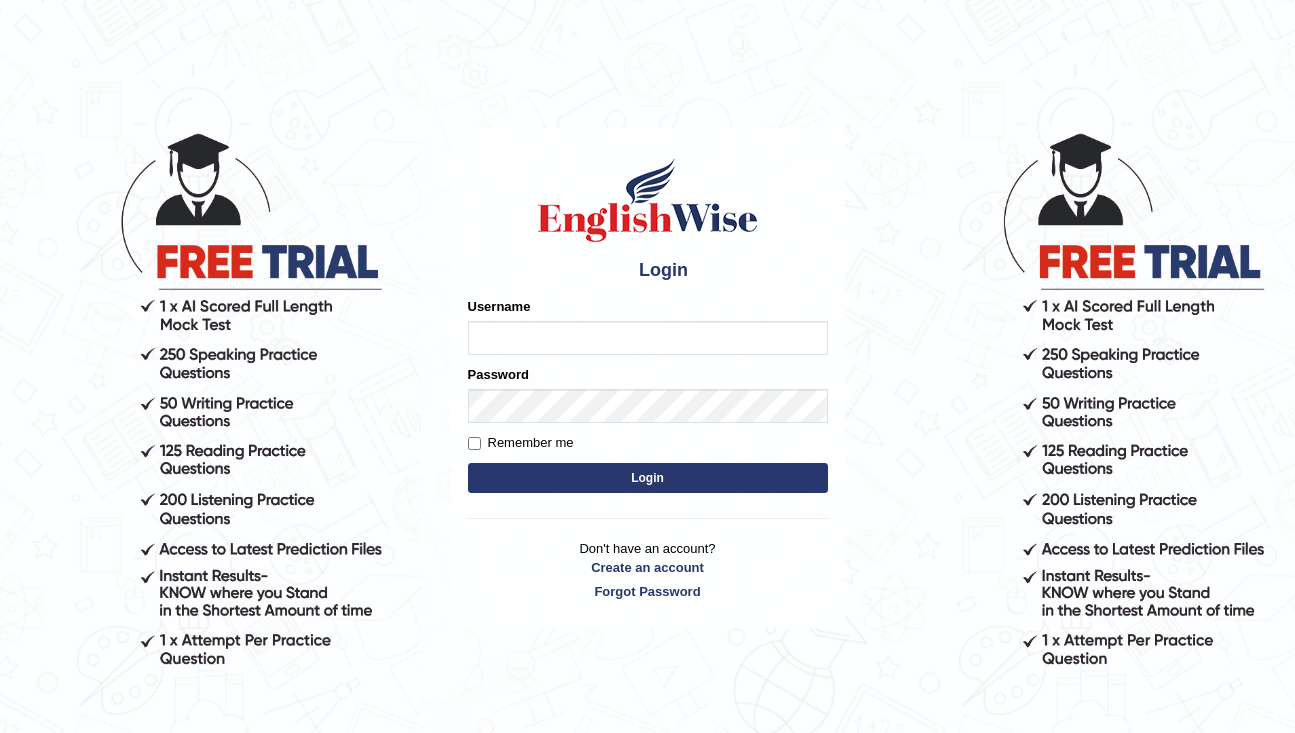 scroll, scrollTop: 0, scrollLeft: 0, axis: both 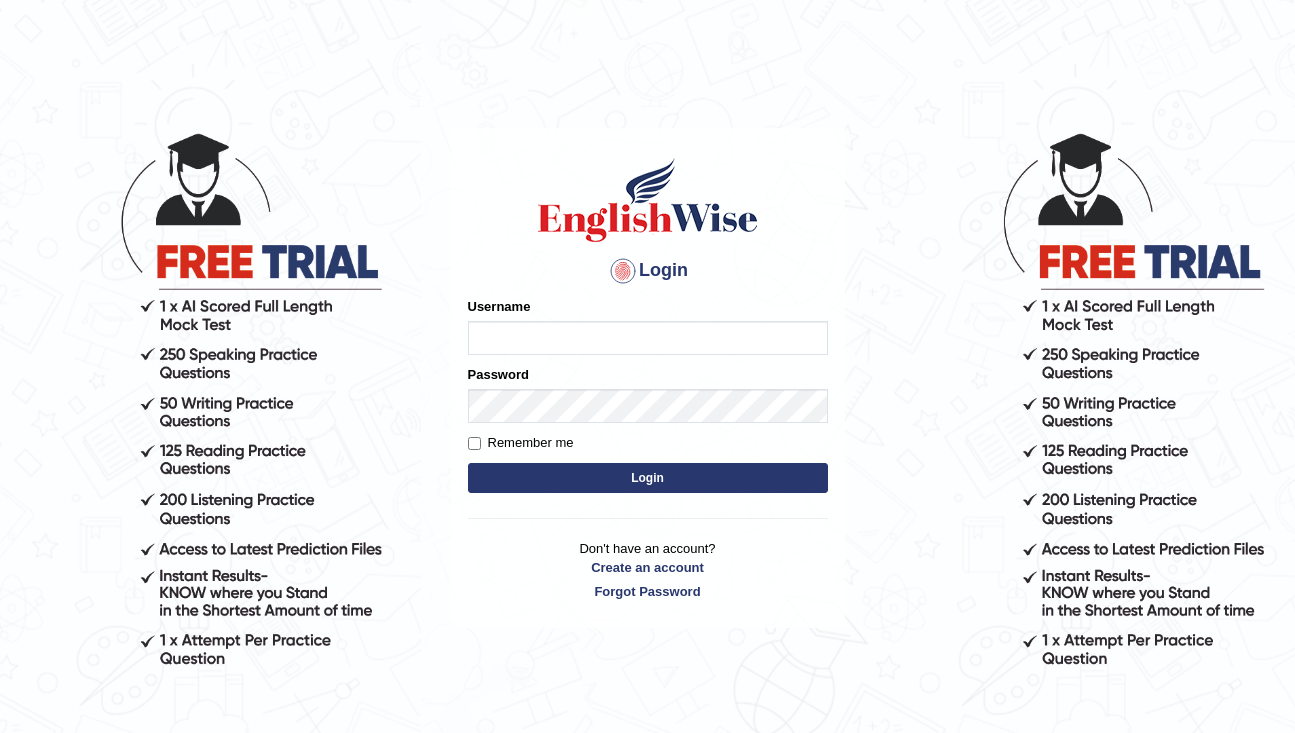 type on "rderzi" 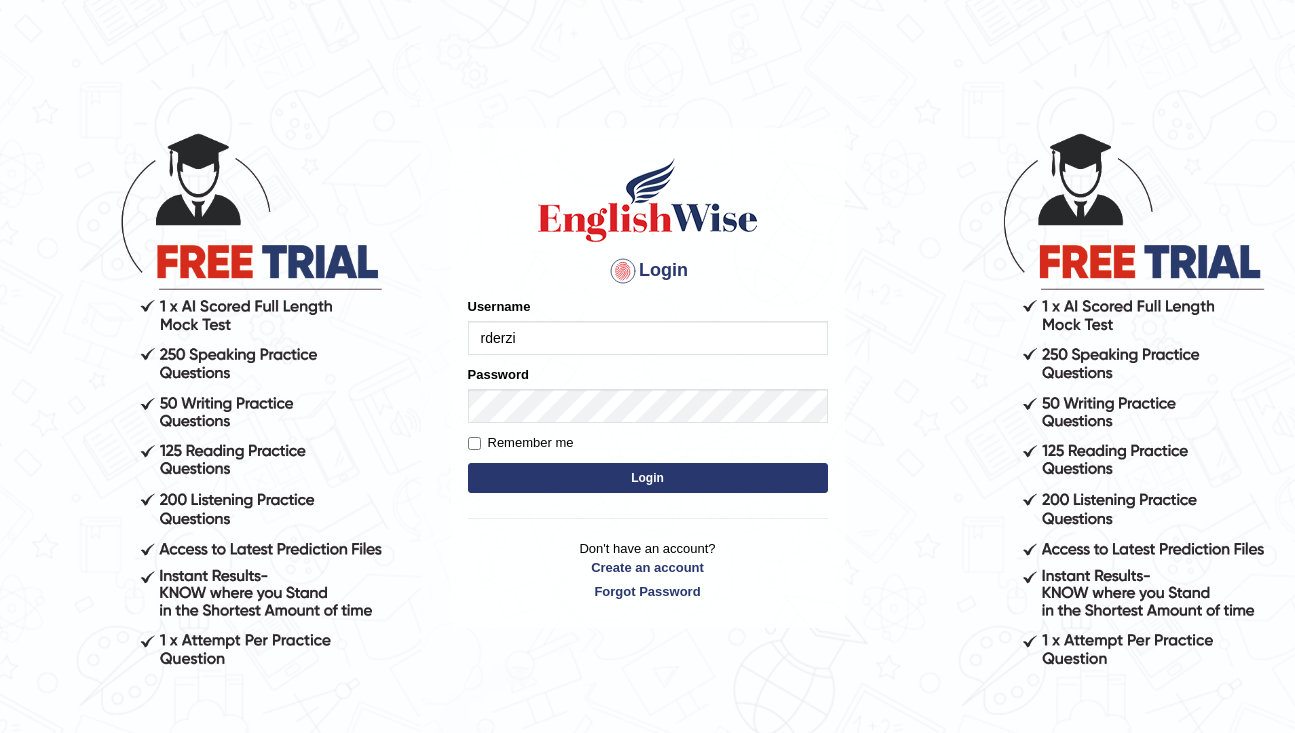 click on "Login" at bounding box center (648, 478) 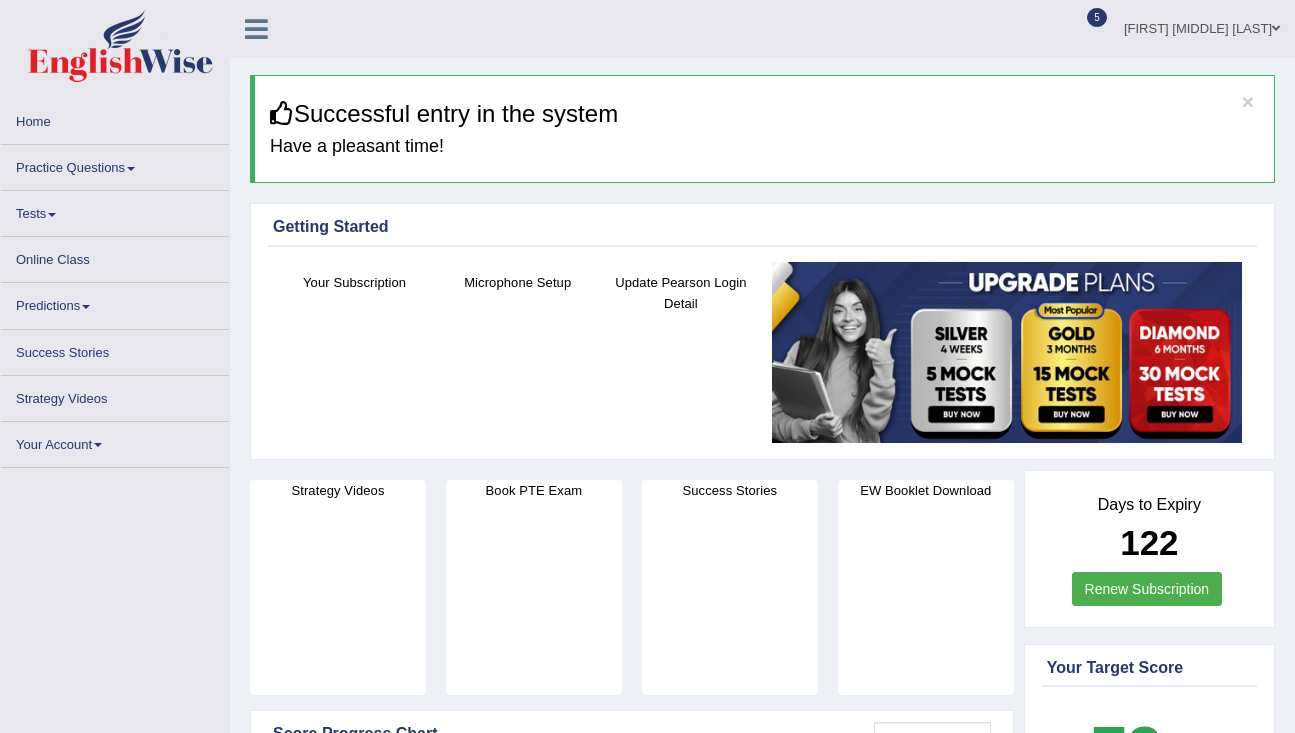 scroll, scrollTop: 0, scrollLeft: 0, axis: both 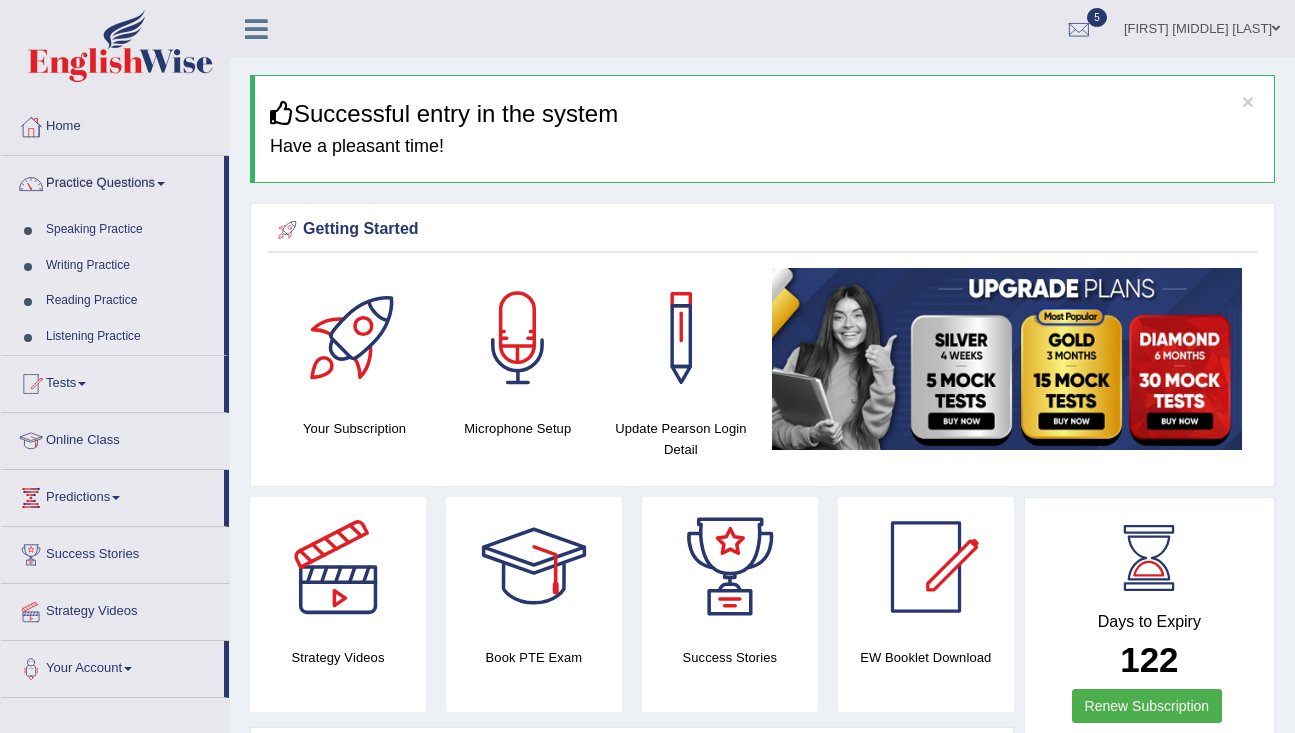 click on "Writing Practice" at bounding box center [130, 266] 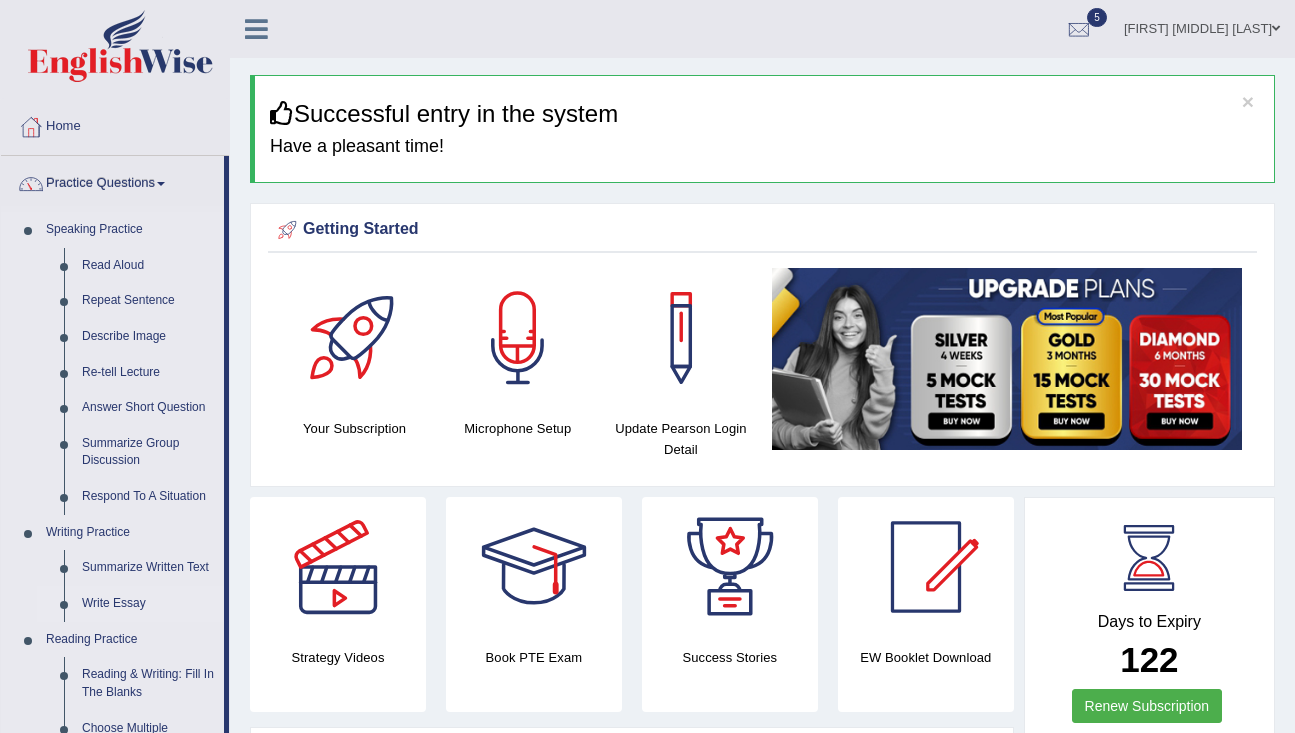 click on "Write Essay" at bounding box center [148, 604] 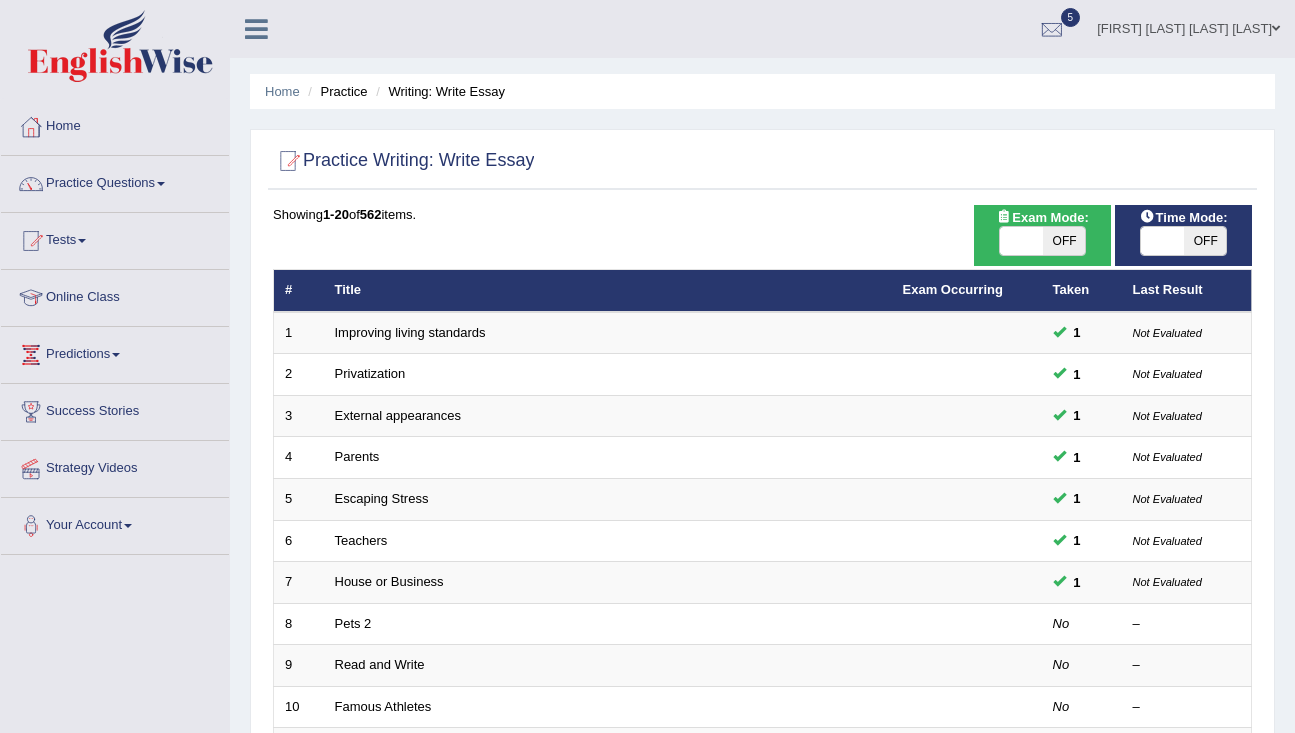 scroll, scrollTop: 0, scrollLeft: 0, axis: both 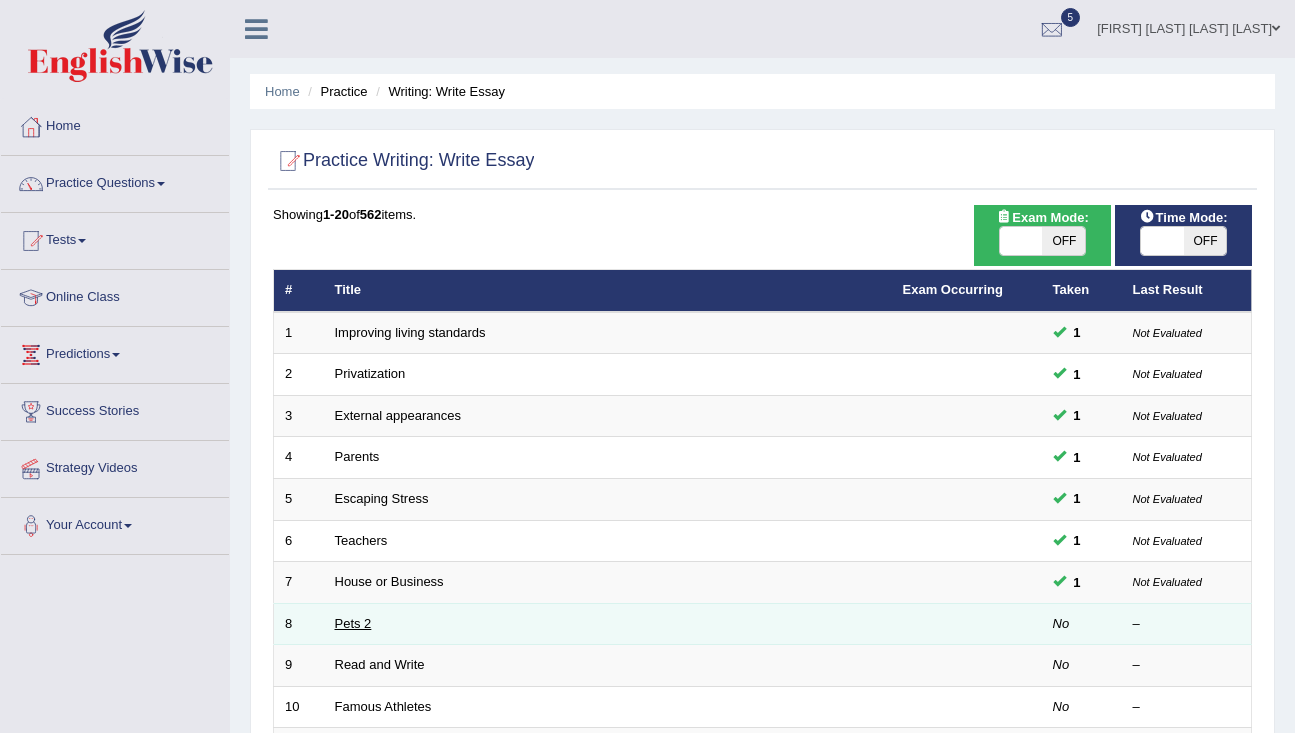 click on "Pets 2" at bounding box center [353, 623] 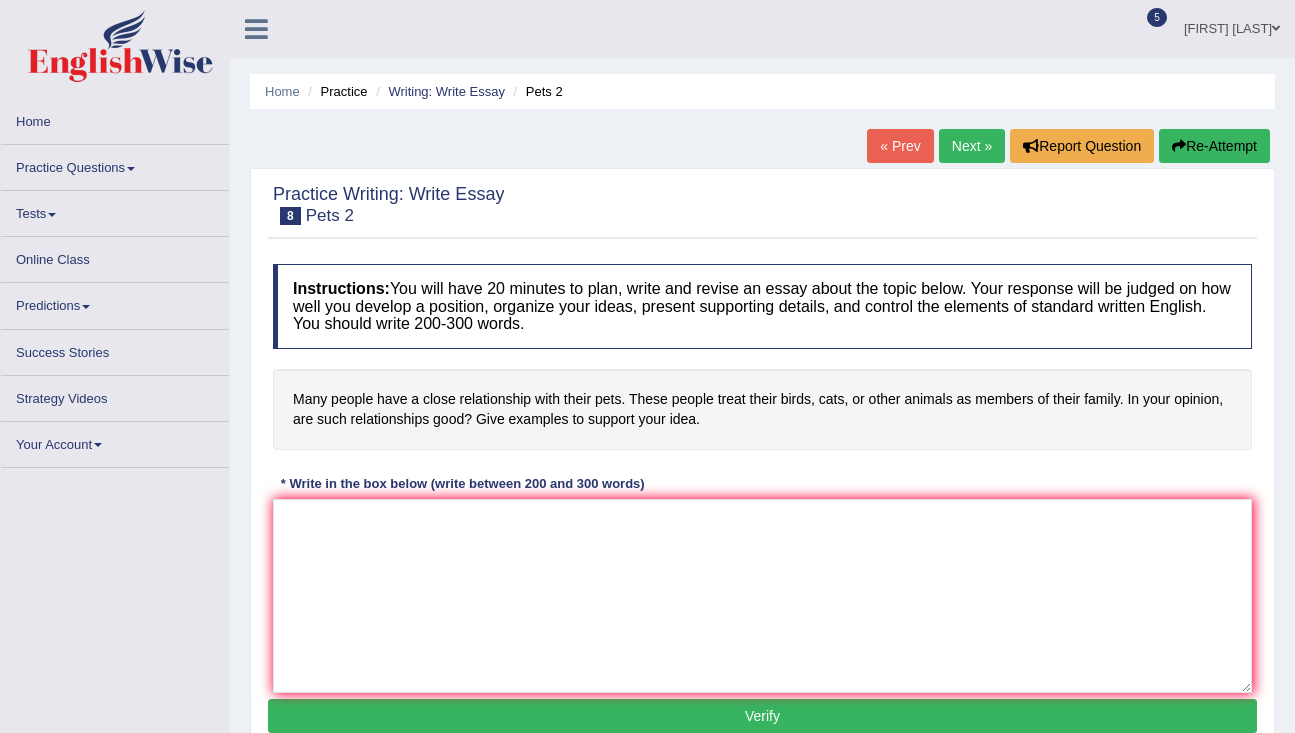 scroll, scrollTop: 0, scrollLeft: 0, axis: both 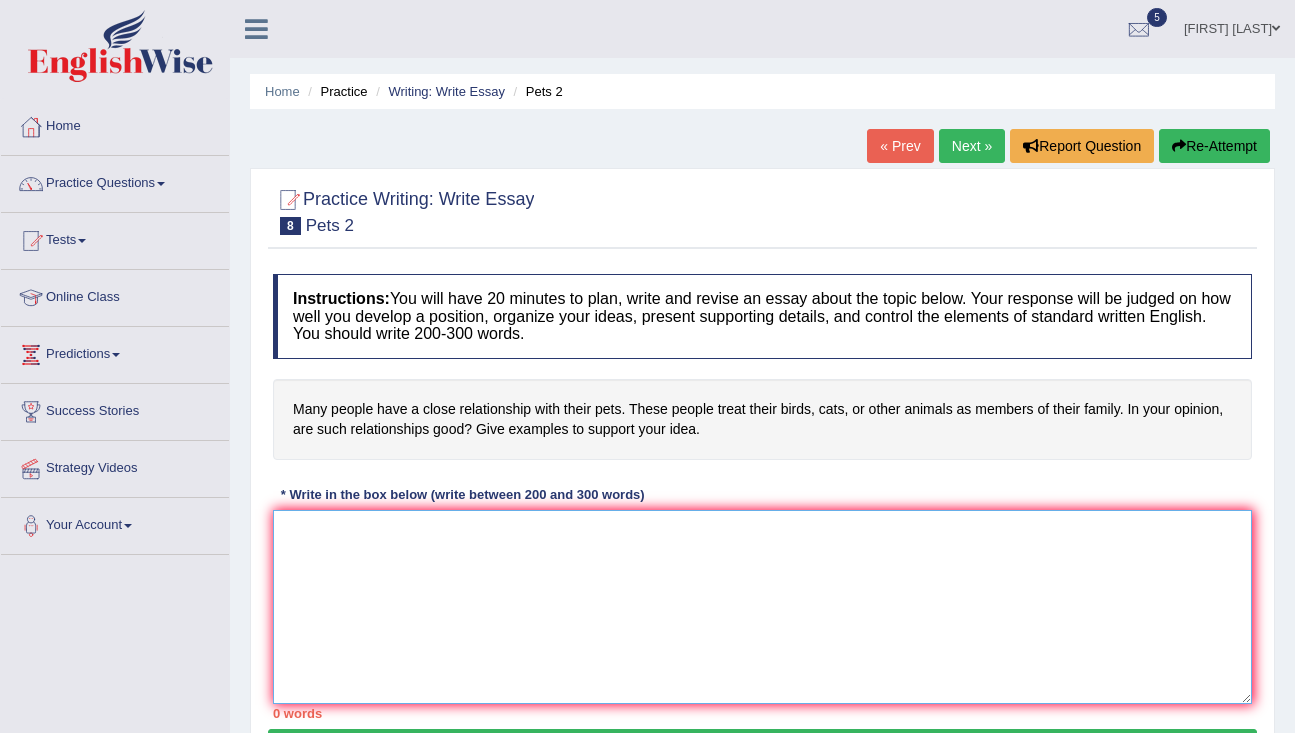 click at bounding box center (762, 607) 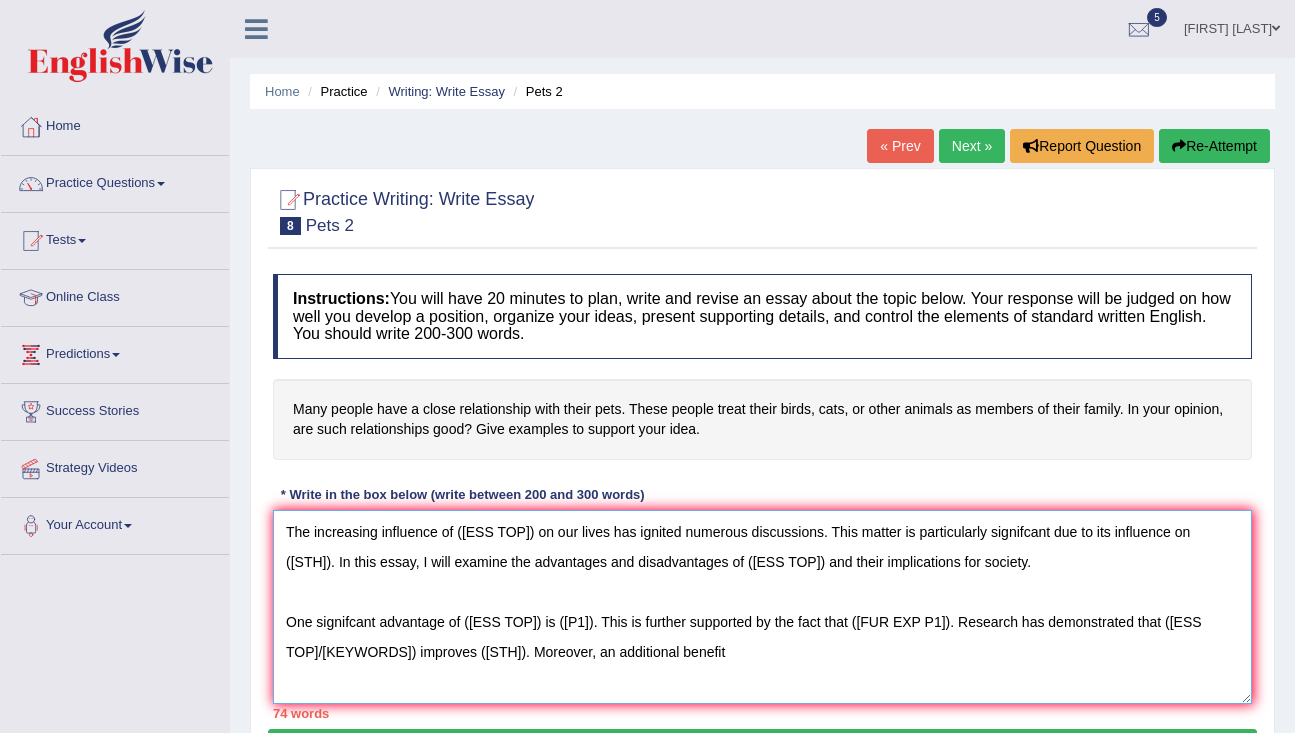 click on "The increasing influence of (ess top) on our lives has ignited numerous discussions. This matter is particularly signifcant due to its influence on (sth). In this essay, I will examine the advantages and disadvantages of (ess top) and their implications for society.
One signifcant advantage of (ess top) is (p1). This is further supported by the fact that (fur exp p1). Research has demonstrated that (ess top/keywords) improves (sth). Moreover, an additional benefit" at bounding box center (762, 607) 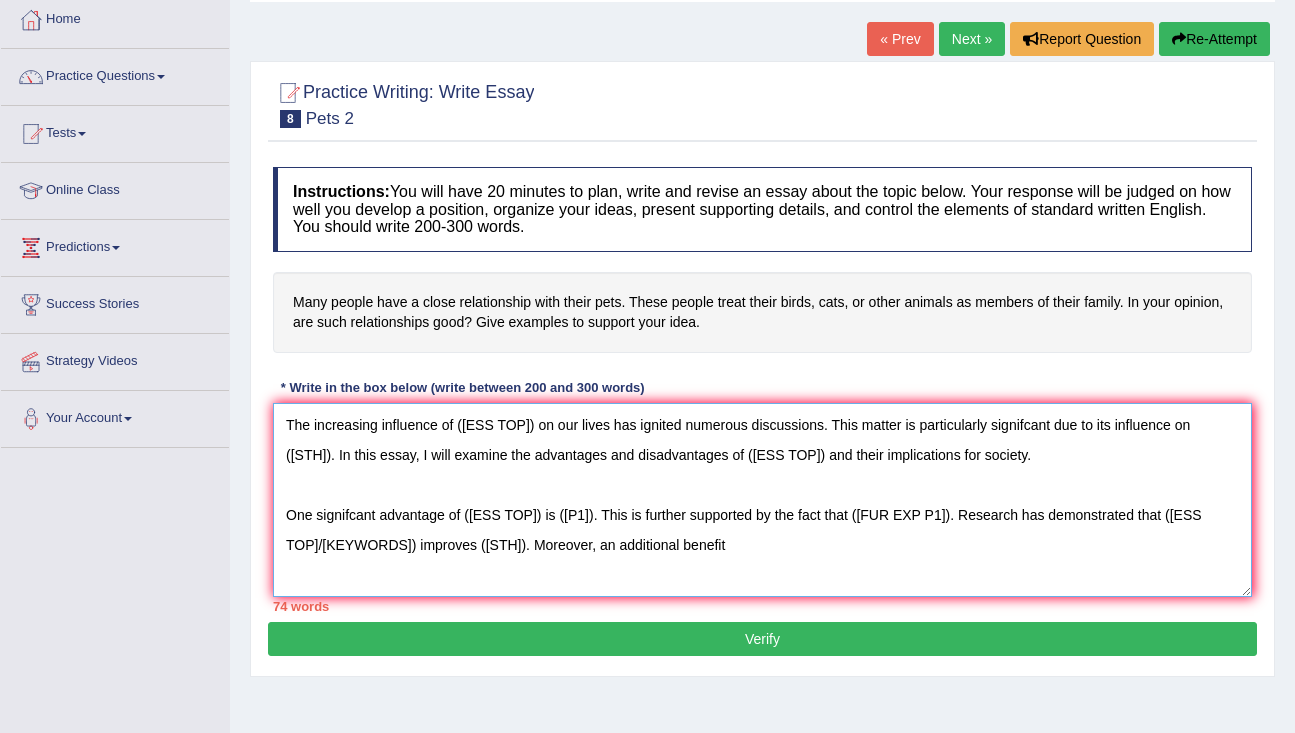 scroll, scrollTop: 131, scrollLeft: 0, axis: vertical 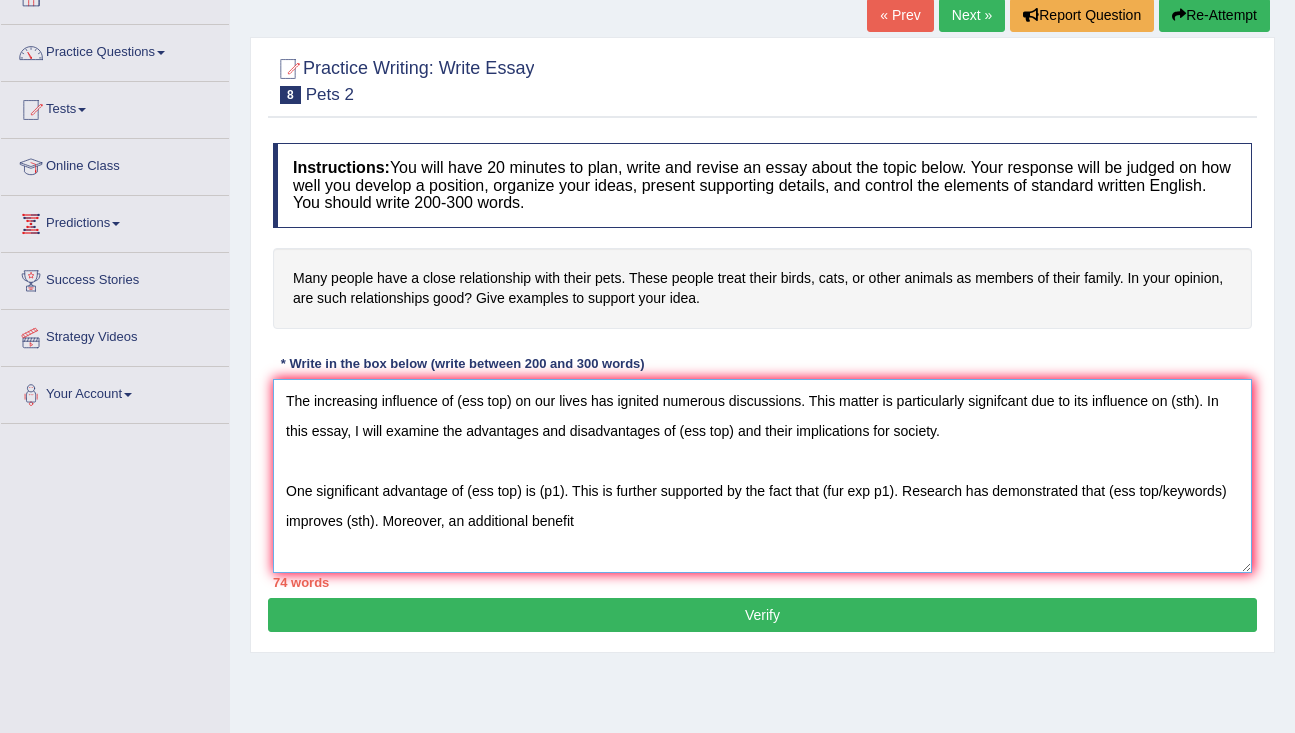 click on "The increasing influence of (ess top) on our lives has ignited numerous discussions. This matter is particularly signifcant due to its influence on (sth). In this essay, I will examine the advantages and disadvantages of (ess top) and their implications for society.
One significant advantage of (ess top) is (p1). This is further supported by the fact that (fur exp p1). Research has demonstrated that (ess top/keywords) improves (sth). Moreover, an additional benefit" at bounding box center [762, 476] 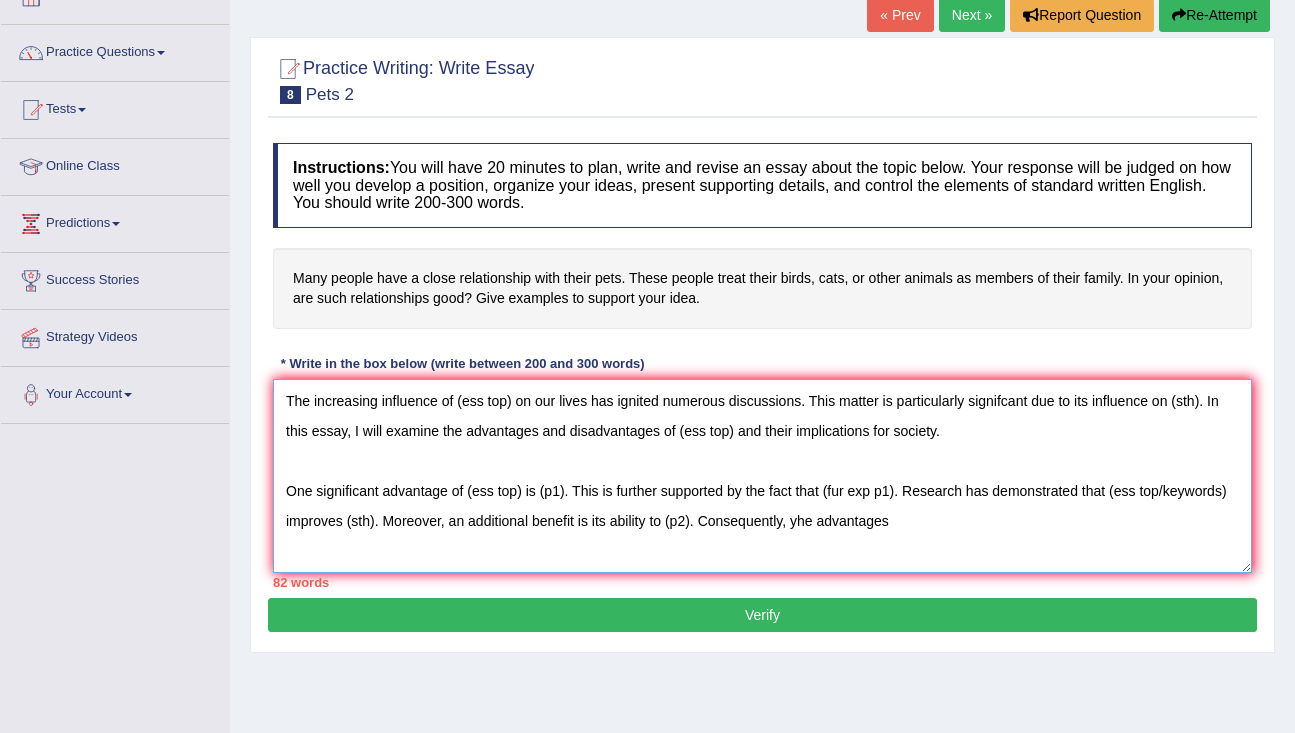 click on "The increasing influence of (ess top) on our lives has ignited numerous discussions. This matter is particularly signifcant due to its influence on (sth). In this essay, I will examine the advantages and disadvantages of (ess top) and their implications for society.
One significant advantage of (ess top) is (p1). This is further supported by the fact that (fur exp p1). Research has demonstrated that (ess top/keywords) improves (sth). Moreover, an additional benefit is its ability to (p2). Consequently, yhe advantages" at bounding box center (762, 476) 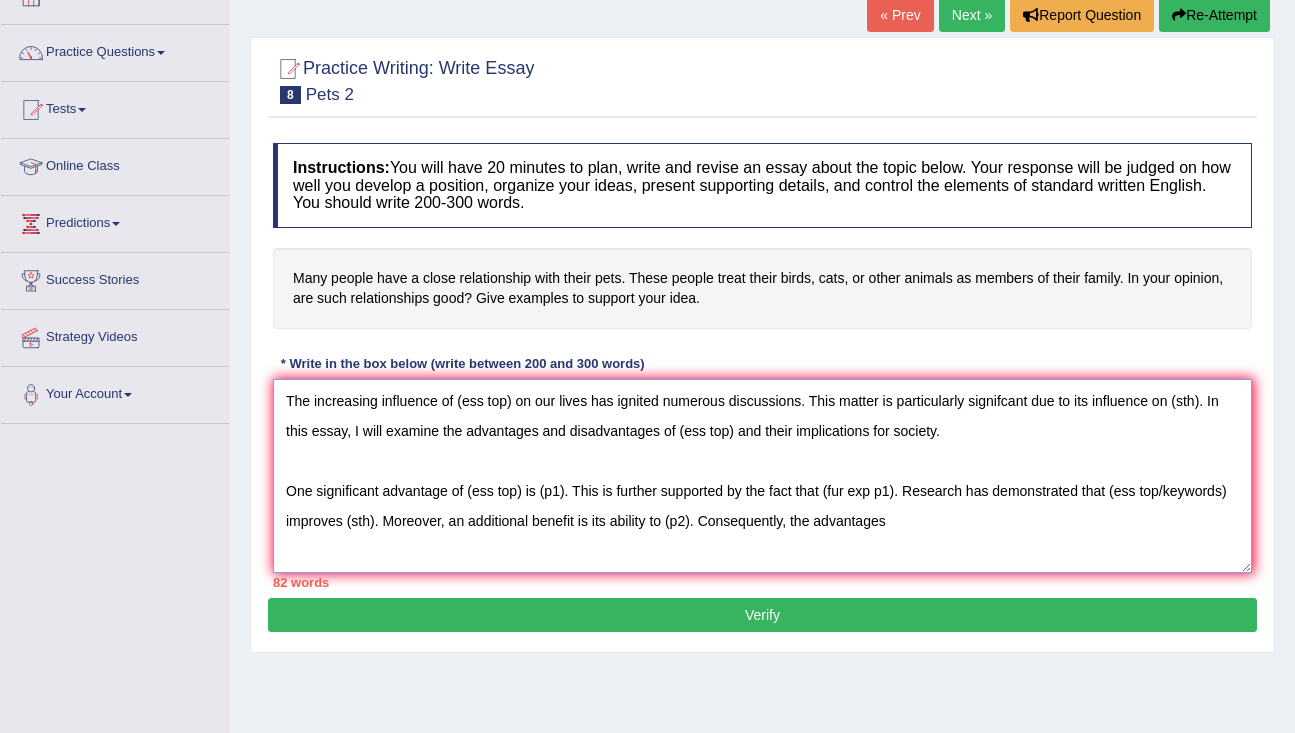 click on "The increasing influence of (ess top) on our lives has ignited numerous discussions. This matter is particularly signifcant due to its influence on (sth). In this essay, I will examine the advantages and disadvantages of (ess top) and their implications for society.
One significant advantage of (ess top) is (p1). This is further supported by the fact that (fur exp p1). Research has demonstrated that (ess top/keywords) improves (sth). Moreover, an additional benefit is its ability to (p2). Consequently, the advantages" at bounding box center [762, 476] 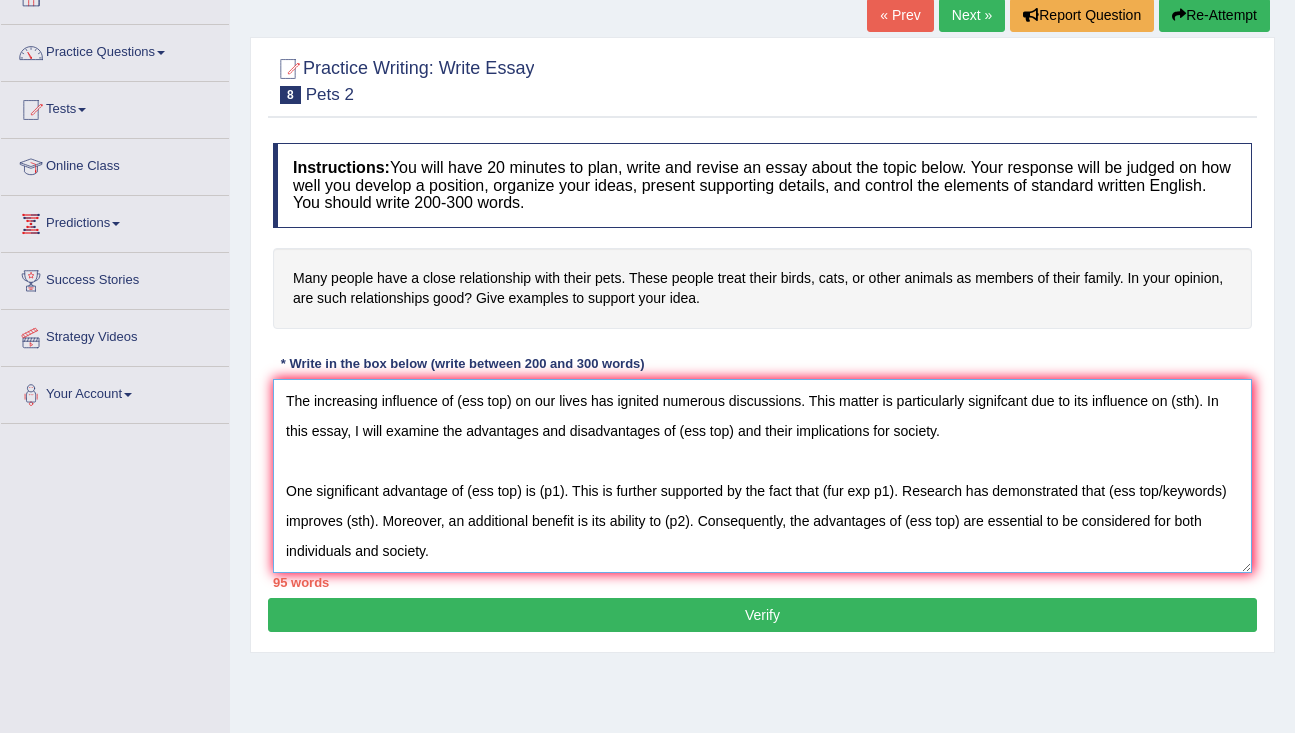 scroll, scrollTop: 47, scrollLeft: 0, axis: vertical 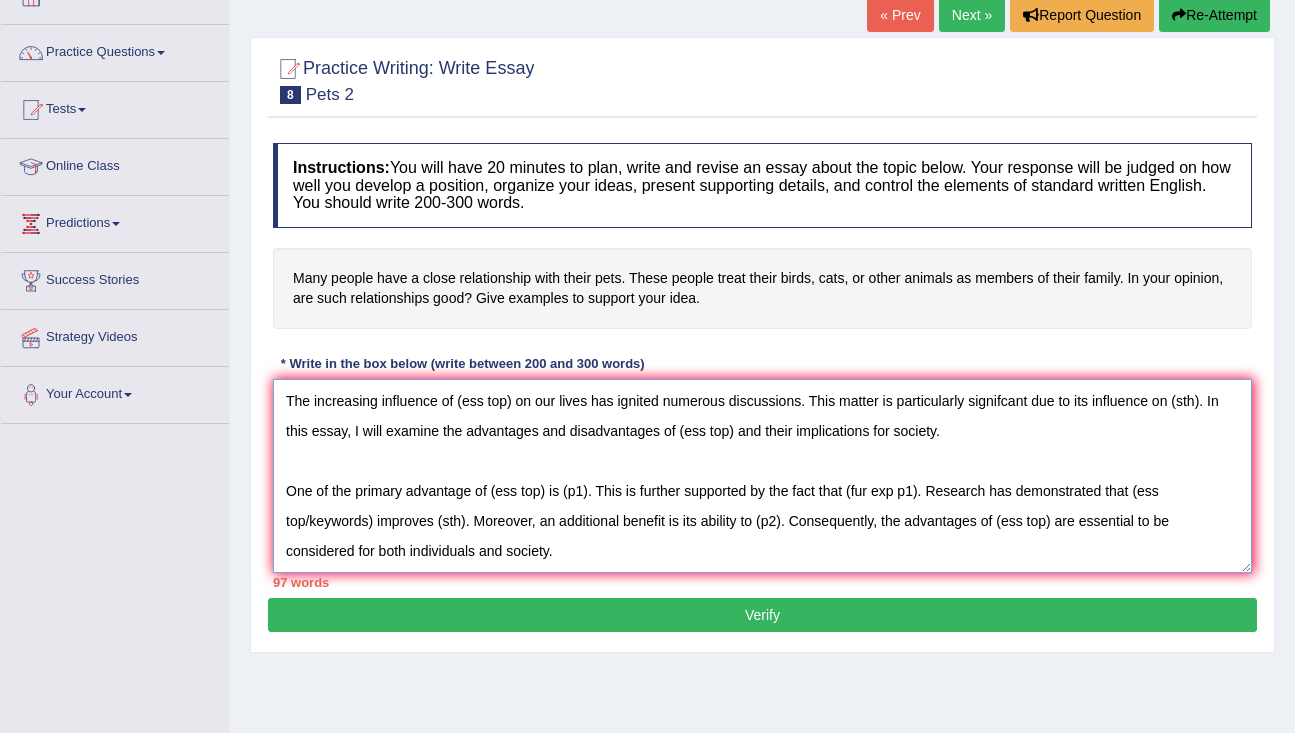 click on "The increasing influence of (ess top) on our lives has ignited numerous discussions. This matter is particularly signifcant due to its influence on (sth). In this essay, I will examine the advantages and disadvantages of (ess top) and their implications for society.
One of the primary advantage of (ess top) is (p1). This is further supported by the fact that (fur exp p1). Research has demonstrated that (ess top/keywords) improves (sth). Moreover, an additional benefit is its ability to (p2). Consequently, the advantages of (ess top) are essential to be considered for both individuals and society." at bounding box center (762, 476) 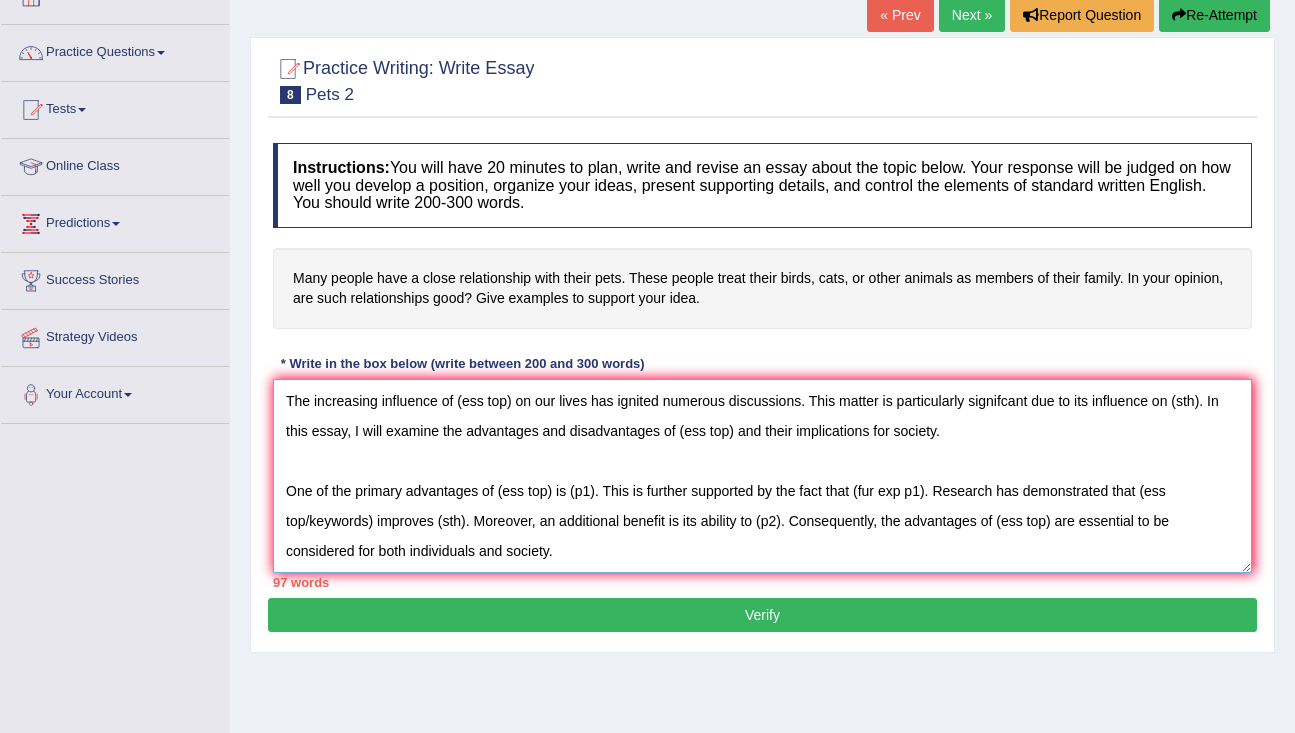 click on "The increasing influence of (ess top) on our lives has ignited numerous discussions. This matter is particularly signifcant due to its influence on (sth). In this essay, I will examine the advantages and disadvantages of (ess top) and their implications for society.
One of the primary advantages of (ess top) is (p1). This is further supported by the fact that (fur exp p1). Research has demonstrated that (ess top/keywords) improves (sth). Moreover, an additional benefit is its ability to (p2). Consequently, the advantages of (ess top) are essential to be considered for both individuals and society." at bounding box center (762, 476) 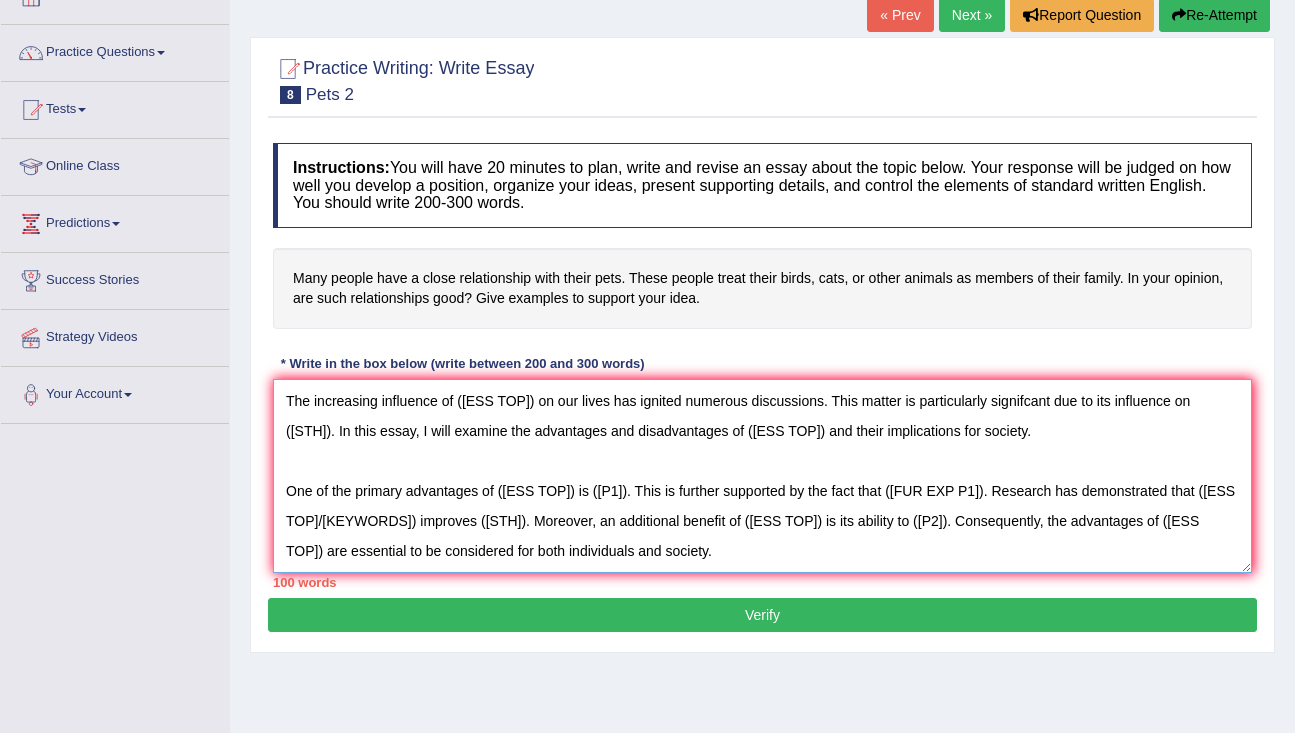 click on "The increasing influence of (ess top) on our lives has ignited numerous discussions. This matter is particularly signifcant due to its influence on (sth). In this essay, I will examine the advantages and disadvantages of (ess top) and their implications for society.
One of the primary advantages of (ess top) is (p1). This is further supported by the fact that (fur exp p1). Research has demonstrated that (ess top/keywords) improves (sth). Moreover, an additional benefit of (ess top) is its ability to (p2). Consequently, the advantages of (ess top) are essential to be considered for both individuals and society." at bounding box center [762, 476] 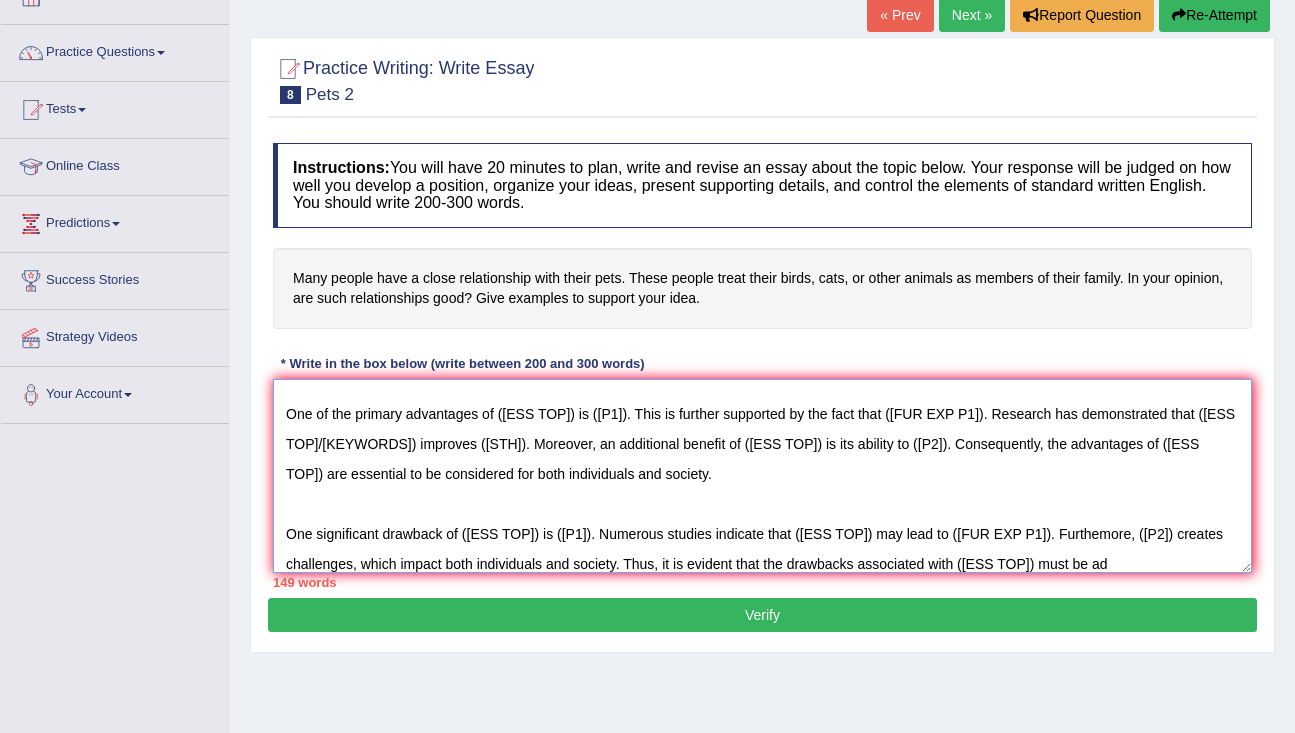 scroll, scrollTop: 107, scrollLeft: 0, axis: vertical 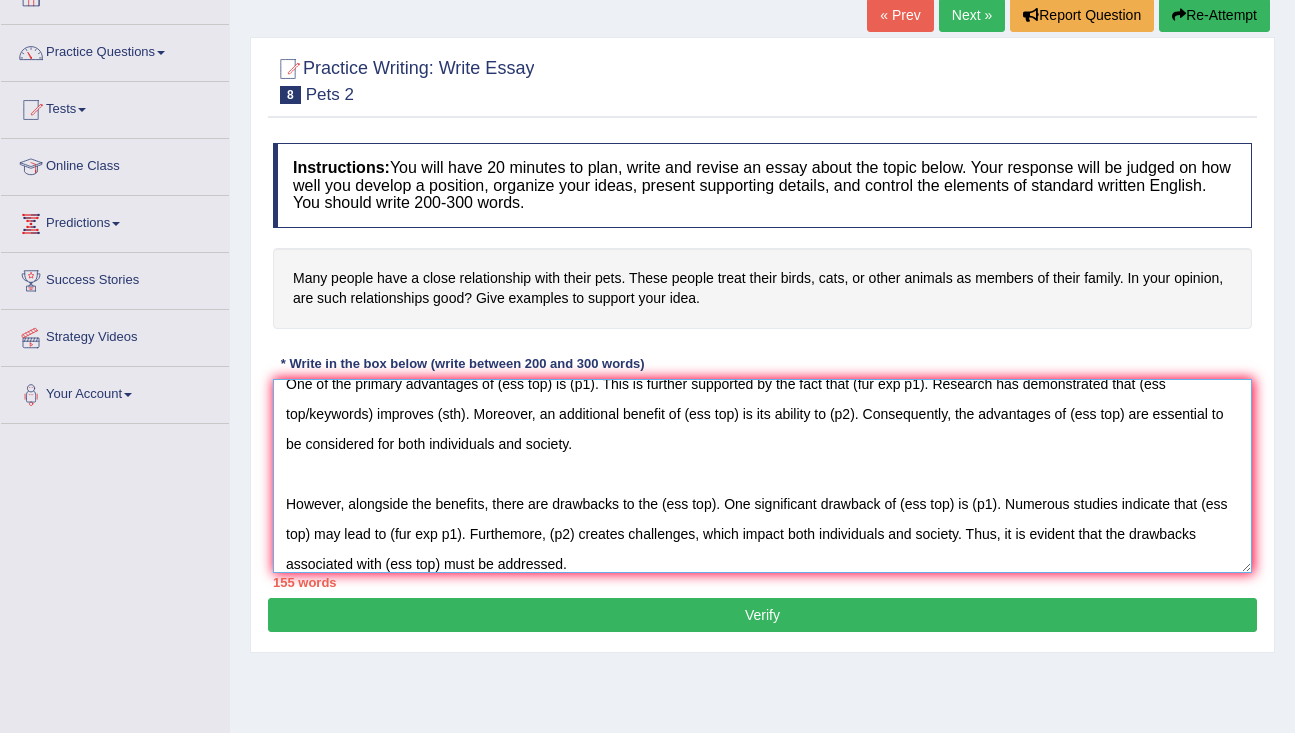click on "The increasing influence of (ess top) on our lives has ignited numerous discussions. This matter is particularly signifcant due to its influence on (sth). In this essay, I will examine the advantages and disadvantages of (ess top) and their implications for society.
One of the primary advantages of (ess top) is (p1). This is further supported by the fact that (fur exp p1). Research has demonstrated that (ess top/keywords) improves (sth). Moreover, an additional benefit of (ess top) is its ability to (p2). Consequently, the advantages of (ess top) are essential to be considered for both individuals and society.
However, alongside the benefits, there are drawbacks to the (ess top). One significant drawback of (ess top) is (p1). Numerous studies indicate that (ess top) may lead to (fur exp p1). Furthemore, (p2) creates challenges, which impact both individuals and society. Thus, it is evident that the drawbacks associated with (ess top) must be addressed." at bounding box center (762, 476) 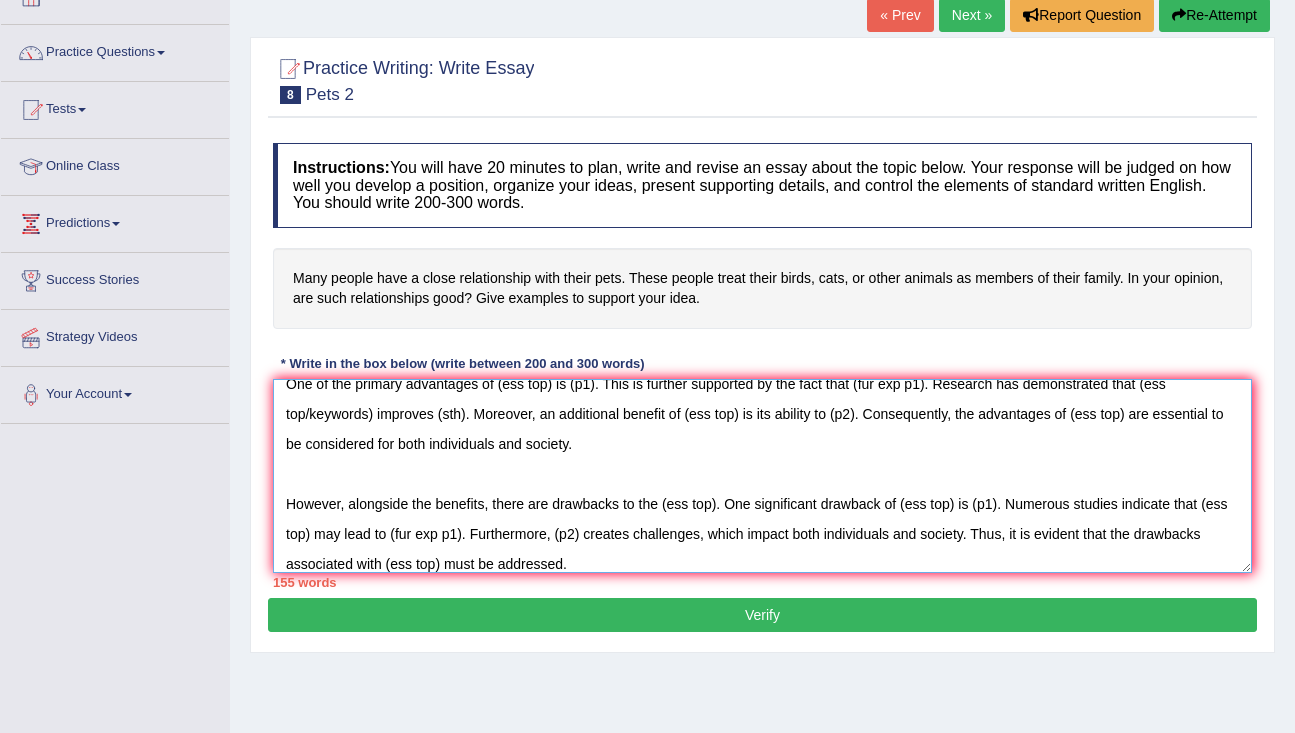 click on "The increasing influence of (ess top) on our lives has ignited numerous discussions. This matter is particularly signifcant due to its influence on (sth). In this essay, I will examine the advantages and disadvantages of (ess top) and their implications for society.
One of the primary advantages of (ess top) is (p1). This is further supported by the fact that (fur exp p1). Research has demonstrated that (ess top/keywords) improves (sth). Moreover, an additional benefit of (ess top) is its ability to (p2). Consequently, the advantages of (ess top) are essential to be considered for both individuals and society.
However, alongside the benefits, there are drawbacks to the (ess top). One significant drawback of (ess top) is (p1). Numerous studies indicate that (ess top) may lead to (fur exp p1). Furthermore, (p2) creates challenges, which impact both individuals and society. Thus, it is evident that the drawbacks associated with (ess top) must be addressed." at bounding box center [762, 476] 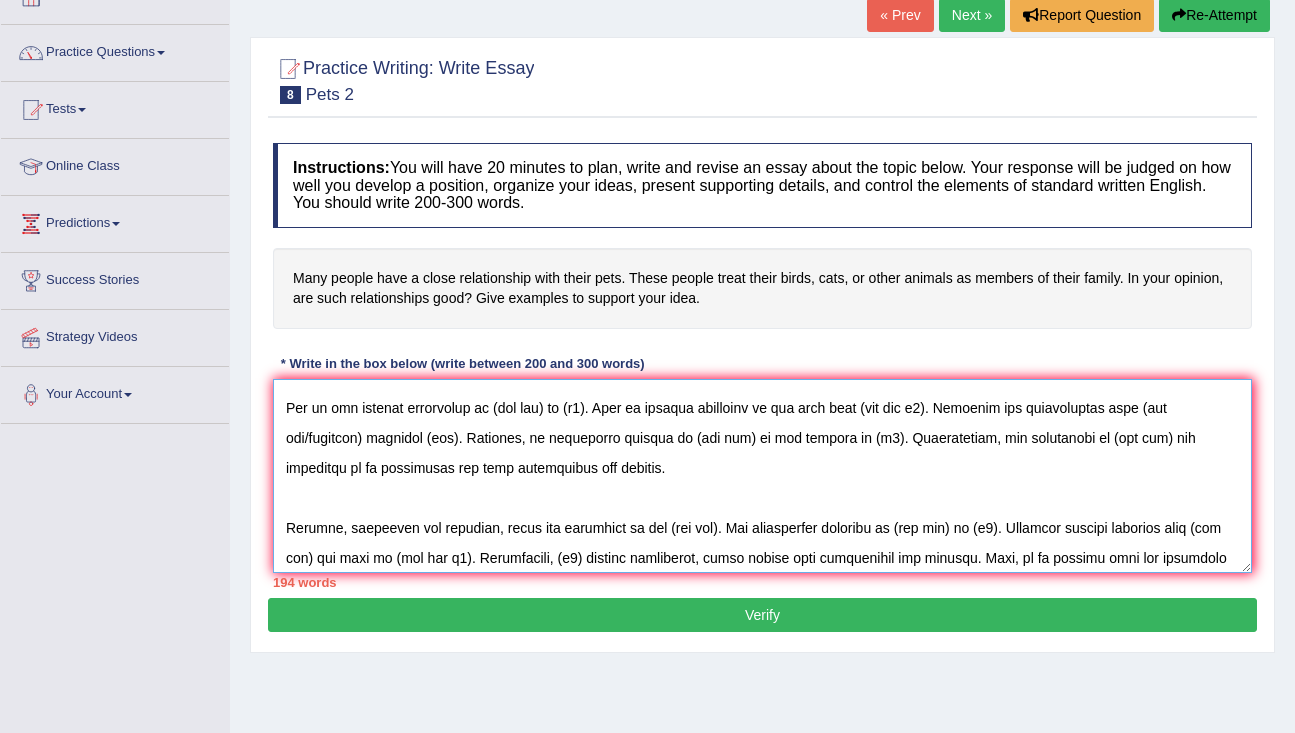 scroll, scrollTop: 0, scrollLeft: 0, axis: both 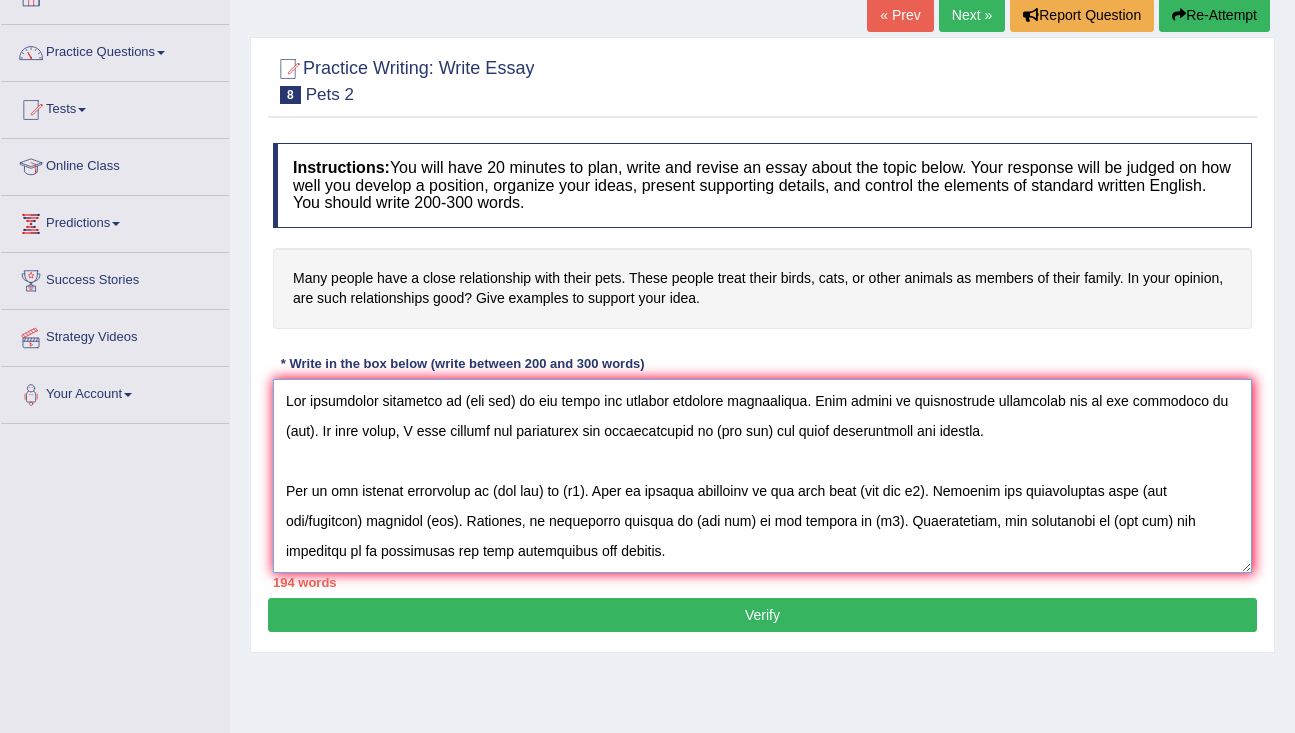 click at bounding box center [762, 476] 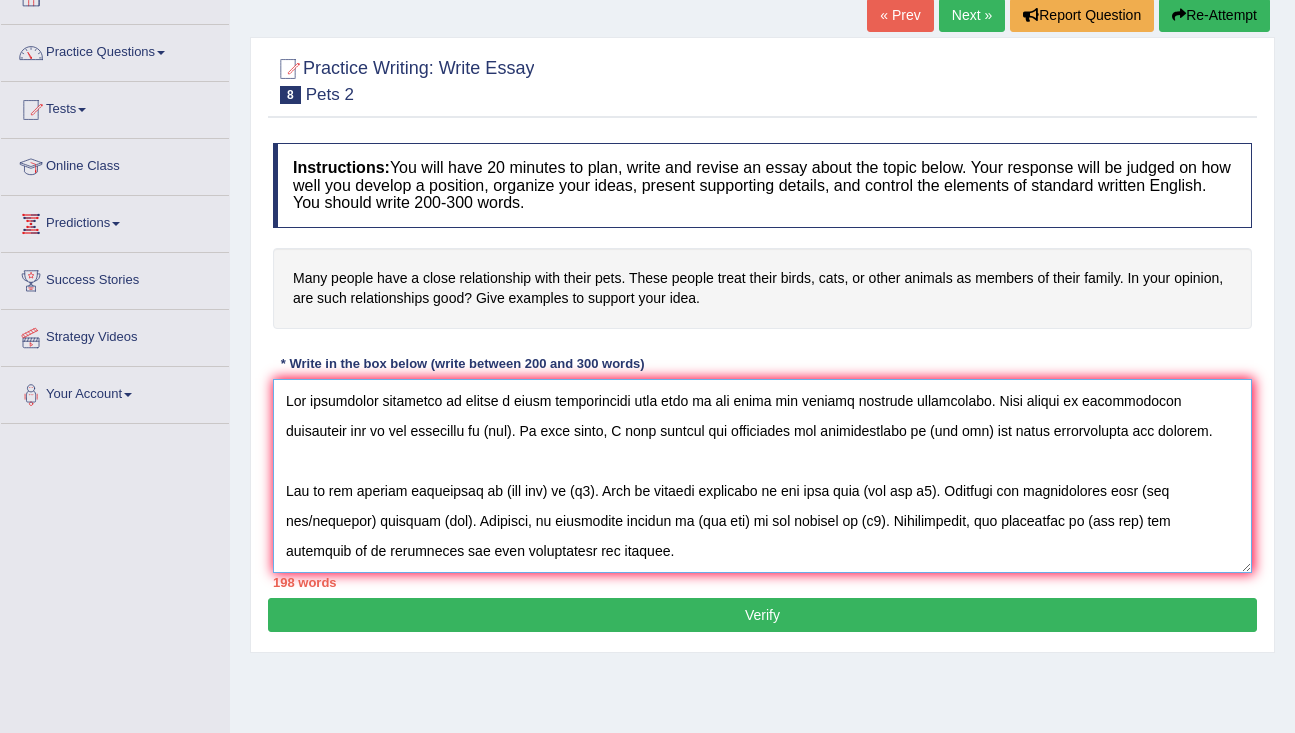 click at bounding box center (762, 476) 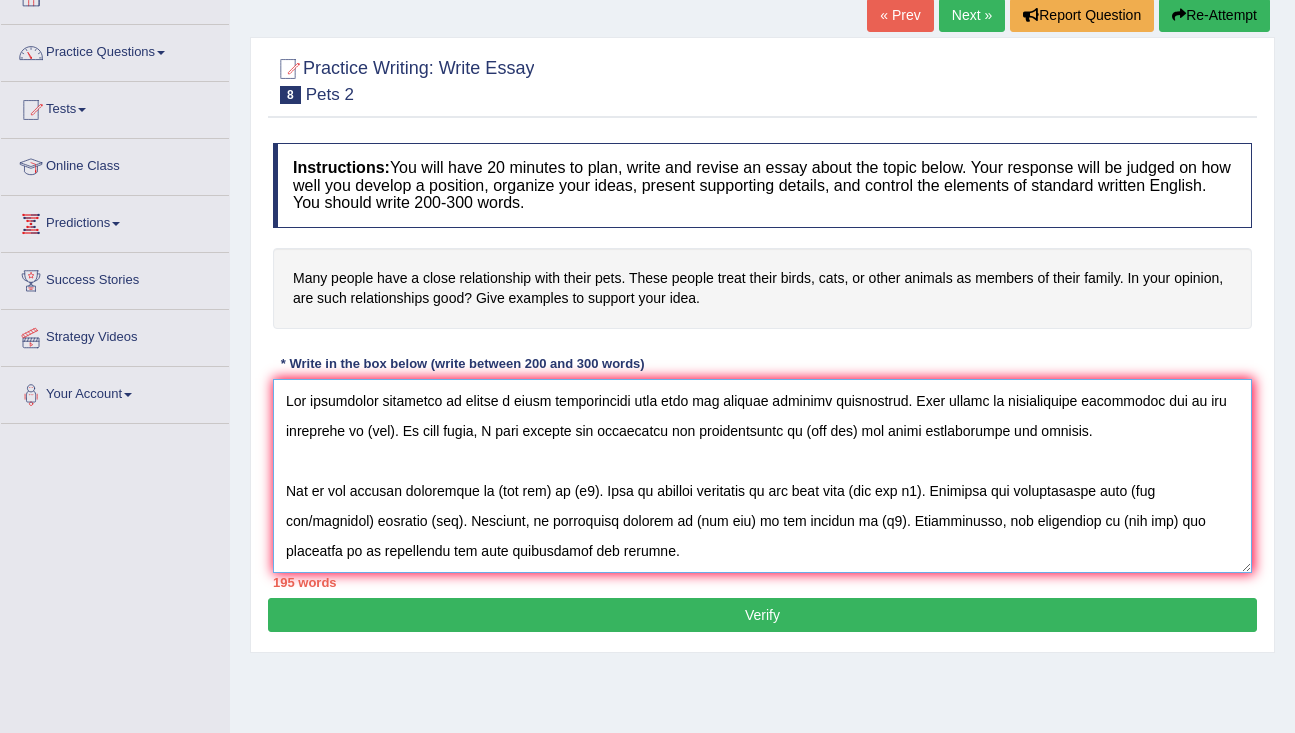 click at bounding box center (762, 476) 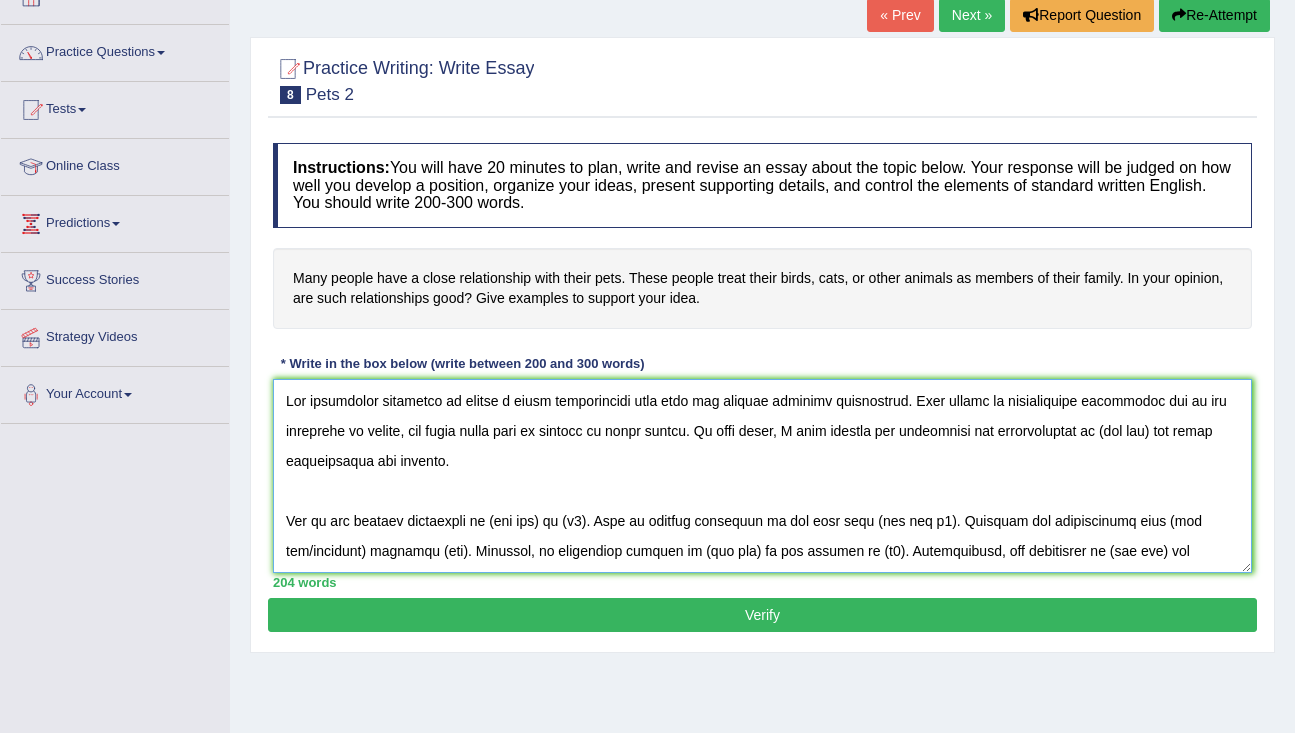 click at bounding box center (762, 476) 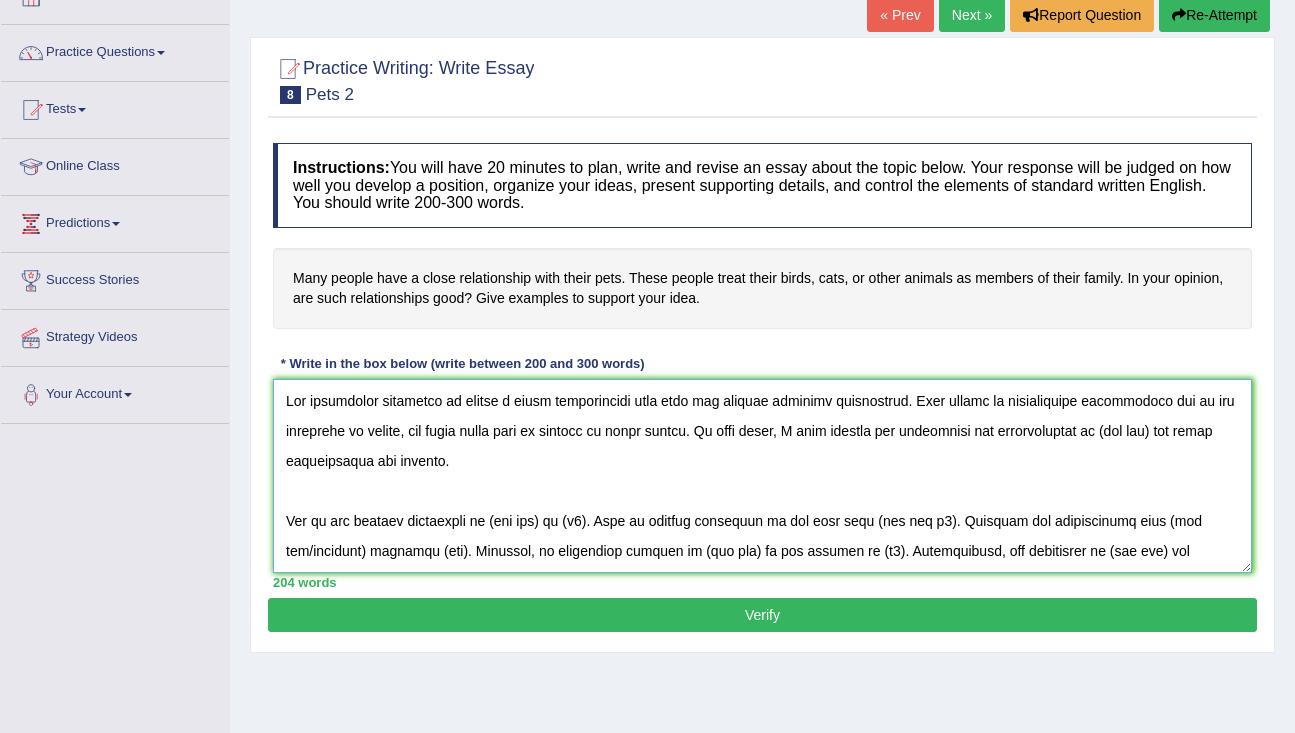 click at bounding box center (762, 476) 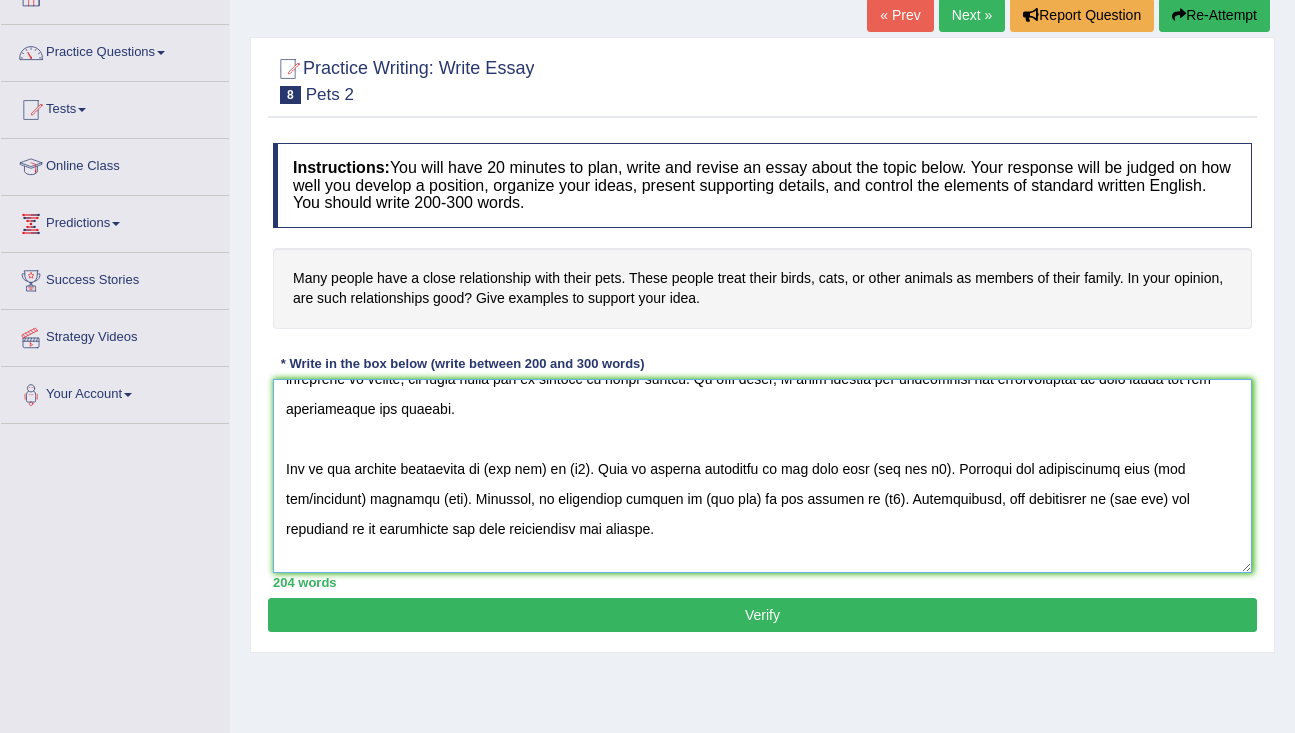 scroll, scrollTop: 77, scrollLeft: 0, axis: vertical 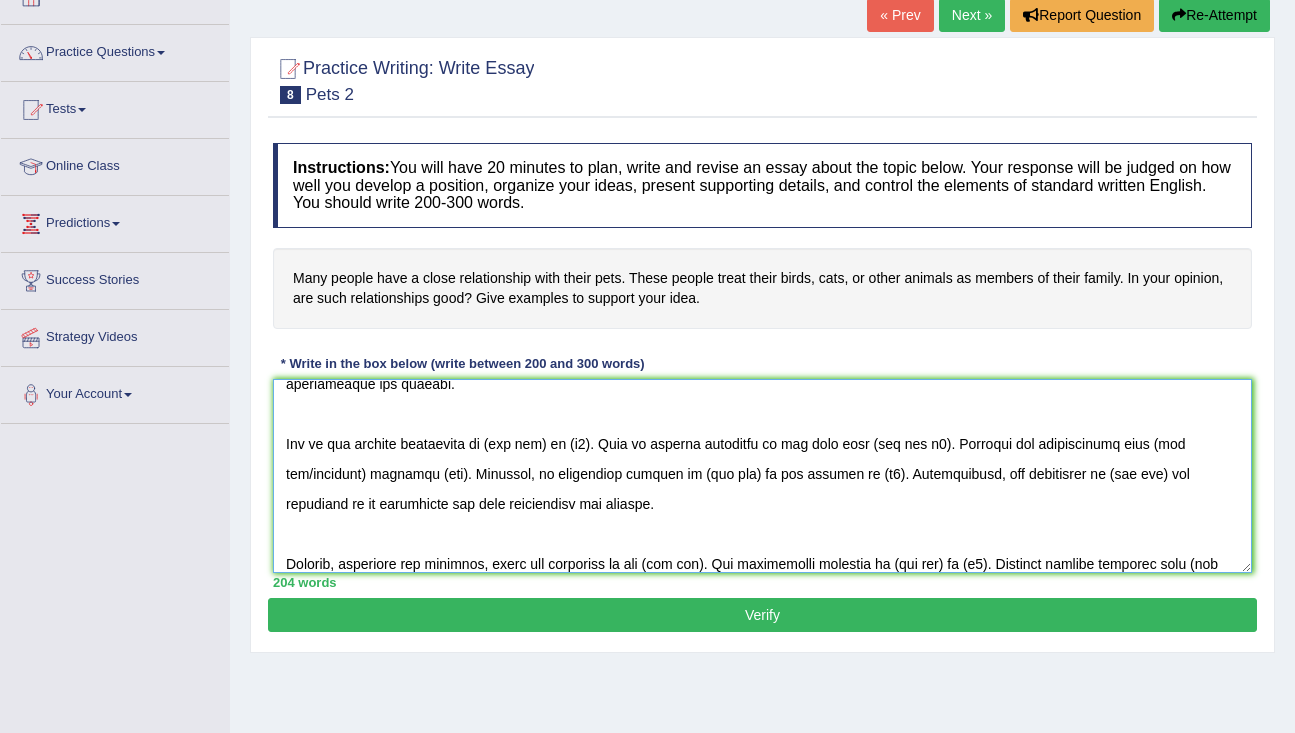 click at bounding box center [762, 476] 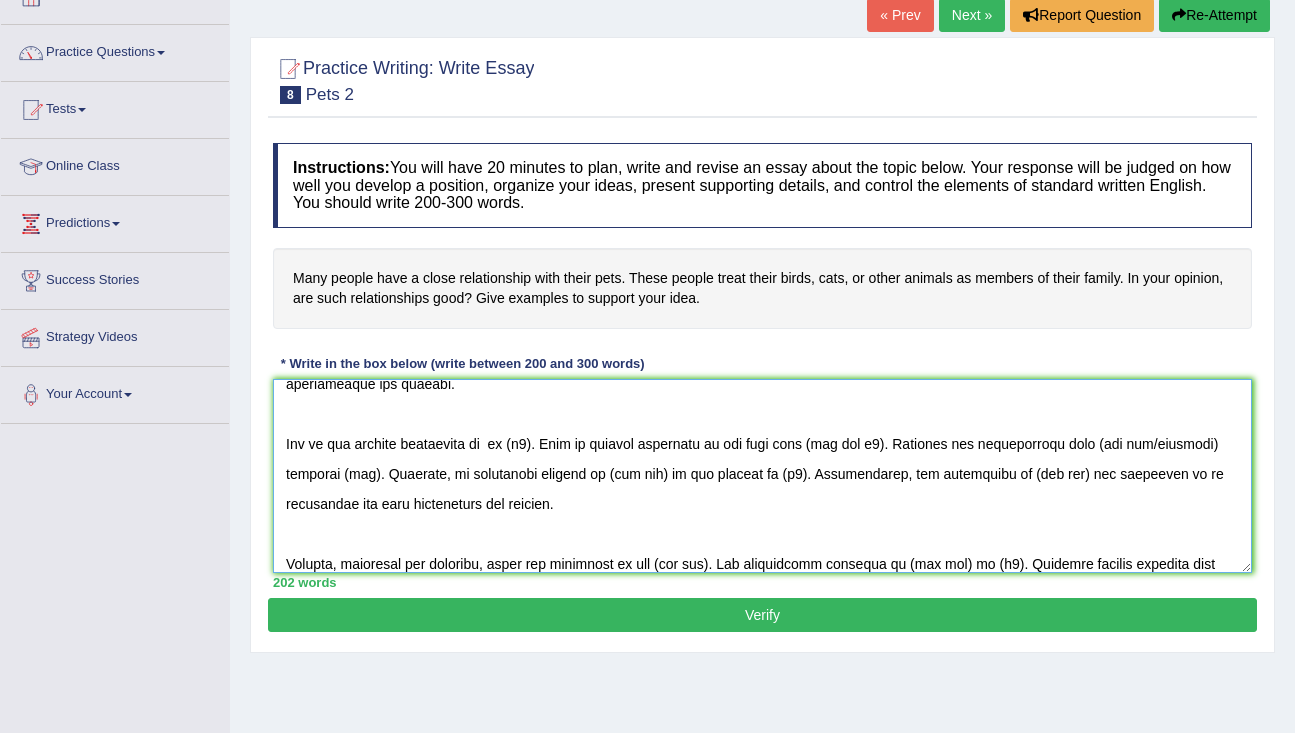 click at bounding box center (762, 476) 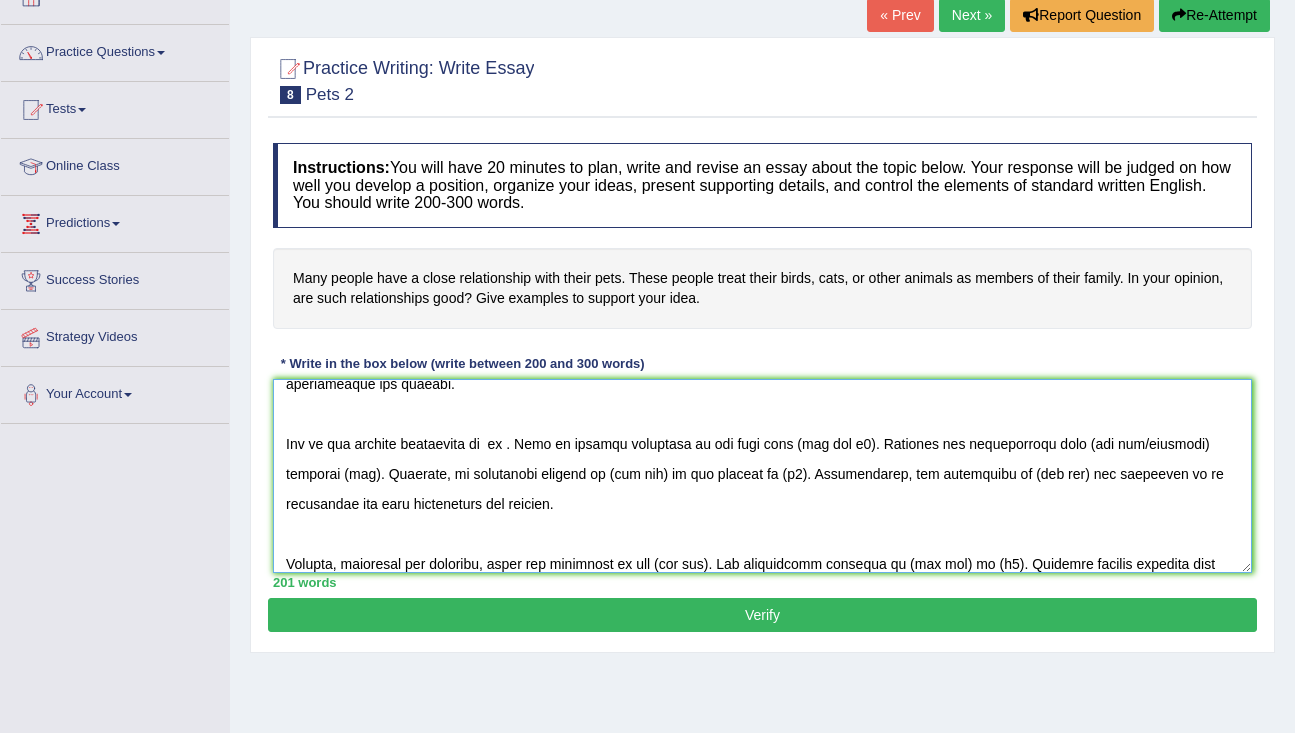 click at bounding box center [762, 476] 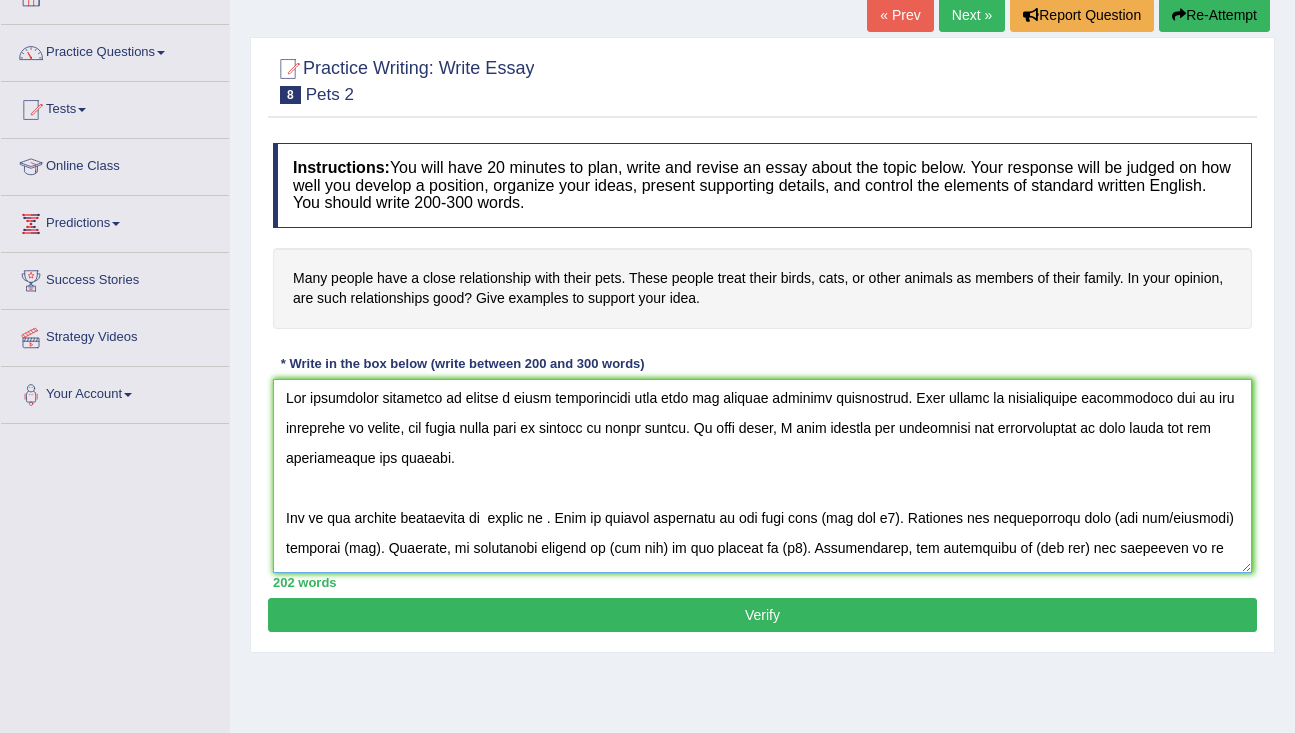 scroll, scrollTop: 0, scrollLeft: 0, axis: both 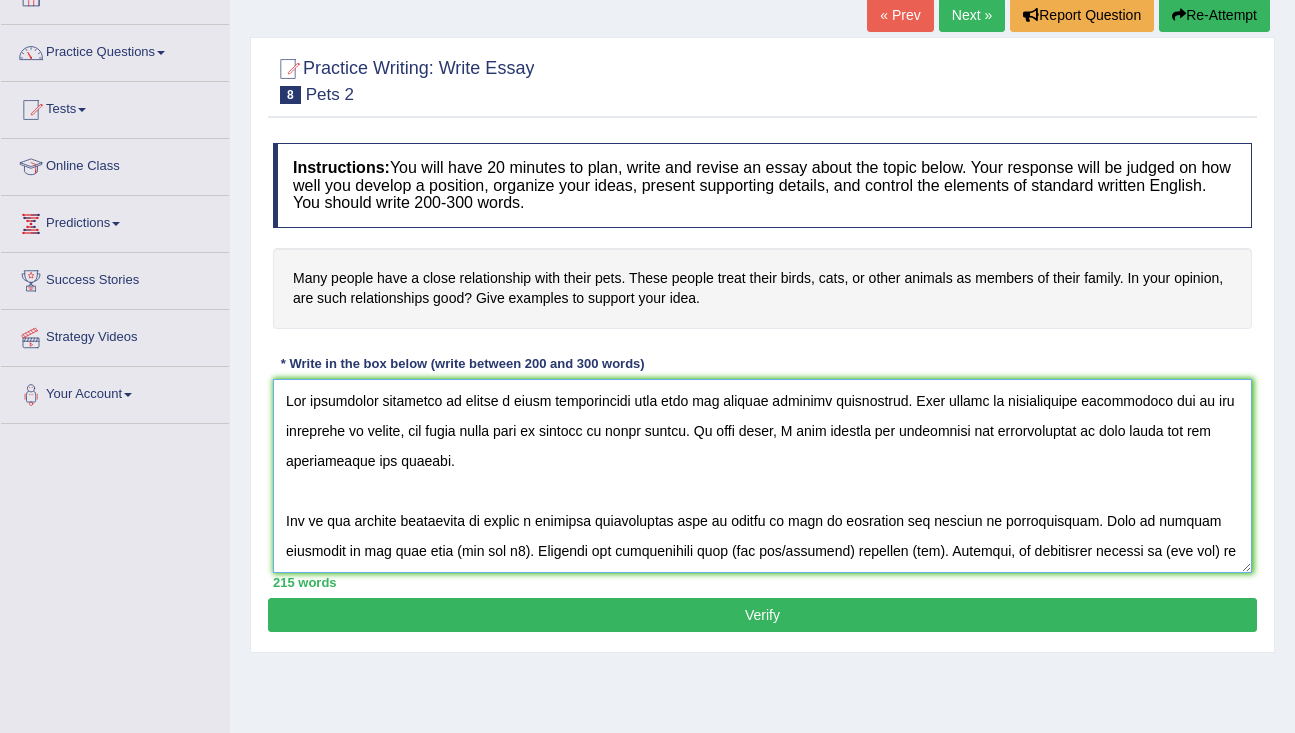 click at bounding box center (762, 476) 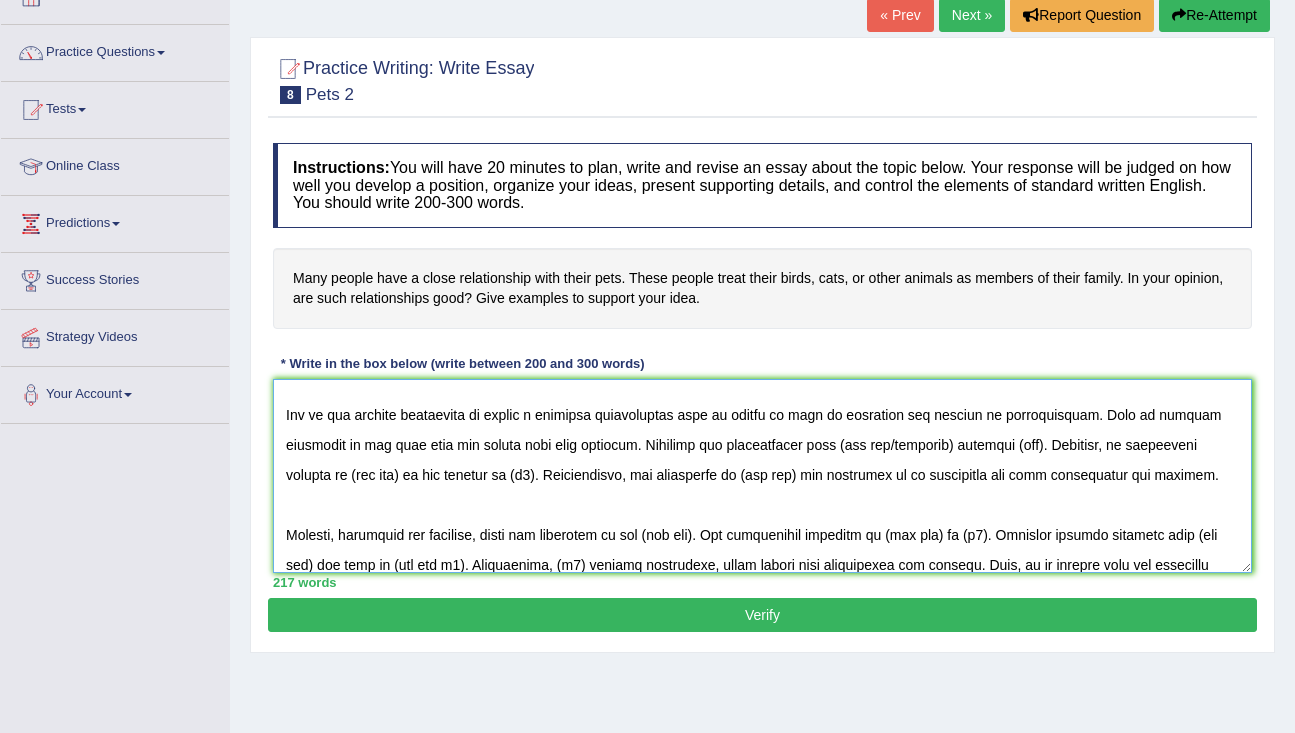 scroll, scrollTop: 151, scrollLeft: 0, axis: vertical 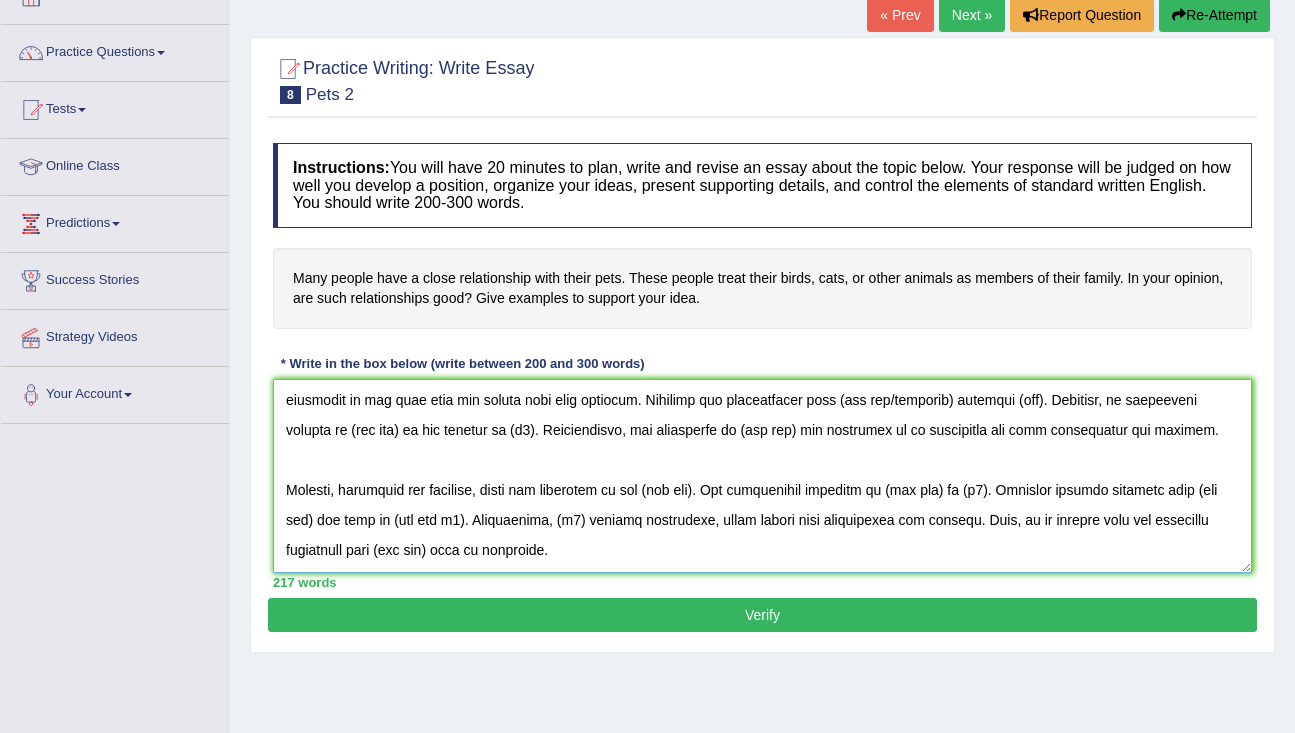 click at bounding box center [762, 476] 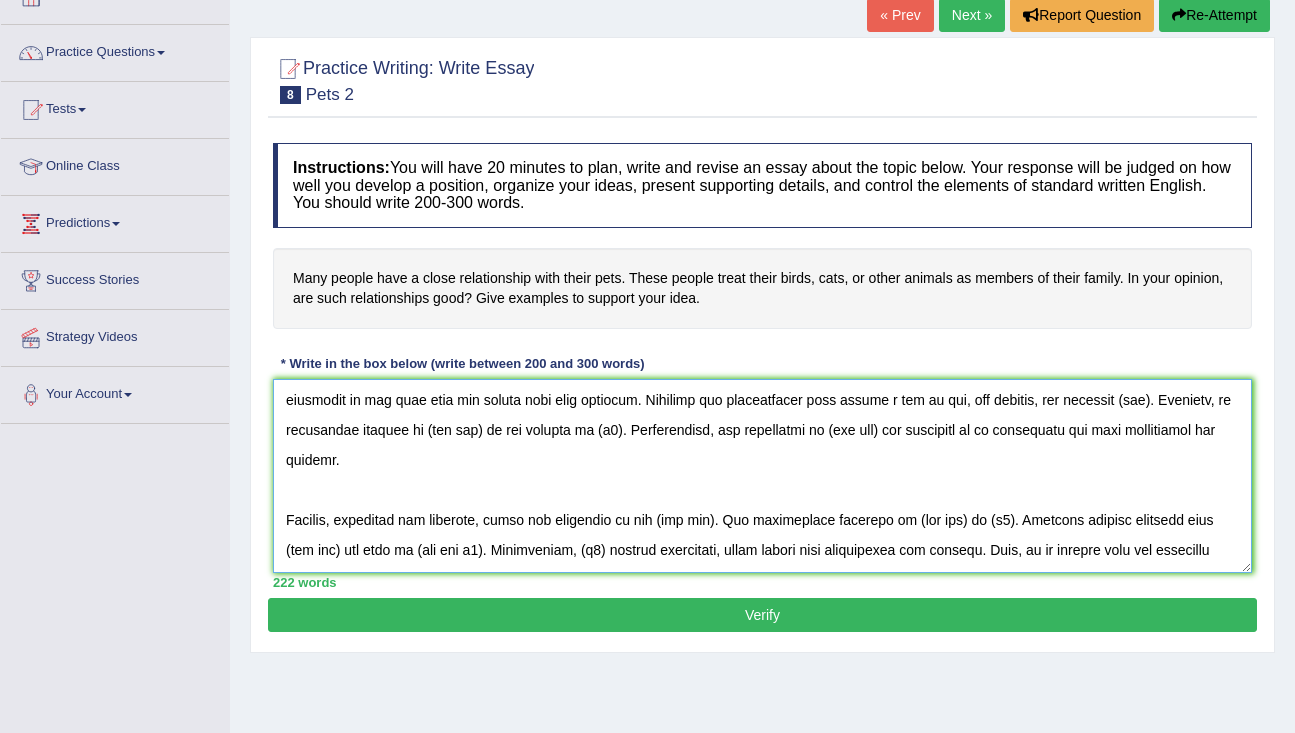 click at bounding box center (762, 476) 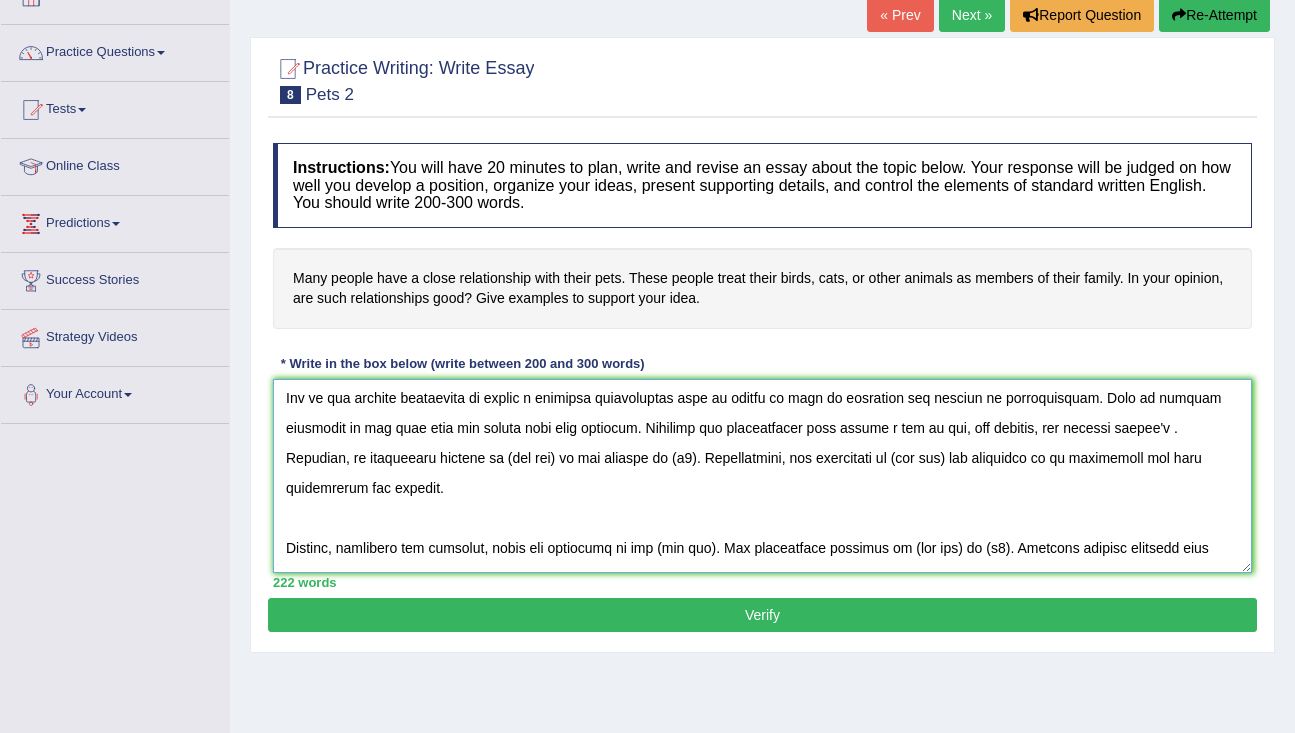 scroll, scrollTop: 116, scrollLeft: 0, axis: vertical 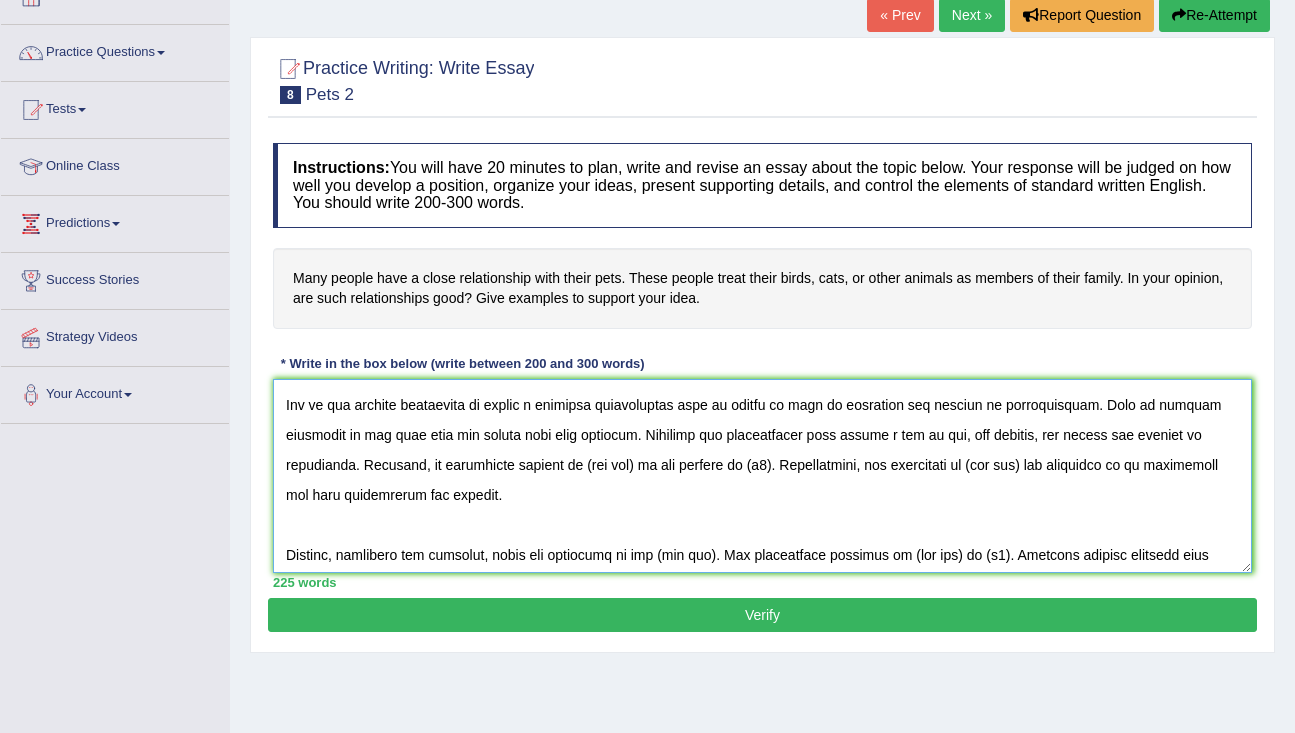 click at bounding box center [762, 476] 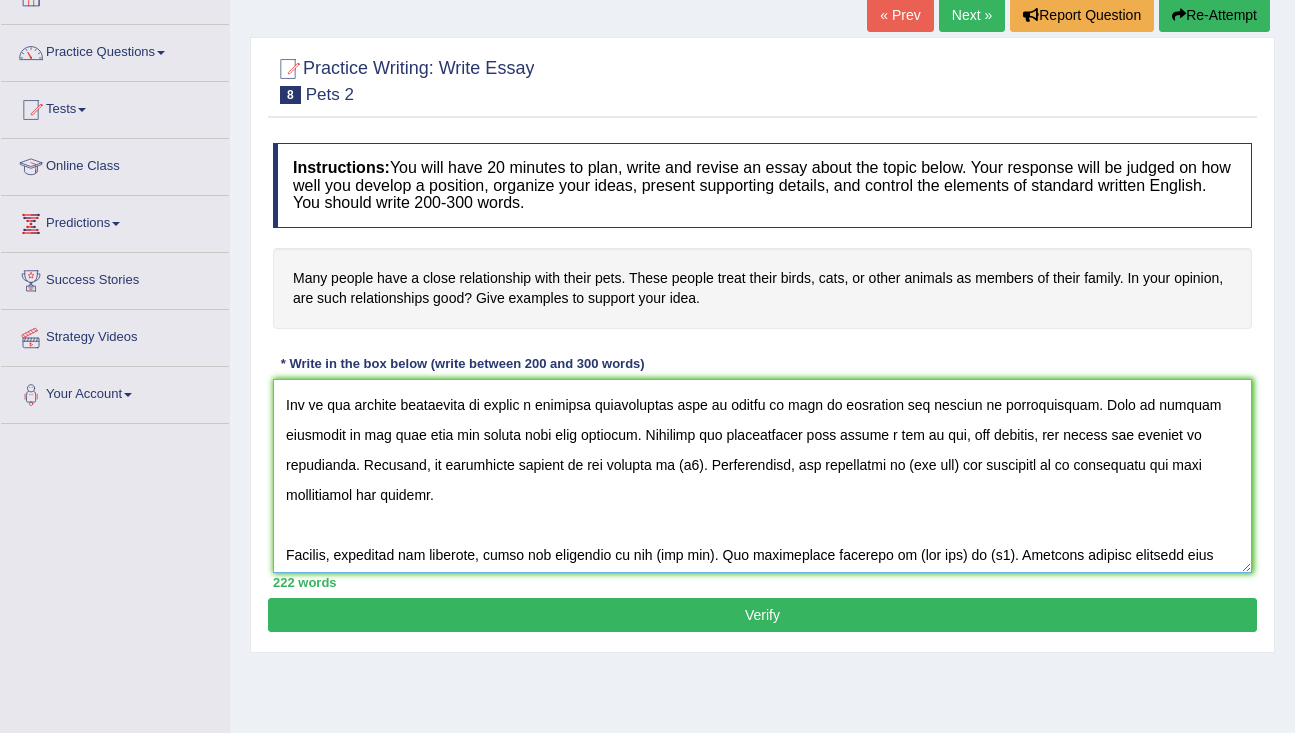 click at bounding box center (762, 476) 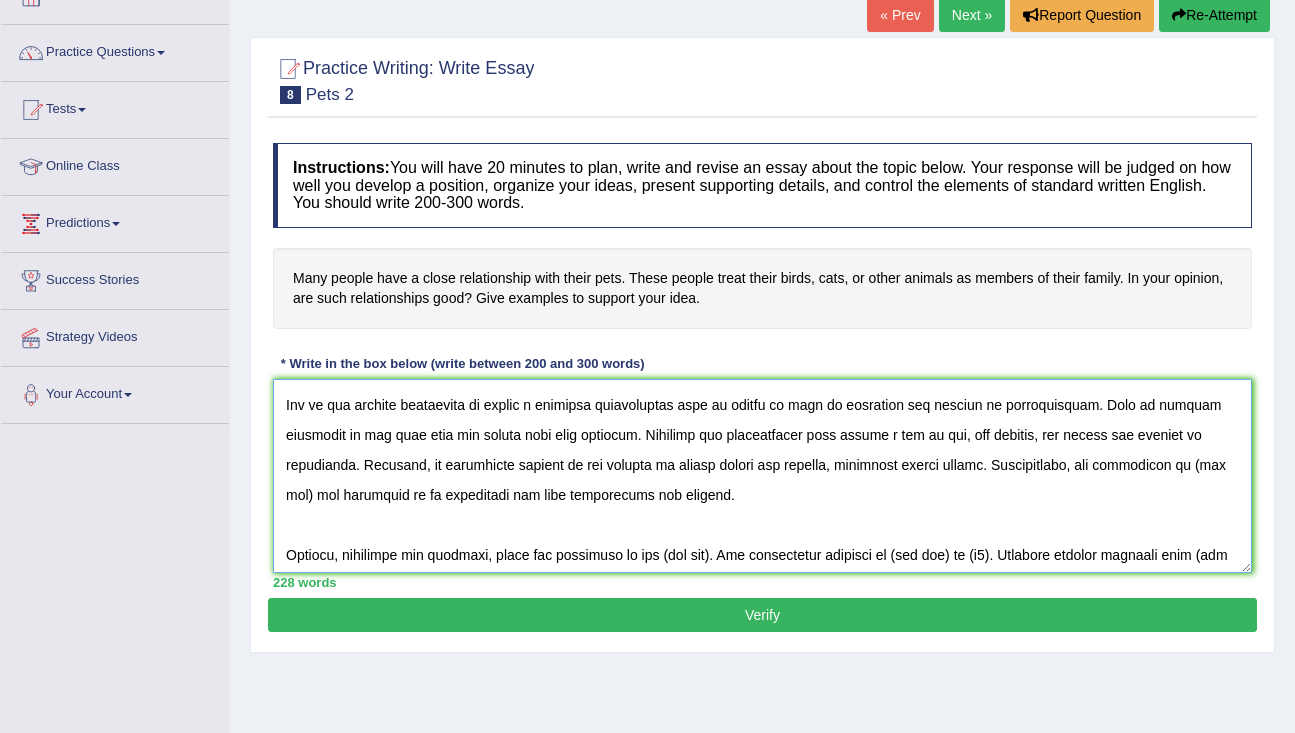 click at bounding box center [762, 476] 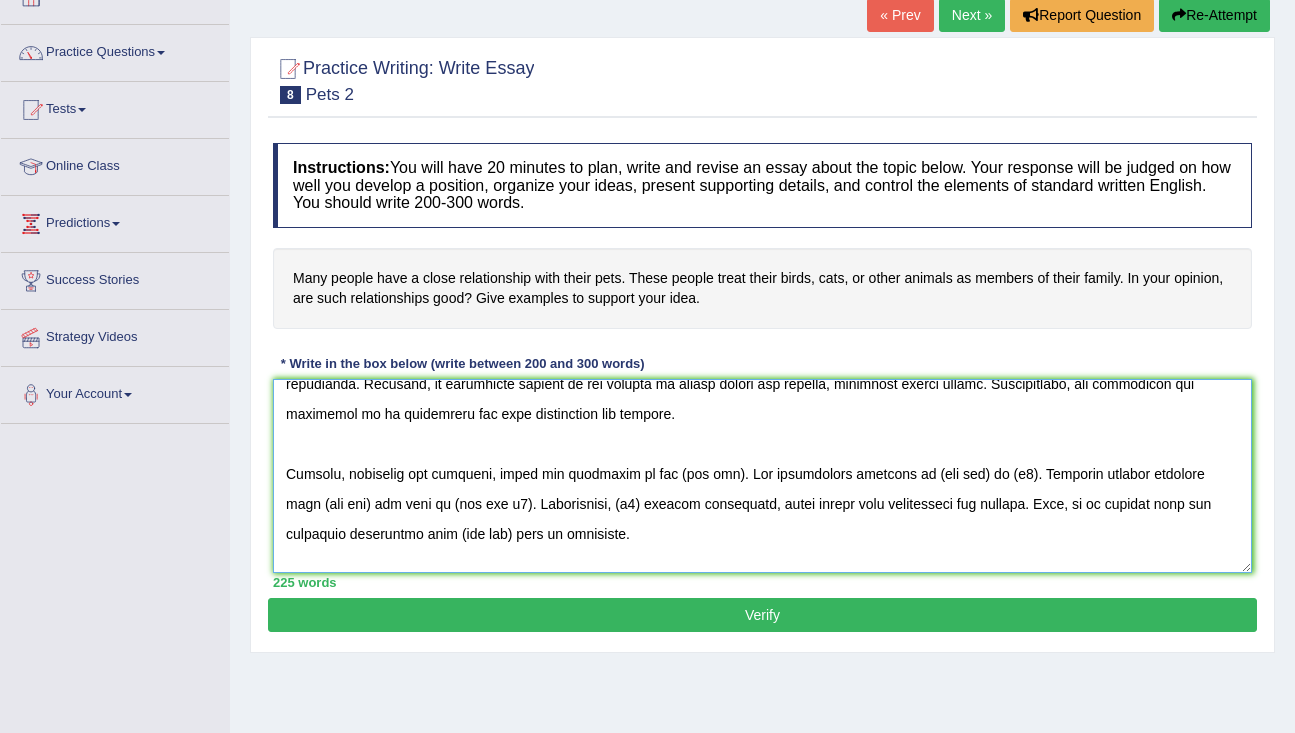 scroll, scrollTop: 198, scrollLeft: 0, axis: vertical 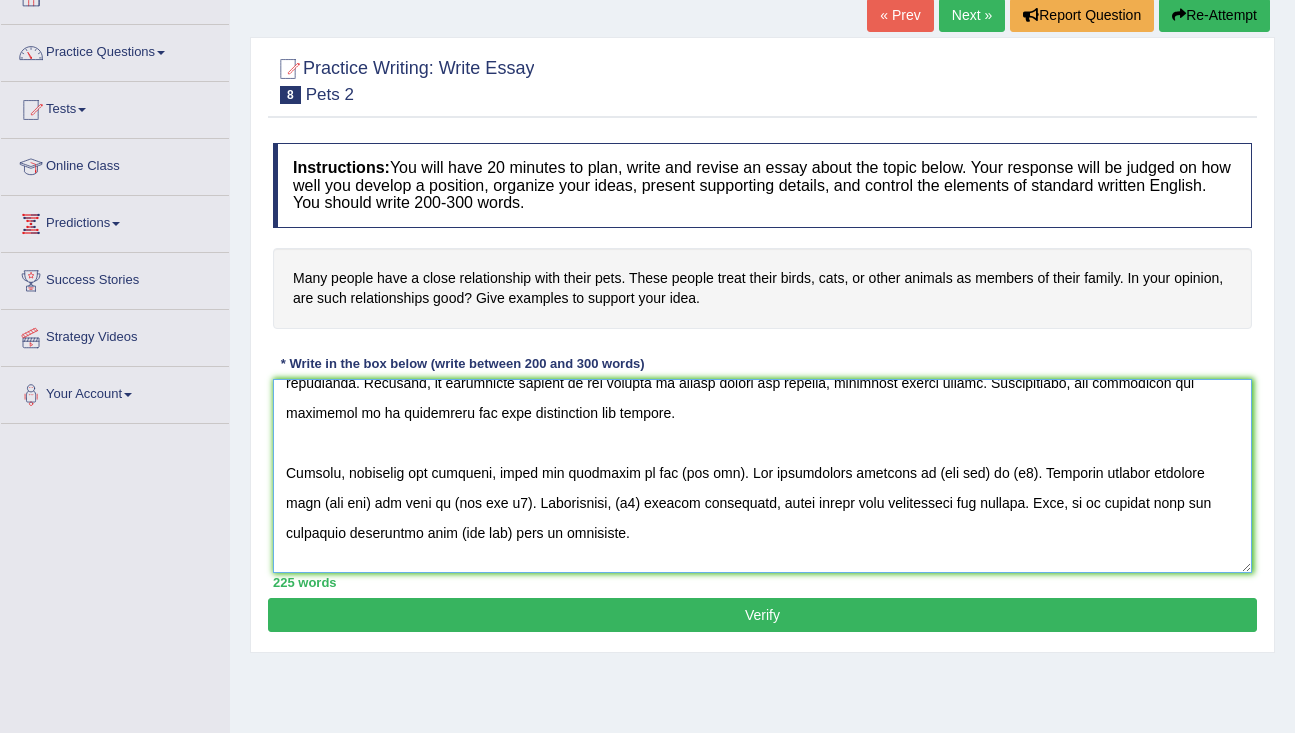 click at bounding box center [762, 476] 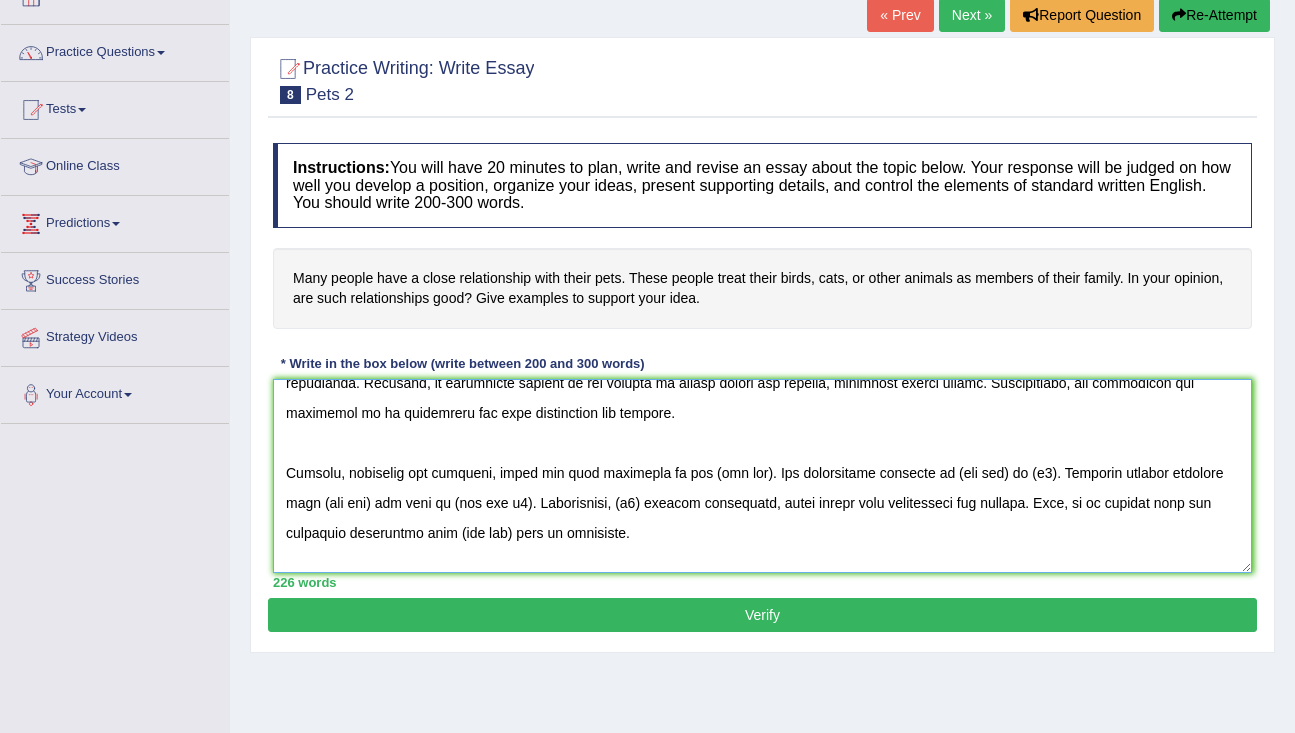 drag, startPoint x: 662, startPoint y: 473, endPoint x: 758, endPoint y: 476, distance: 96.04687 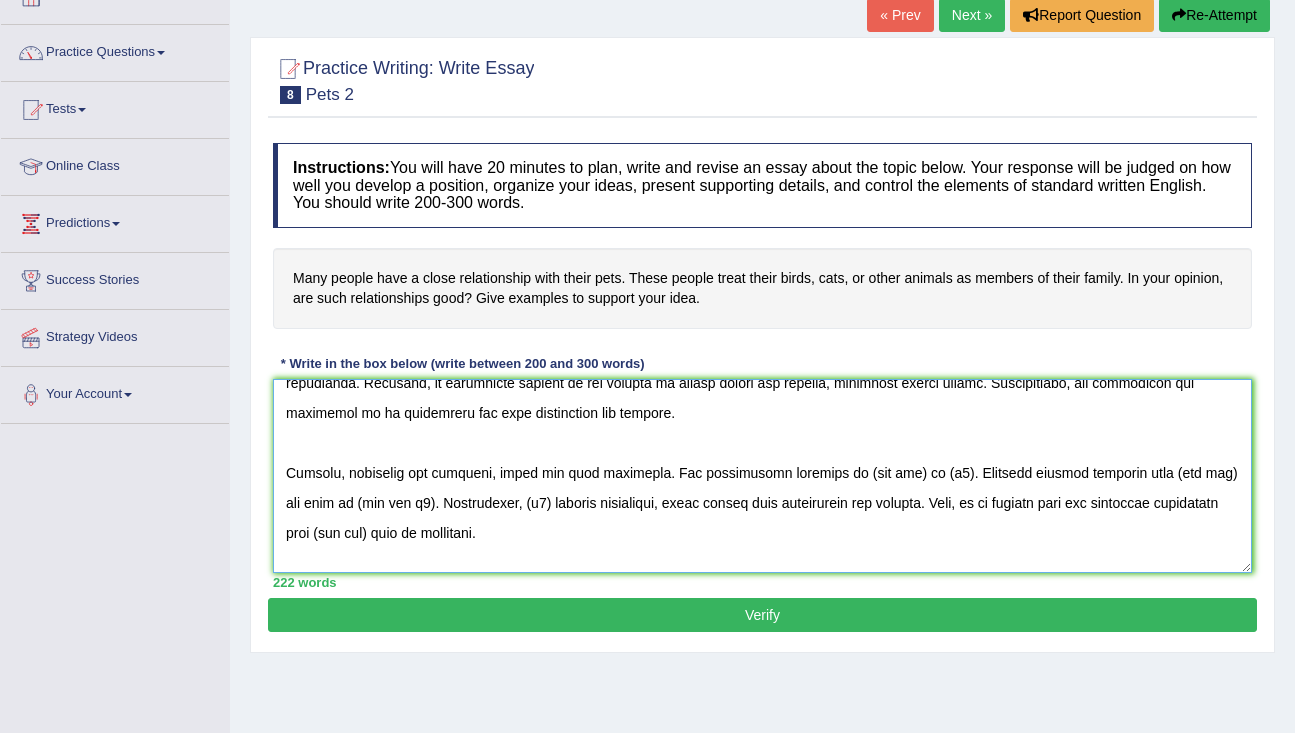 drag, startPoint x: 827, startPoint y: 471, endPoint x: 942, endPoint y: 472, distance: 115.00435 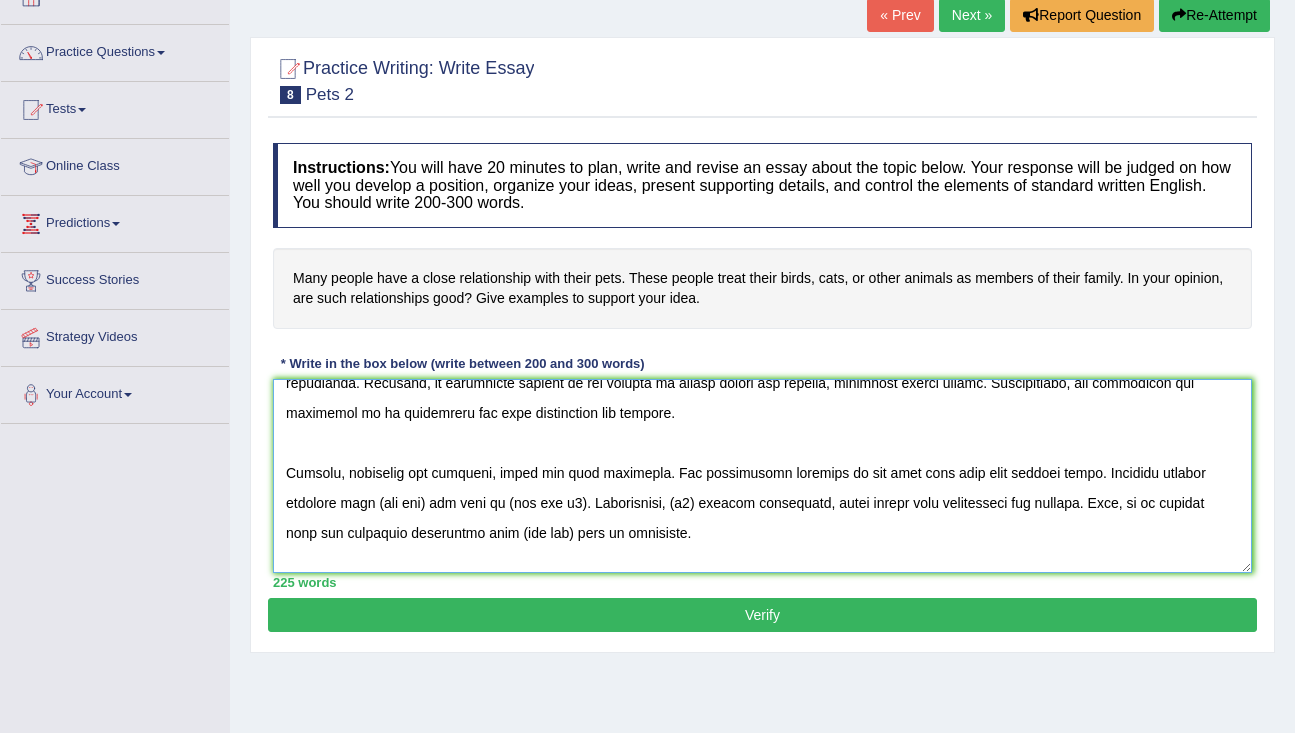 click at bounding box center [762, 476] 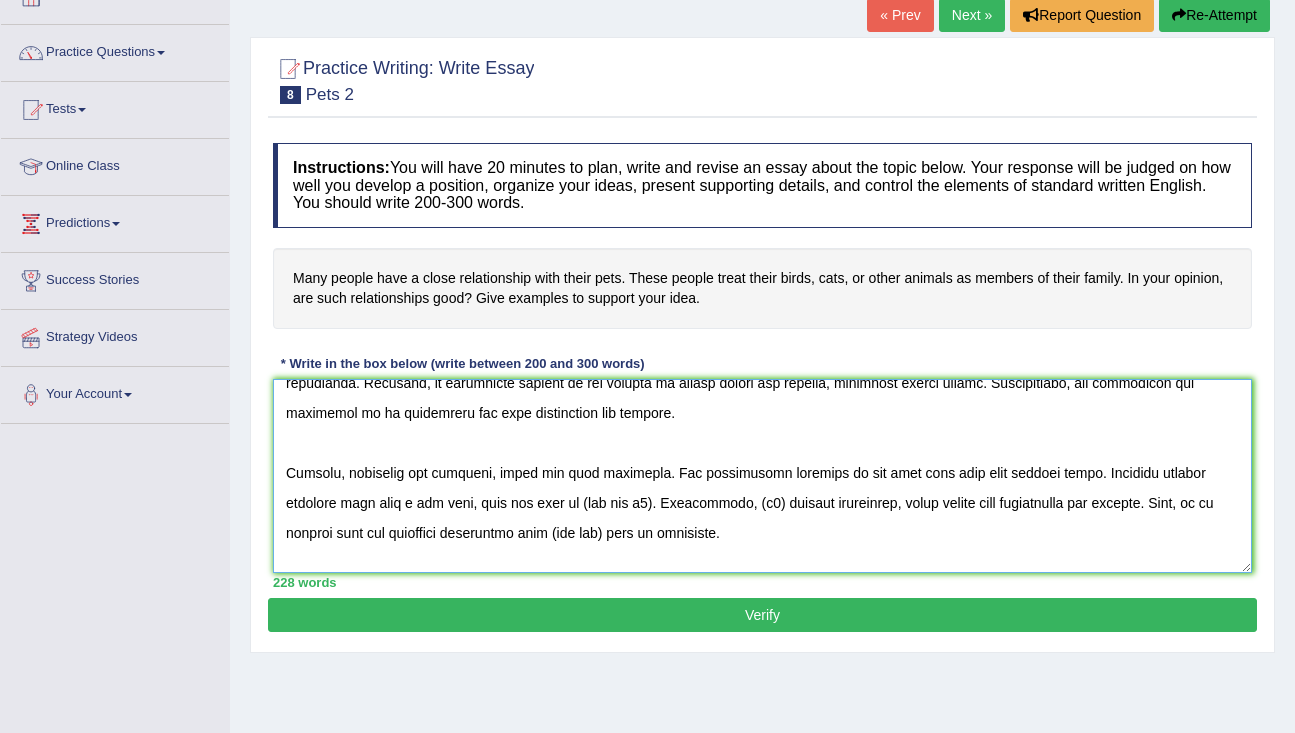 click at bounding box center [762, 476] 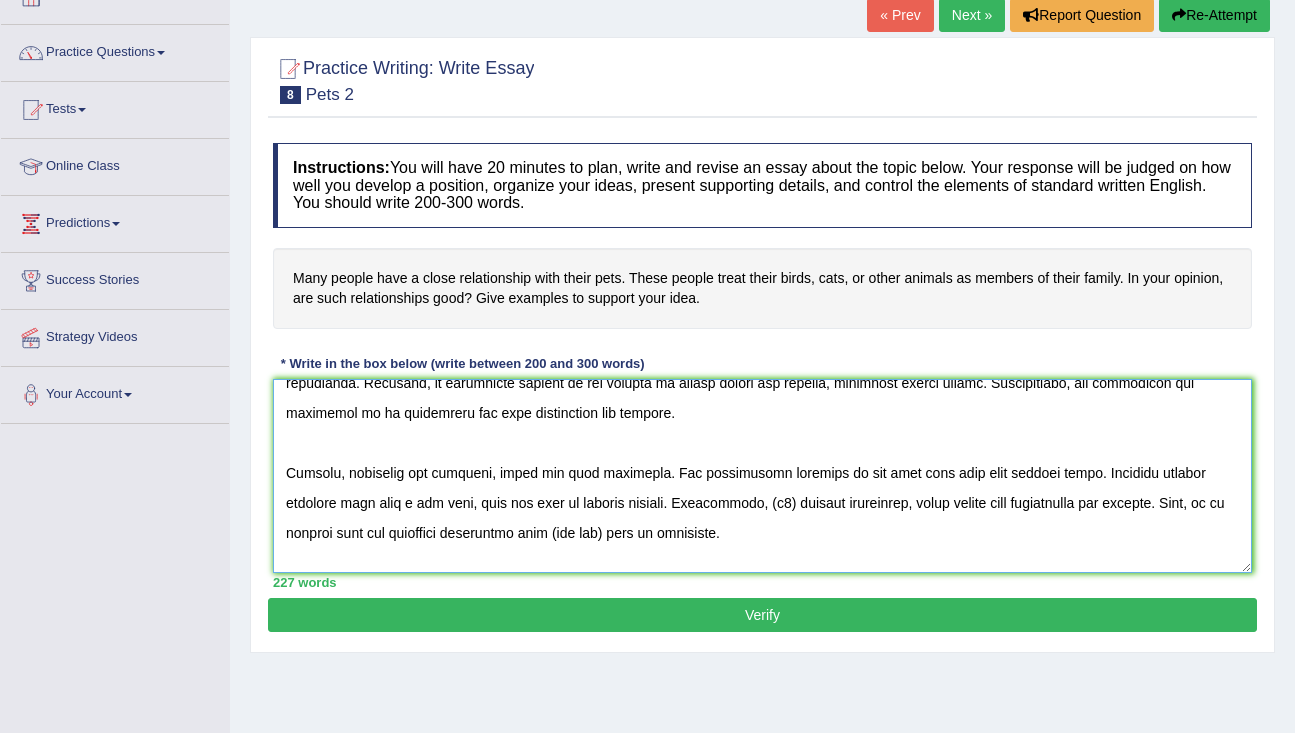 click at bounding box center [762, 476] 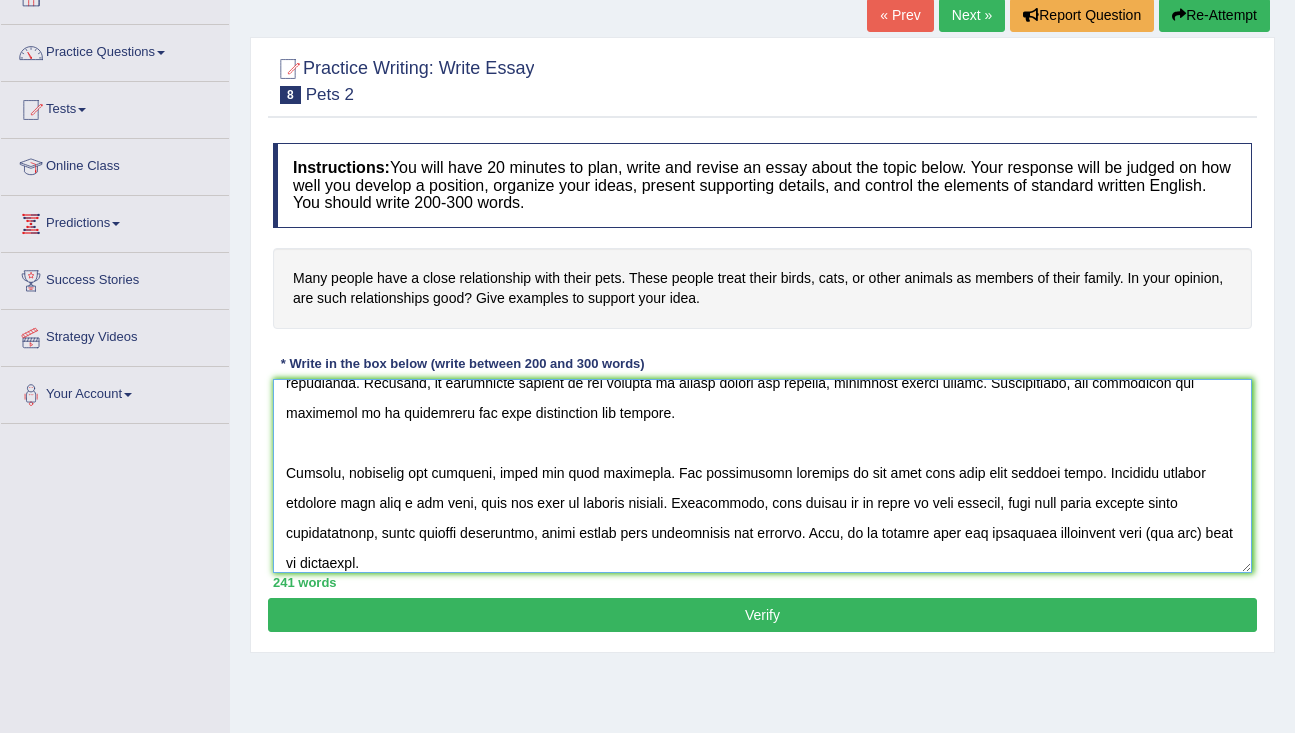 click at bounding box center (762, 476) 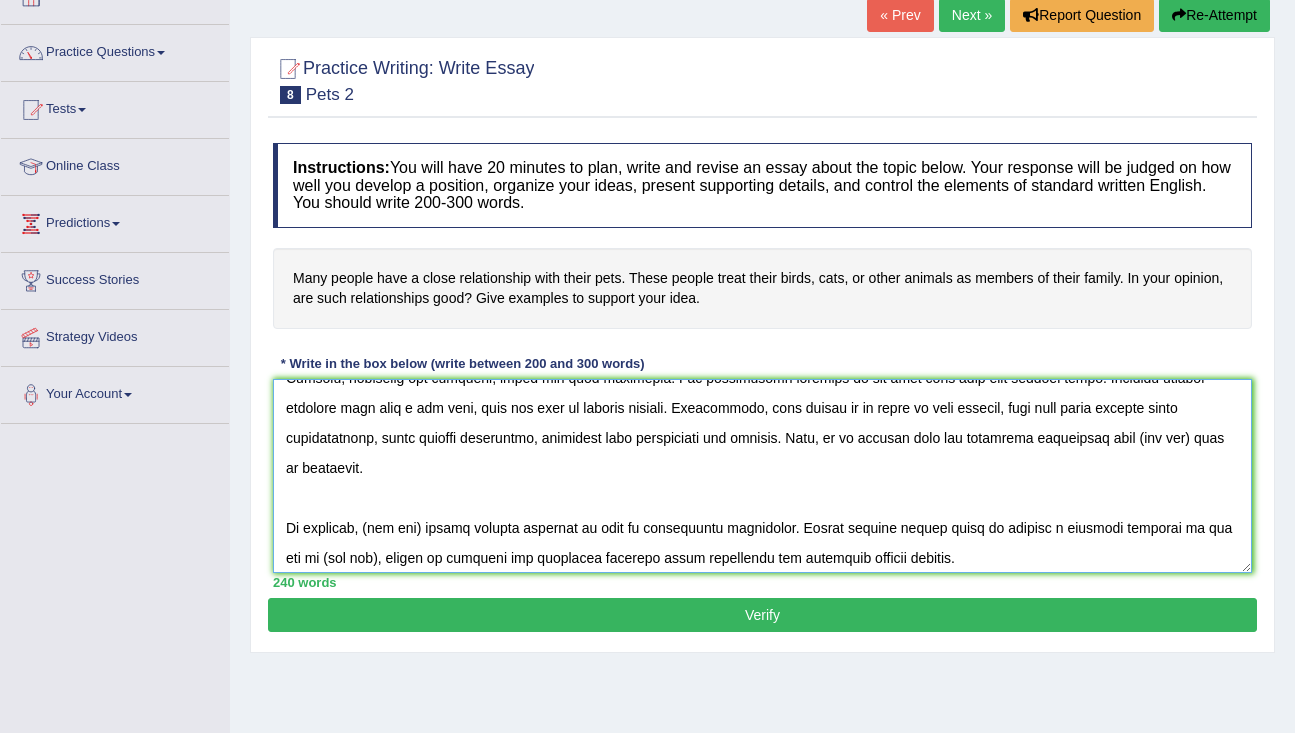 scroll, scrollTop: 322, scrollLeft: 0, axis: vertical 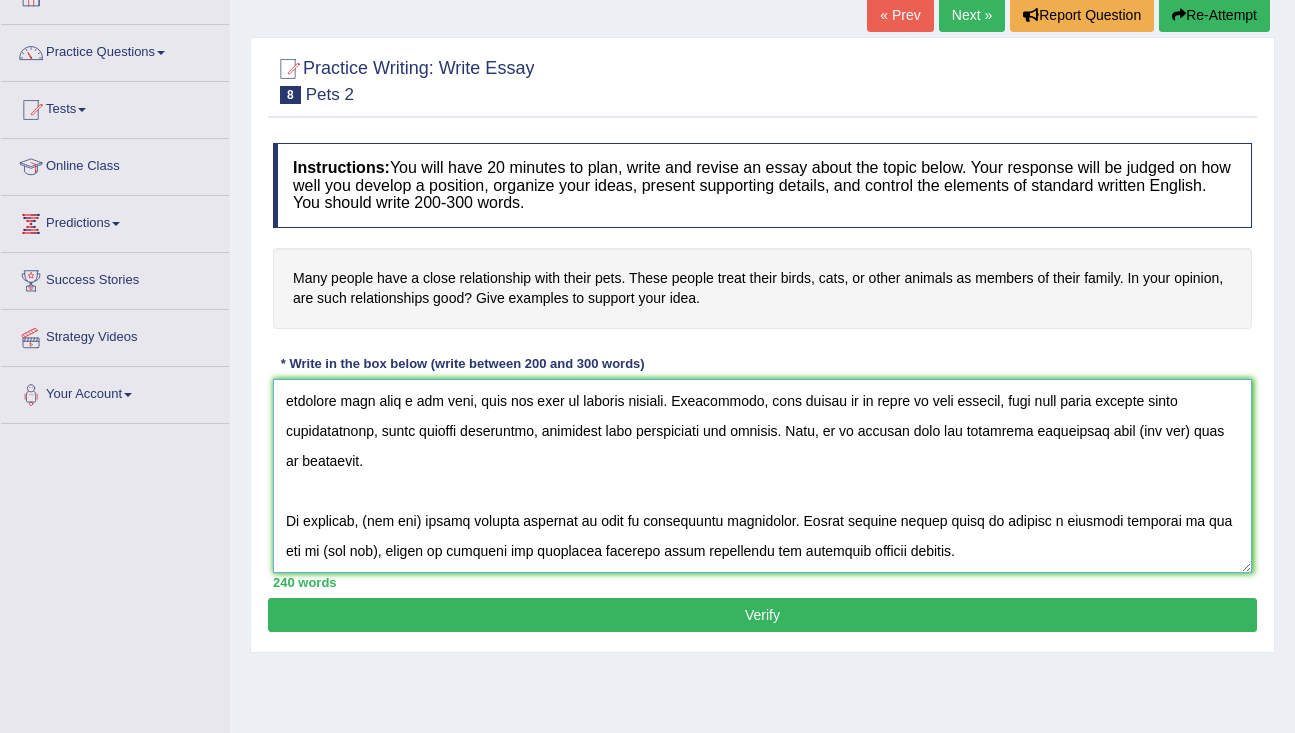 click at bounding box center (762, 476) 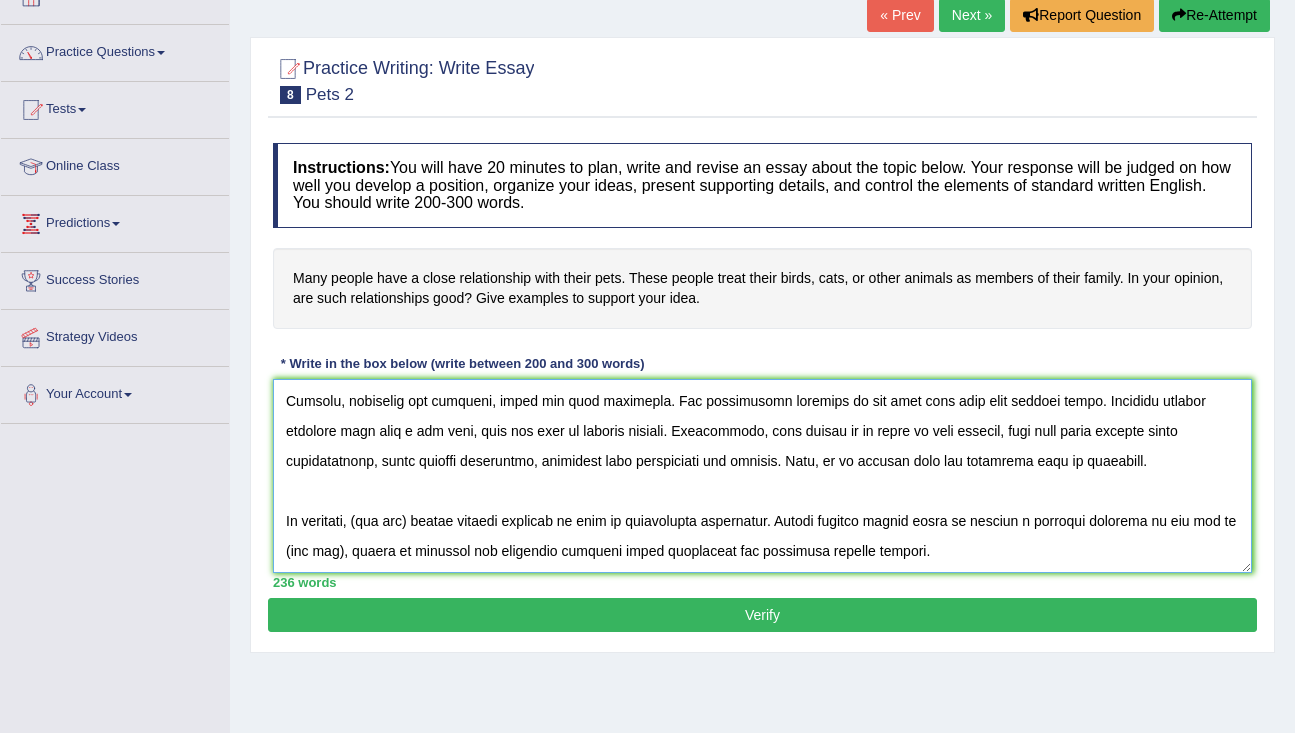 scroll, scrollTop: 317, scrollLeft: 0, axis: vertical 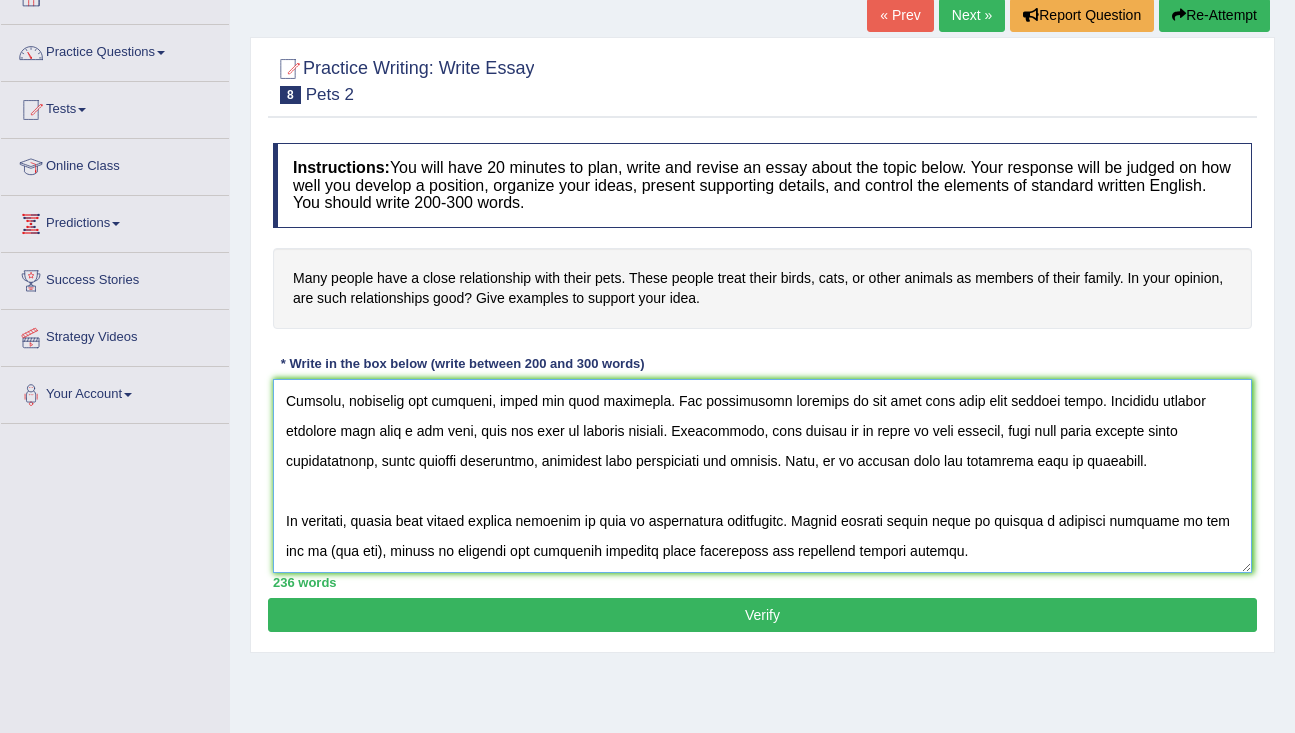 click at bounding box center [762, 476] 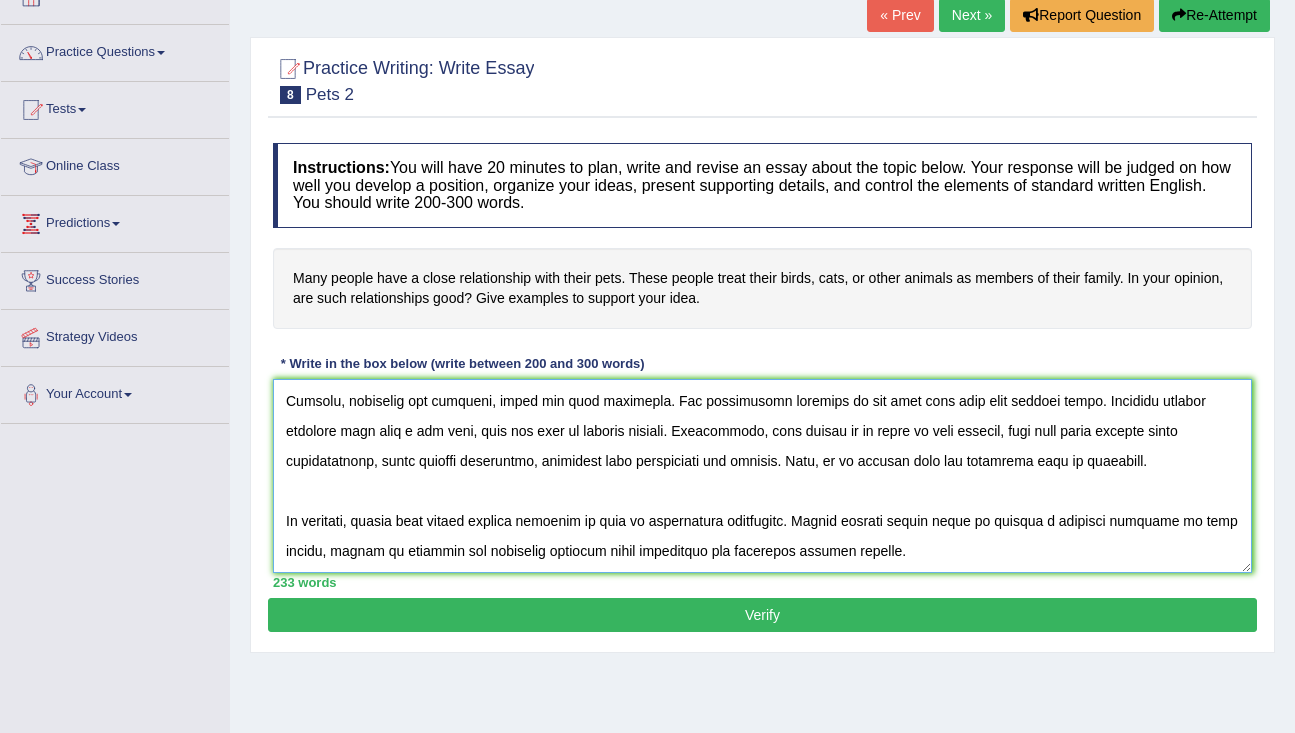 click at bounding box center (762, 476) 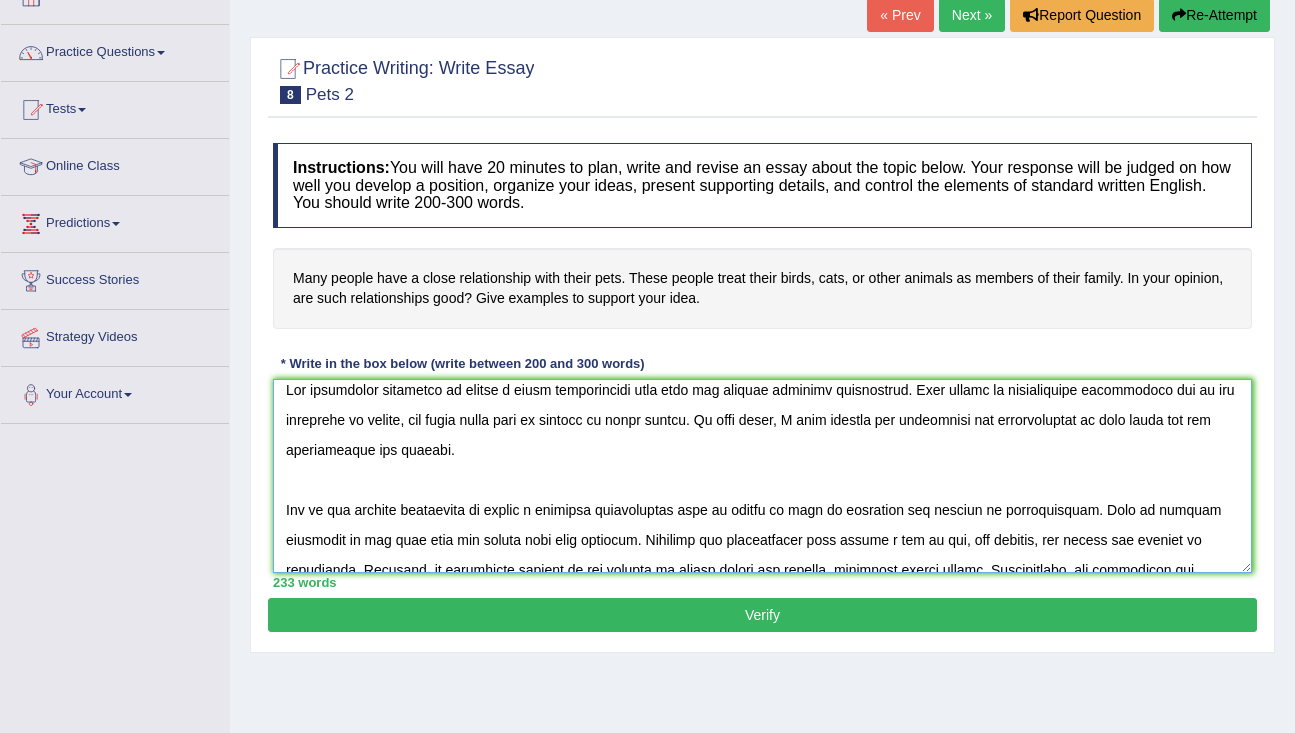 scroll, scrollTop: 0, scrollLeft: 0, axis: both 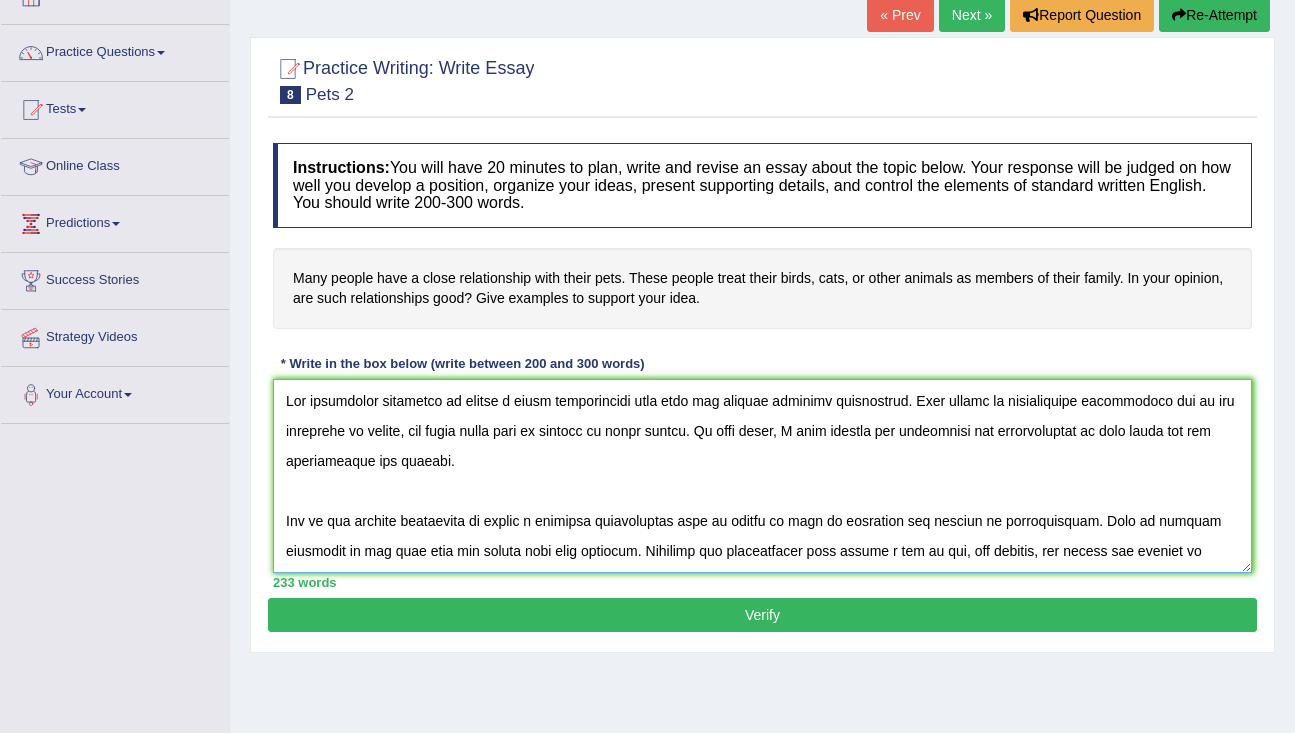 type on "The increasing influence of having a close relationship with pets has ignited numerous discussions. This matter is particularly significant due to its influence on people, who treat their pets as members of their family. In this essay, I will examine the advantages and disadvantages of this trend and its implications for society.
One of the primary advantages of having a familiar relationship with an animal is that it increases the feeling of companionship. This is further supported by the fact that pet owners feel less isolated. Research has demonstrated that having a cat or dog, for example, can reduce the feeling of loneliness. Moreover, an additional benefit is its ability to reduce stress and anxiety, improving mental health. Consequently, the advantages are essential to be considered for both individuals and society.
However, alongside the benefits, there are some drawbacks. One significant drawback is the fact that pets have shorter lives. Numerous studies indicate that when a pet dies, this may ..." 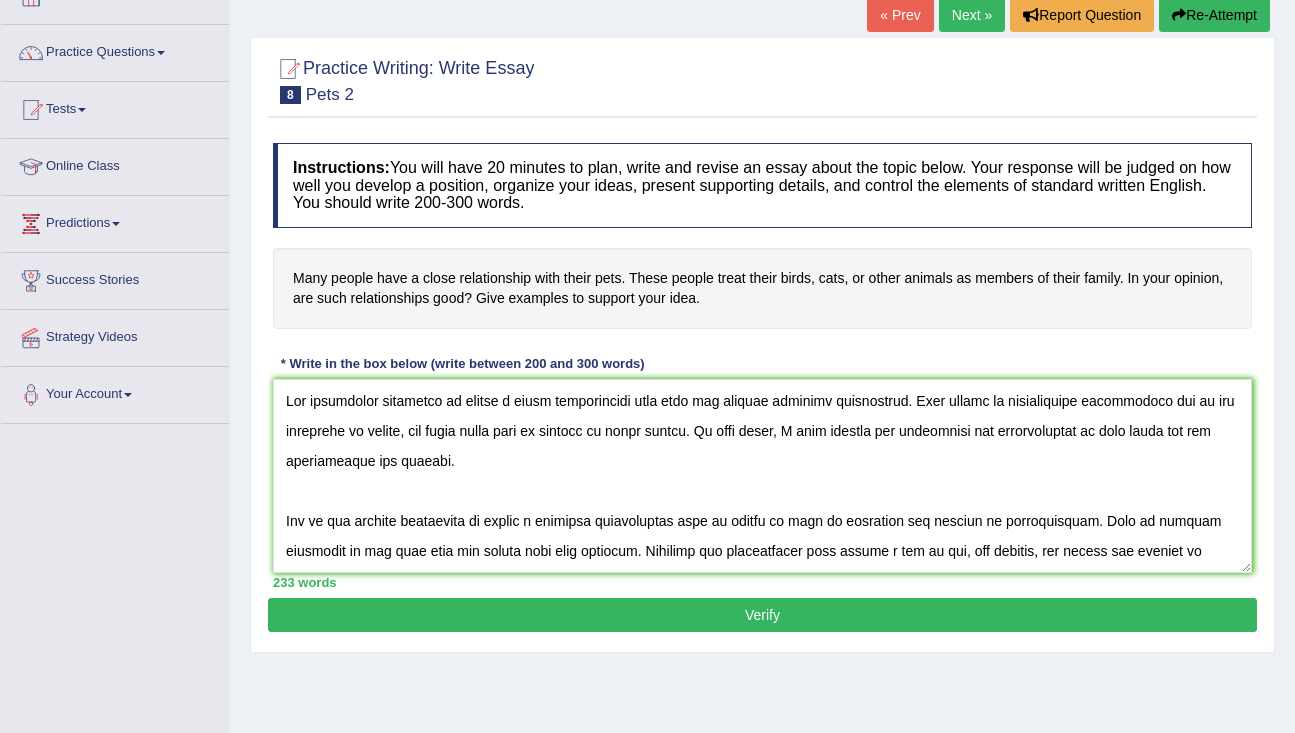 click on "Verify" at bounding box center [762, 615] 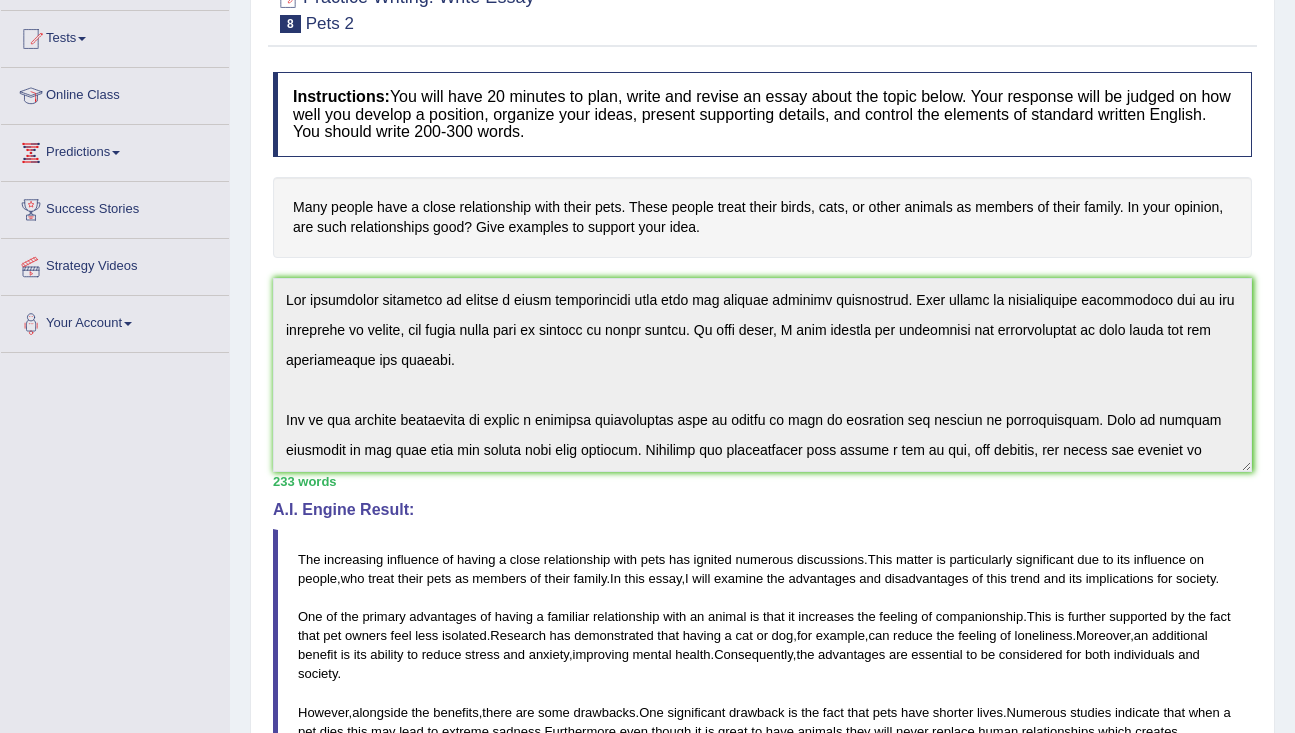 scroll, scrollTop: 0, scrollLeft: 0, axis: both 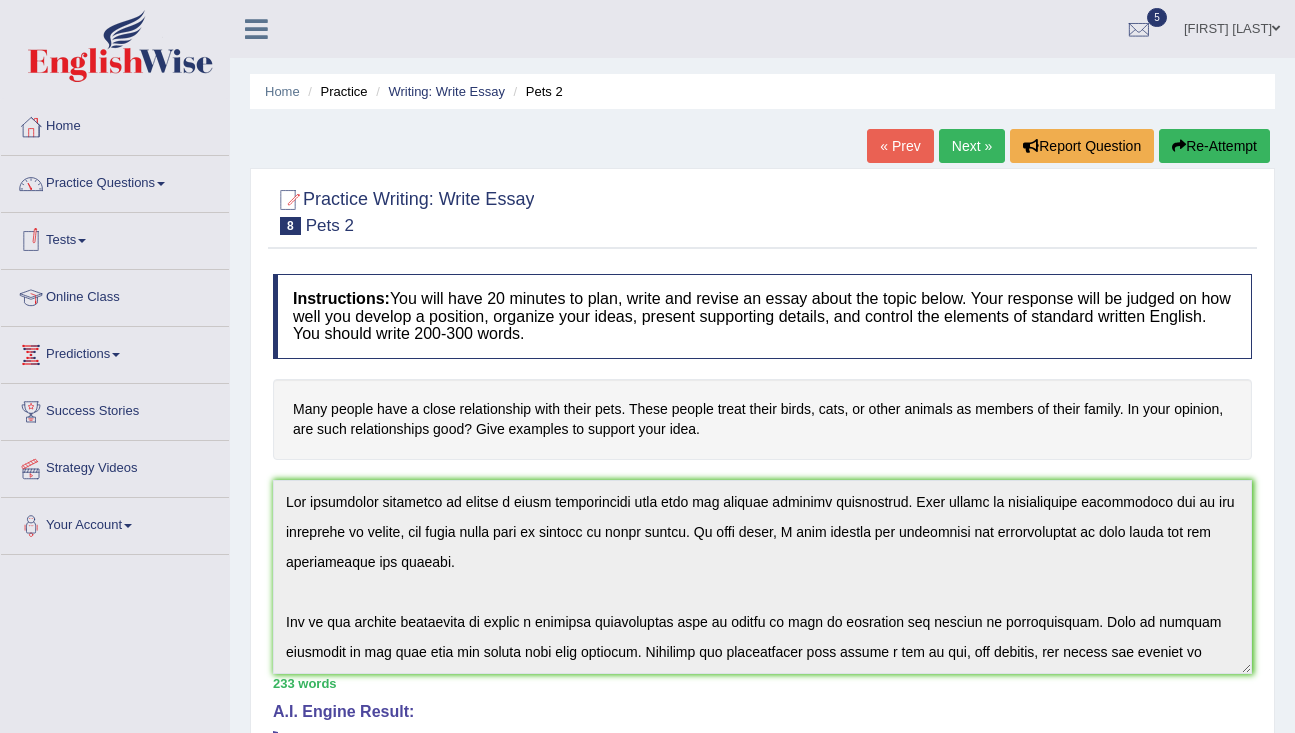 click on "Practice Questions" at bounding box center [115, 181] 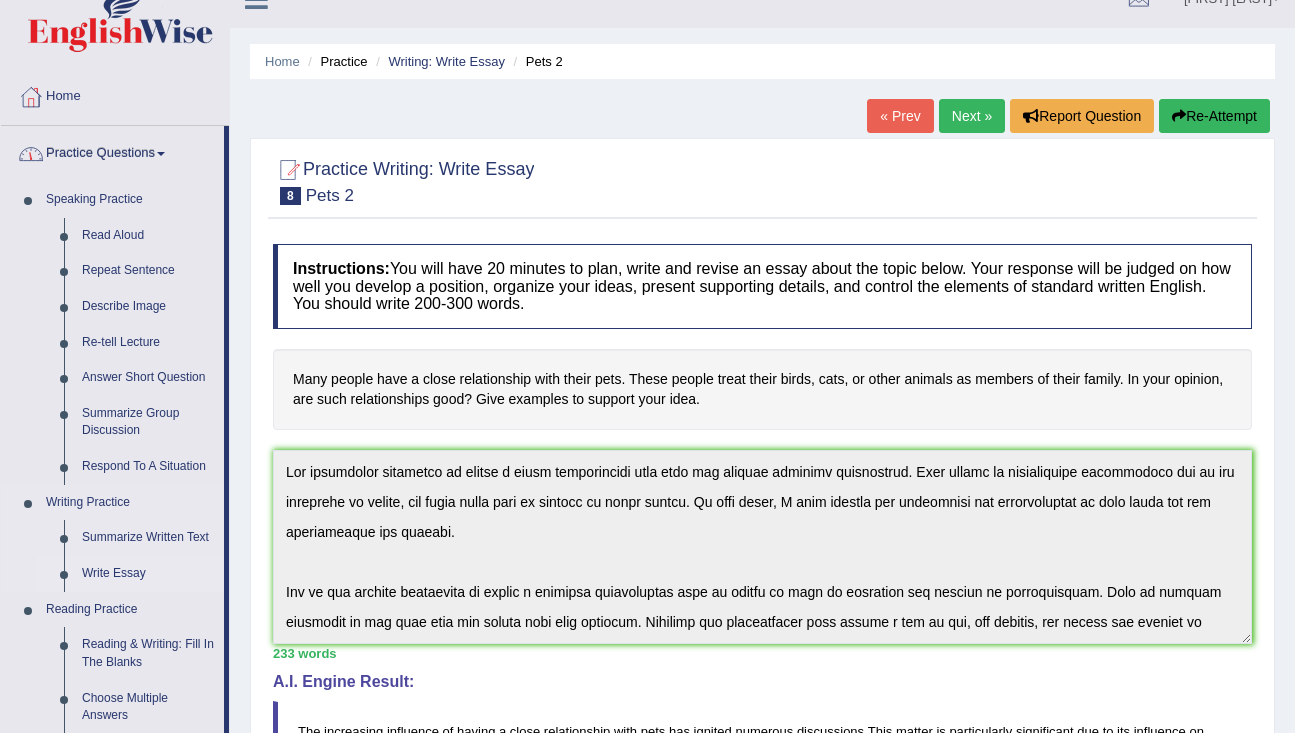 scroll, scrollTop: 31, scrollLeft: 0, axis: vertical 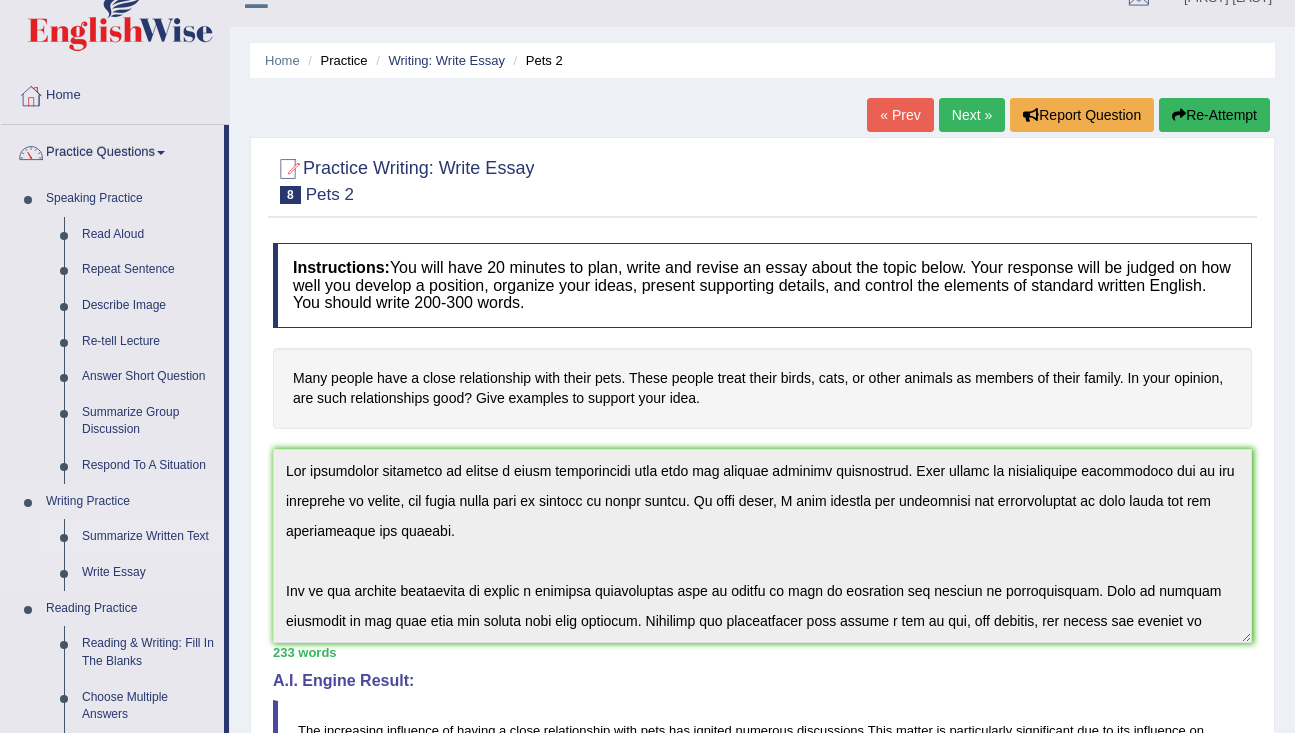 click on "Summarize Written Text" at bounding box center (148, 537) 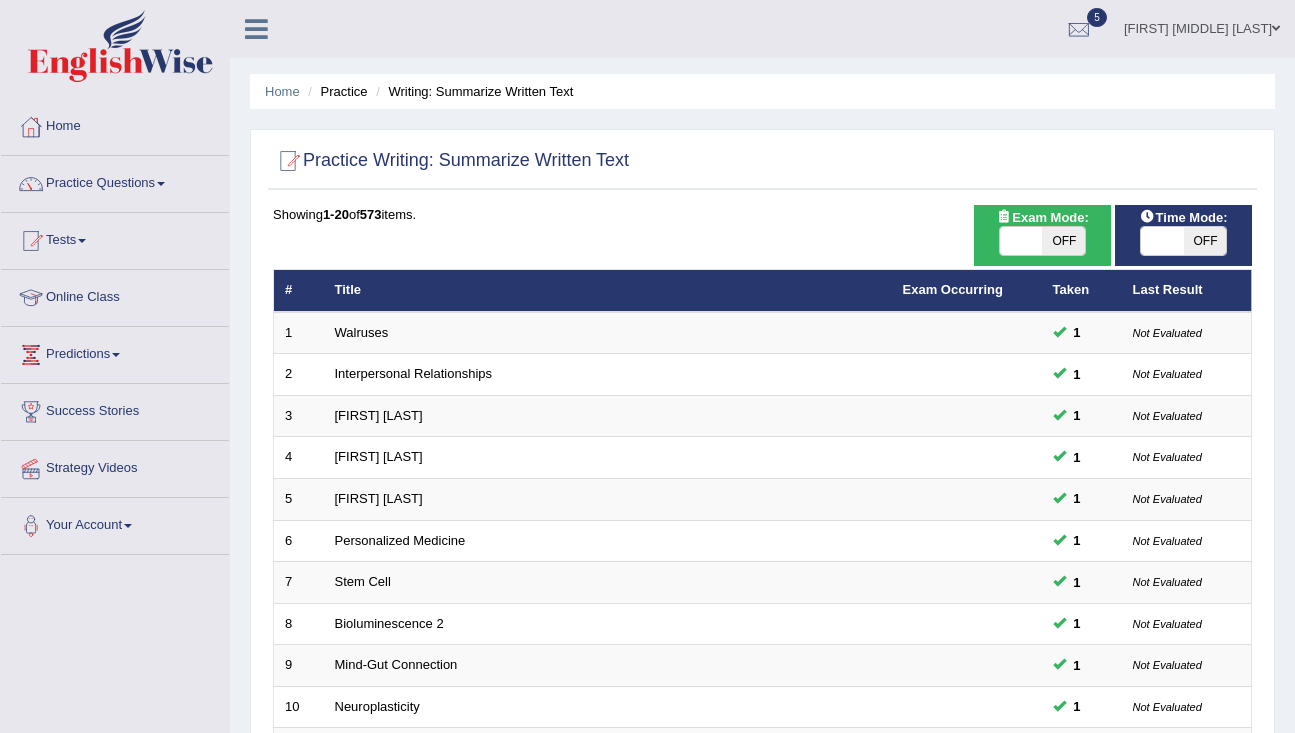 scroll, scrollTop: 0, scrollLeft: 0, axis: both 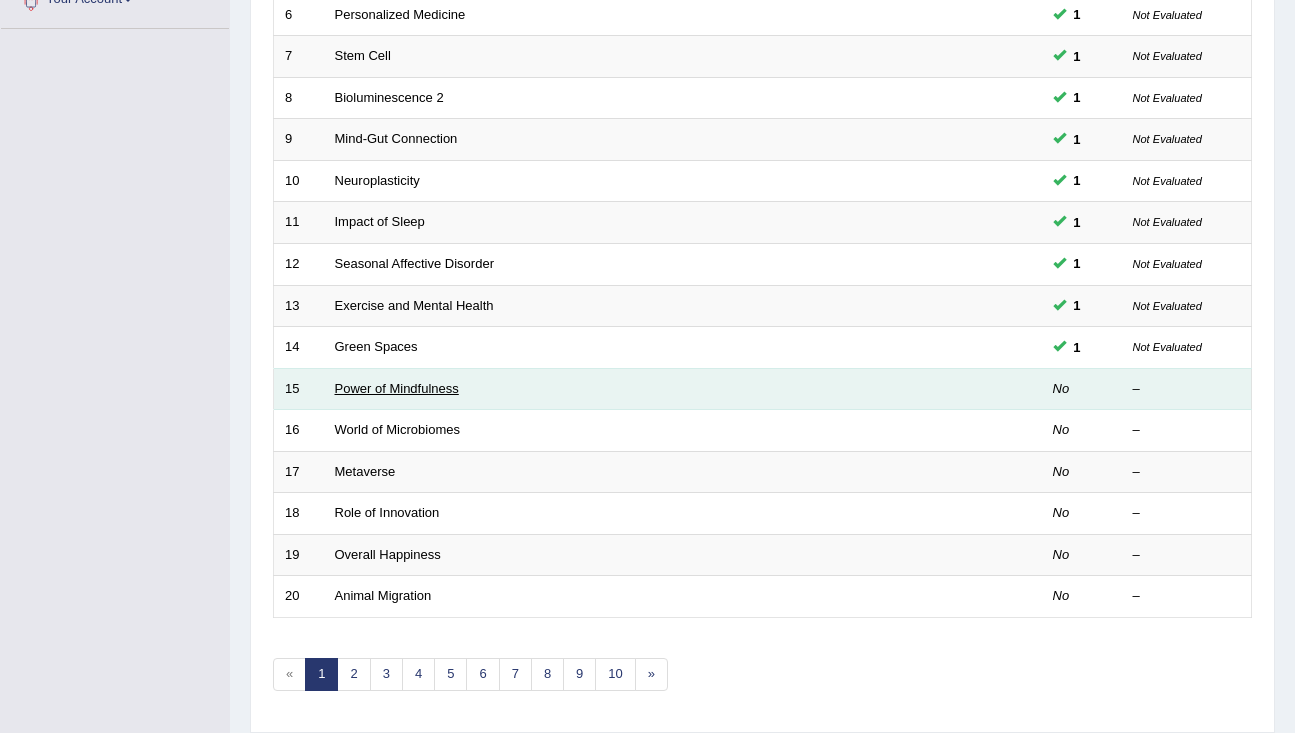click on "Power of Mindfulness" at bounding box center (397, 388) 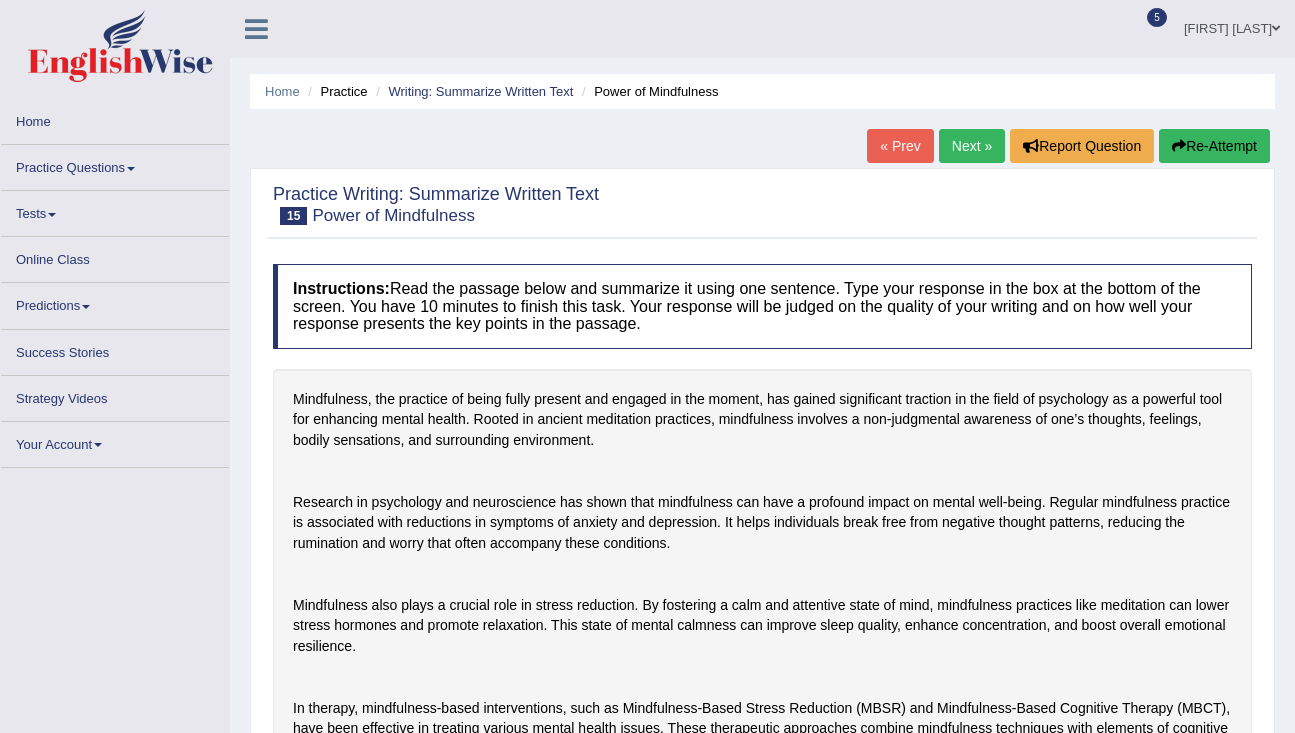 scroll, scrollTop: 0, scrollLeft: 0, axis: both 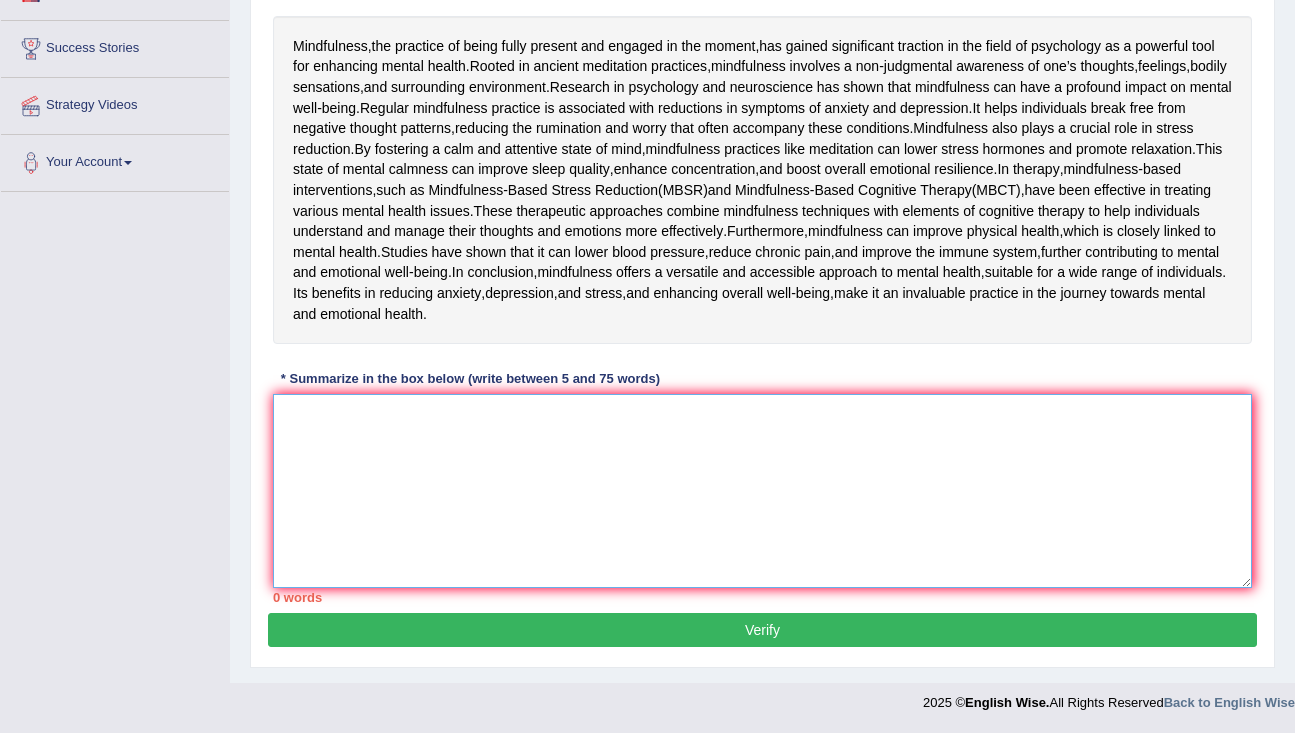 click at bounding box center [762, 491] 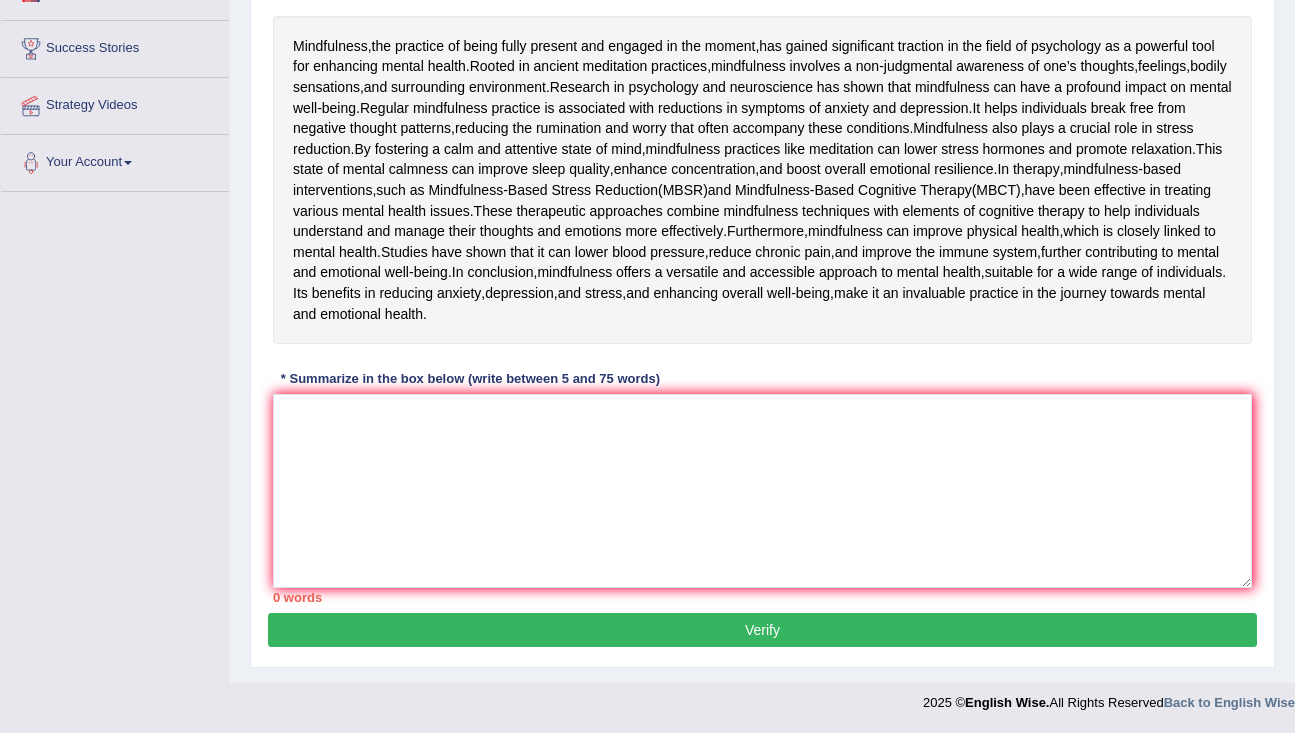 click on "Mindfulness ,  the   practice   of   being   fully   present   and   engaged   in   the   moment ,  has   gained   significant   traction   in   the   field   of   psychology   as   a   powerful   tool   for   enhancing   mental   health .  Rooted   in   ancient   meditation   practices ,  mindfulness   involves   a   non - judgmental   awareness   of   one’s   thoughts ,  feelings ,  bodily   sensations ,  and   surrounding   environment .
Research   in   psychology   and   neuroscience   has   shown   that   mindfulness   can   have   a   profound   impact   on   mental   well - being .  Regular   mindfulness   practice   is   associated   with   reductions   in   symptoms   of   anxiety   and   depression .  It   helps   individuals   break   free   from   negative   thought   patterns ,  reducing   the   rumination   and   worry   that   often   accompany   these   conditions .
Mindfulness   also   plays   a   crucial   role   in   stress   reduction .  By   fostering   a   calm   and   attentive" at bounding box center (762, 180) 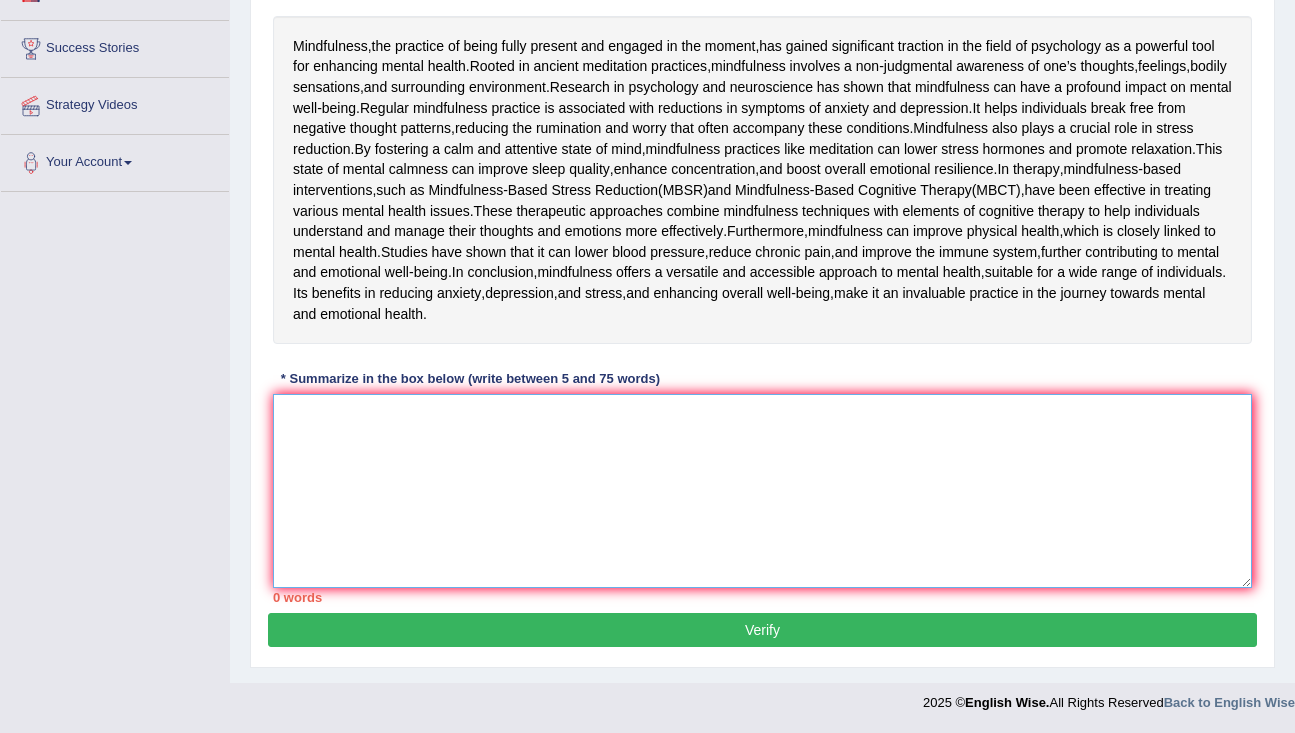 click at bounding box center [762, 491] 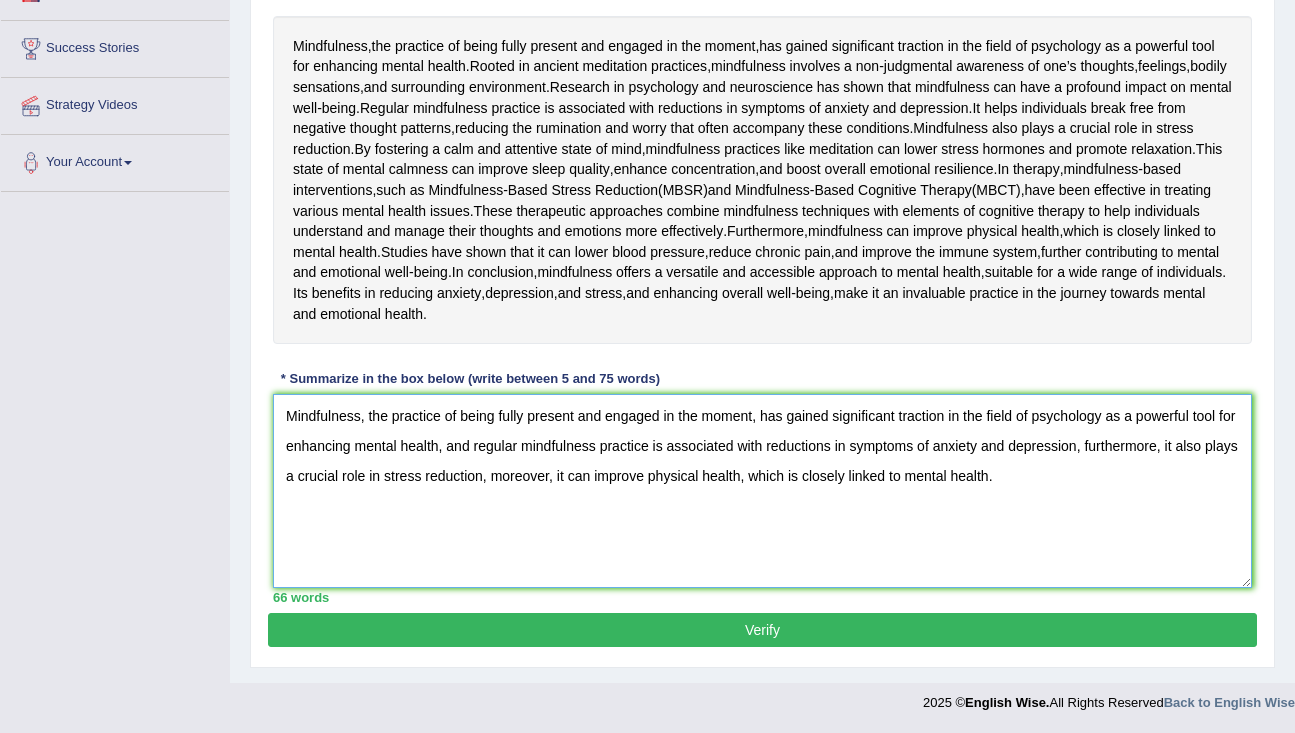 scroll, scrollTop: 479, scrollLeft: 0, axis: vertical 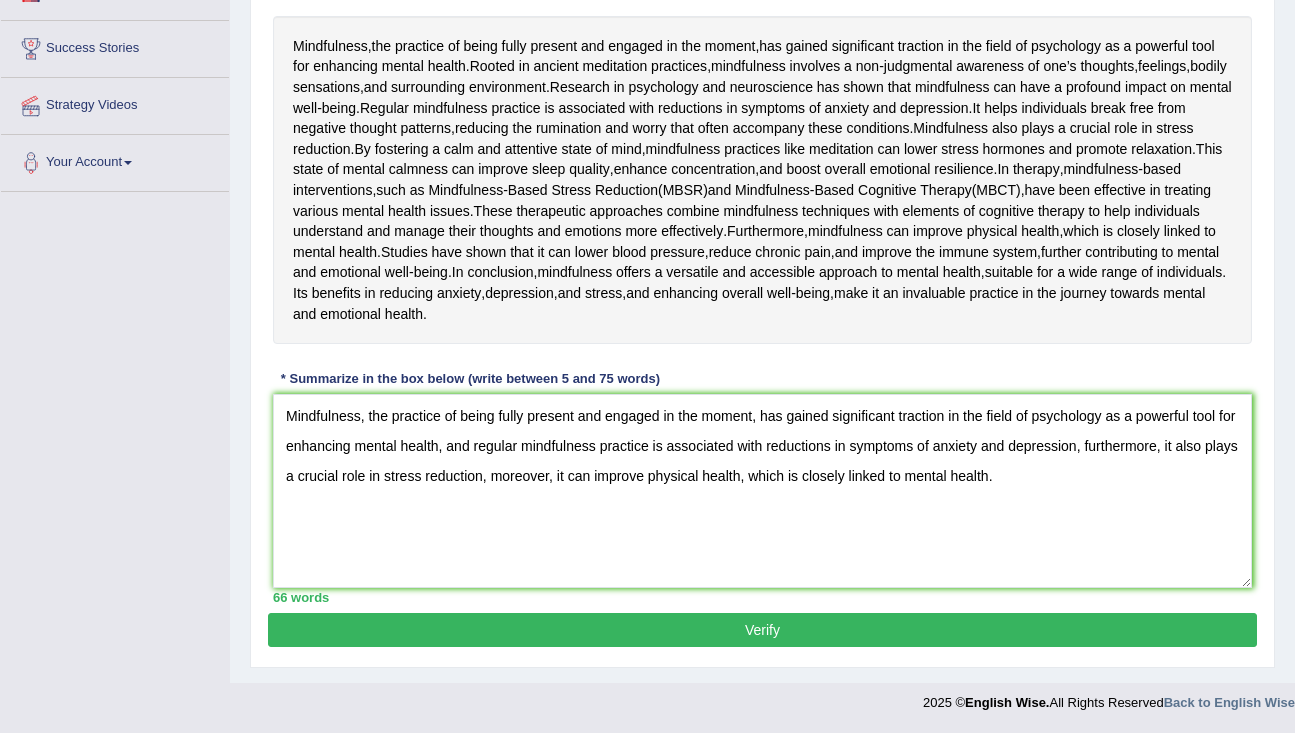 click on "Practice Writing: Summarize Written Text
15
Power of Mindfulness
Instructions:  Read the passage below and summarize it using one sentence. Type your response in the box at the bottom of the screen. You have 10 minutes to finish this task. Your response will be judged on the quality of your writing and on how well your response presents the key points in the passage.
Mindfulness ,  the   practice   of   being   fully   present   and   engaged   in   the   moment ,  has   gained   significant   traction   in   the   field   of   psychology   as   a   powerful   tool   for   enhancing   mental   health .  Rooted   in   ancient   meditation   practices ,  mindfulness   involves   a   non - judgmental   awareness   of   one’s   thoughts ,  feelings ,  bodily   sensations ,  and   surrounding   environment .
Research   in   psychology   and   neuroscience   has   shown   that   mindfulness   can   have   a   profound   impact" at bounding box center (762, 236) 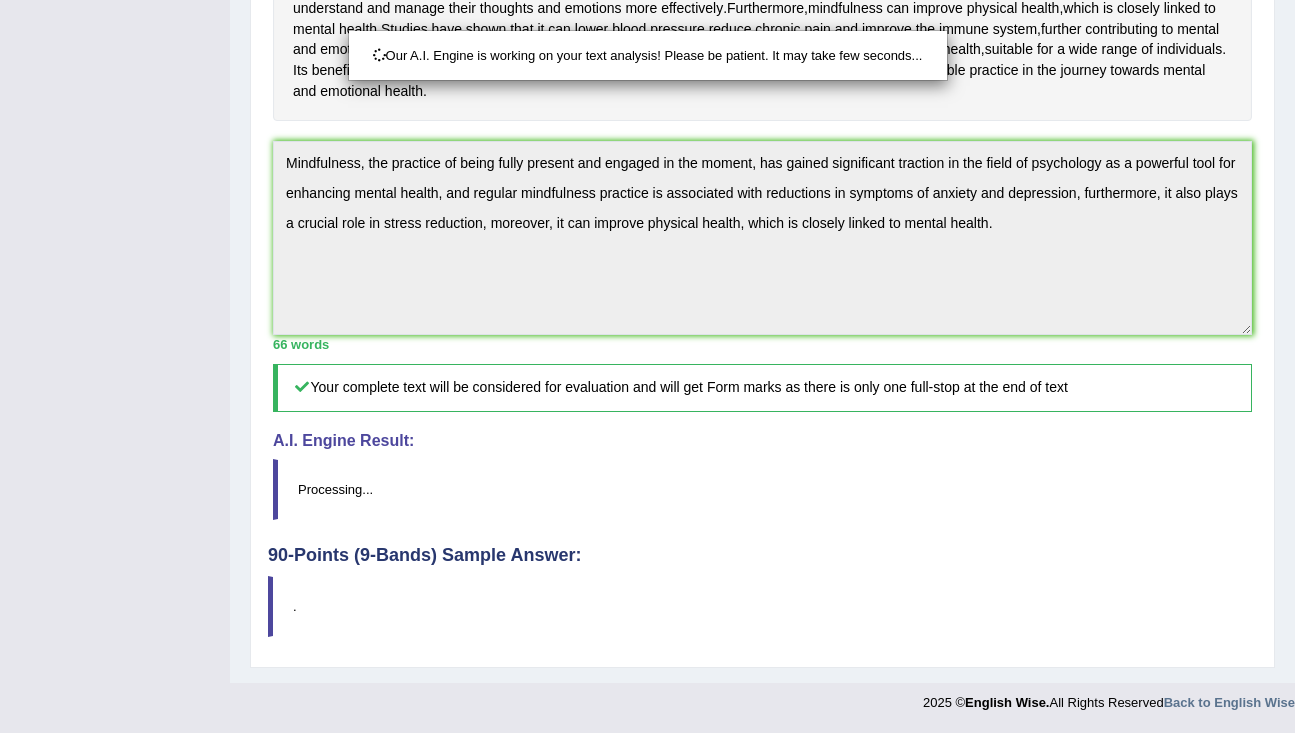 scroll, scrollTop: 731, scrollLeft: 0, axis: vertical 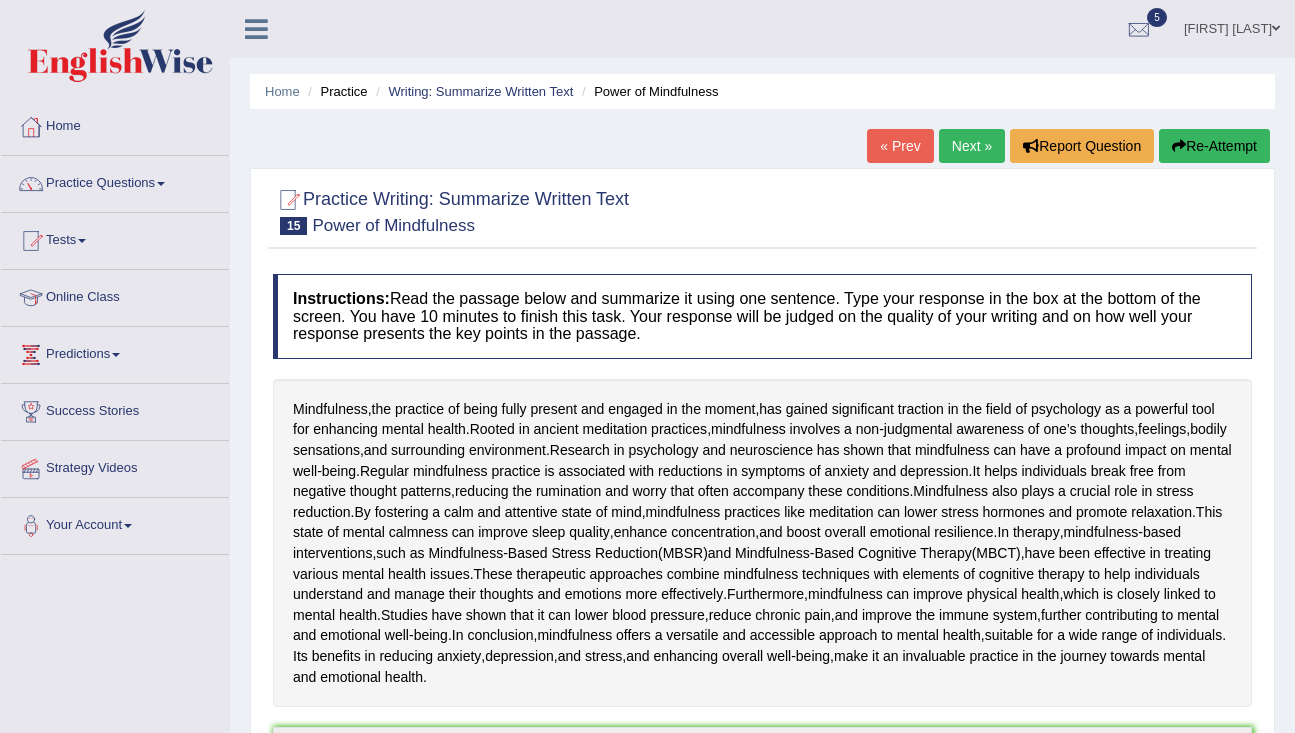 click on "Next »" at bounding box center [972, 146] 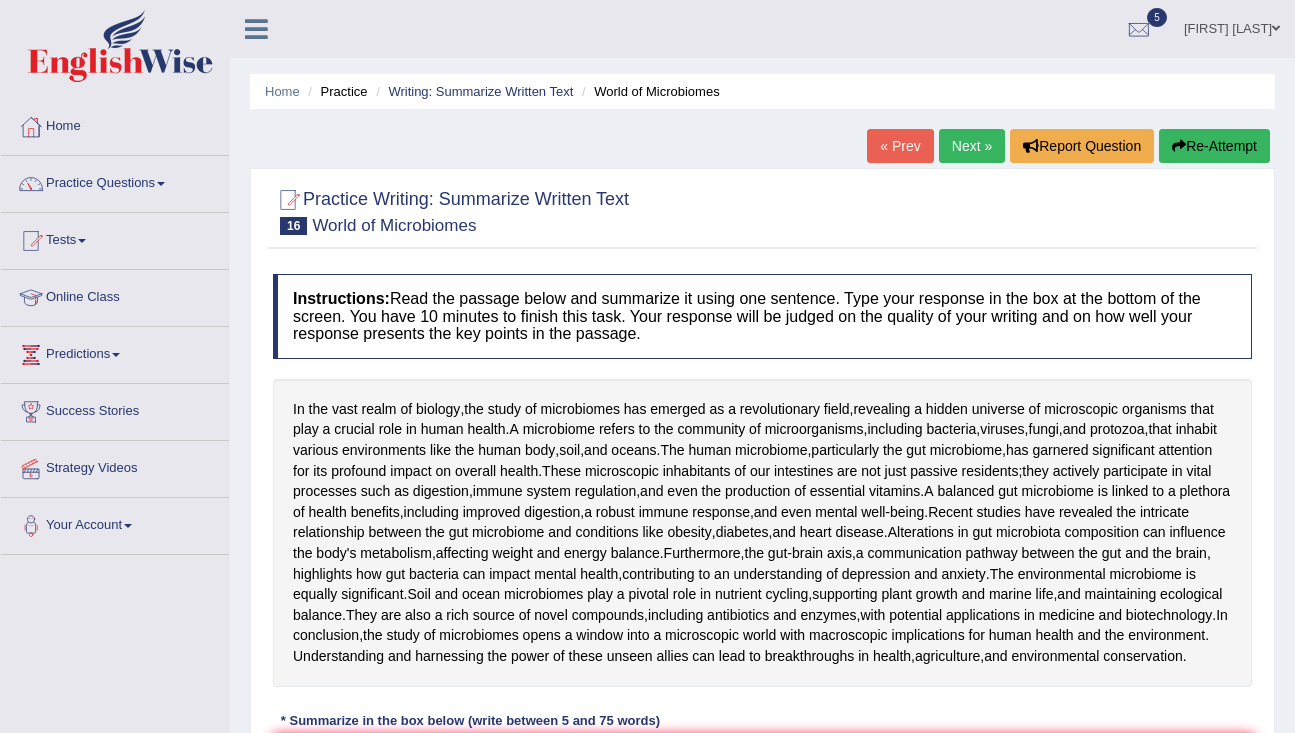 scroll, scrollTop: 0, scrollLeft: 0, axis: both 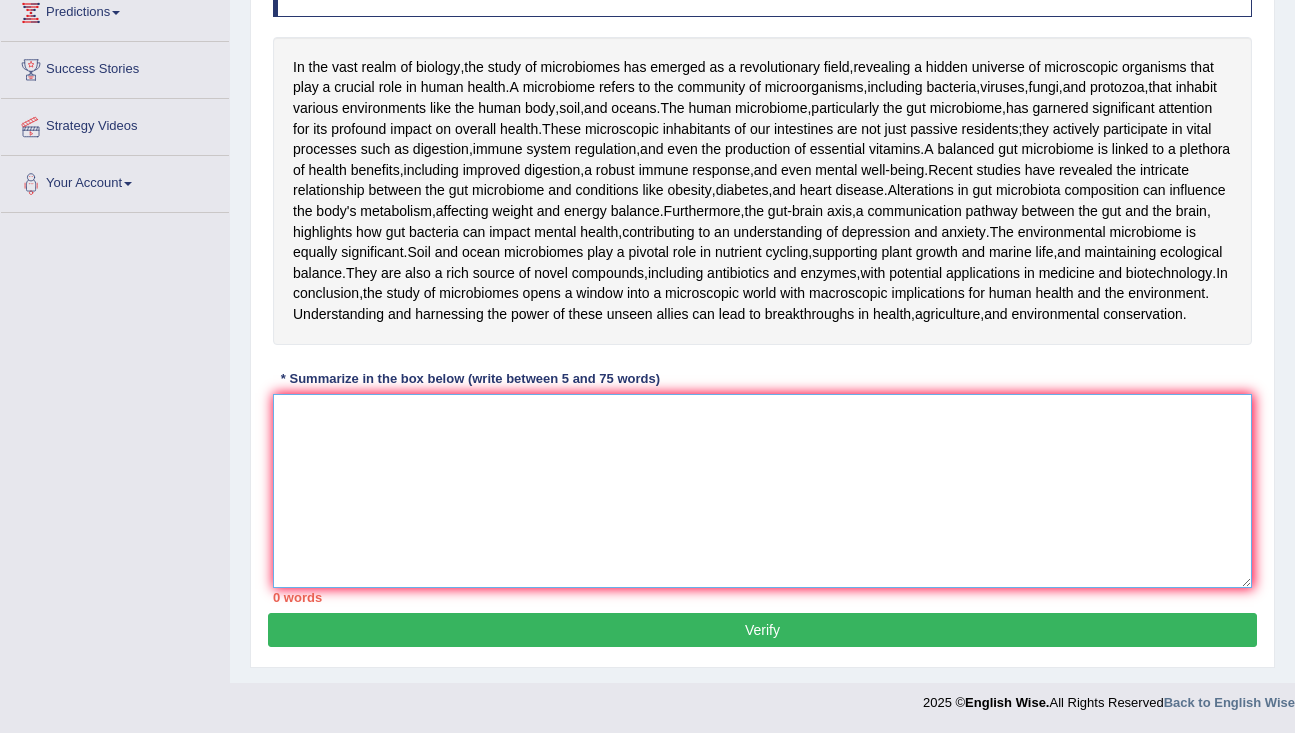 click at bounding box center (762, 491) 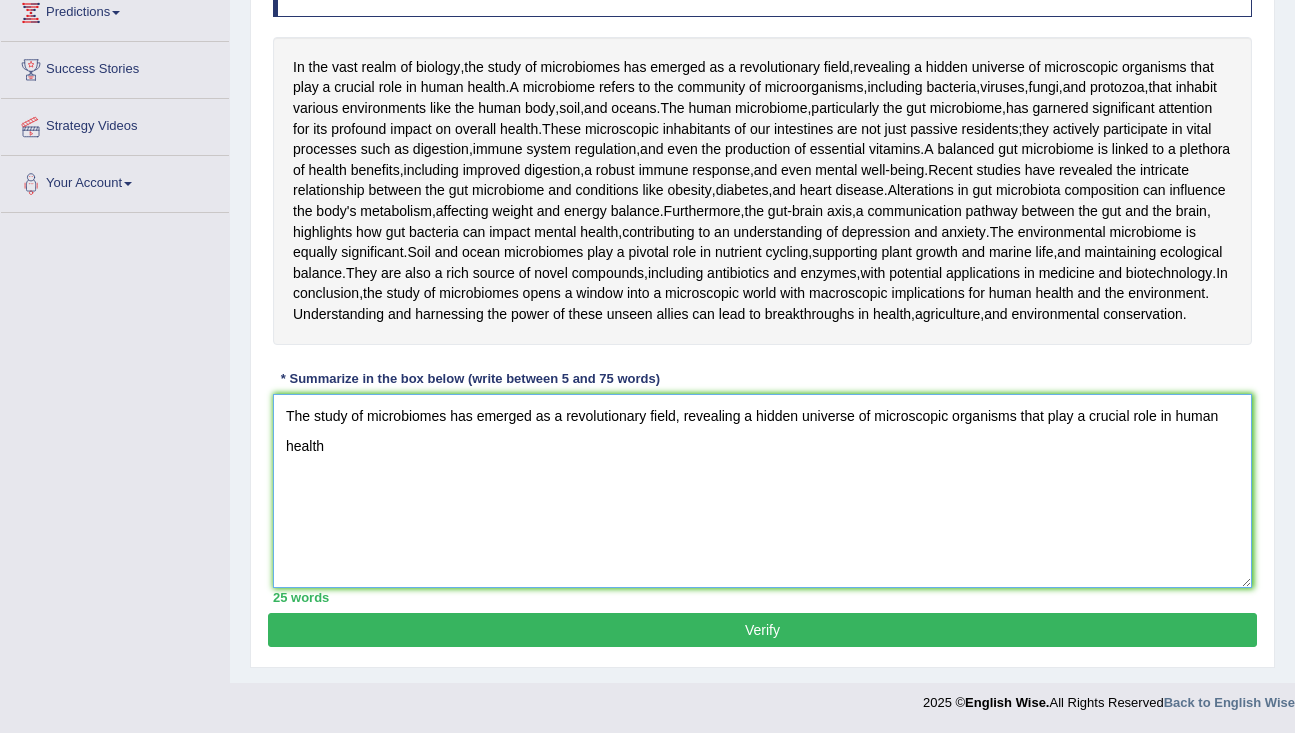 click on "The study of microbiomes has emerged as a revolutionary field, revealing a hidden universe of microscopic organisms that play a crucial role in human health" at bounding box center (762, 491) 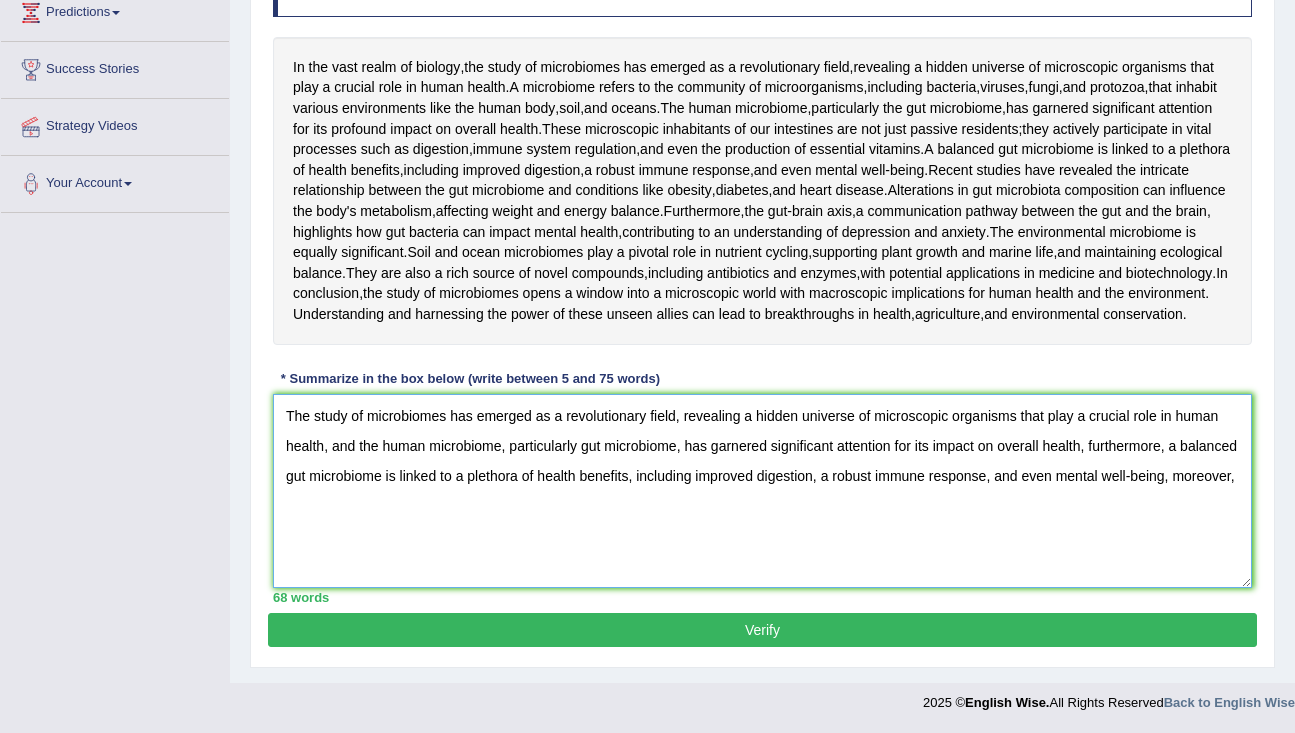 scroll, scrollTop: 507, scrollLeft: 0, axis: vertical 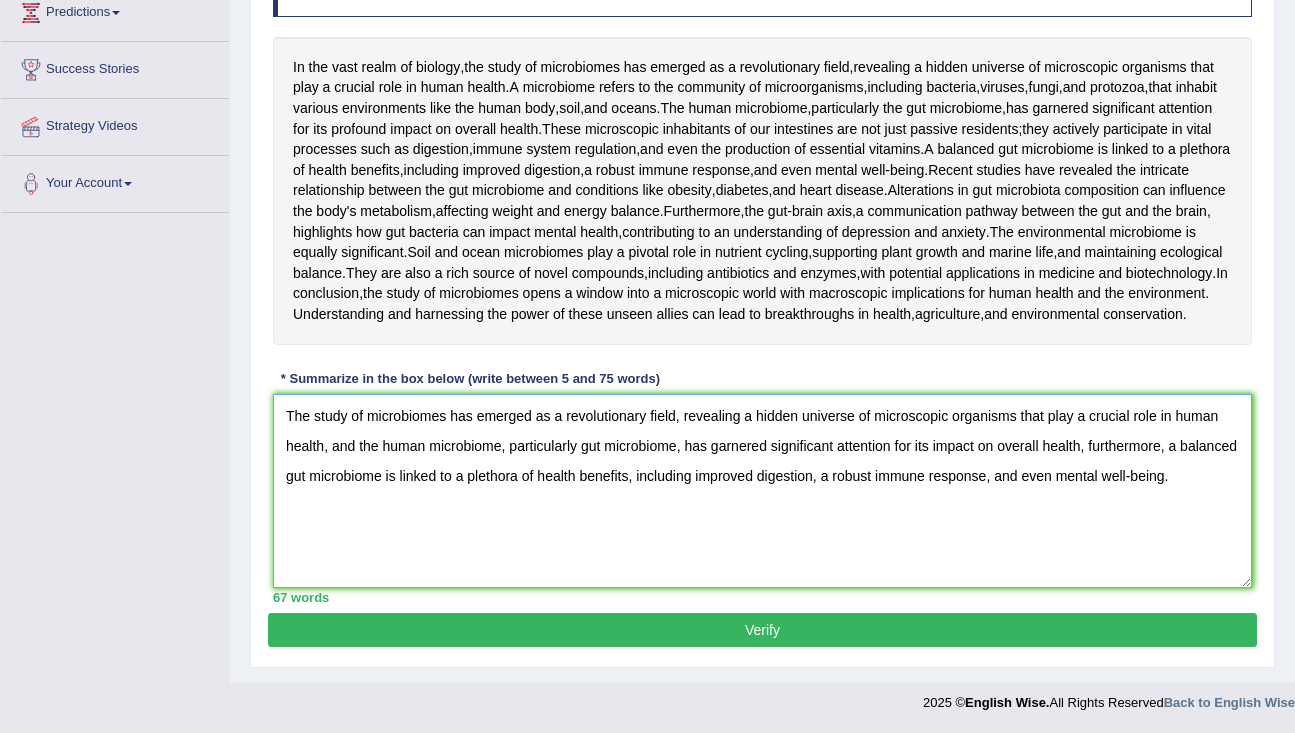 type on "The study of microbiomes has emerged as a revolutionary field, revealing a hidden universe of microscopic organisms that play a crucial role in human health, and the human microbiome, particularly gut microbiome, has garnered significant attention for its impact on overall health, furthermore, a balanced gut microbiome is linked to a plethora of health benefits, including improved digestion, a robust immune response, and even mental well-being." 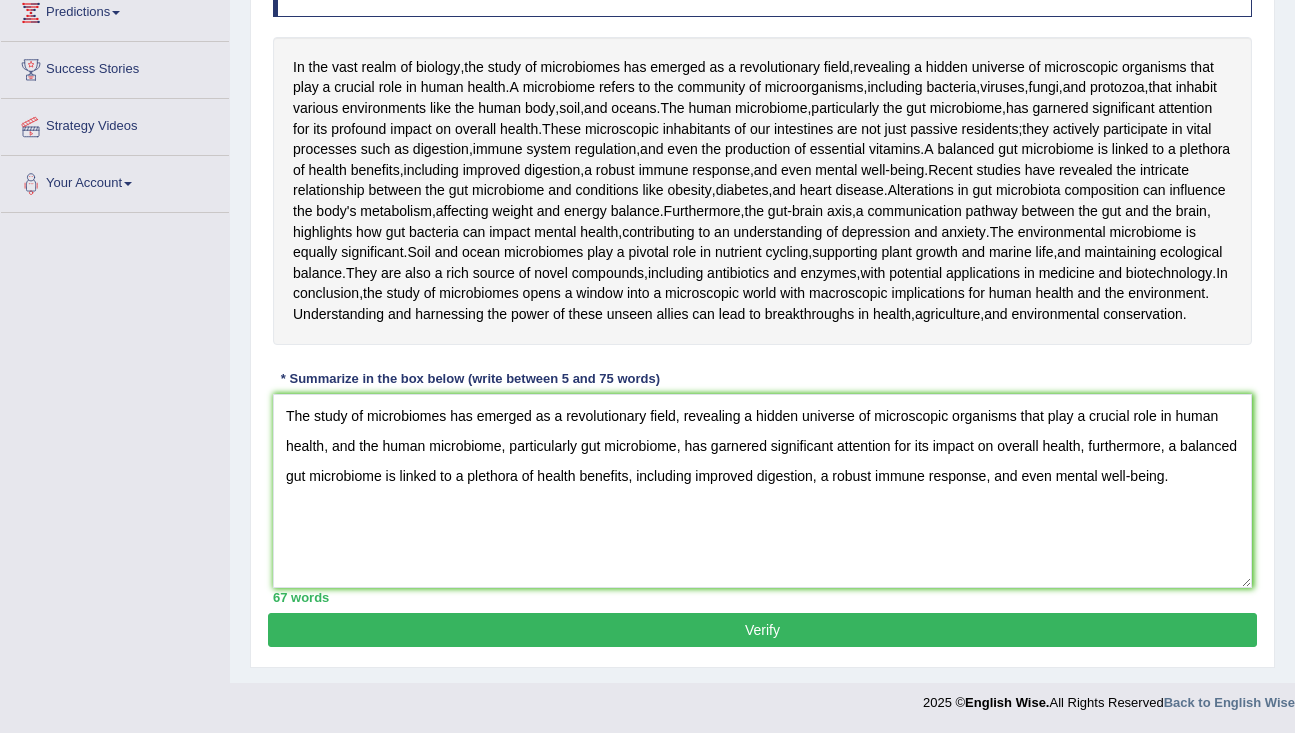 click on "Verify" at bounding box center (762, 630) 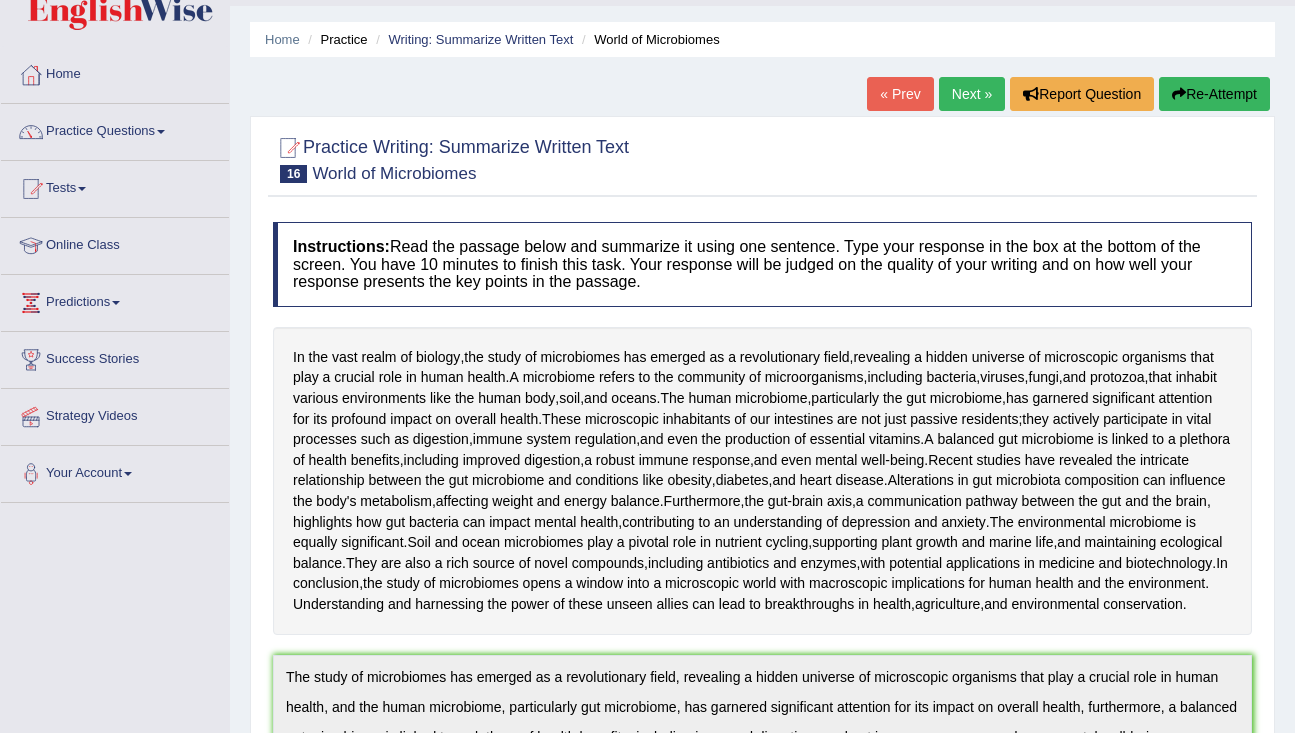 scroll, scrollTop: 55, scrollLeft: 0, axis: vertical 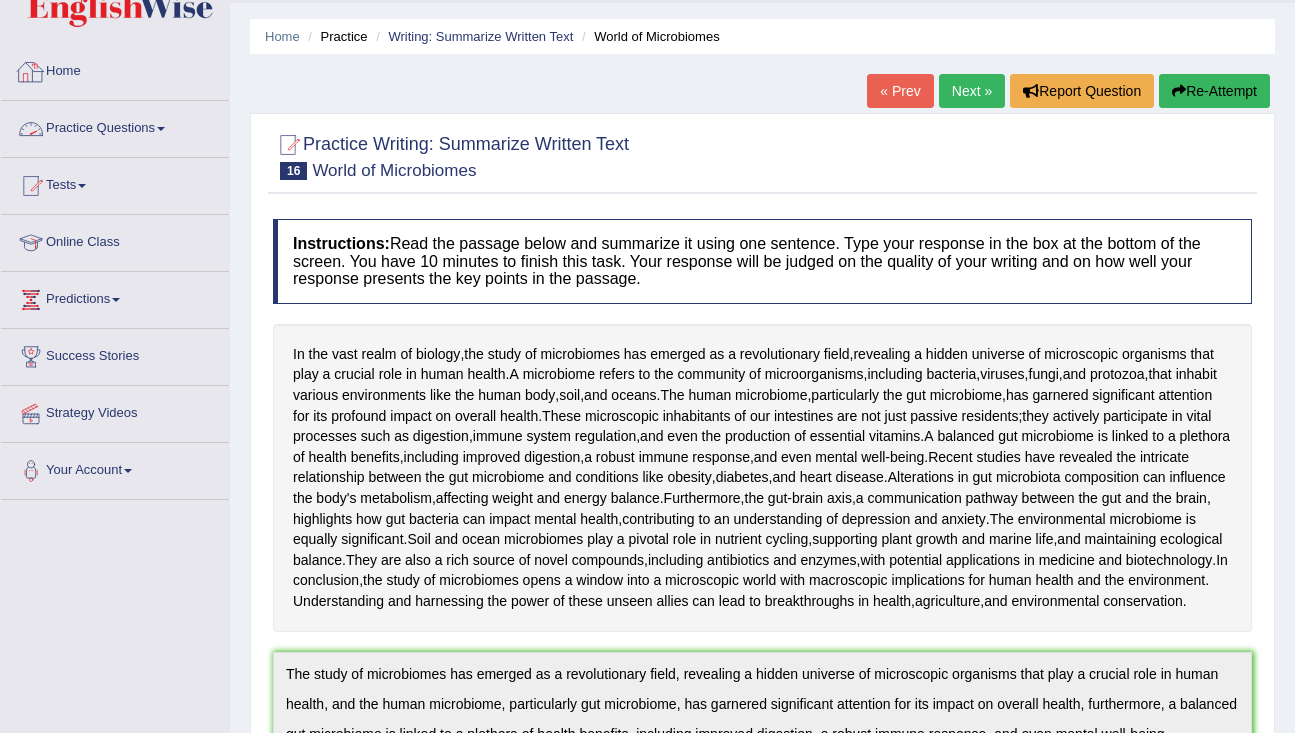 click on "Practice Questions" at bounding box center (115, 126) 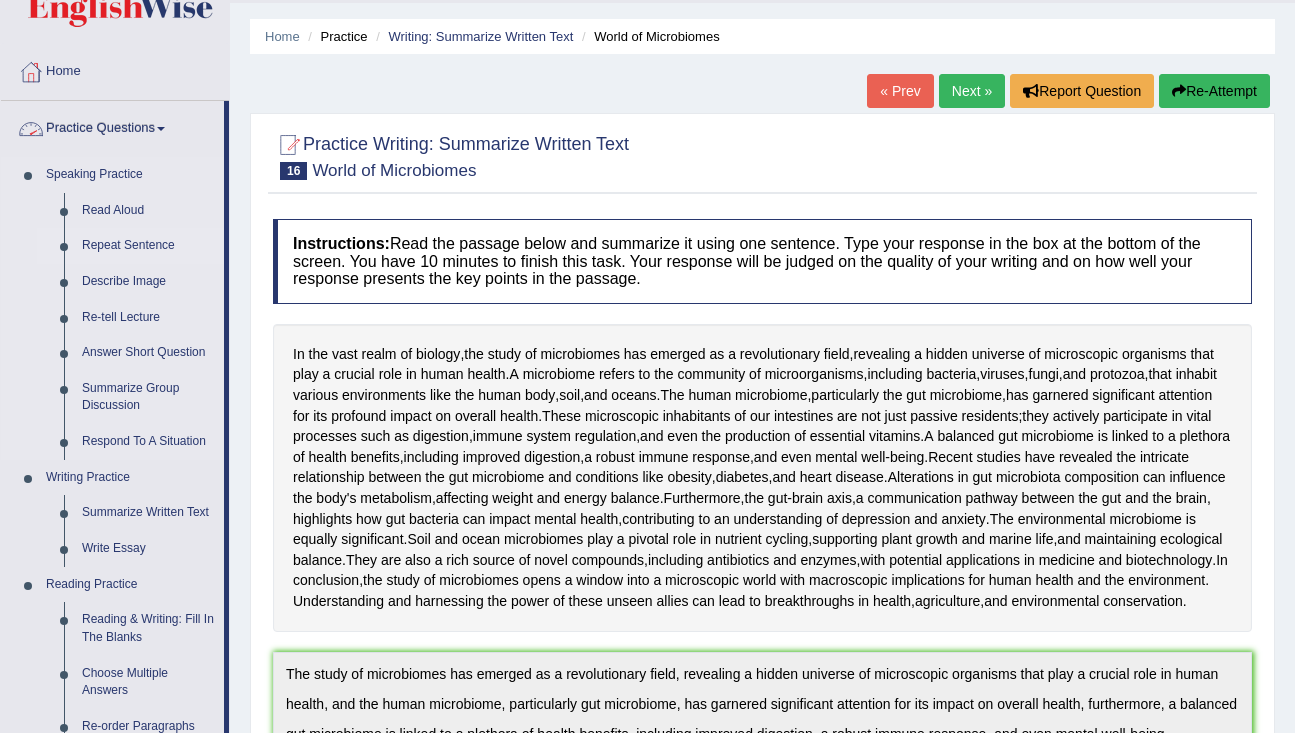 click on "Repeat Sentence" at bounding box center (148, 246) 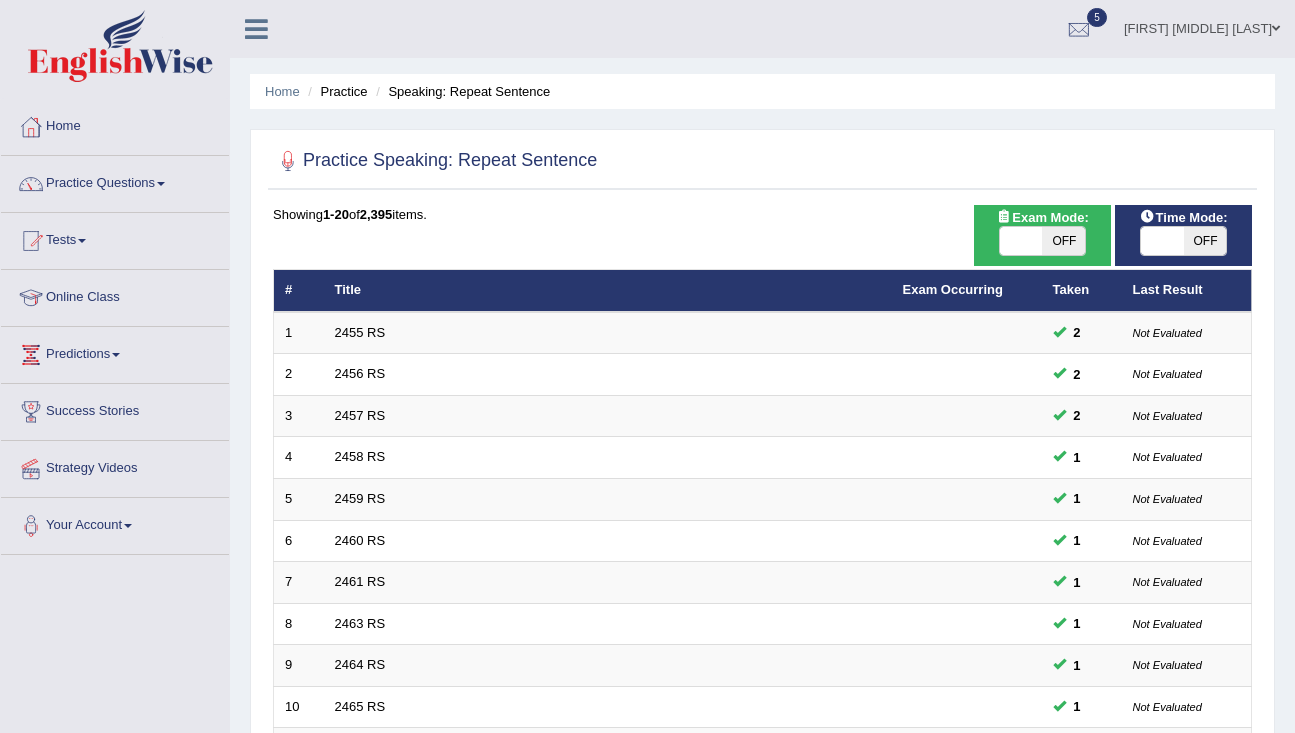 scroll, scrollTop: 0, scrollLeft: 0, axis: both 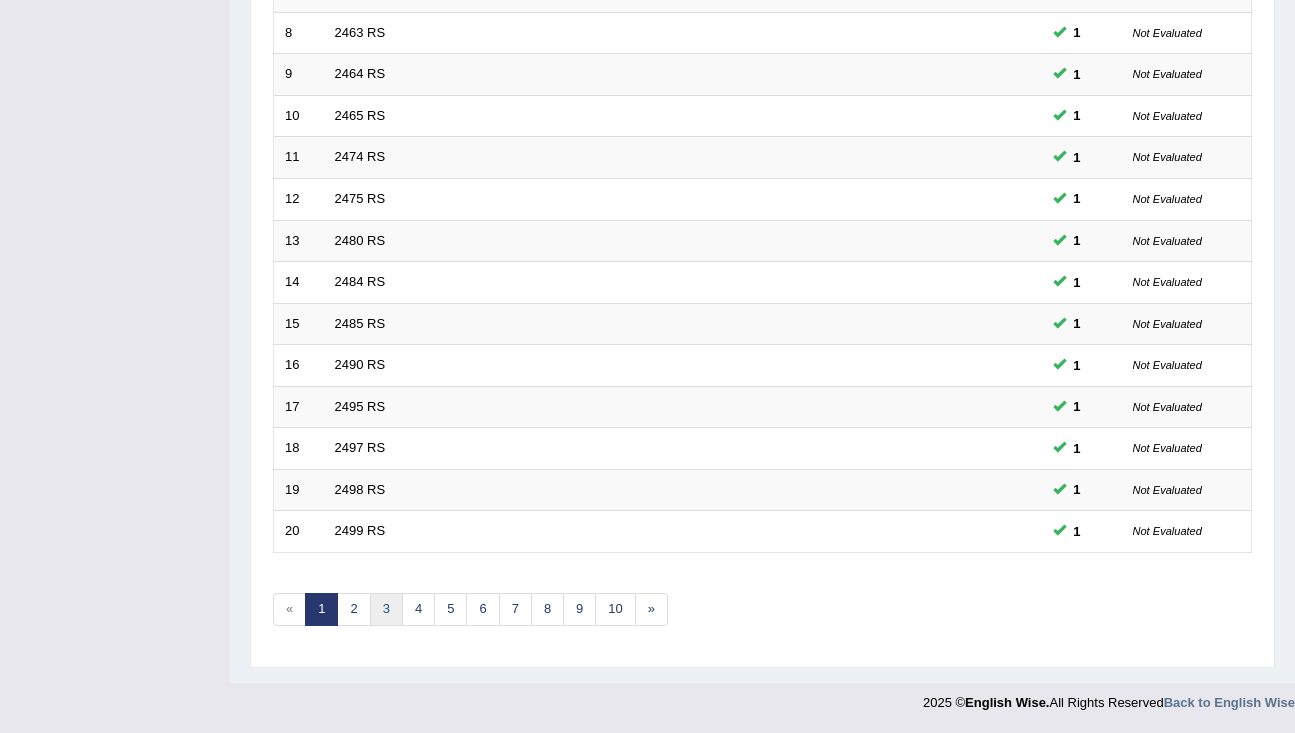 click on "3" at bounding box center (386, 609) 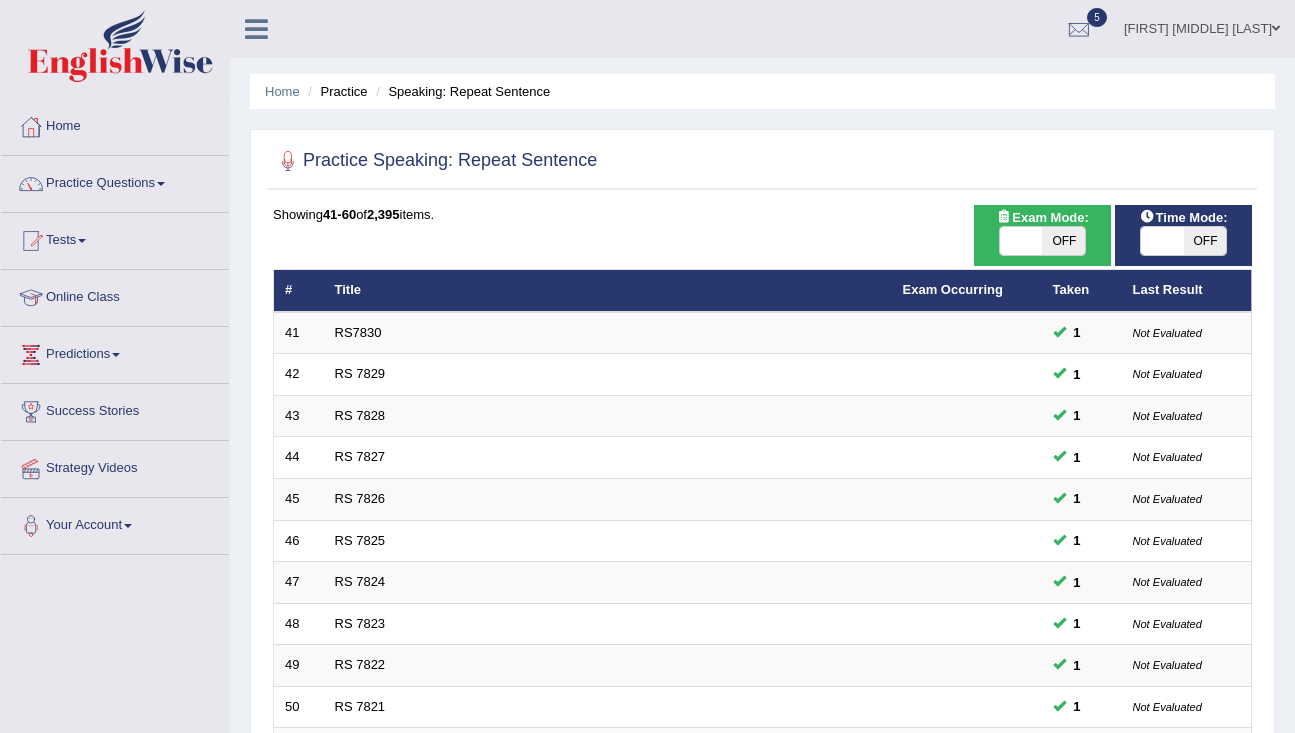 scroll, scrollTop: 0, scrollLeft: 0, axis: both 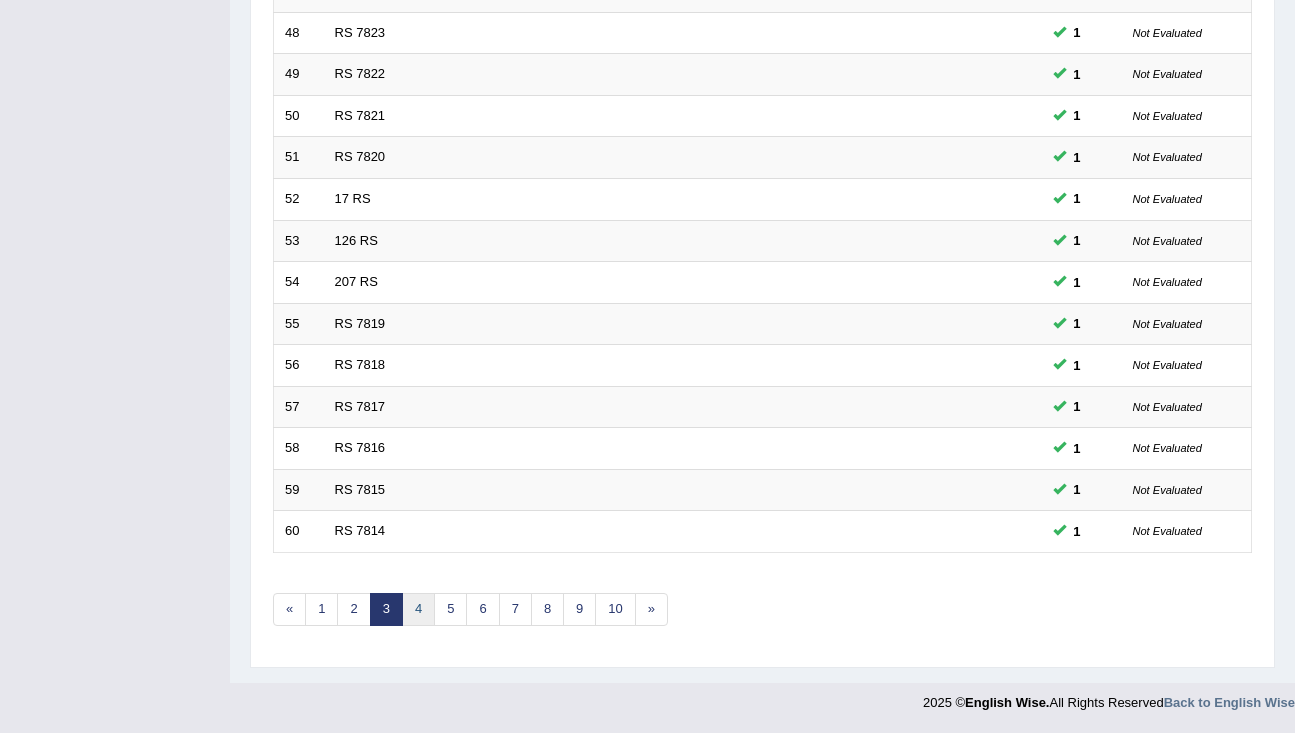 click on "4" at bounding box center (418, 609) 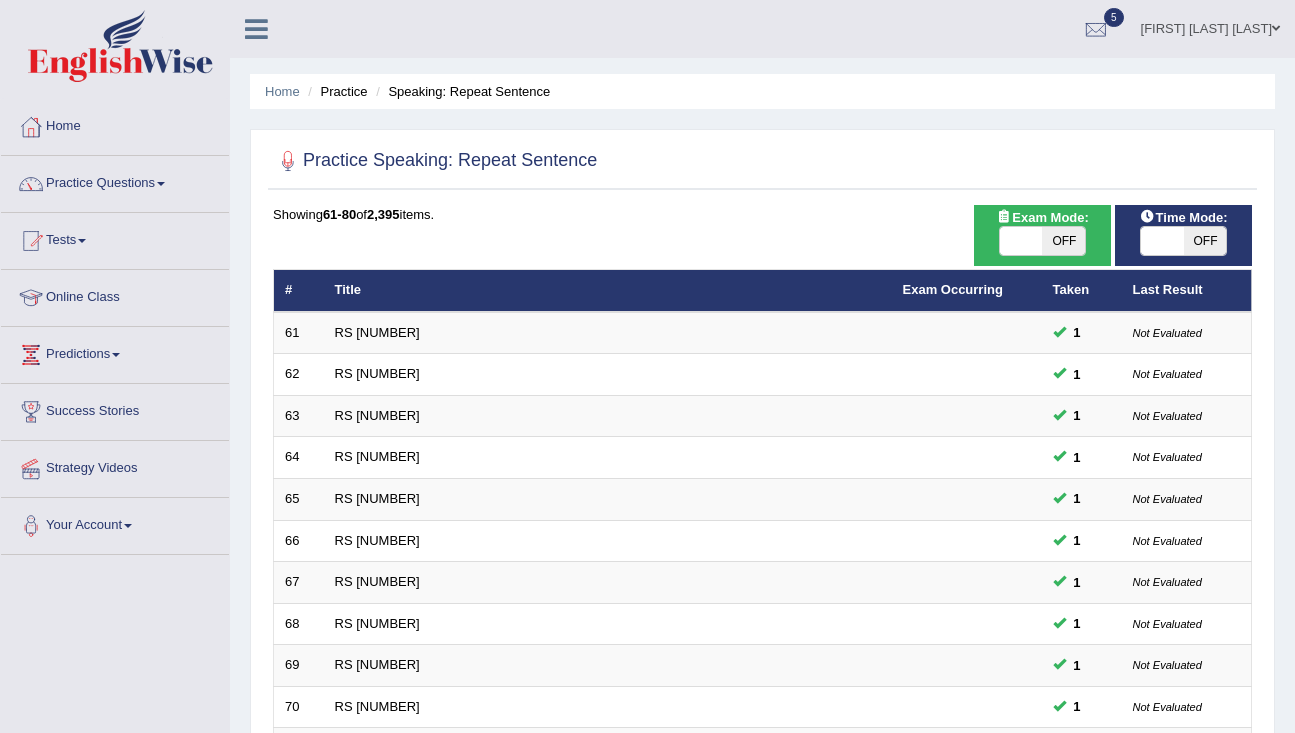 scroll, scrollTop: 0, scrollLeft: 0, axis: both 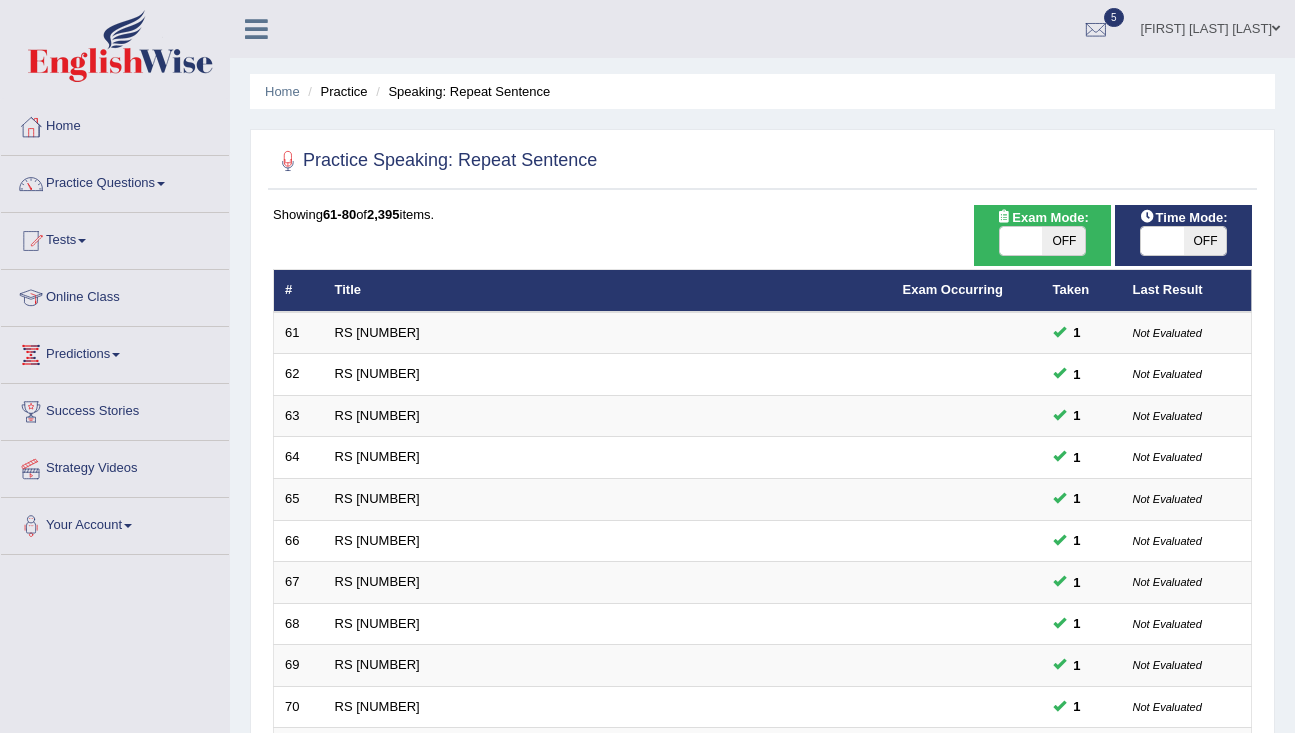 click on "OFF" at bounding box center [1205, 241] 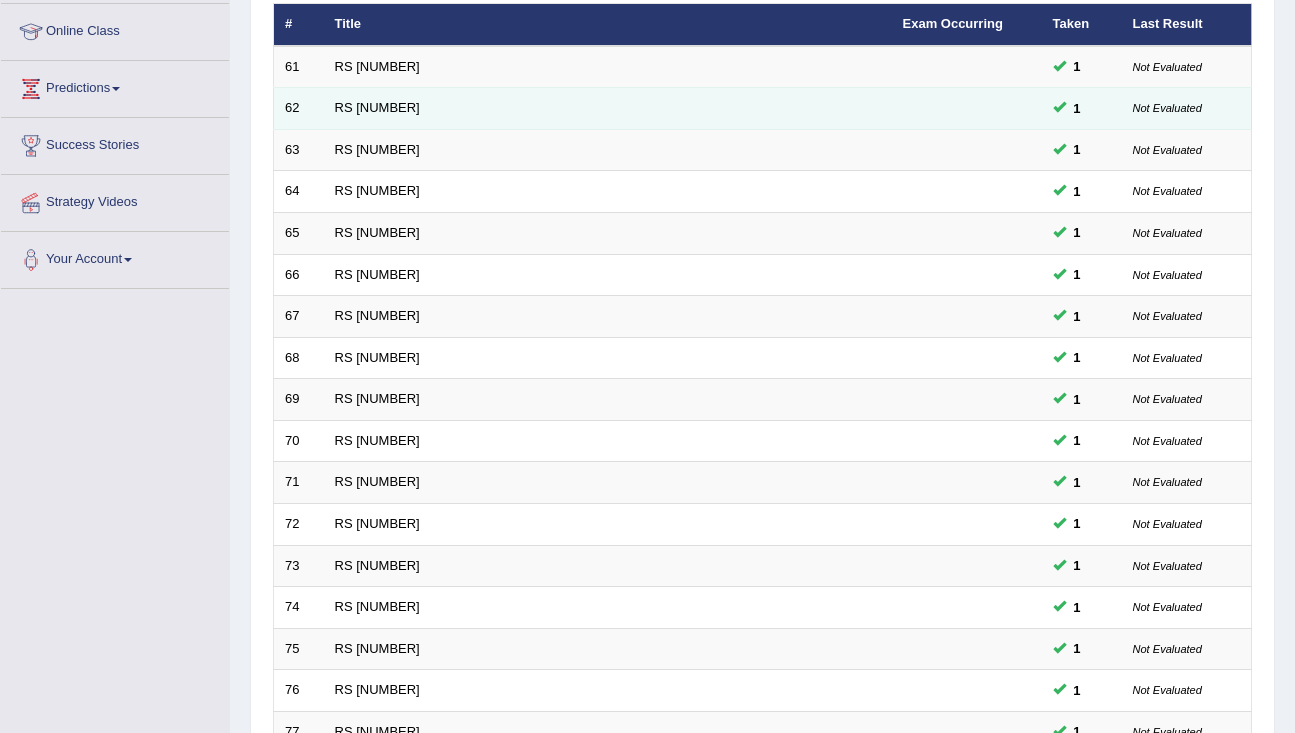 scroll, scrollTop: 301, scrollLeft: 0, axis: vertical 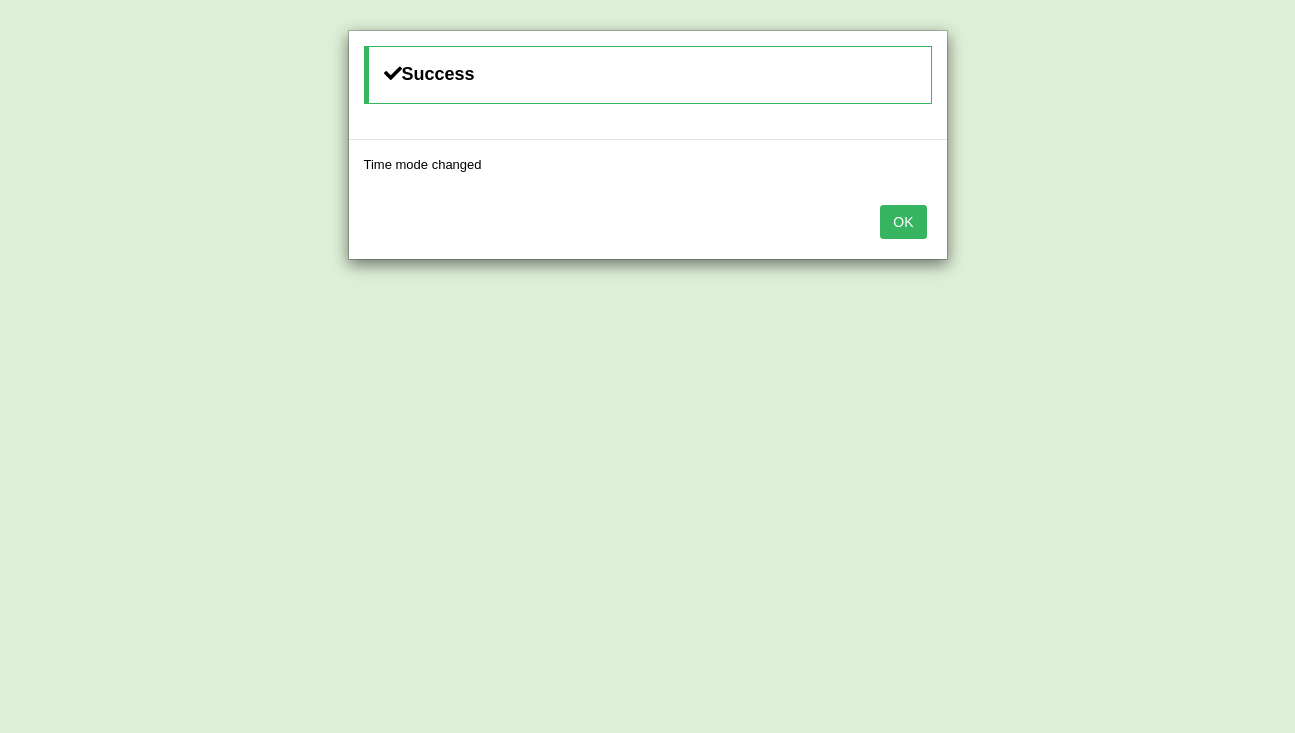 click on "OK" at bounding box center [903, 222] 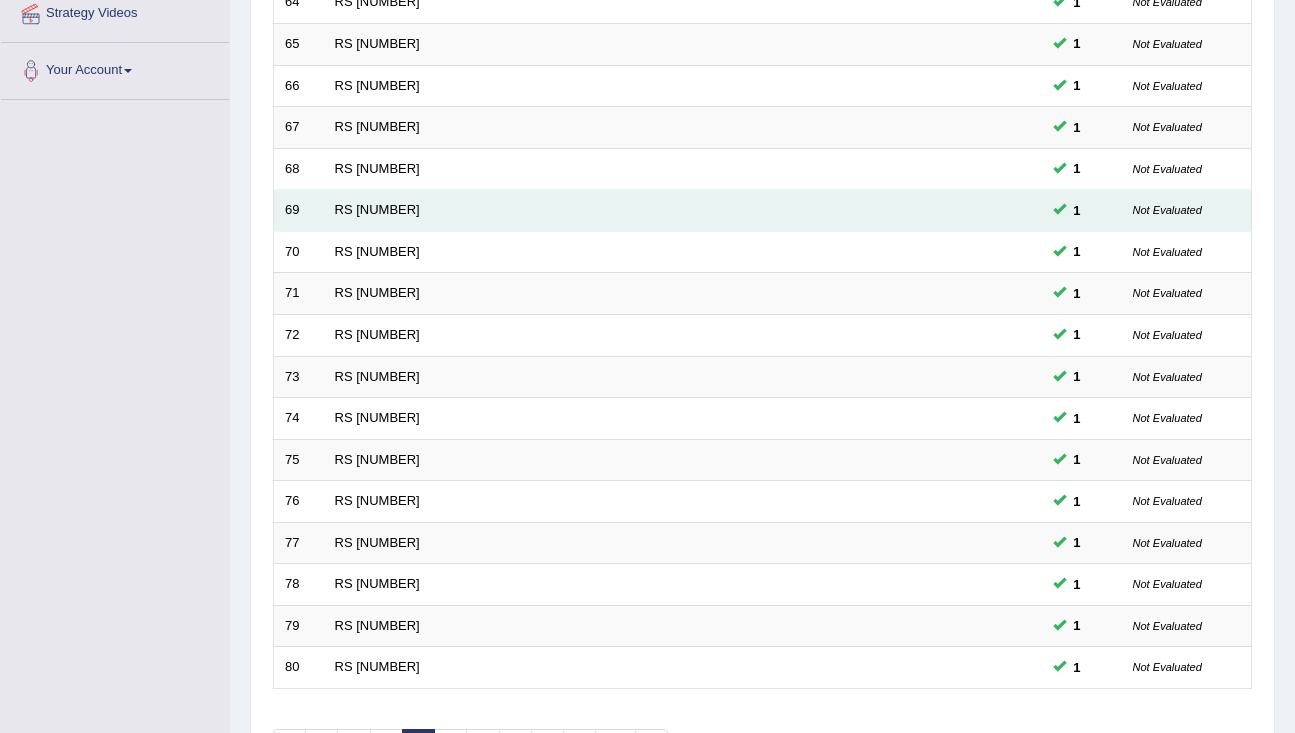 scroll, scrollTop: 591, scrollLeft: 0, axis: vertical 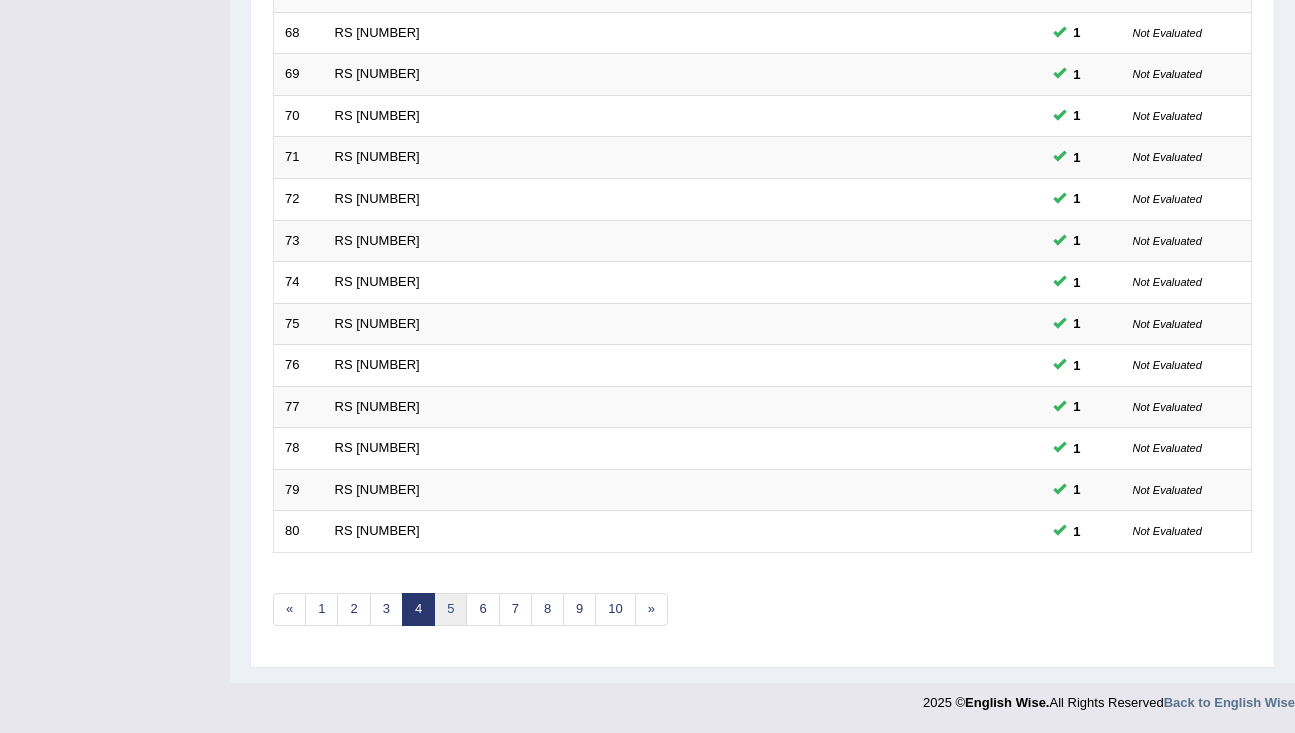click on "5" at bounding box center (450, 609) 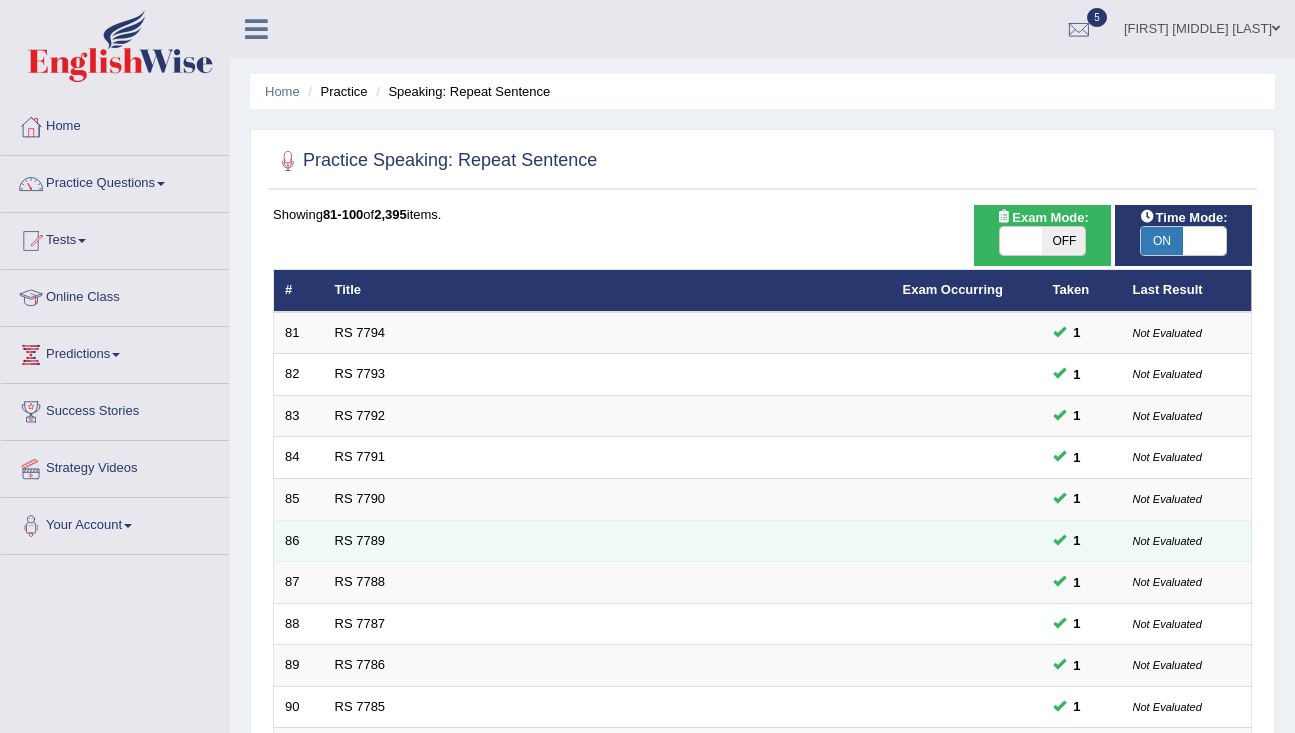 scroll, scrollTop: 0, scrollLeft: 0, axis: both 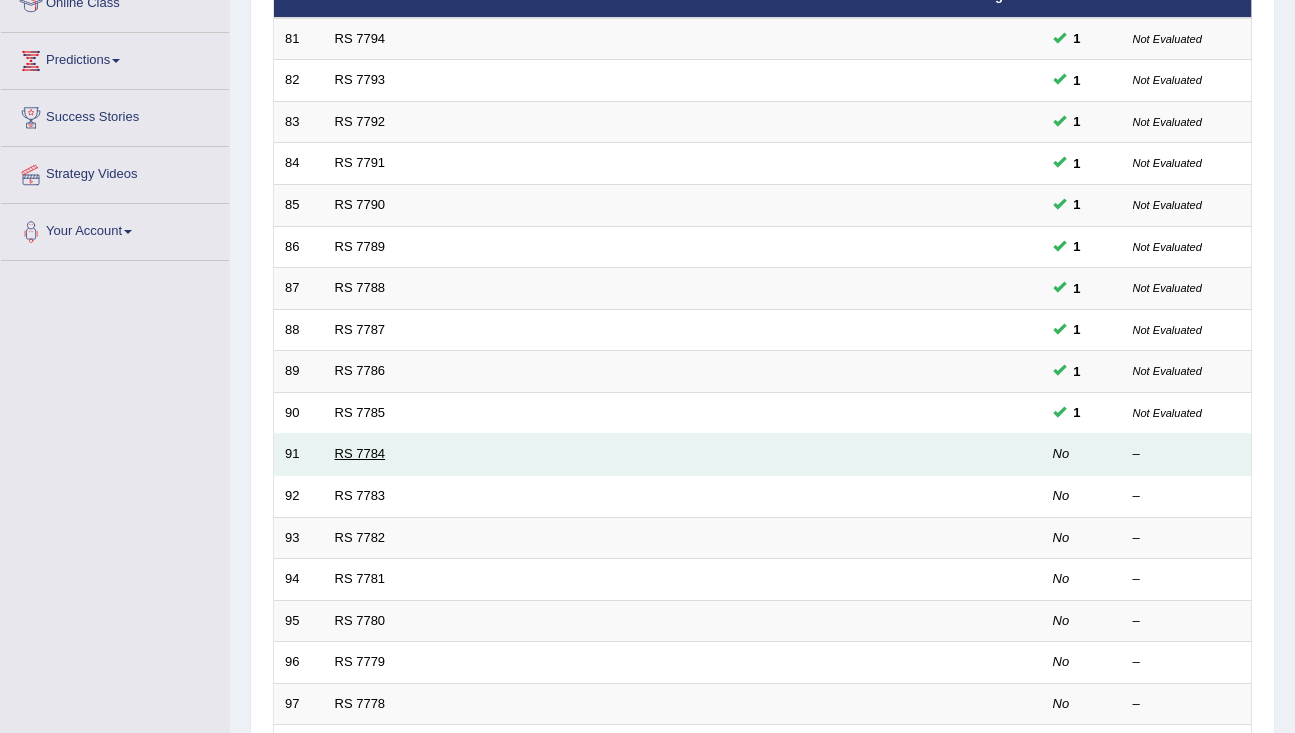 click on "RS 7784" at bounding box center [360, 453] 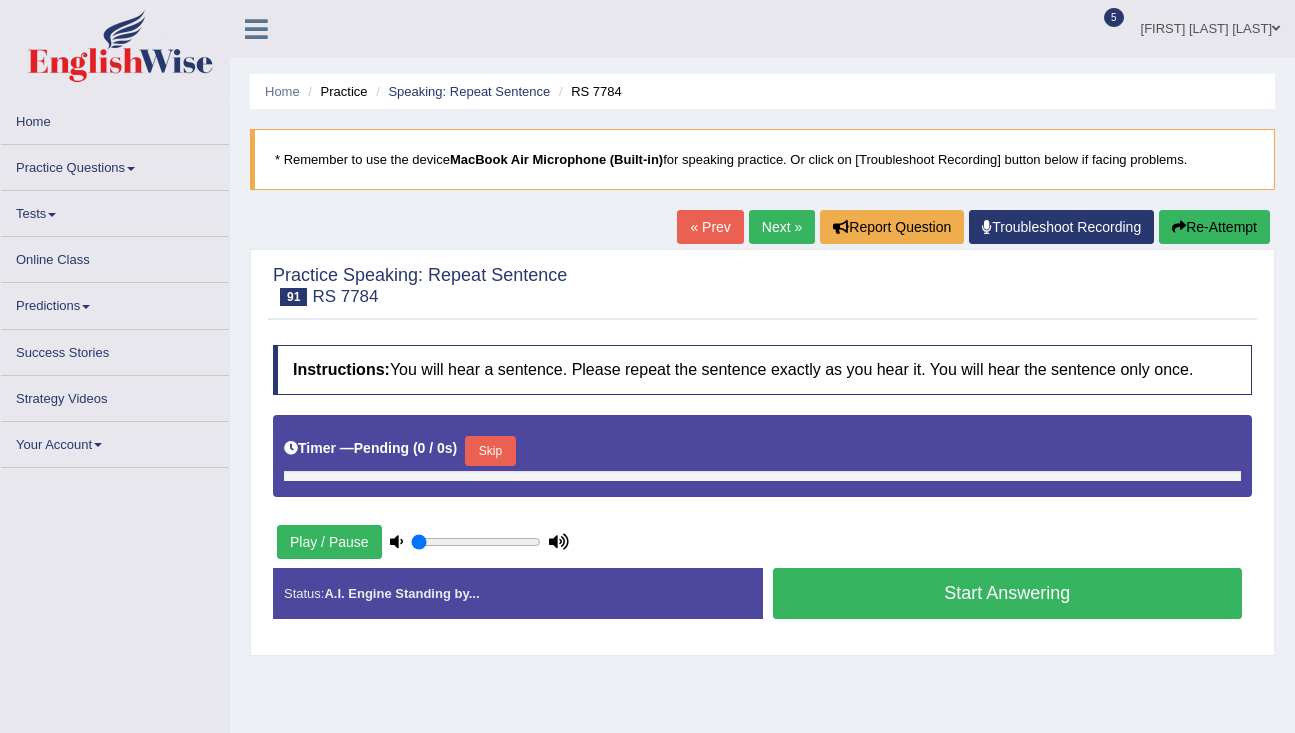 scroll, scrollTop: 0, scrollLeft: 0, axis: both 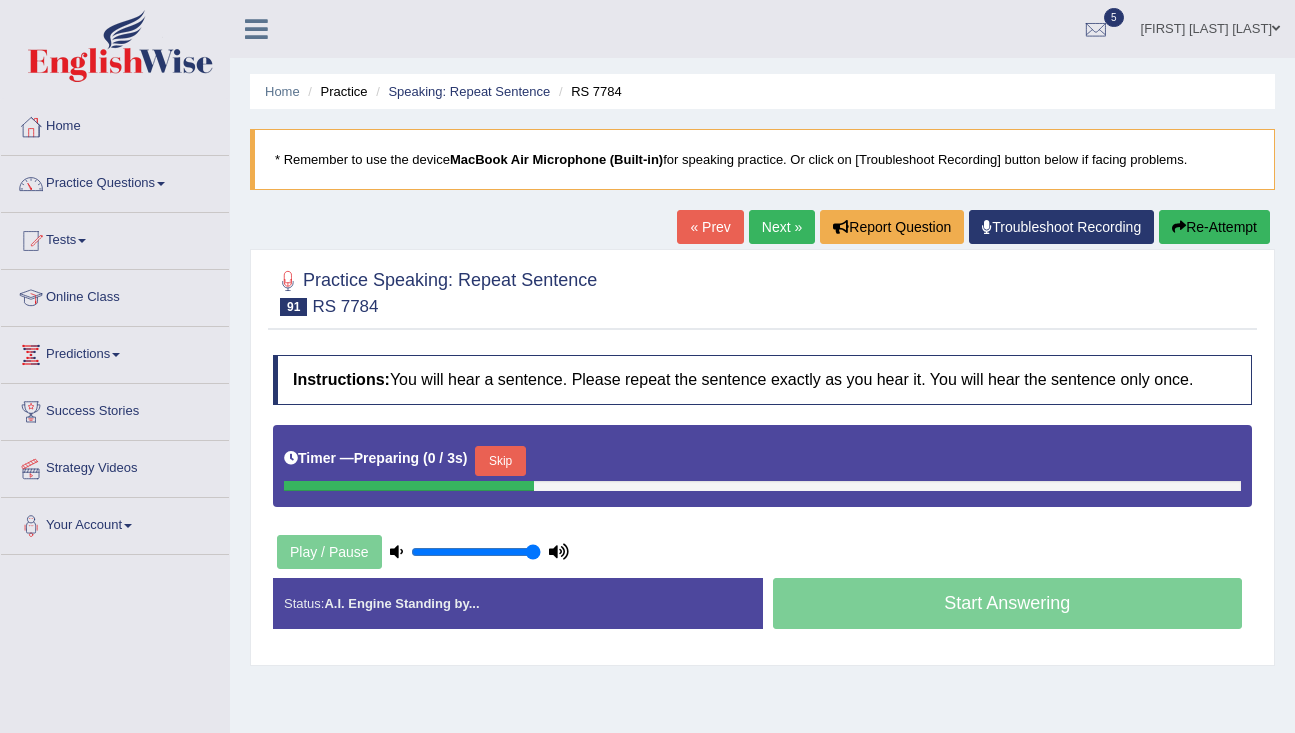 click on "Skip" at bounding box center (500, 461) 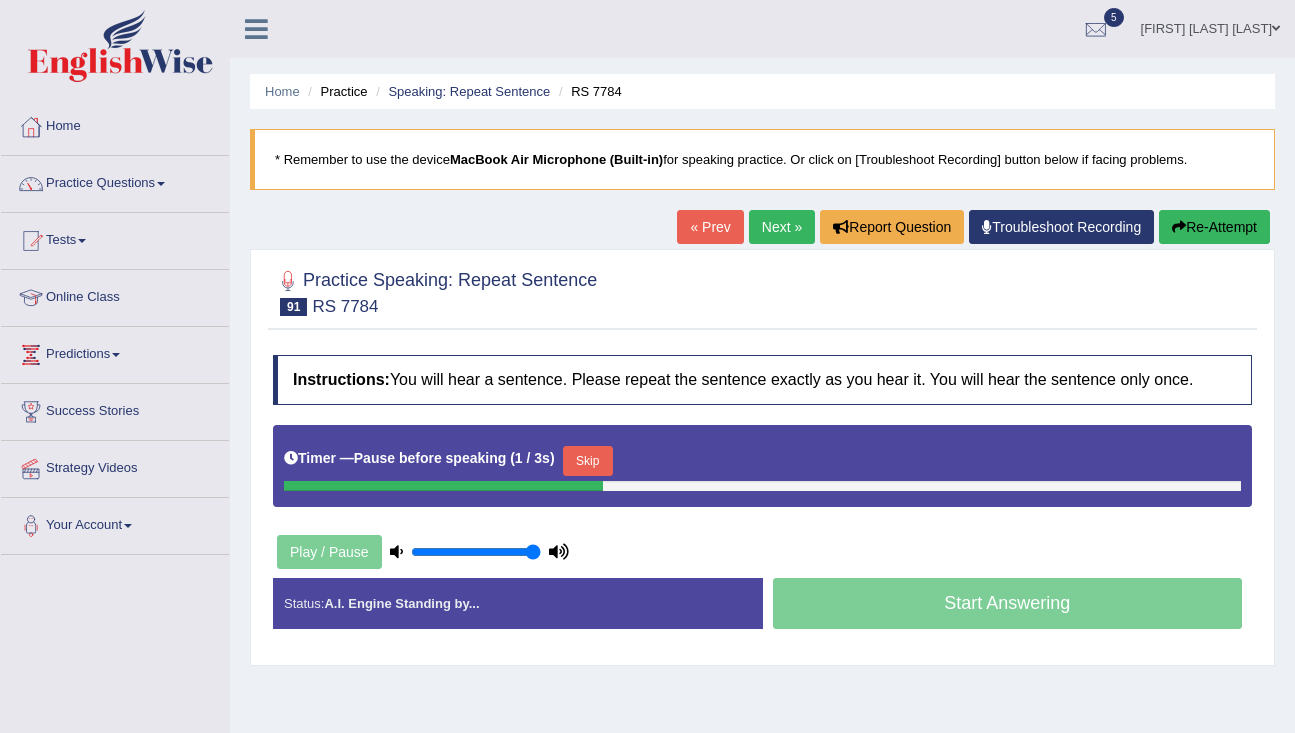 click on "Timer — Pause before speaking ( 1 / 3s ) Skip" at bounding box center (762, 461) 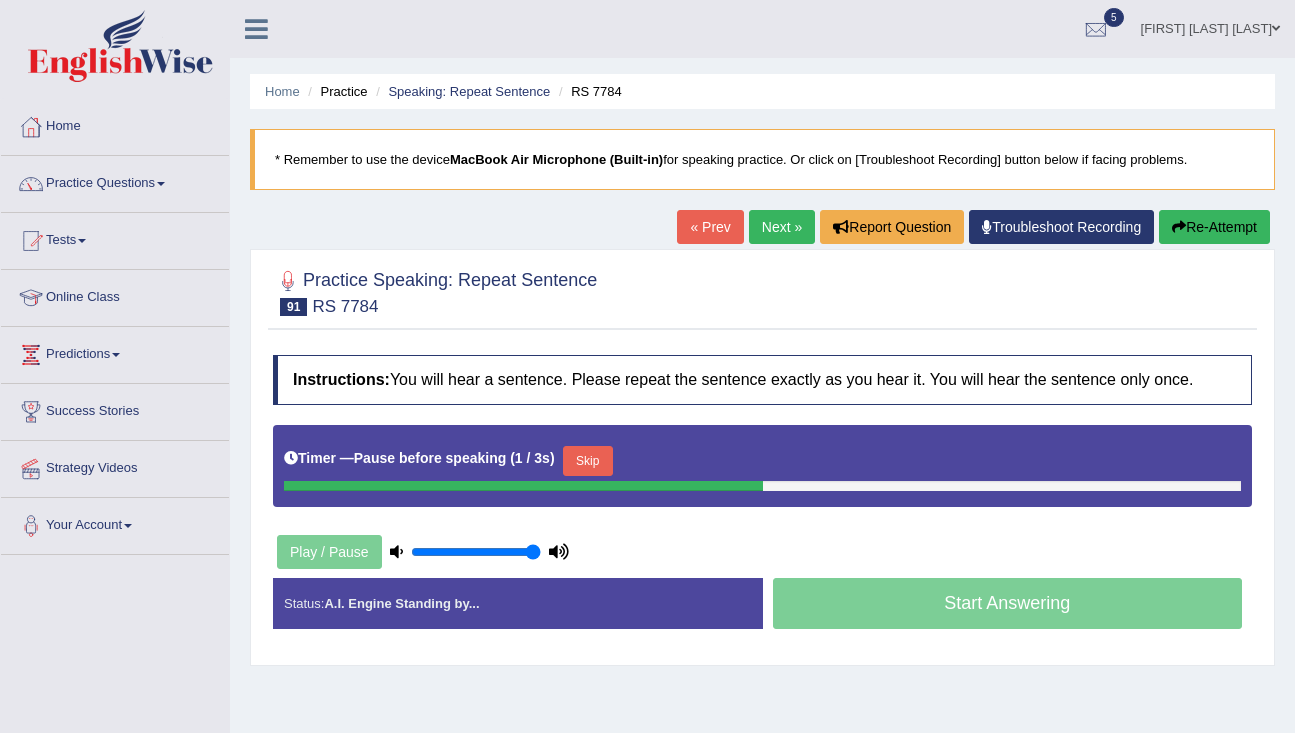 click on "Skip" at bounding box center [588, 461] 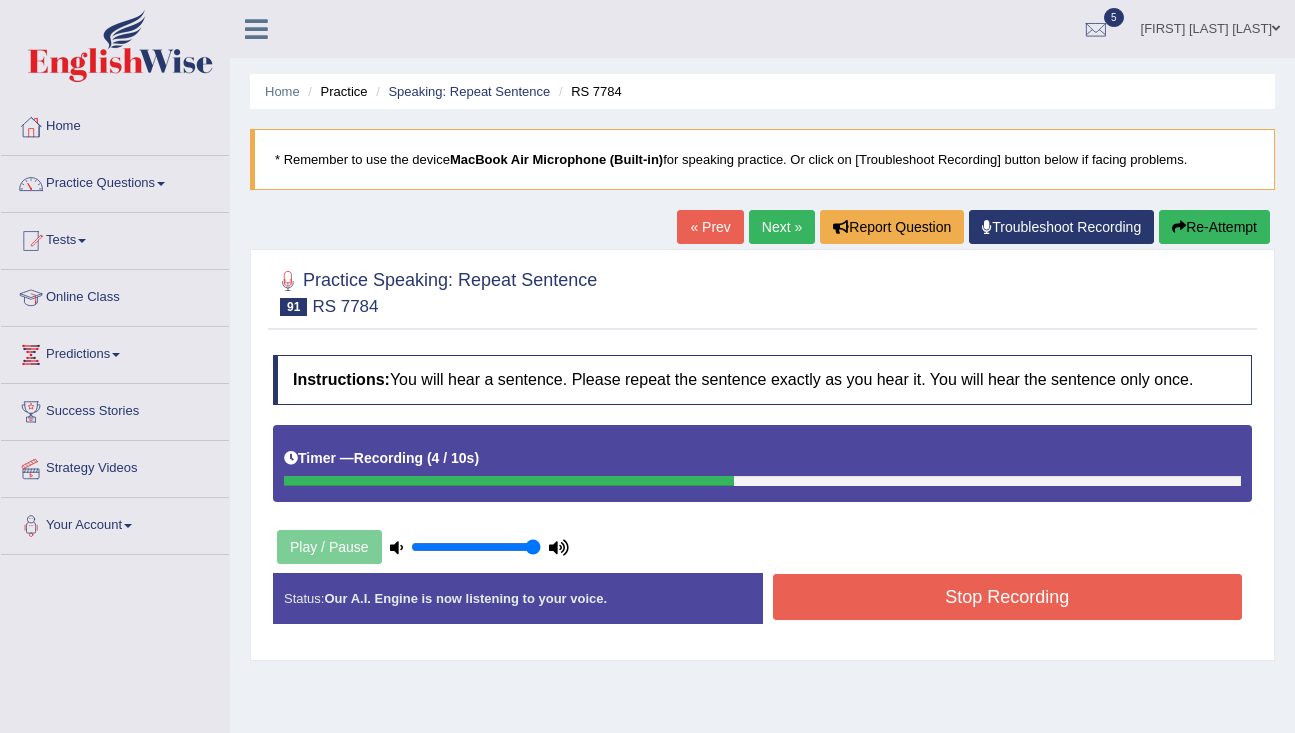 click on "Stop Recording" at bounding box center (1008, 597) 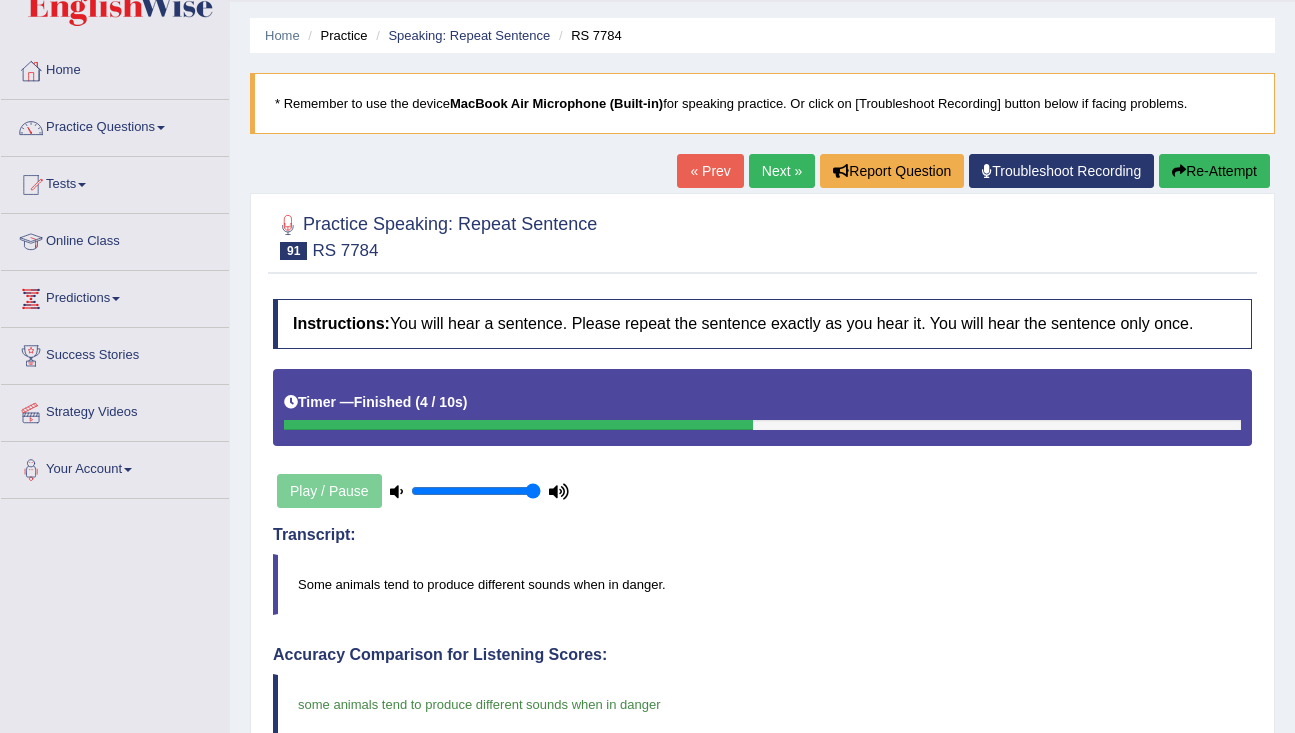 scroll, scrollTop: 52, scrollLeft: 0, axis: vertical 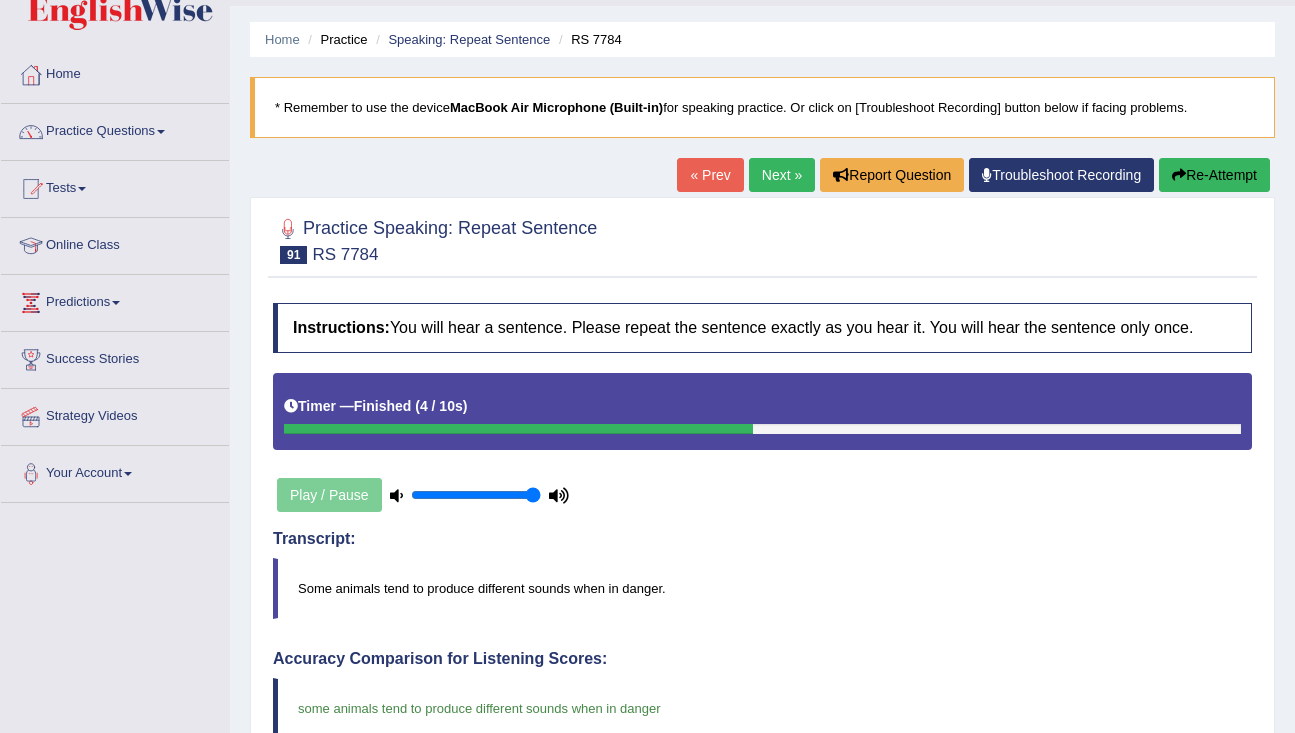 click on "Next »" at bounding box center (782, 175) 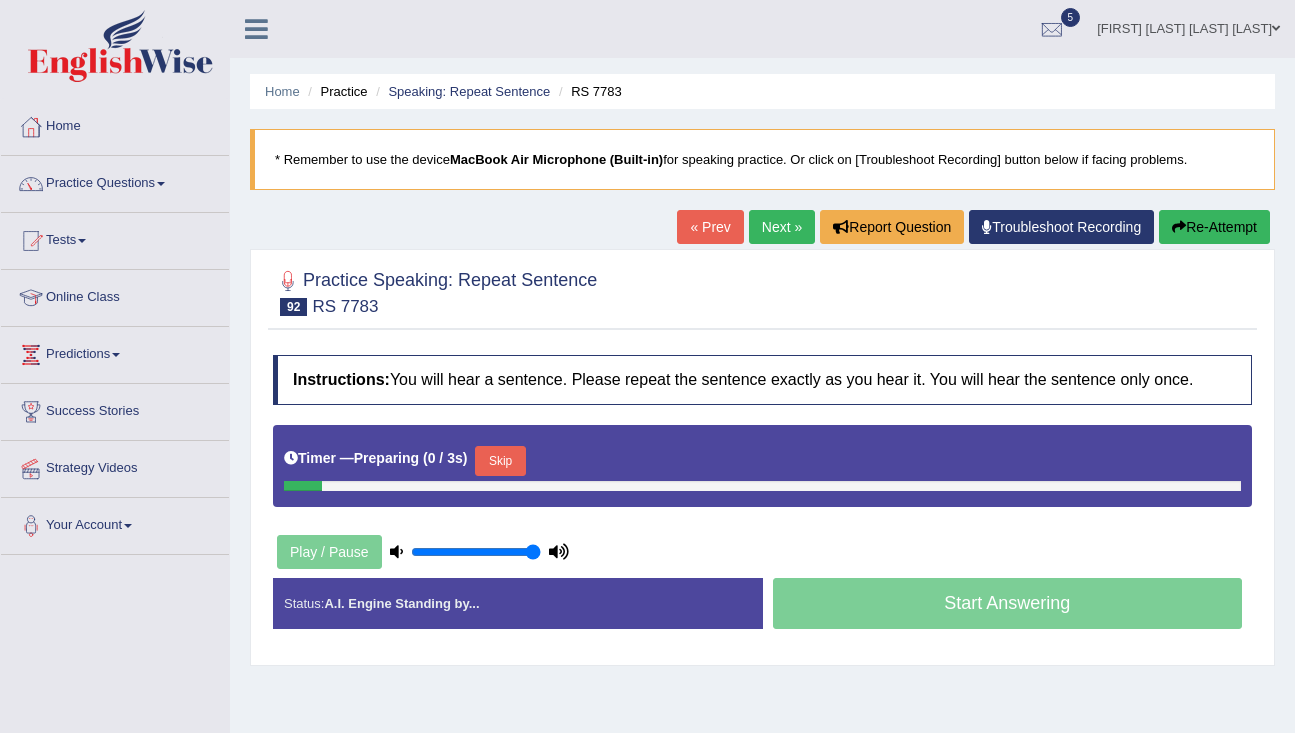 scroll, scrollTop: 0, scrollLeft: 0, axis: both 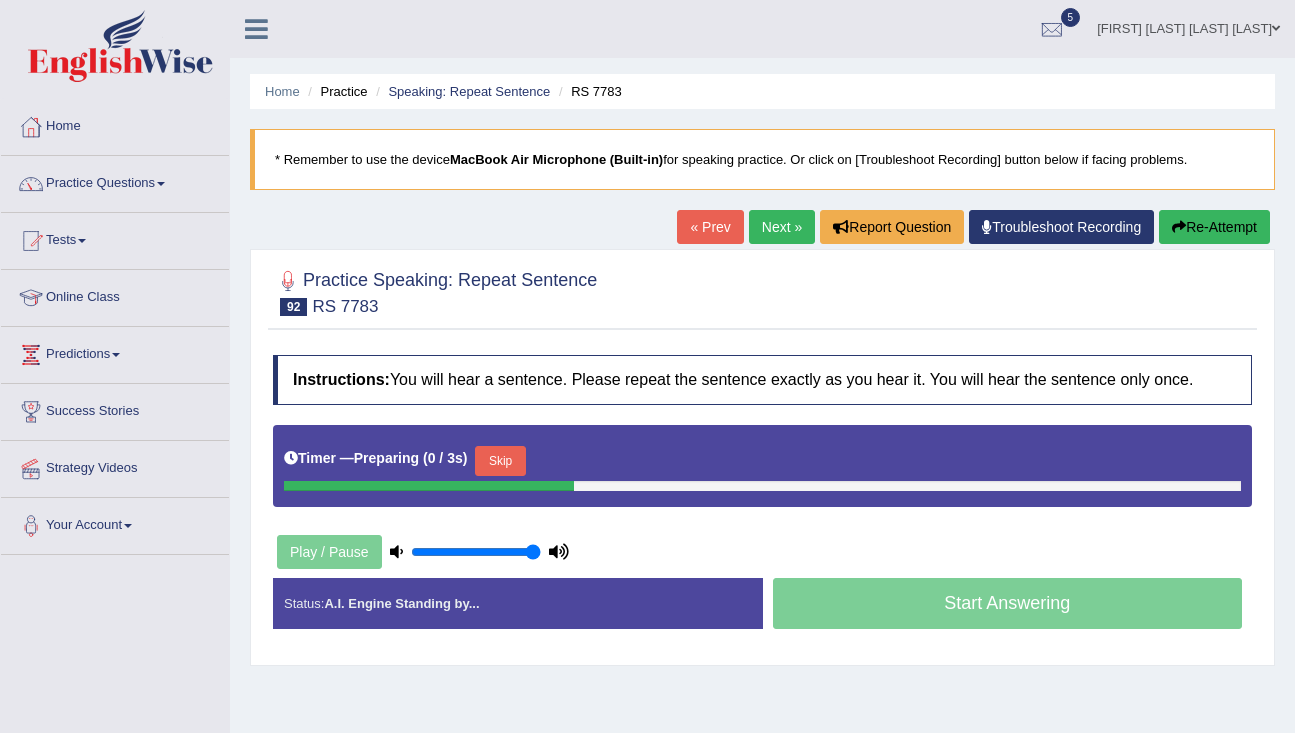 click on "Timer —  Preparing   ( 0 / 3s ) Skip" at bounding box center [762, 461] 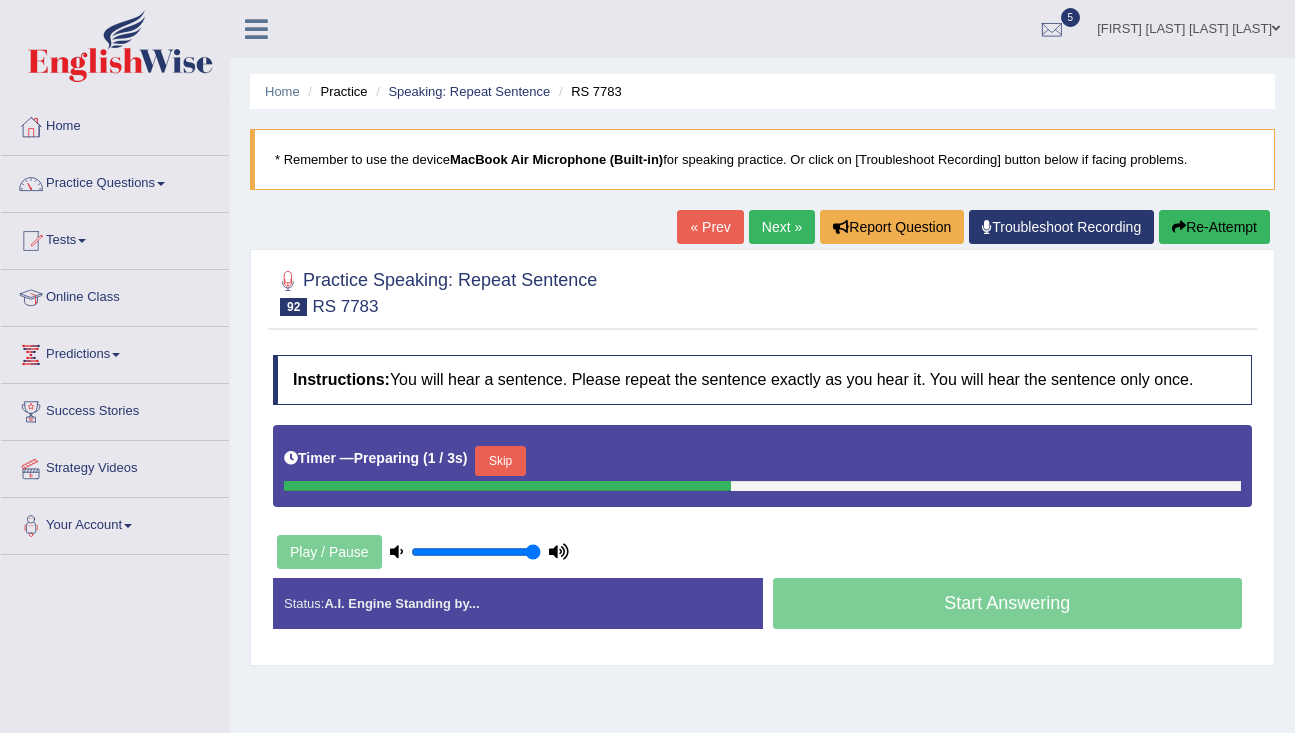 click on "Skip" at bounding box center [500, 461] 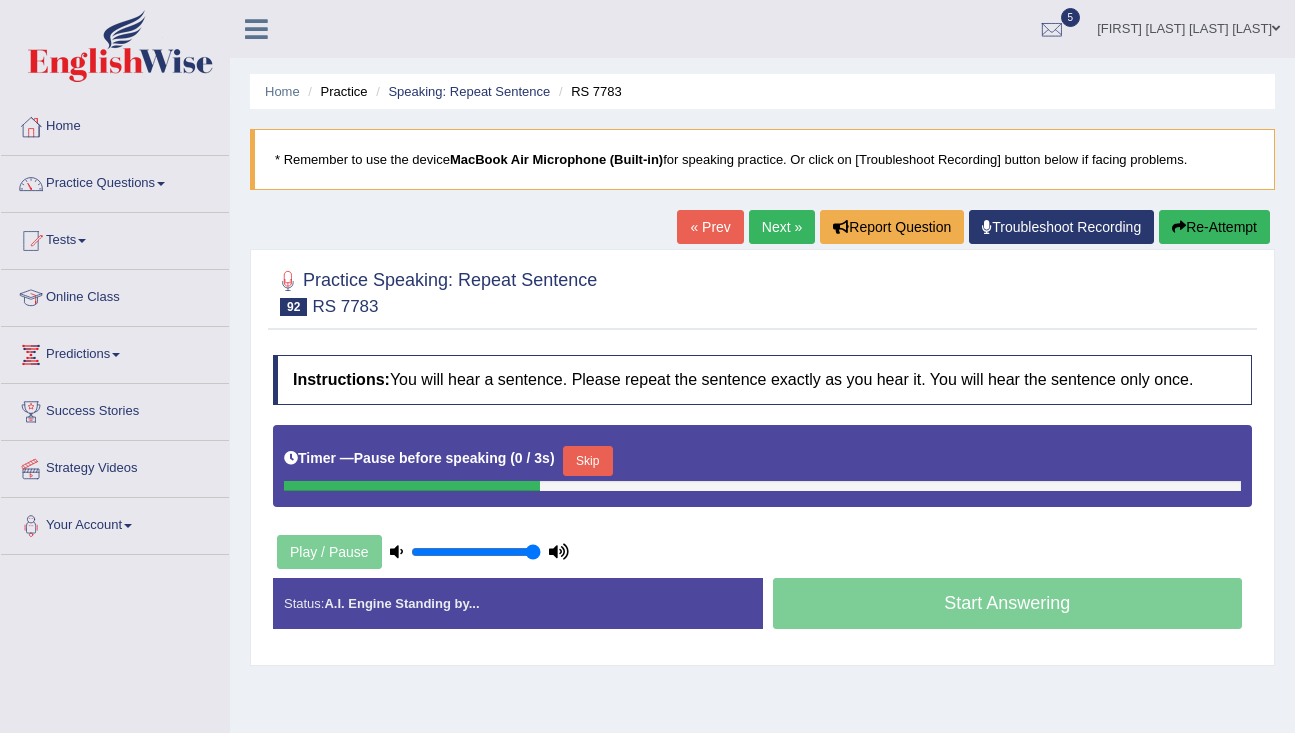 click on "Skip" at bounding box center (588, 461) 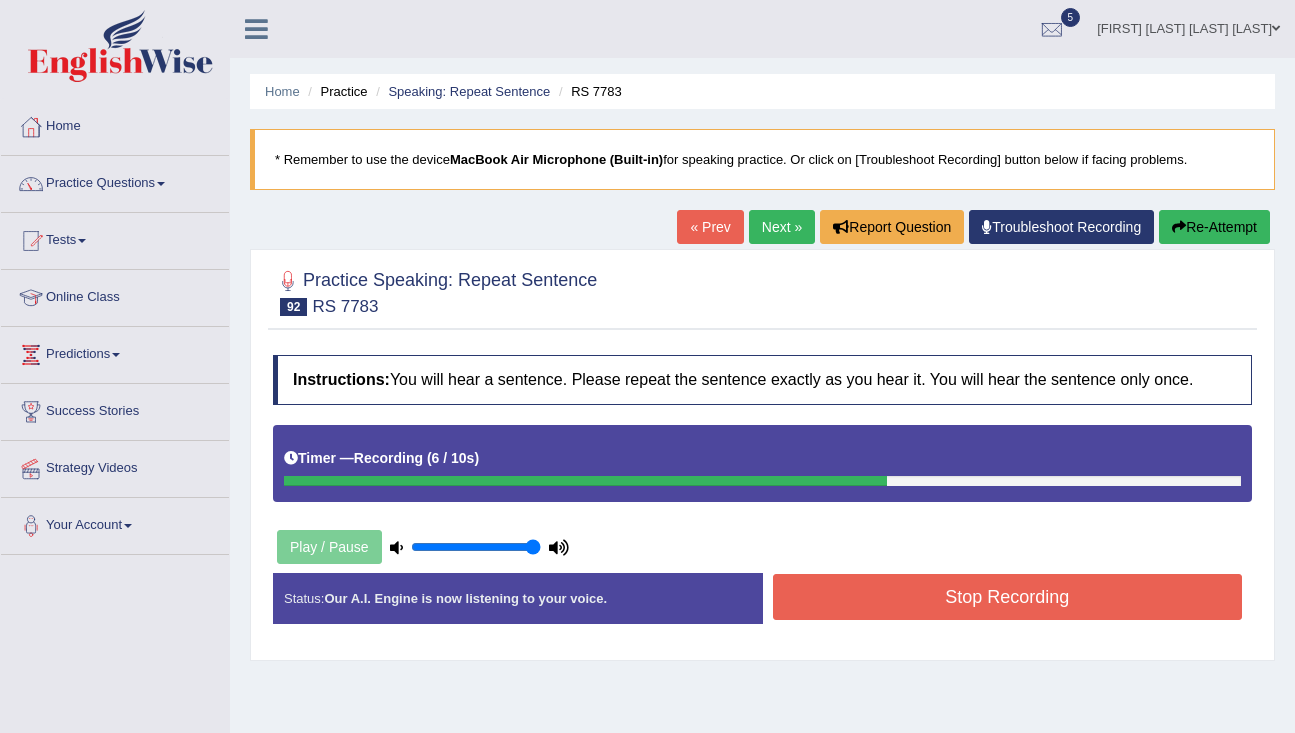 click on "Stop Recording" at bounding box center (1008, 597) 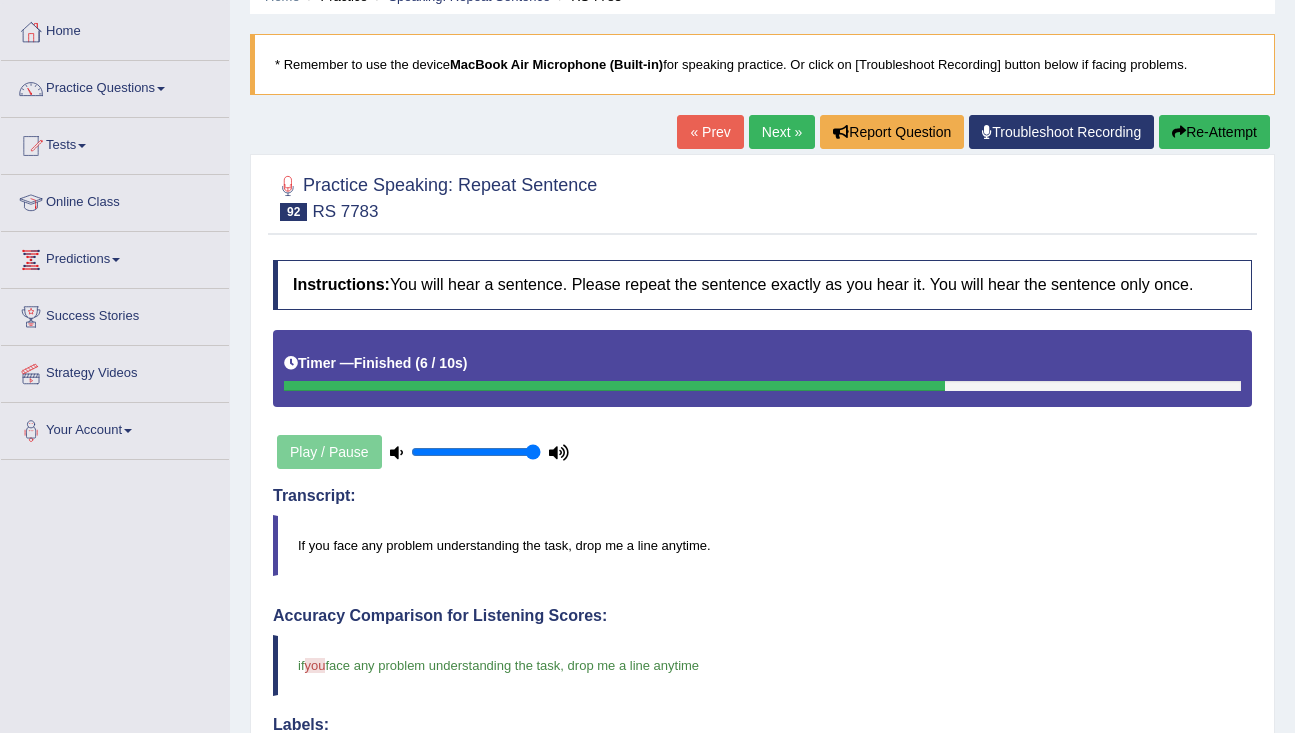 scroll, scrollTop: 16, scrollLeft: 0, axis: vertical 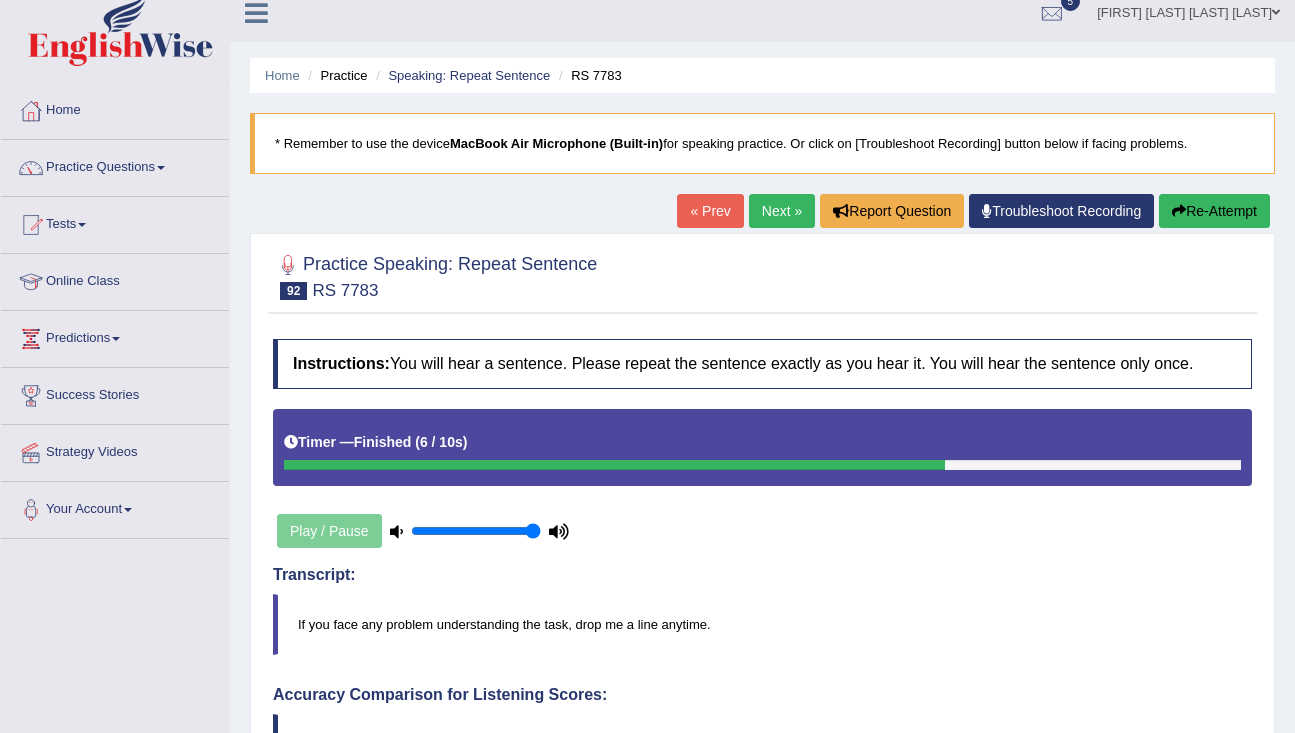 click on "Next »" at bounding box center [782, 211] 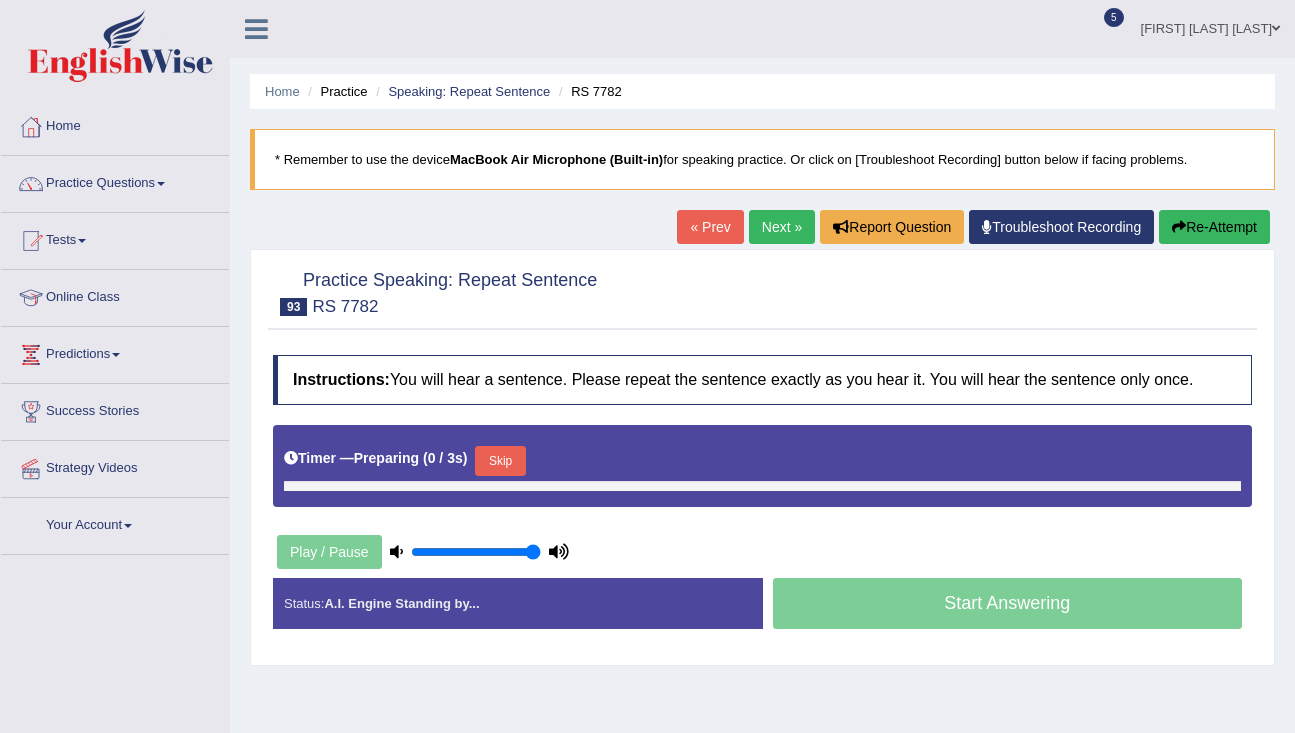 scroll, scrollTop: 0, scrollLeft: 0, axis: both 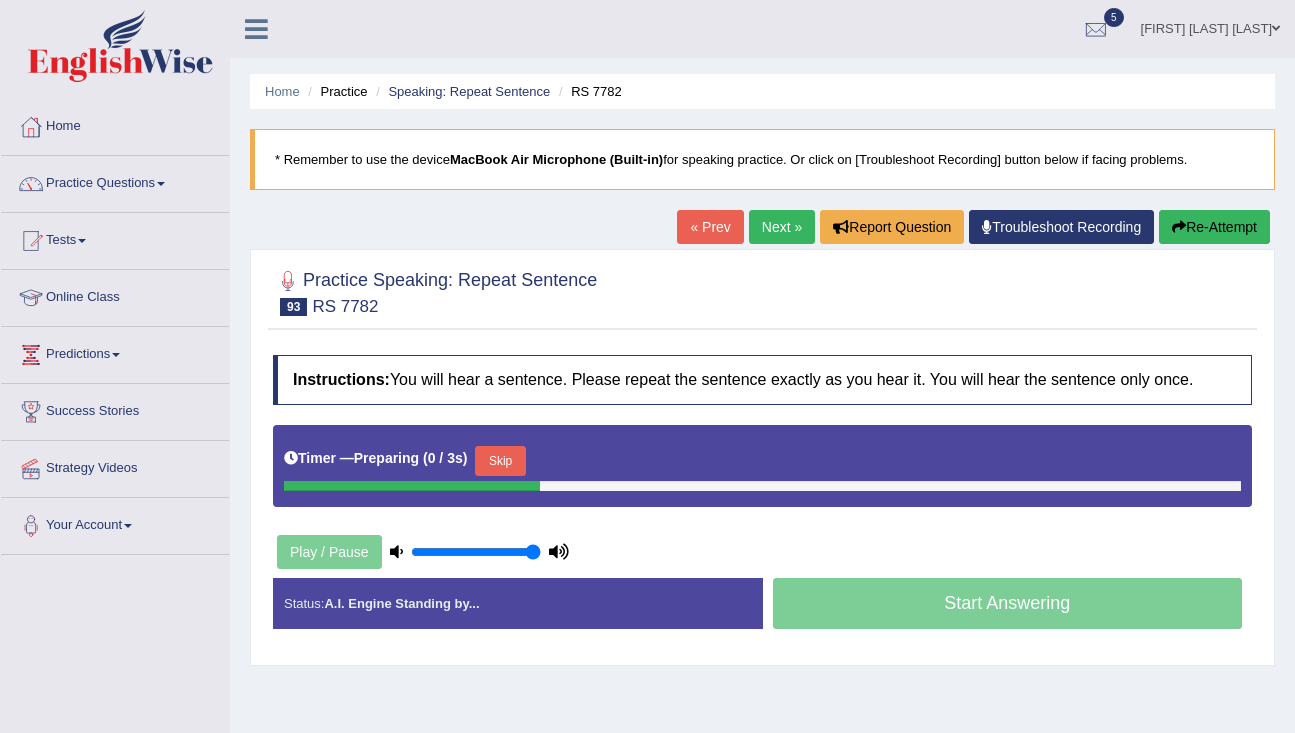 click on "Skip" at bounding box center (500, 461) 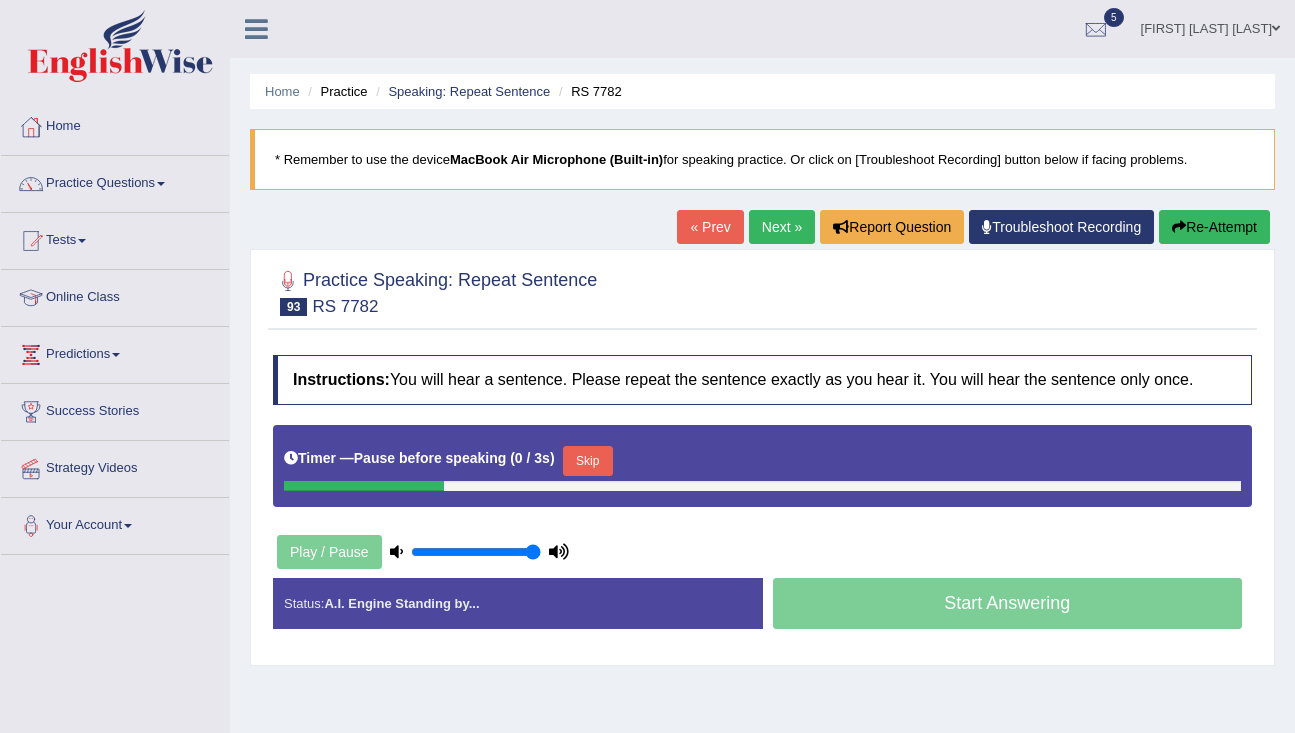 click on "Skip" at bounding box center (588, 461) 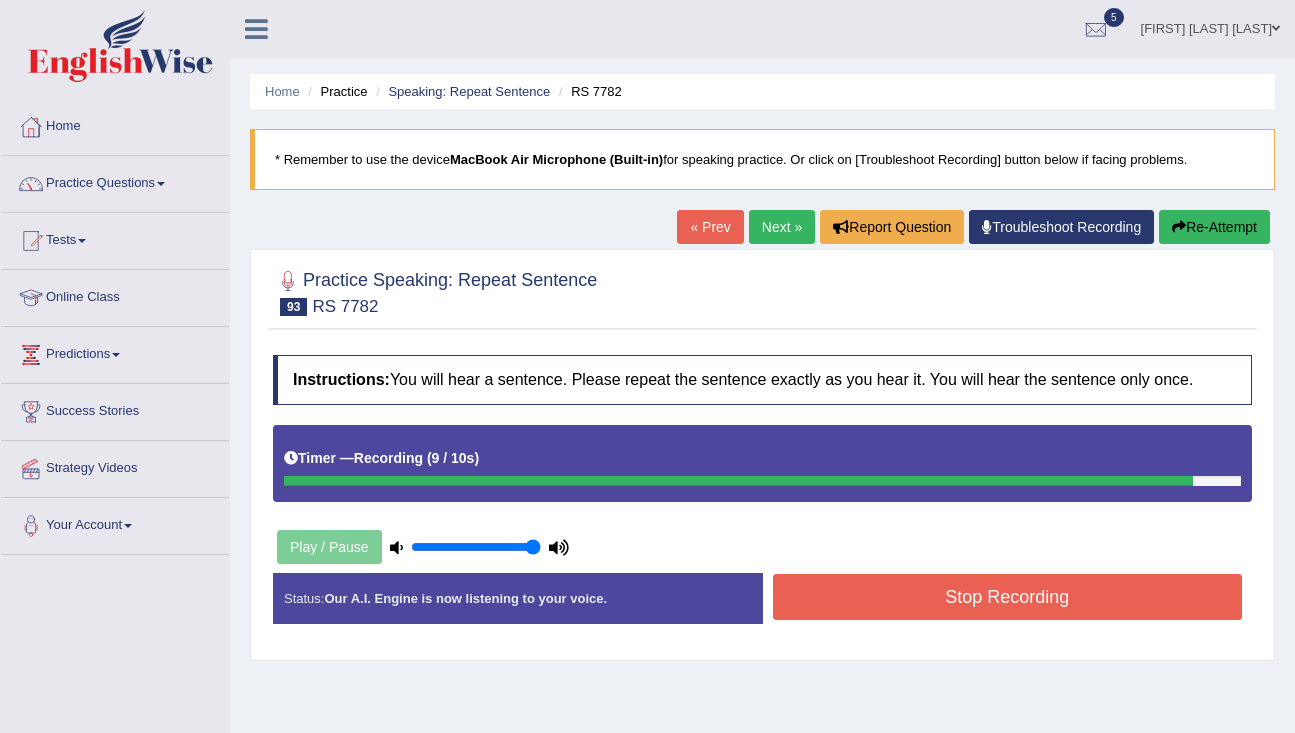 click on "Stop Recording" at bounding box center (1008, 597) 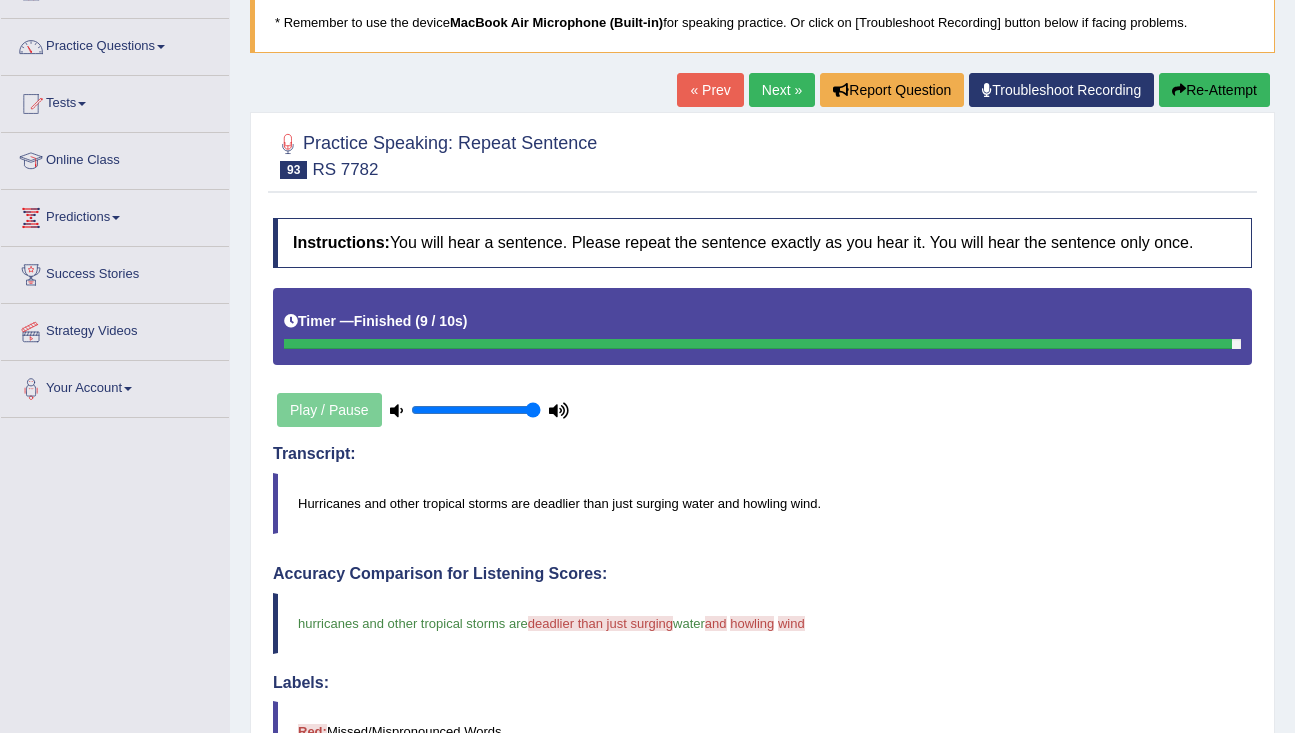 scroll, scrollTop: 0, scrollLeft: 0, axis: both 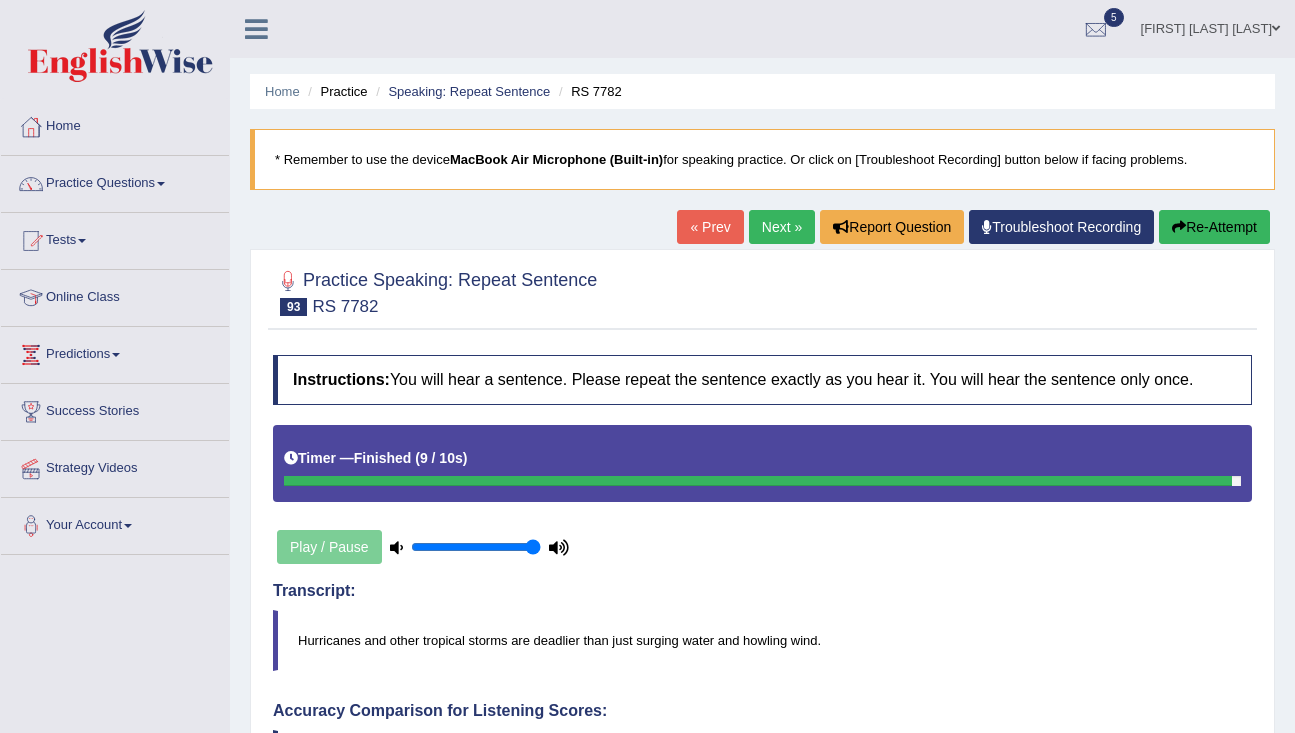 click on "Next »" at bounding box center (782, 227) 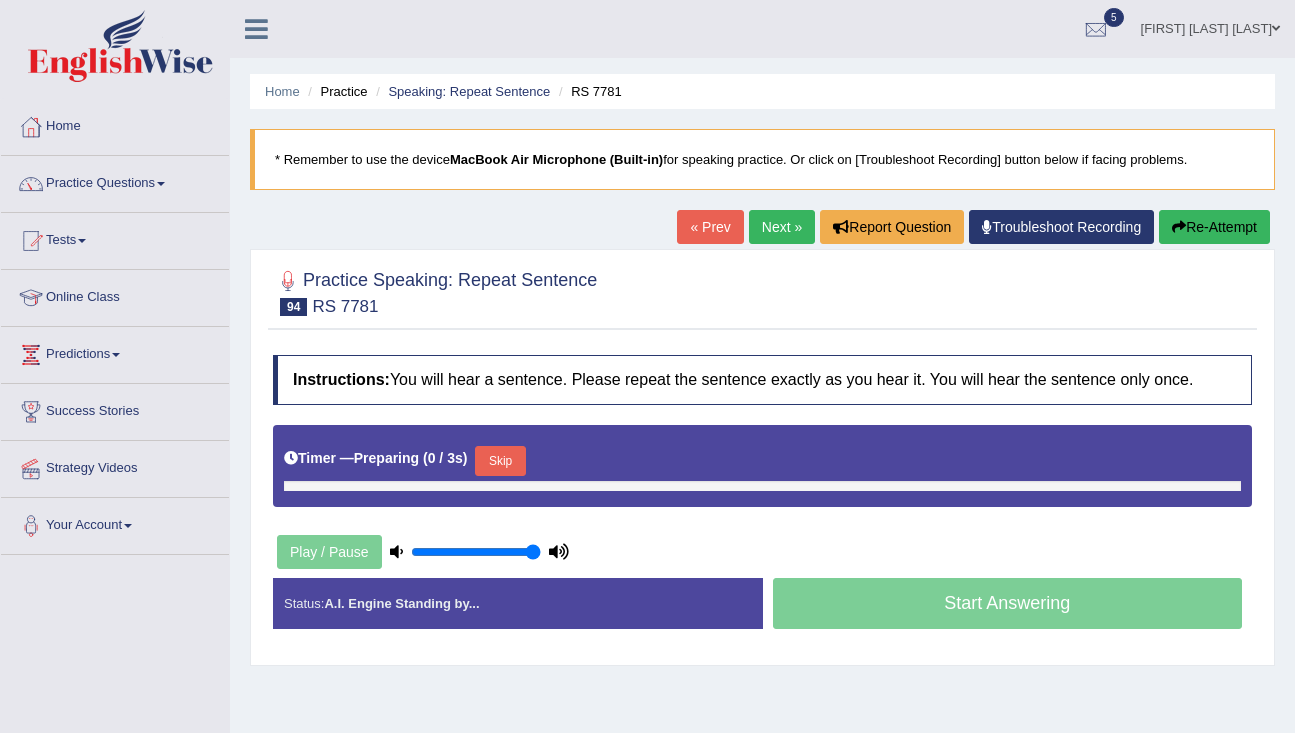 scroll, scrollTop: 0, scrollLeft: 0, axis: both 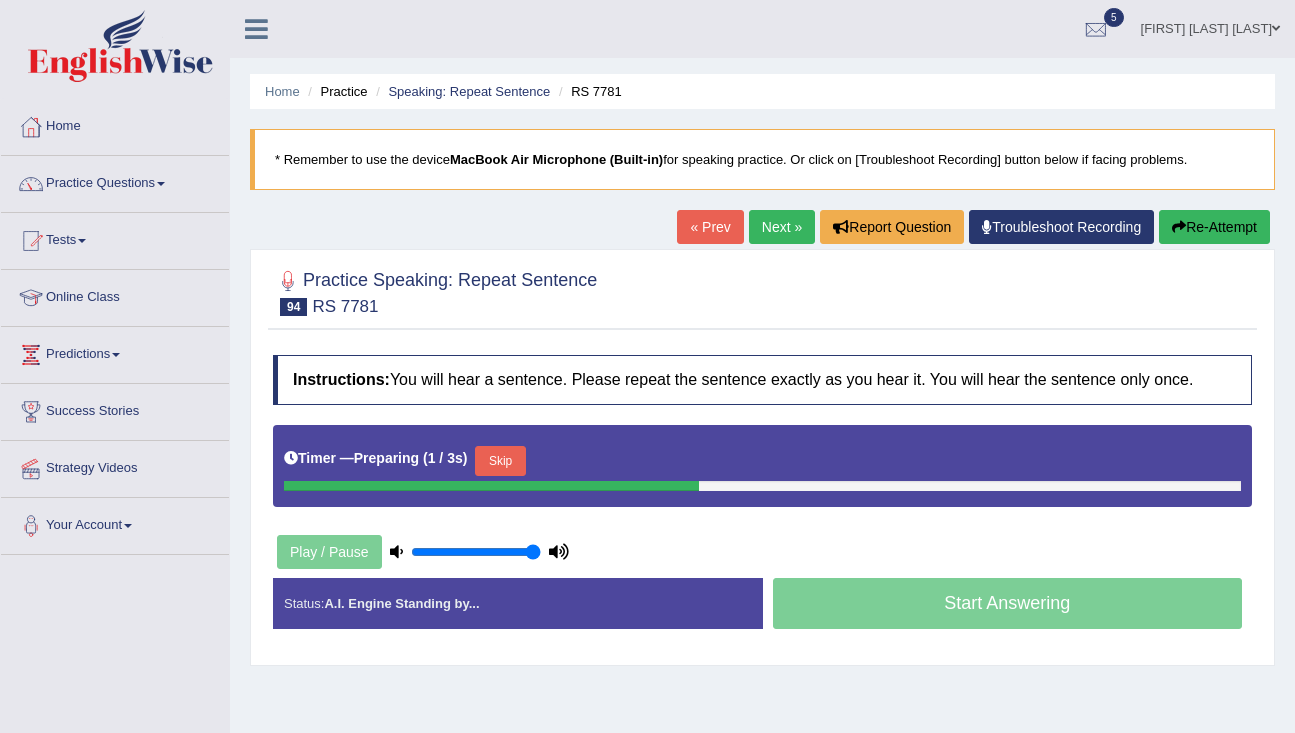 click on "Skip" at bounding box center (500, 461) 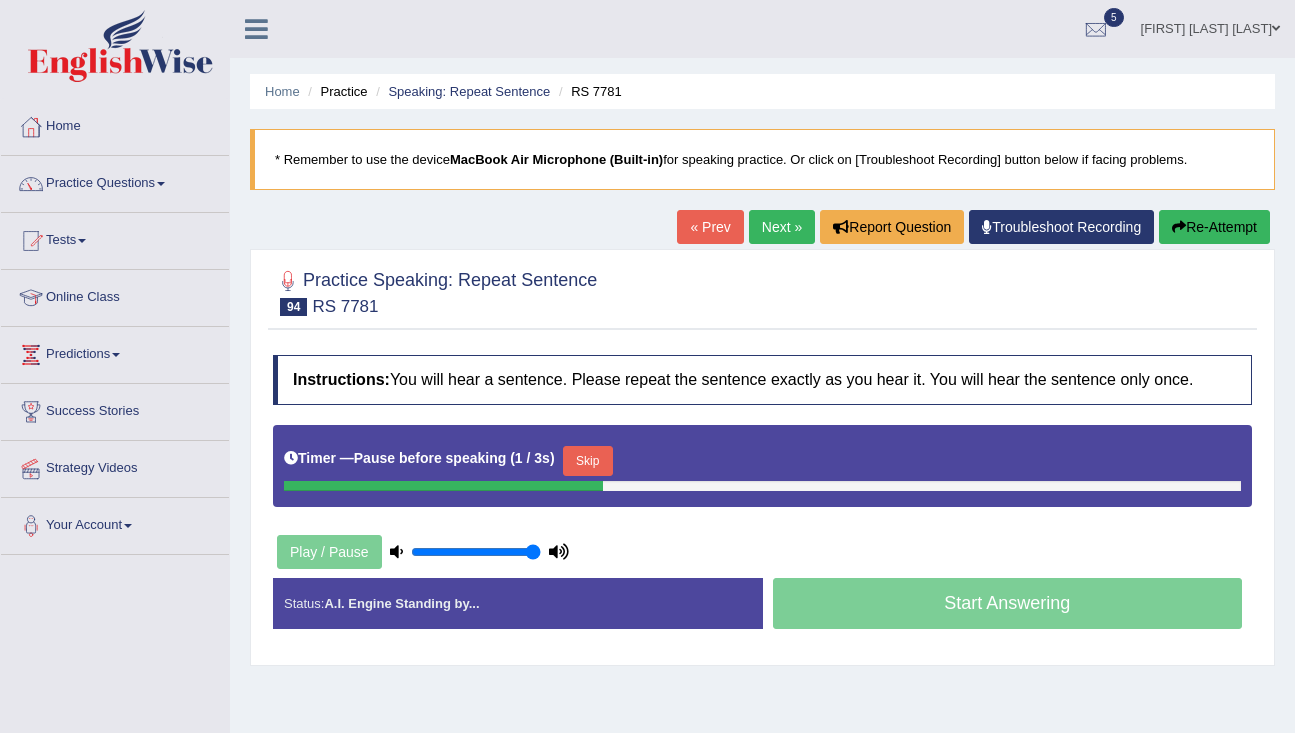 click on "Skip" at bounding box center (588, 461) 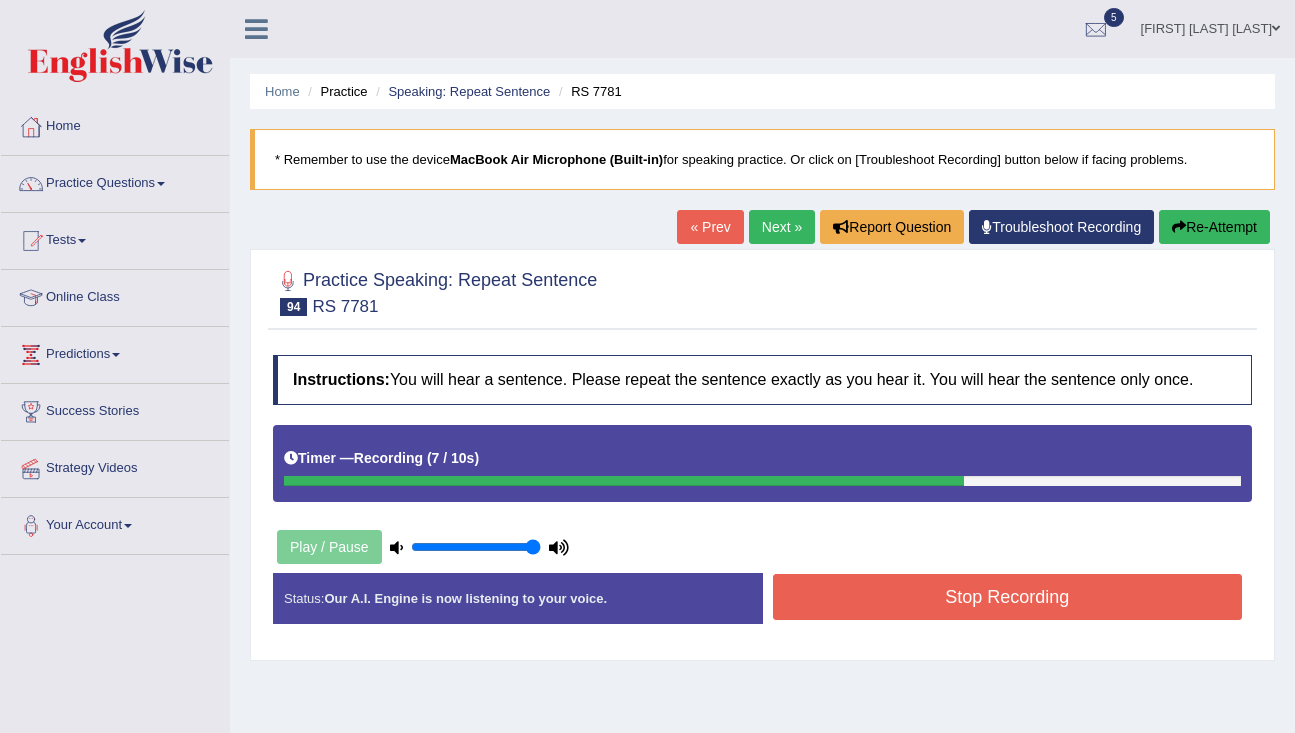 click on "Stop Recording" at bounding box center [1008, 597] 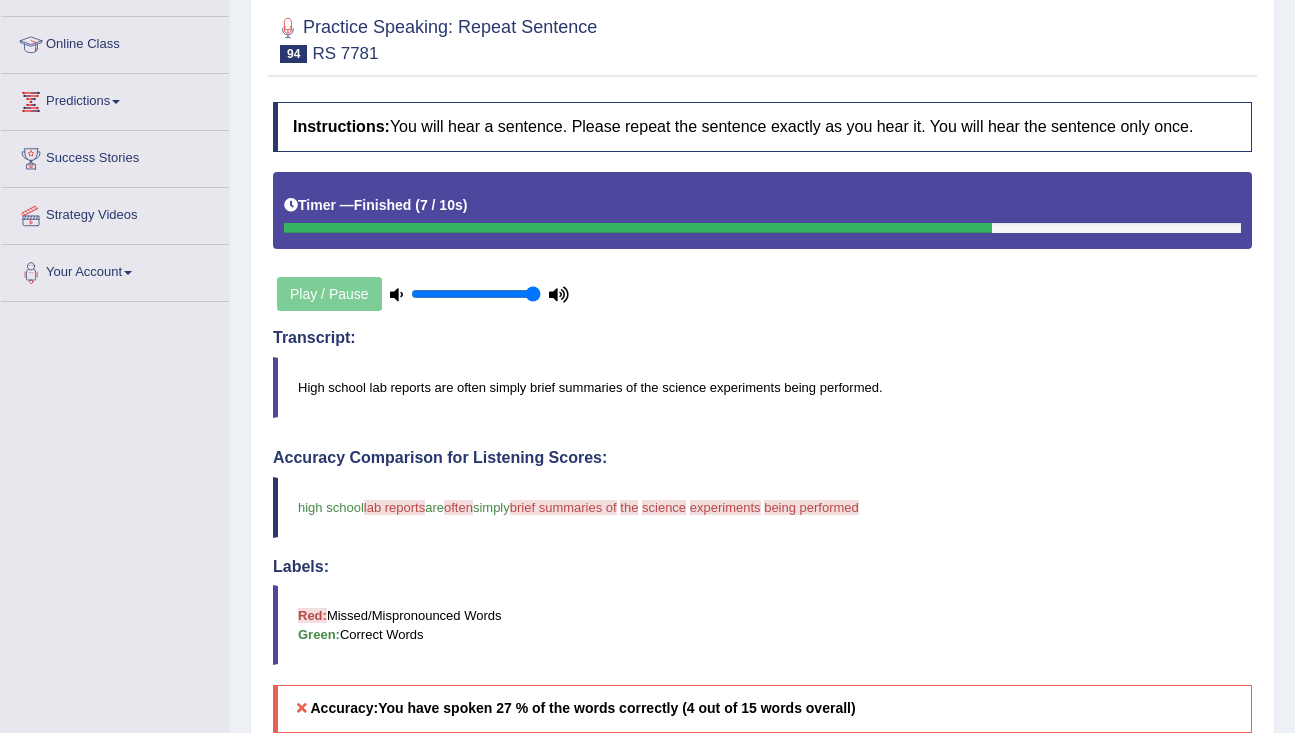 scroll, scrollTop: 0, scrollLeft: 0, axis: both 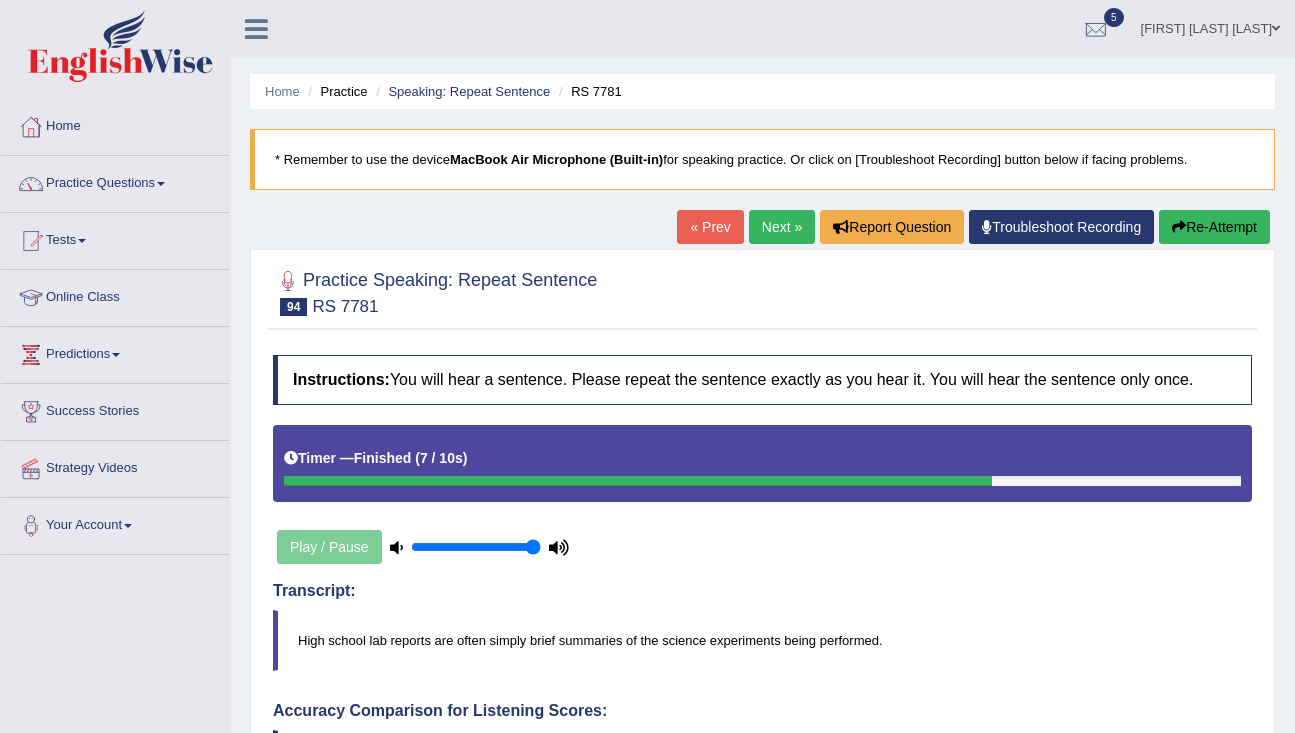 click on "Next »" at bounding box center [782, 227] 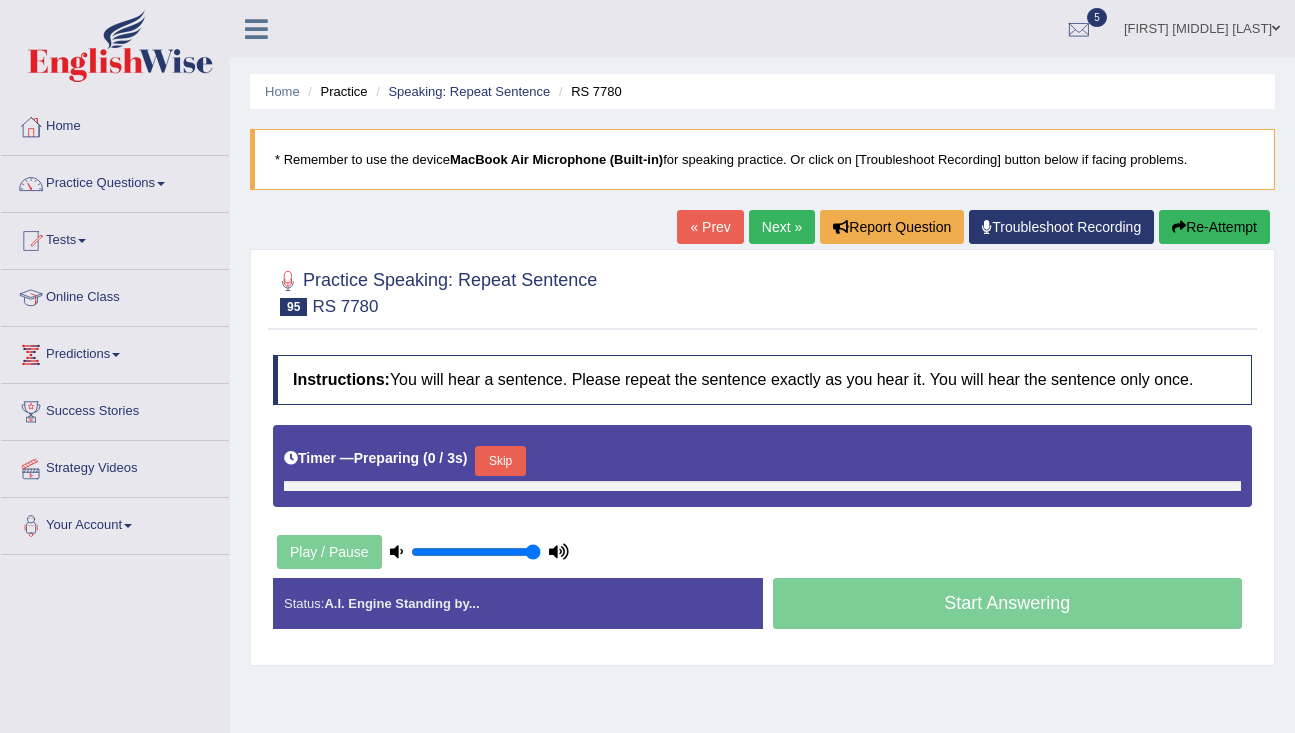 scroll, scrollTop: 0, scrollLeft: 0, axis: both 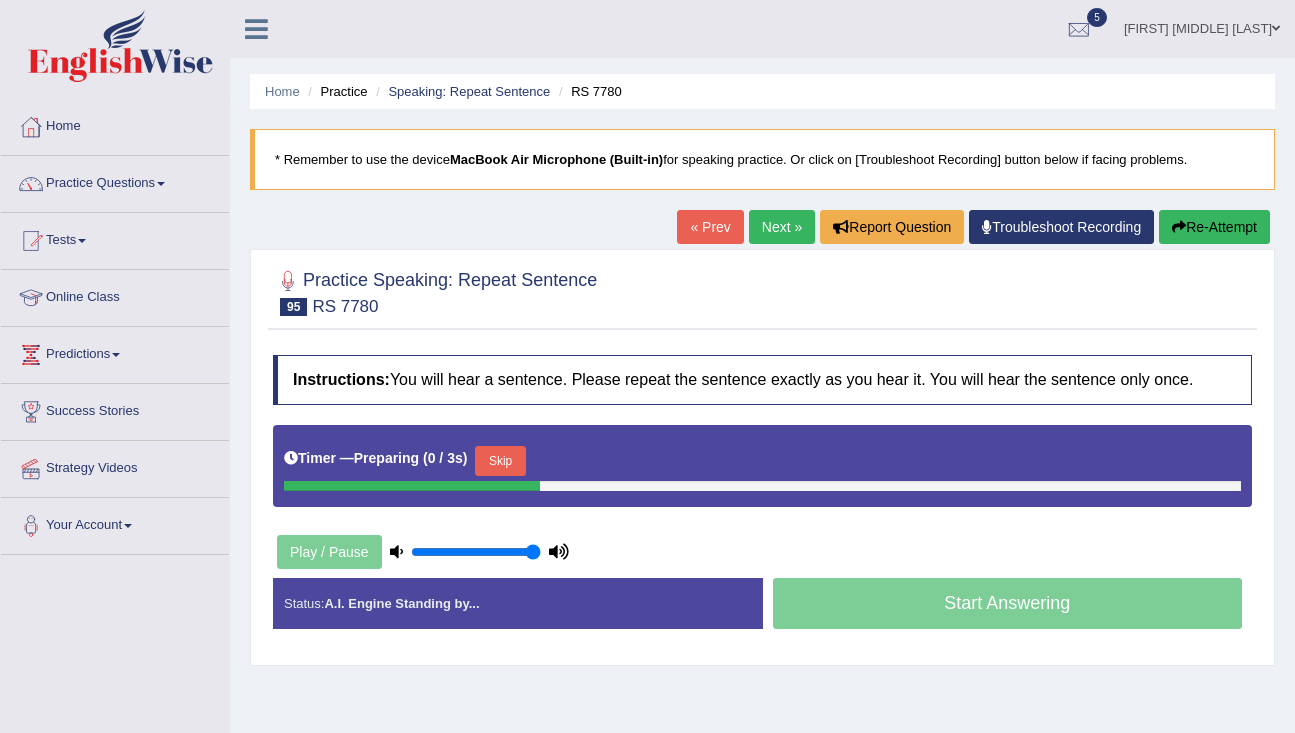 click on "Skip" at bounding box center [500, 461] 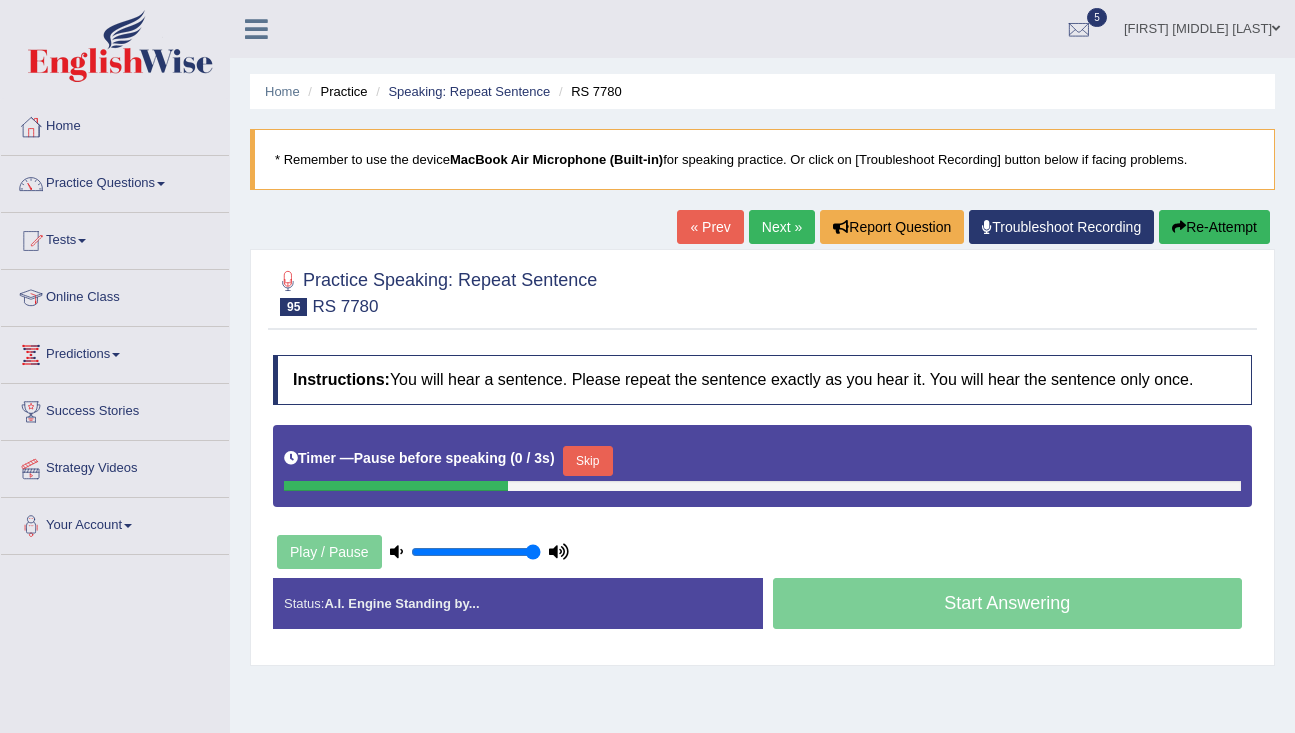 click on "Skip" at bounding box center (588, 461) 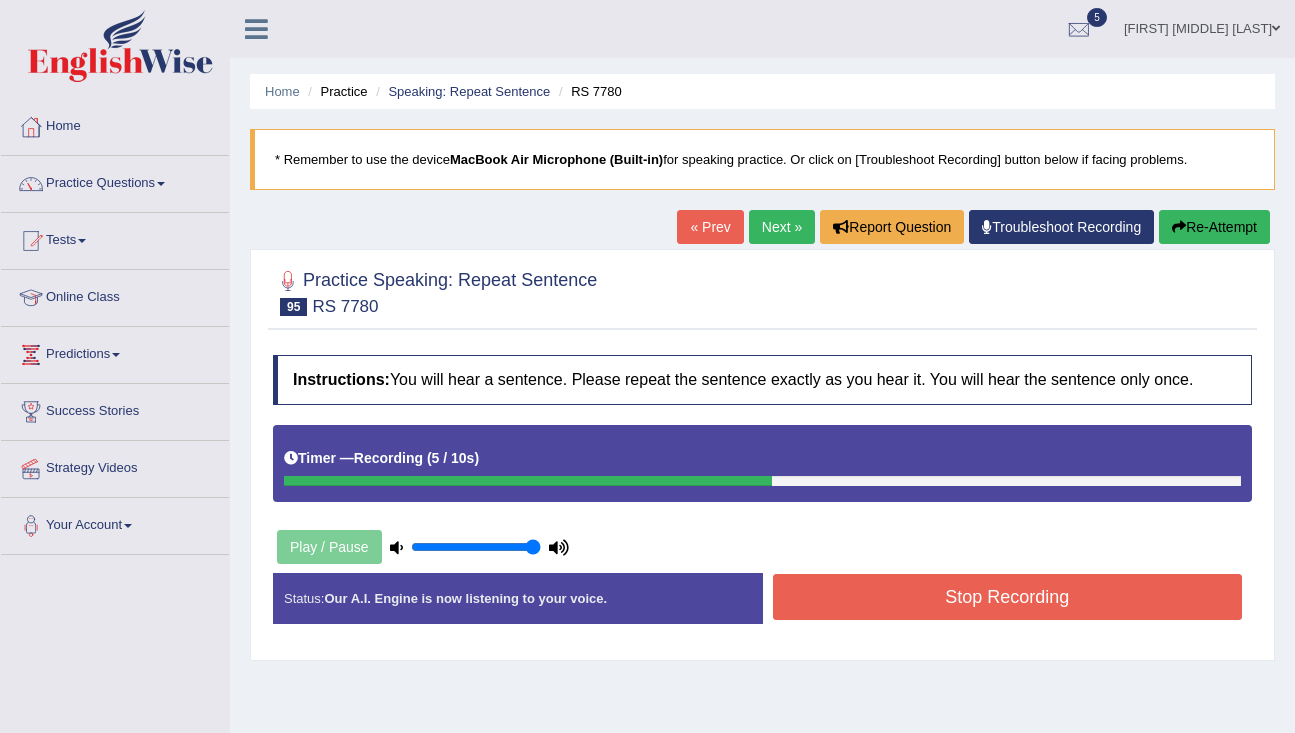click on "Stop Recording" at bounding box center (1008, 597) 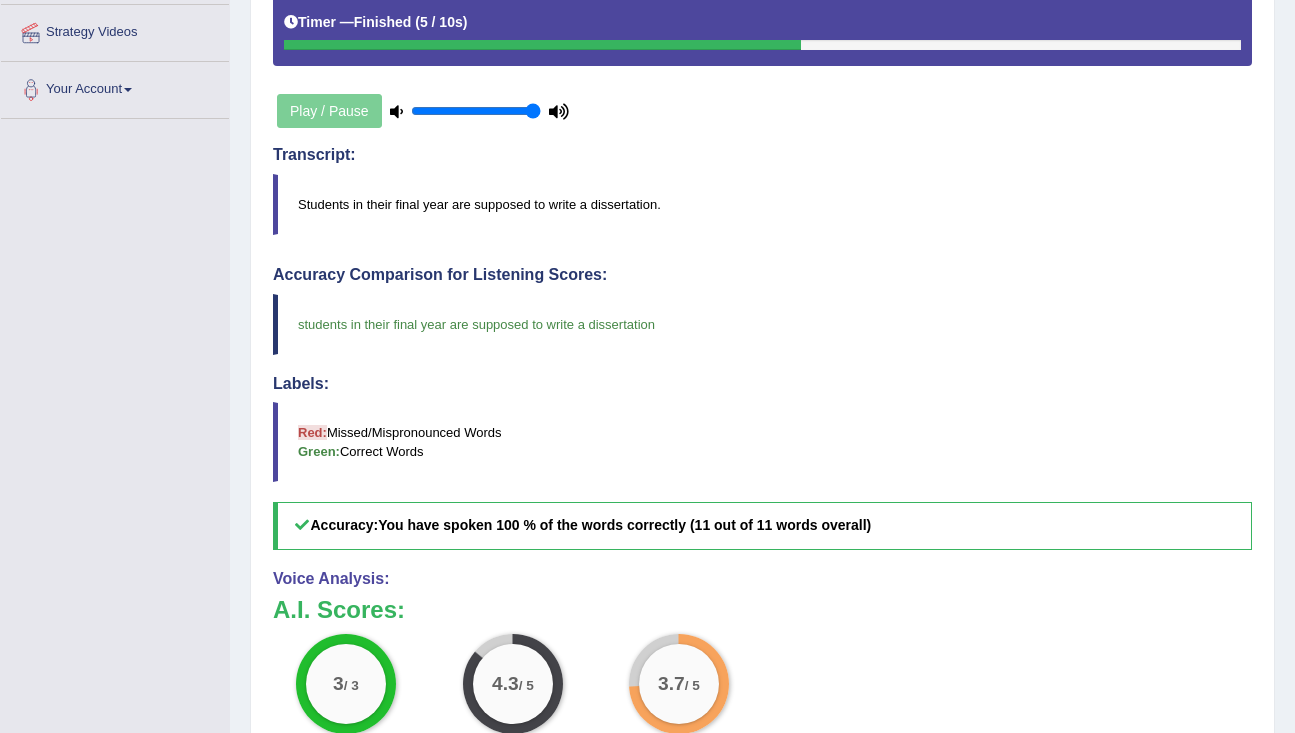 scroll, scrollTop: 0, scrollLeft: 0, axis: both 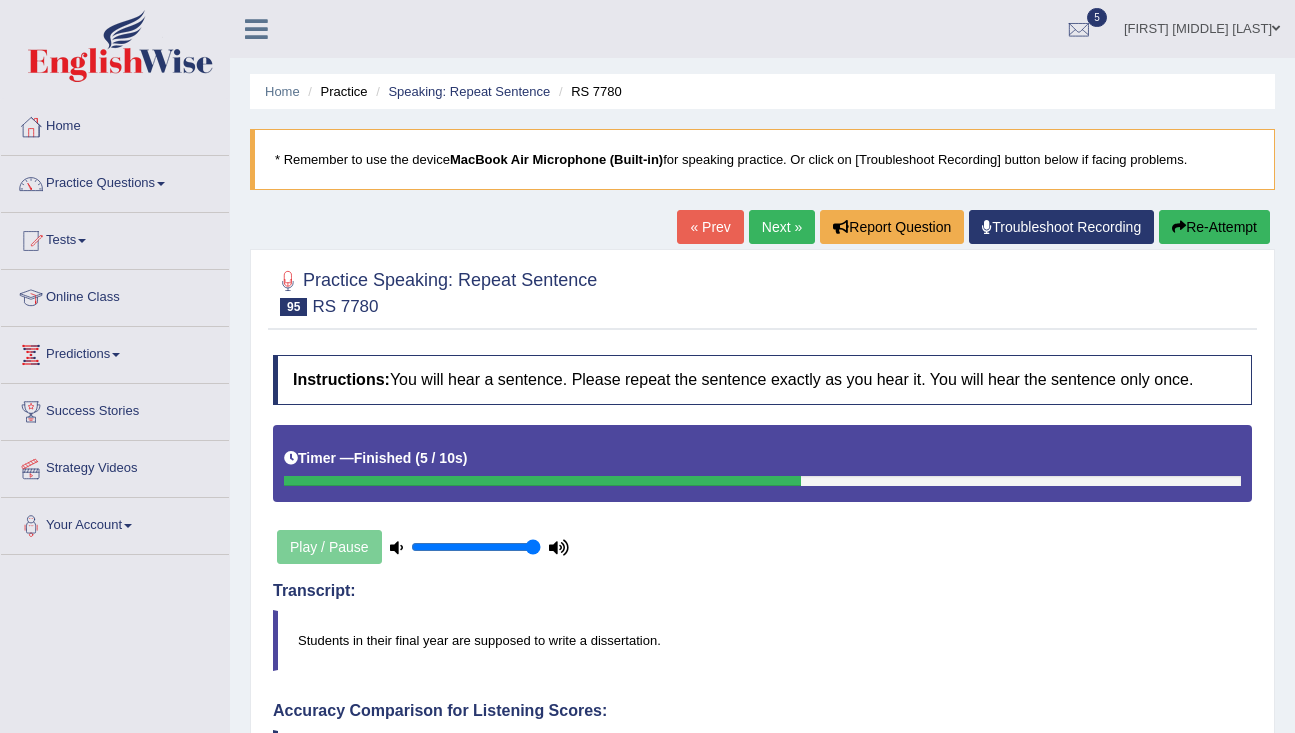 click on "Next »" at bounding box center (782, 227) 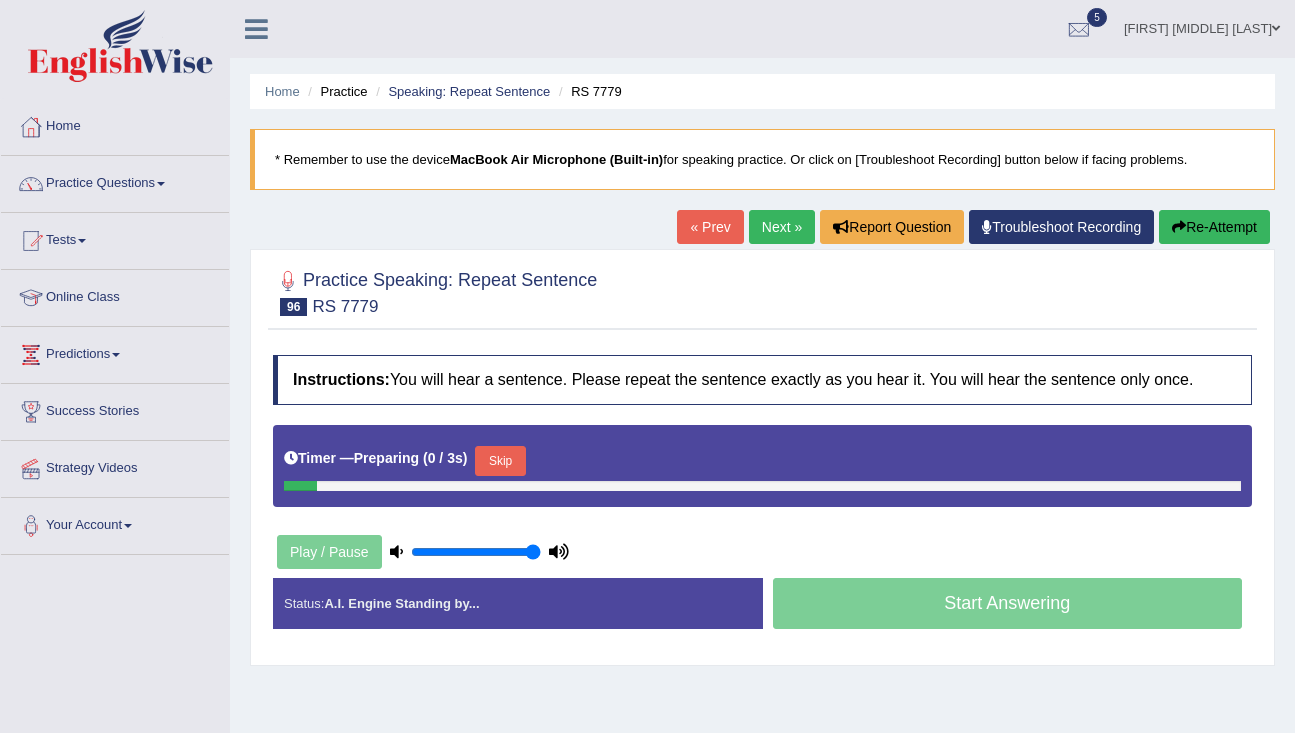 scroll, scrollTop: 0, scrollLeft: 0, axis: both 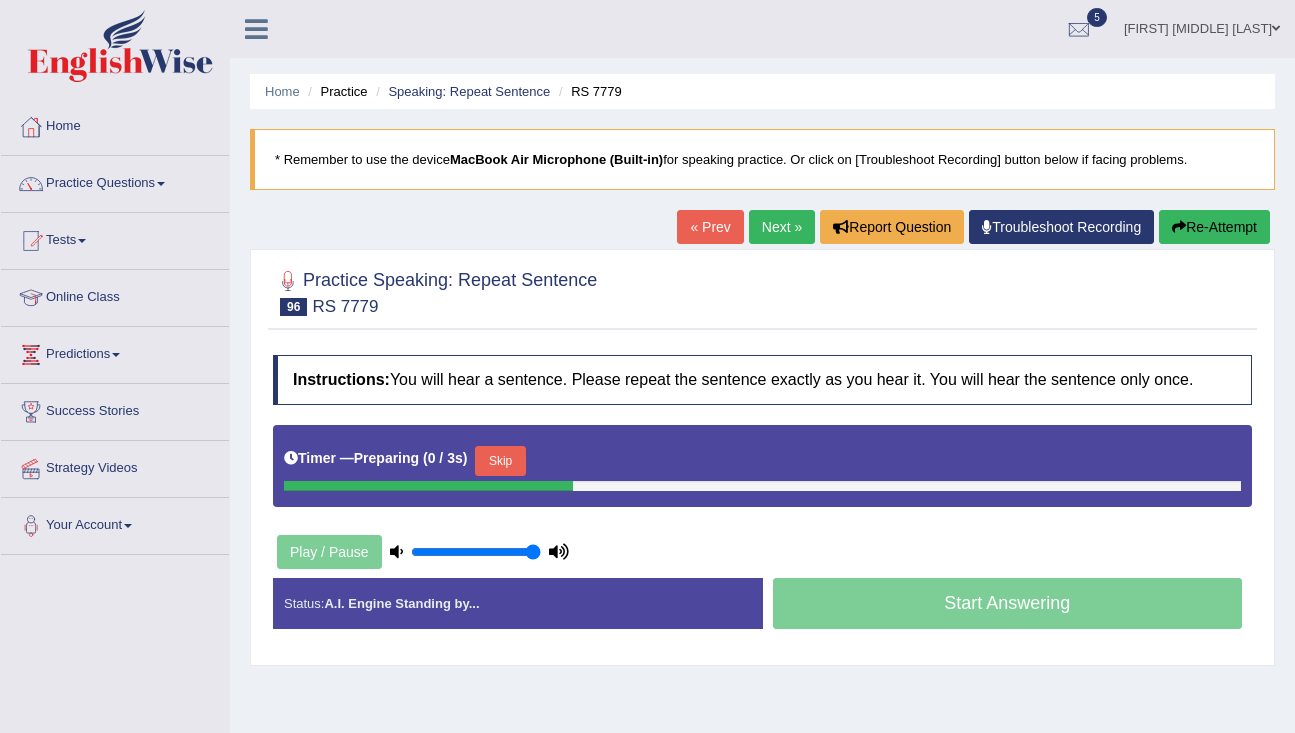 click on "Skip" at bounding box center [500, 461] 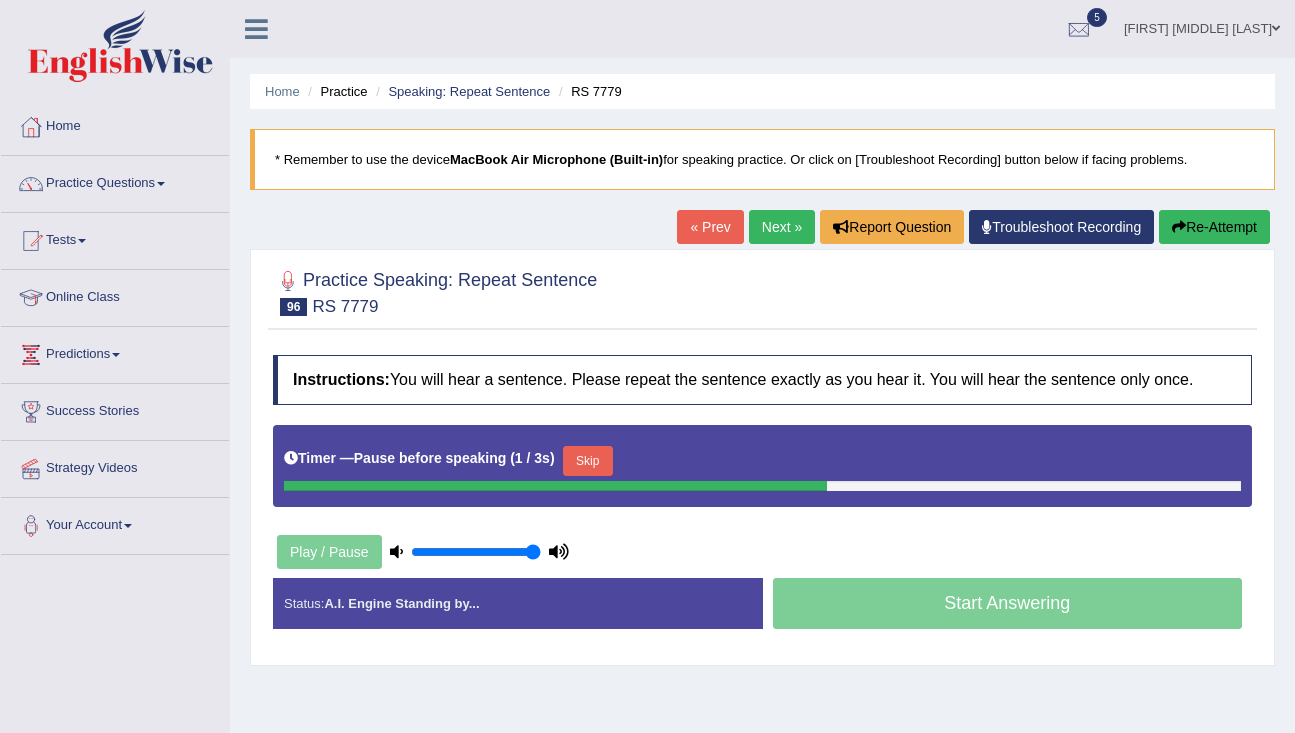 click on "Skip" at bounding box center [588, 461] 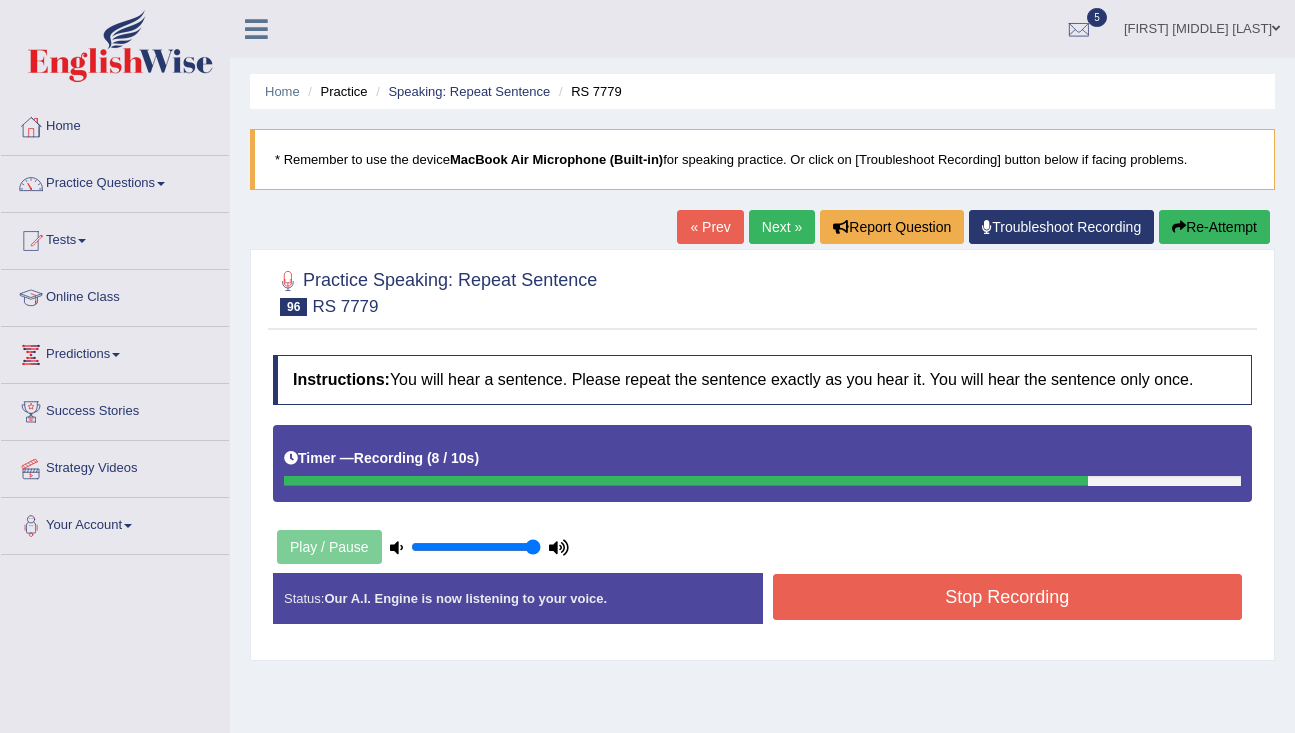 click on "Stop Recording" at bounding box center (1008, 597) 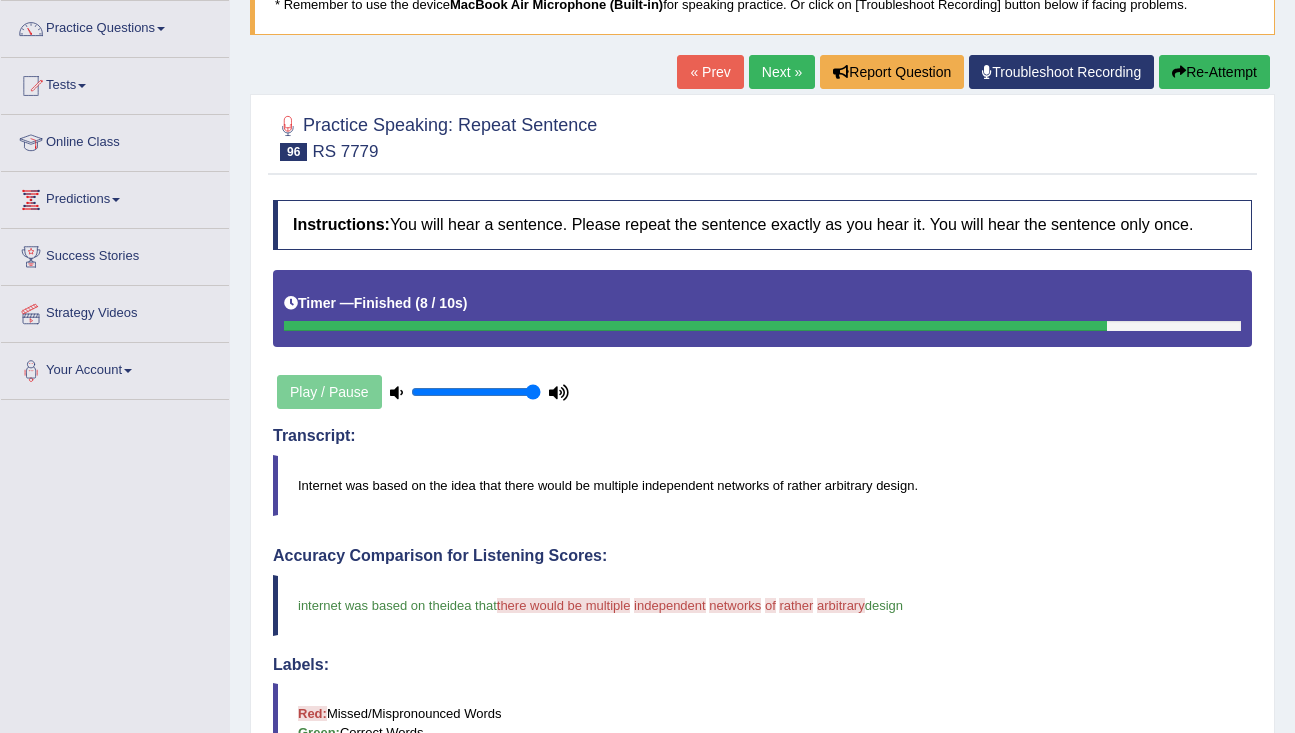 scroll, scrollTop: 0, scrollLeft: 0, axis: both 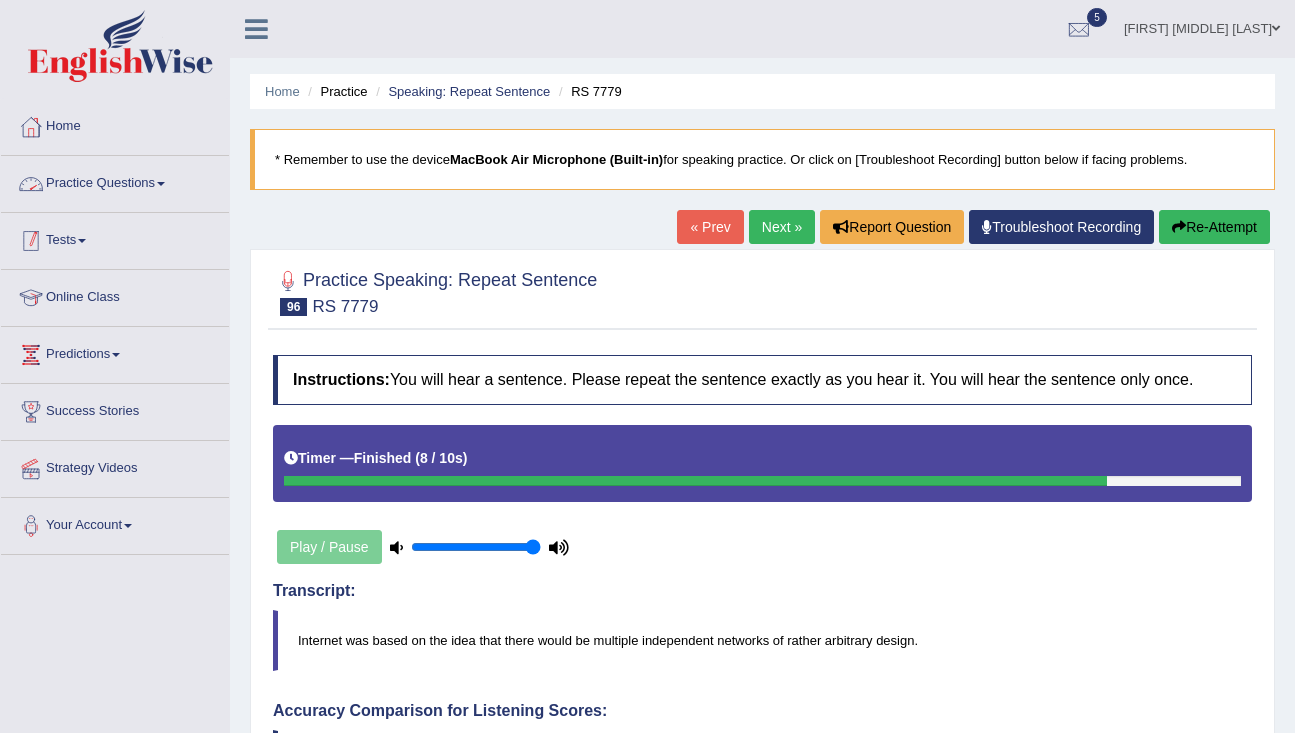 click on "Practice Questions" at bounding box center [115, 181] 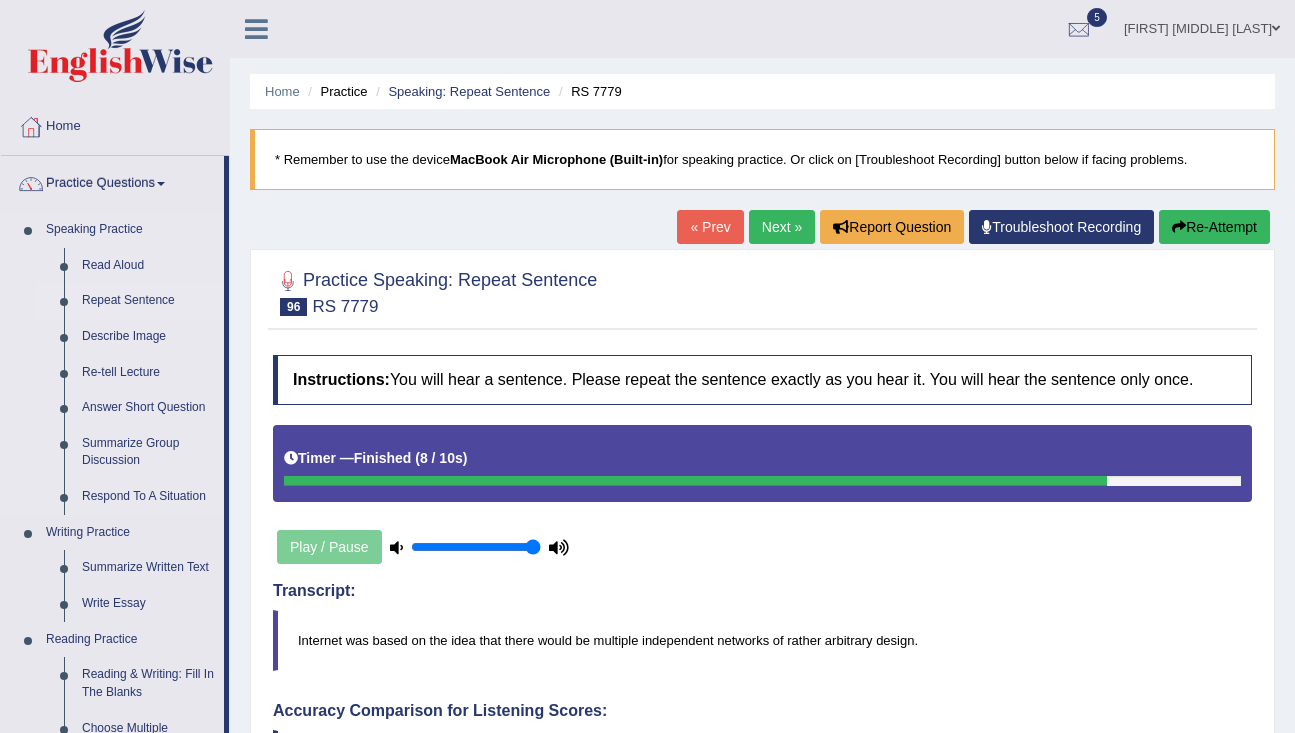 click on "Repeat Sentence" at bounding box center [148, 301] 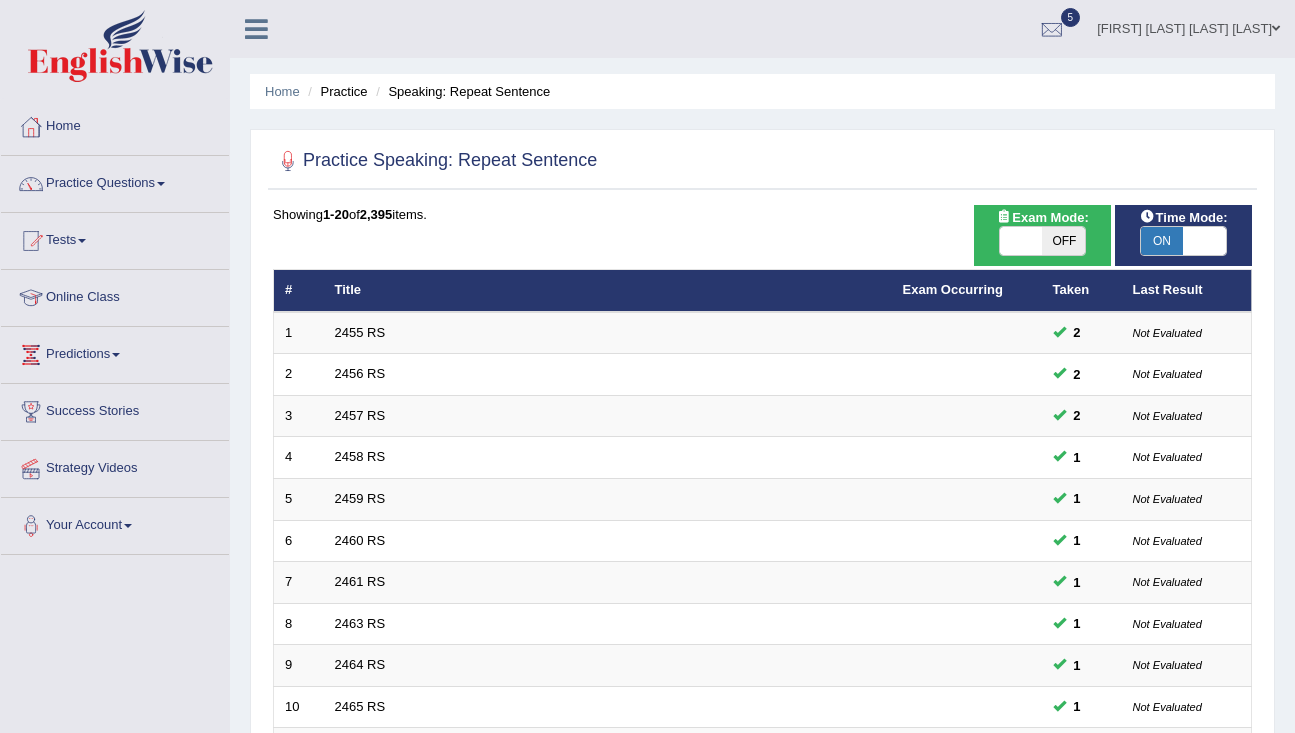 scroll, scrollTop: 272, scrollLeft: 0, axis: vertical 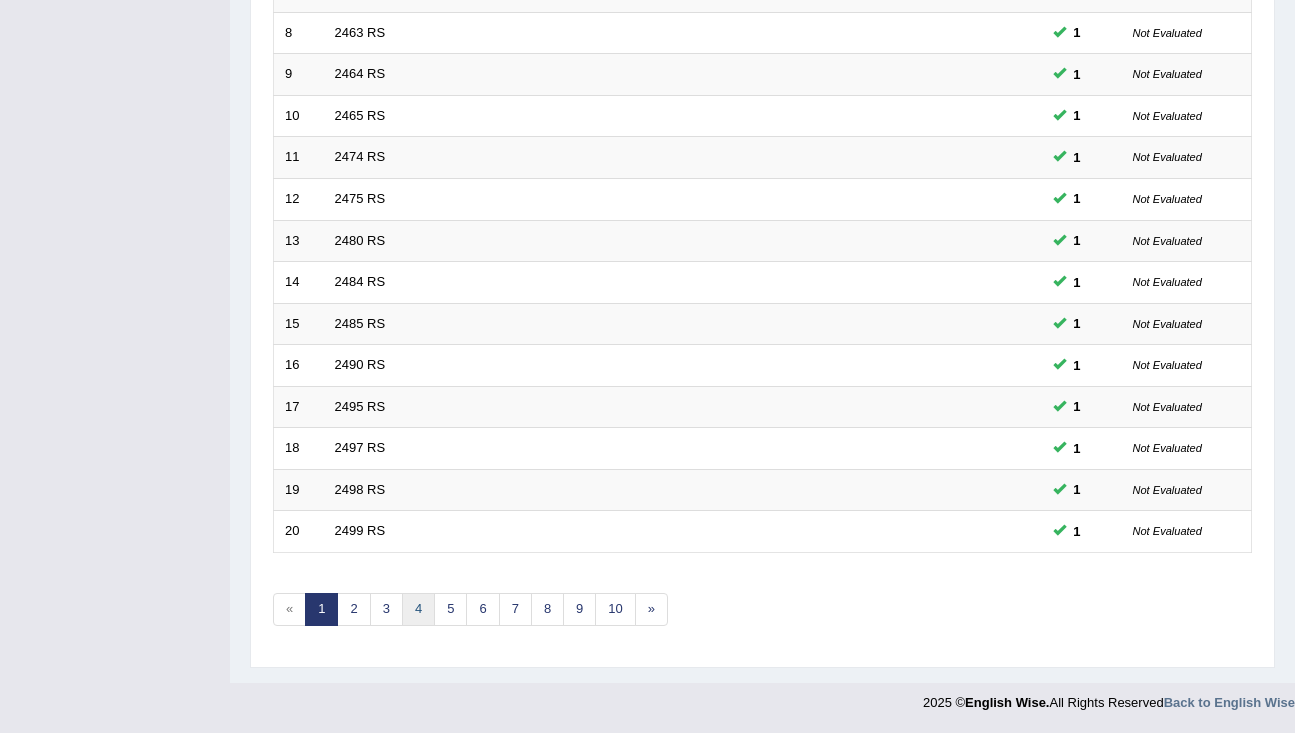 click on "4" at bounding box center (418, 609) 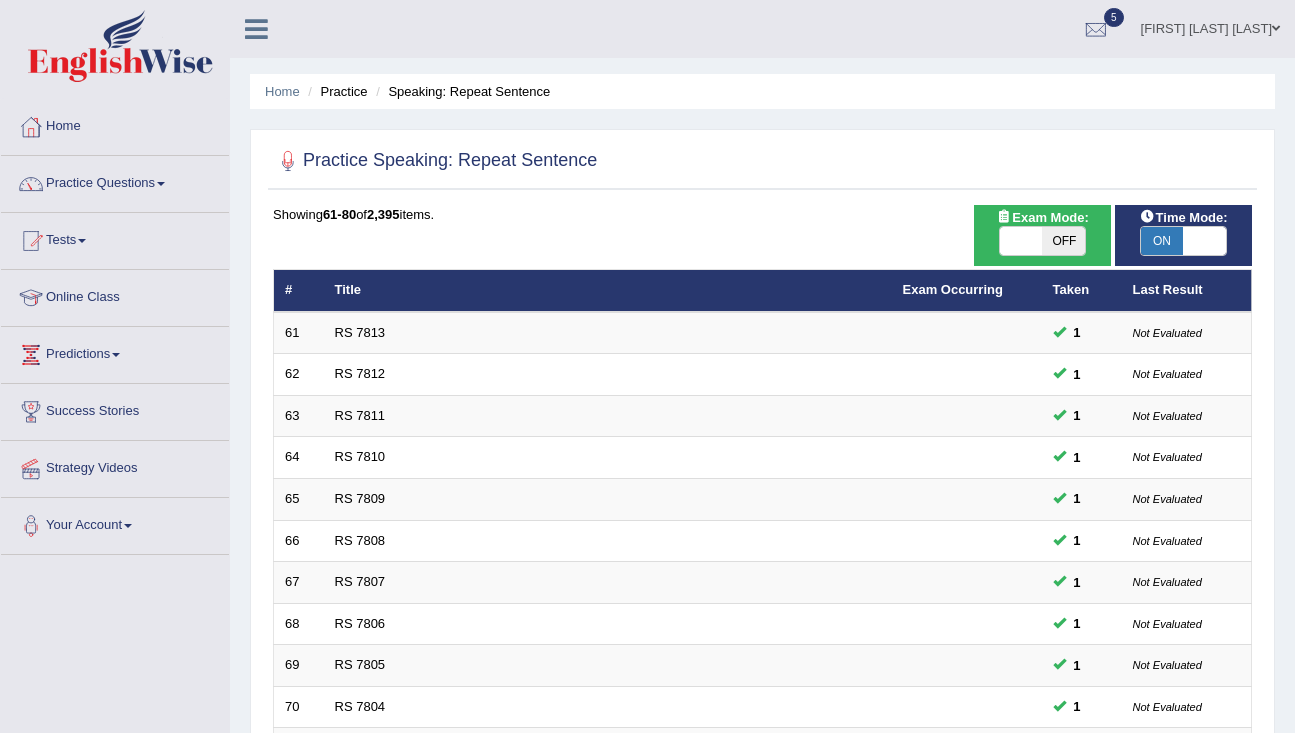 scroll, scrollTop: 0, scrollLeft: 0, axis: both 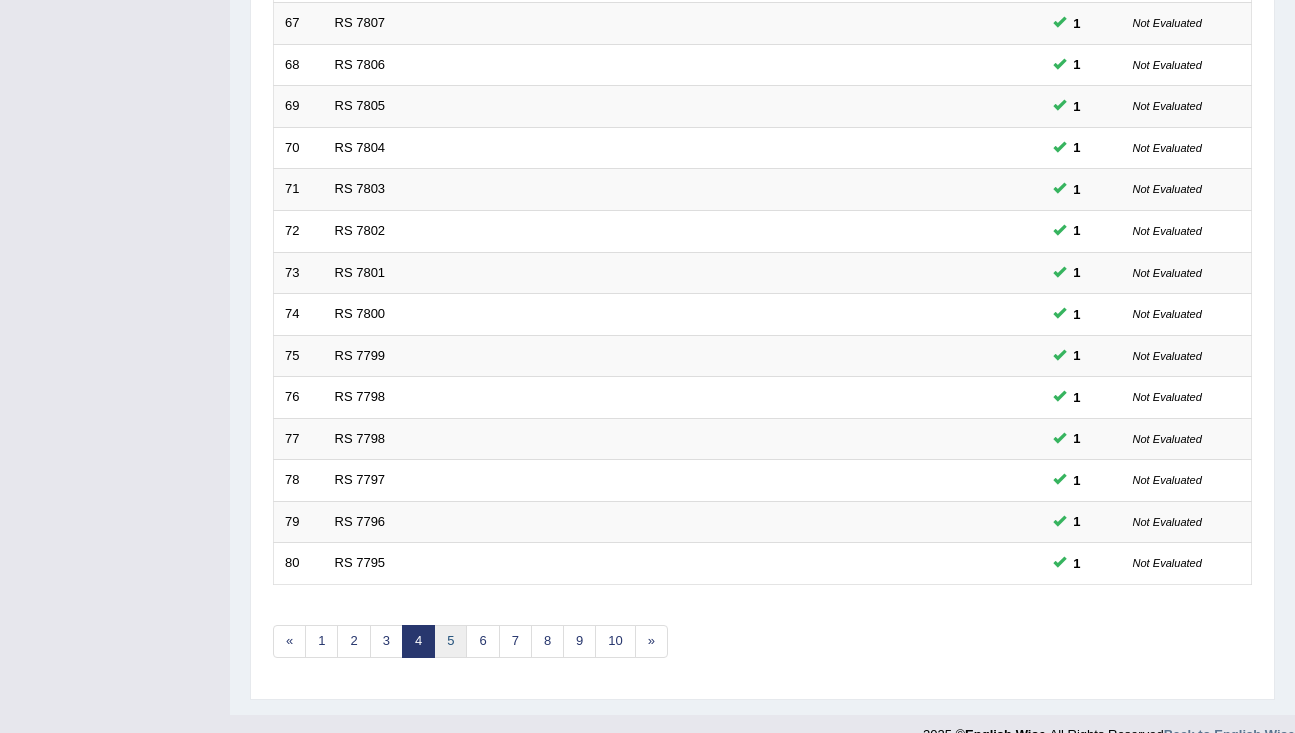 click on "5" at bounding box center [450, 641] 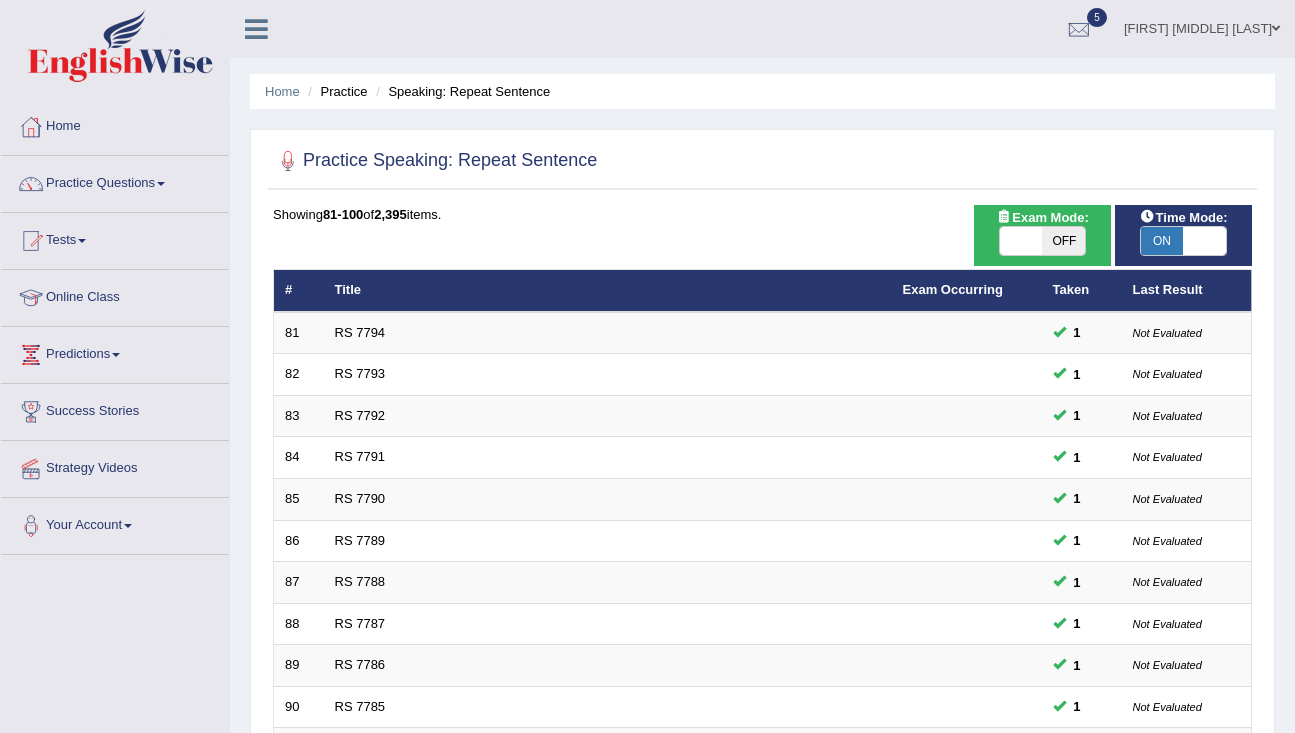scroll, scrollTop: 0, scrollLeft: 0, axis: both 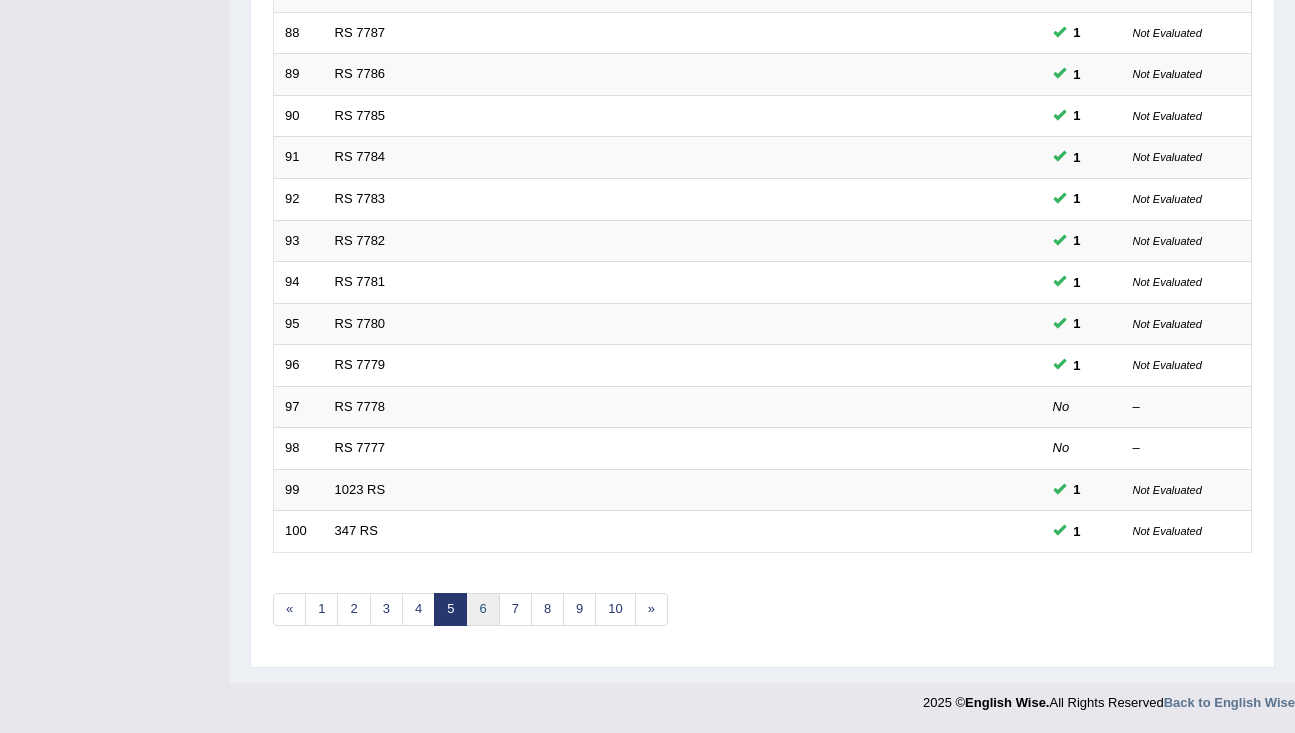 click on "6" at bounding box center [482, 609] 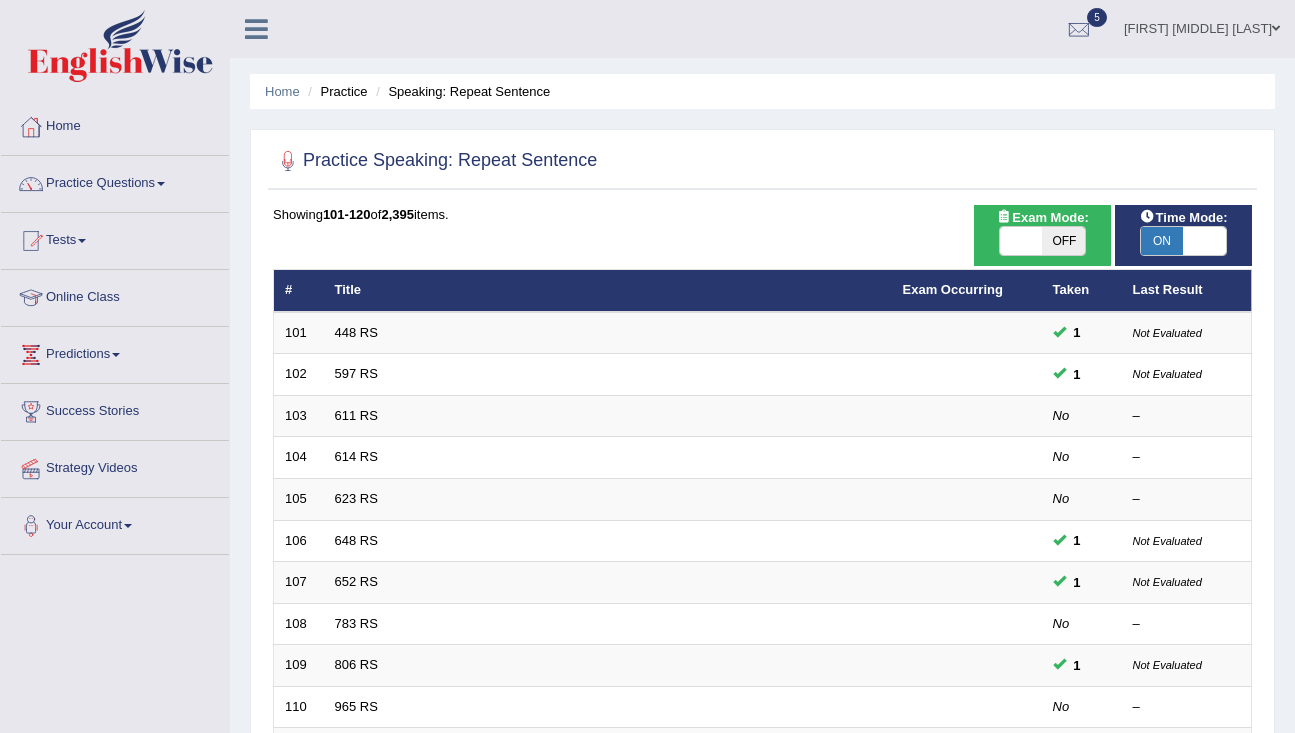 scroll, scrollTop: 0, scrollLeft: 0, axis: both 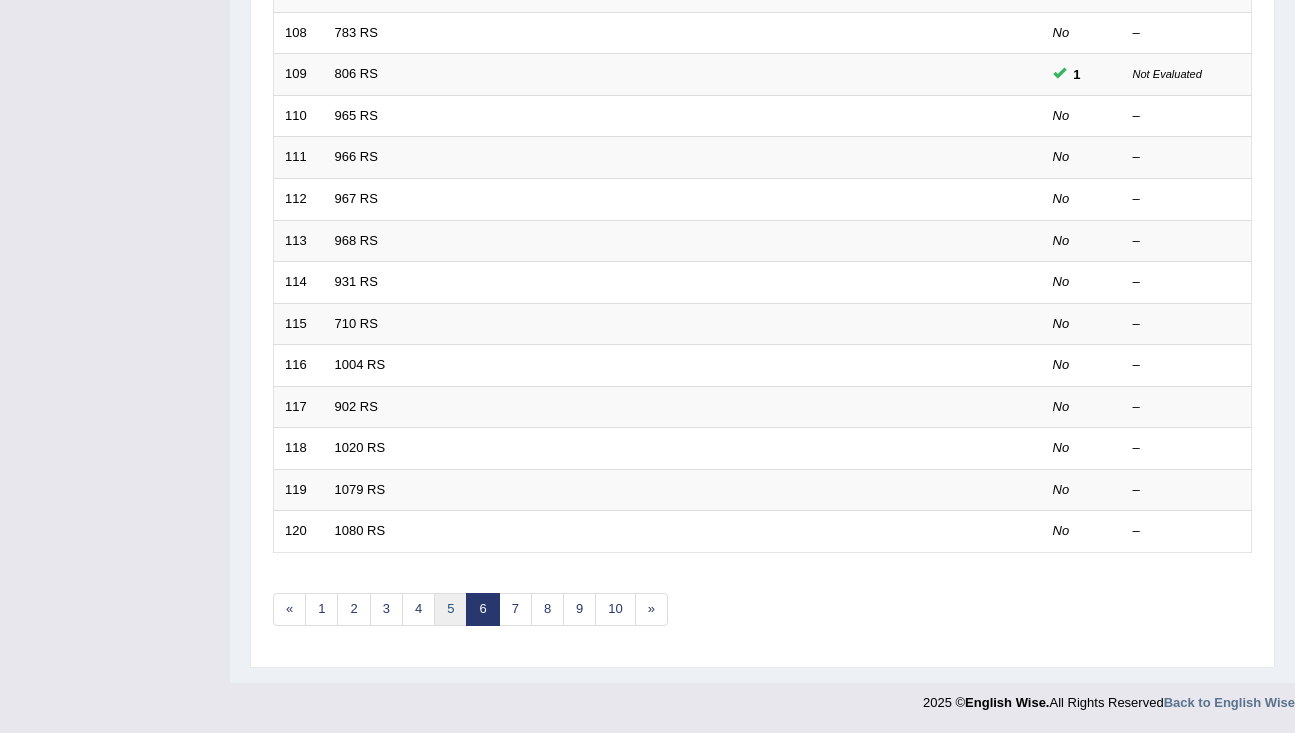 click on "5" at bounding box center (450, 609) 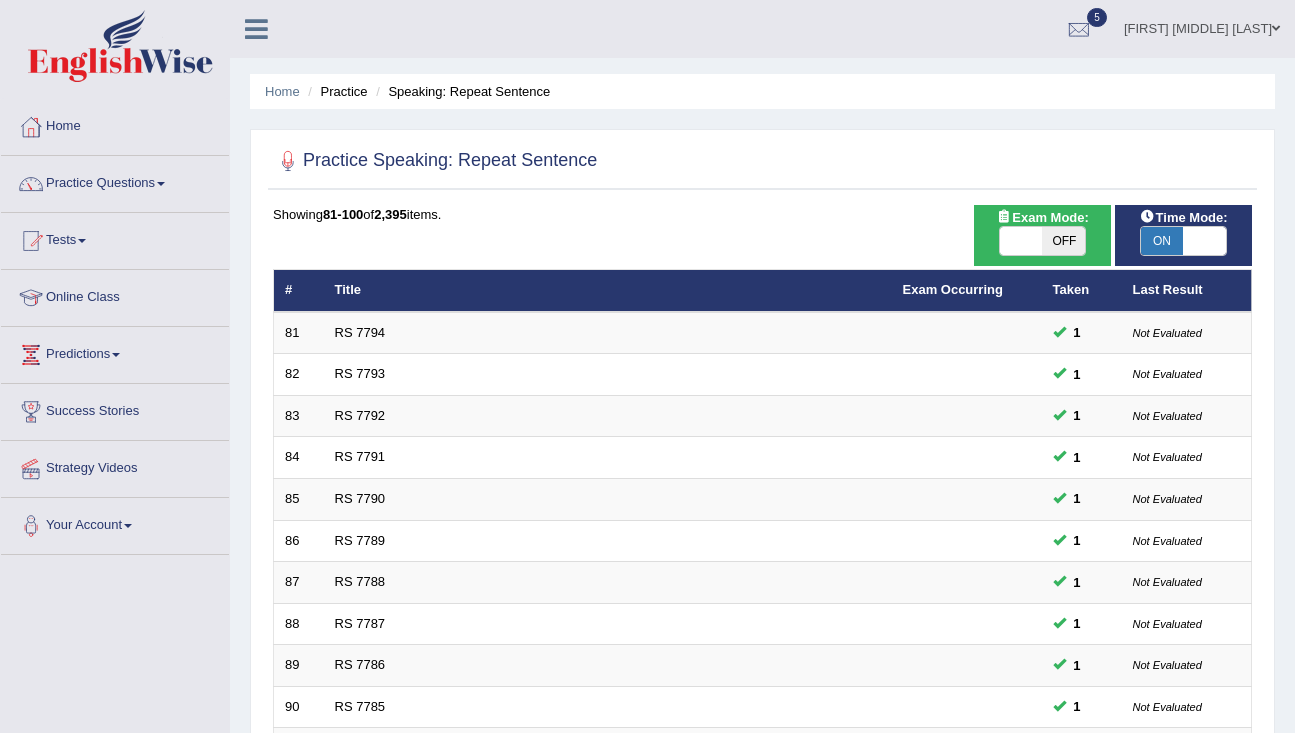 scroll, scrollTop: 0, scrollLeft: 0, axis: both 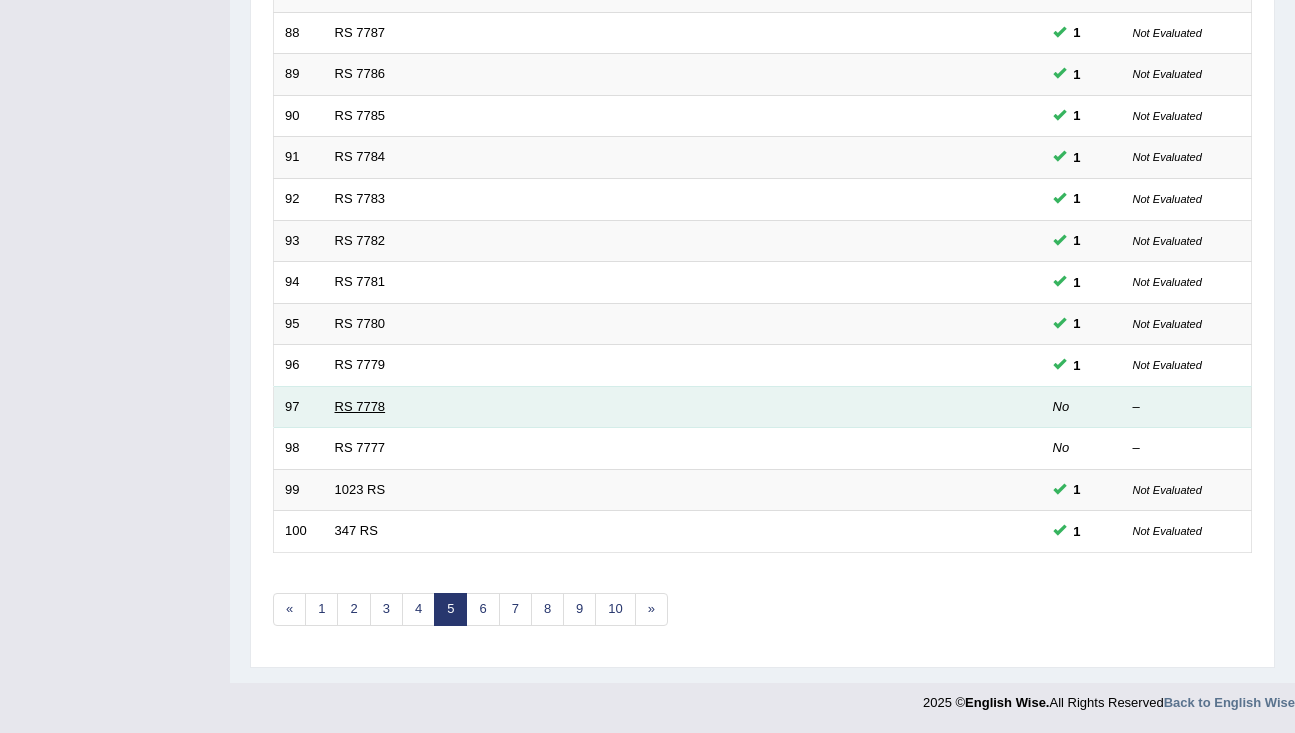 click on "RS 7778" at bounding box center [360, 406] 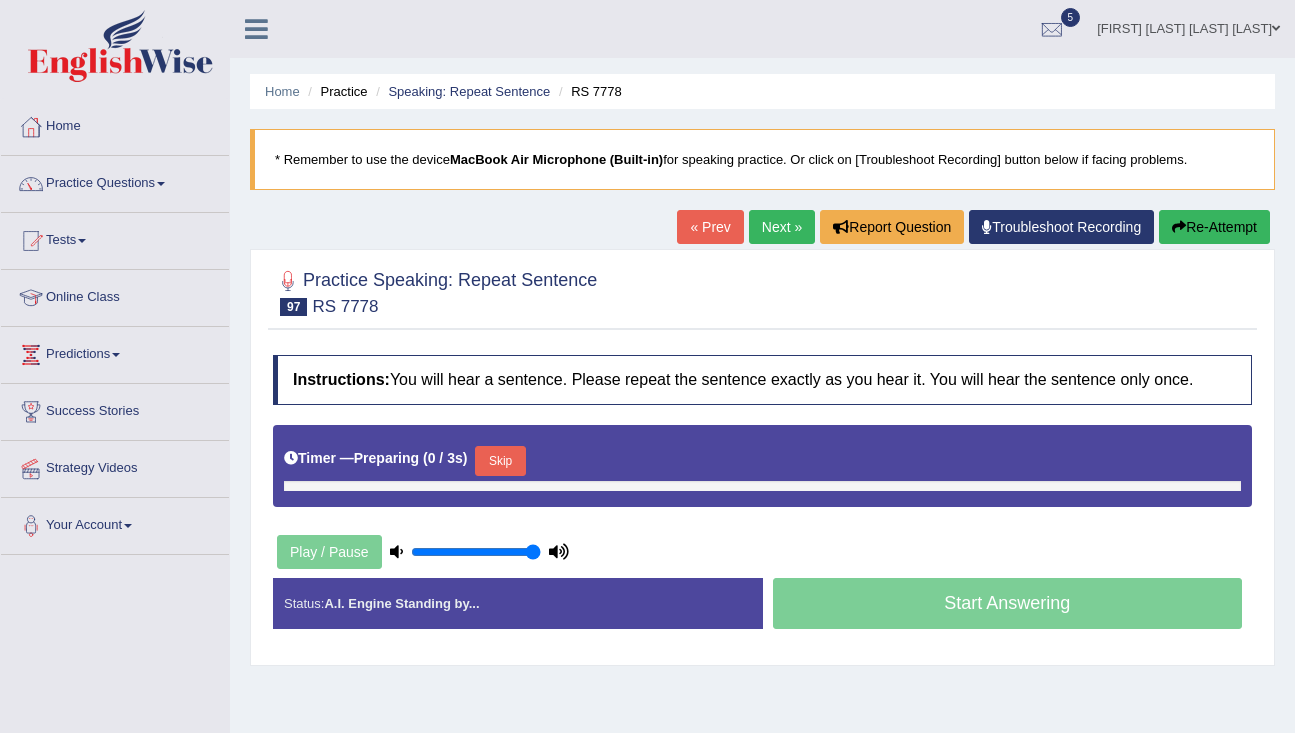 scroll, scrollTop: 0, scrollLeft: 0, axis: both 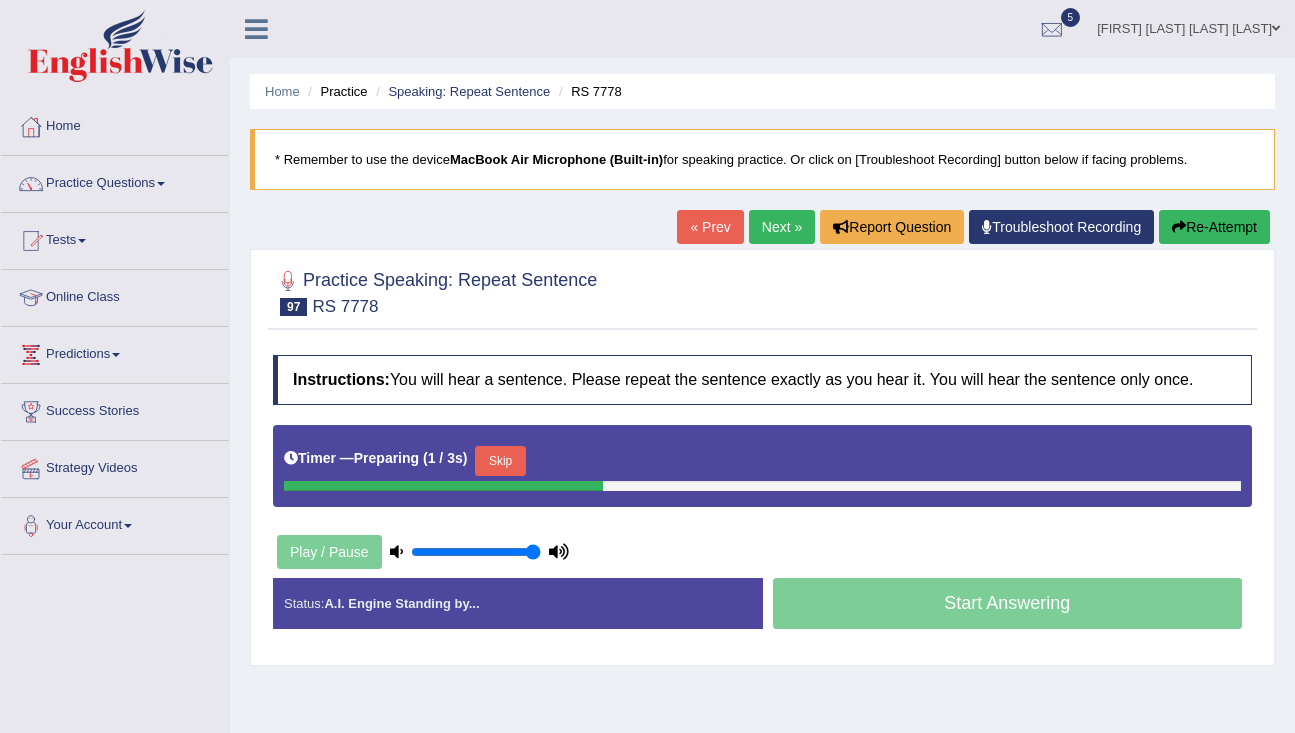 click on "Skip" at bounding box center (500, 461) 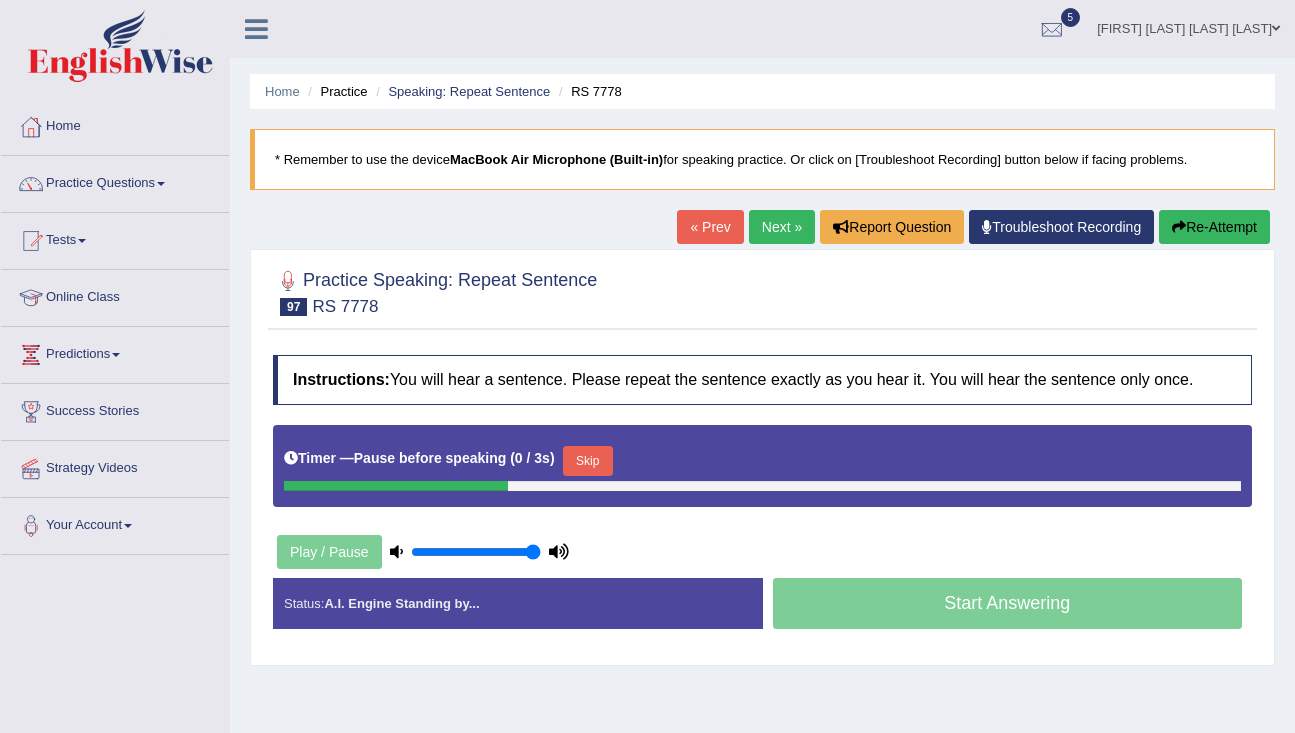click on "Skip" at bounding box center [588, 461] 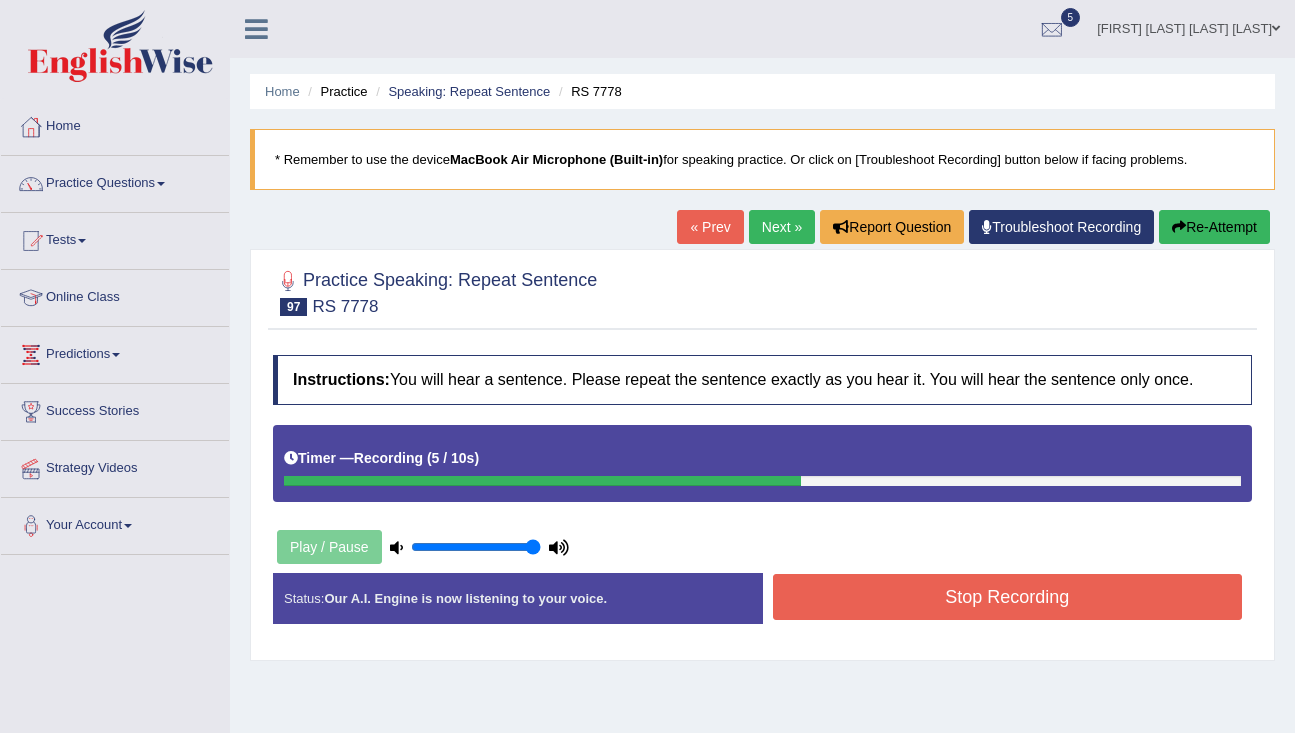 click on "Stop Recording" at bounding box center [1008, 597] 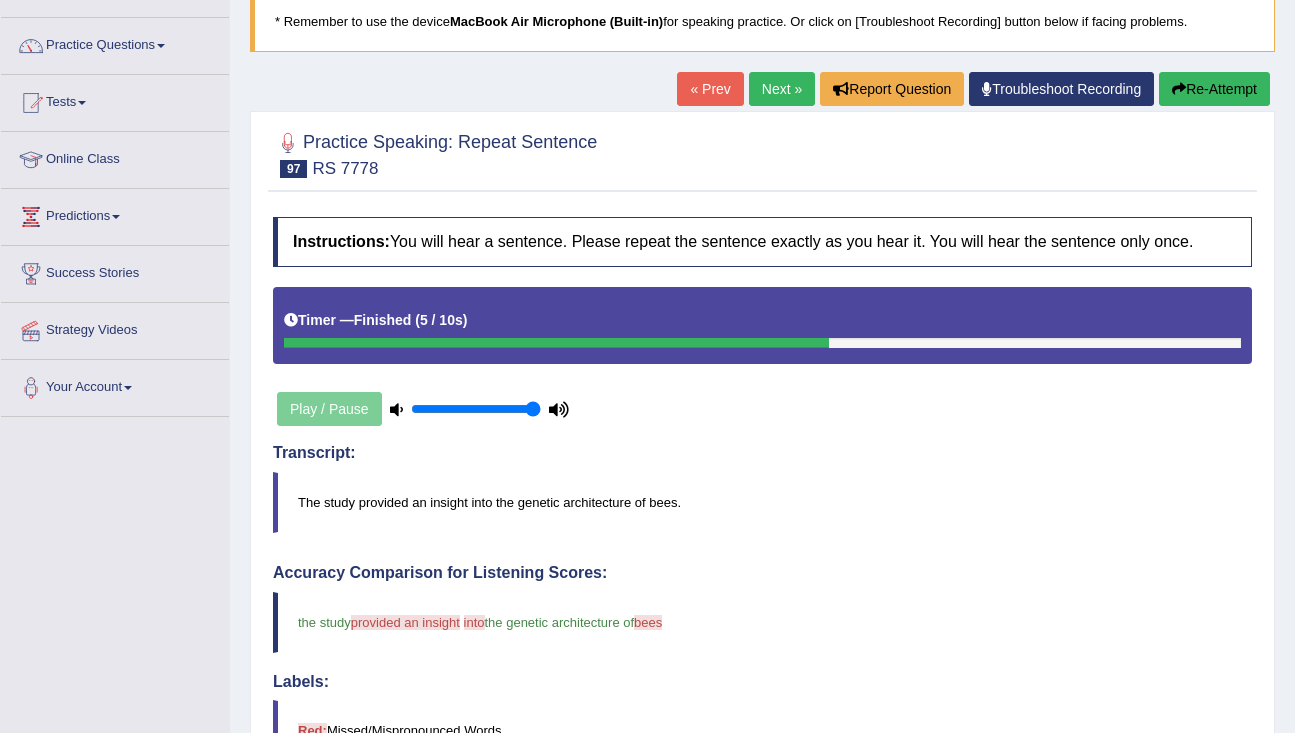 scroll, scrollTop: 128, scrollLeft: 0, axis: vertical 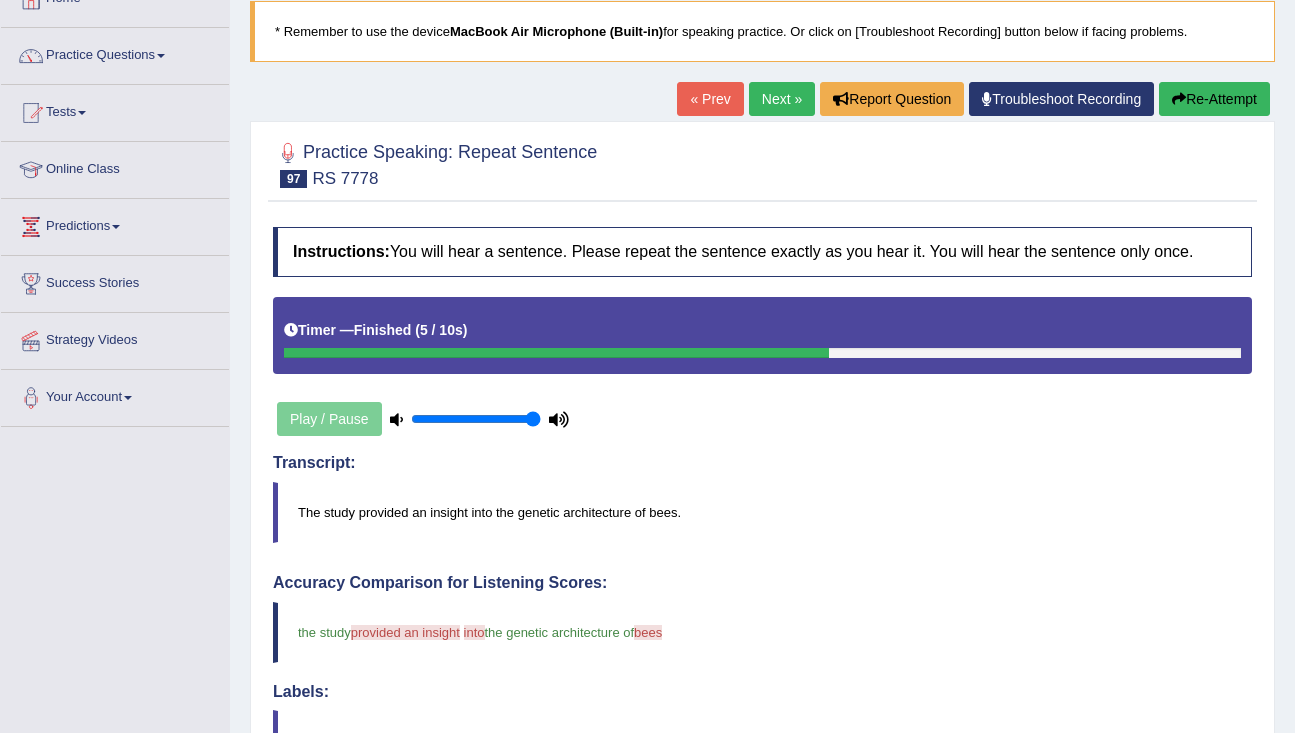 click on "Next »" at bounding box center [782, 99] 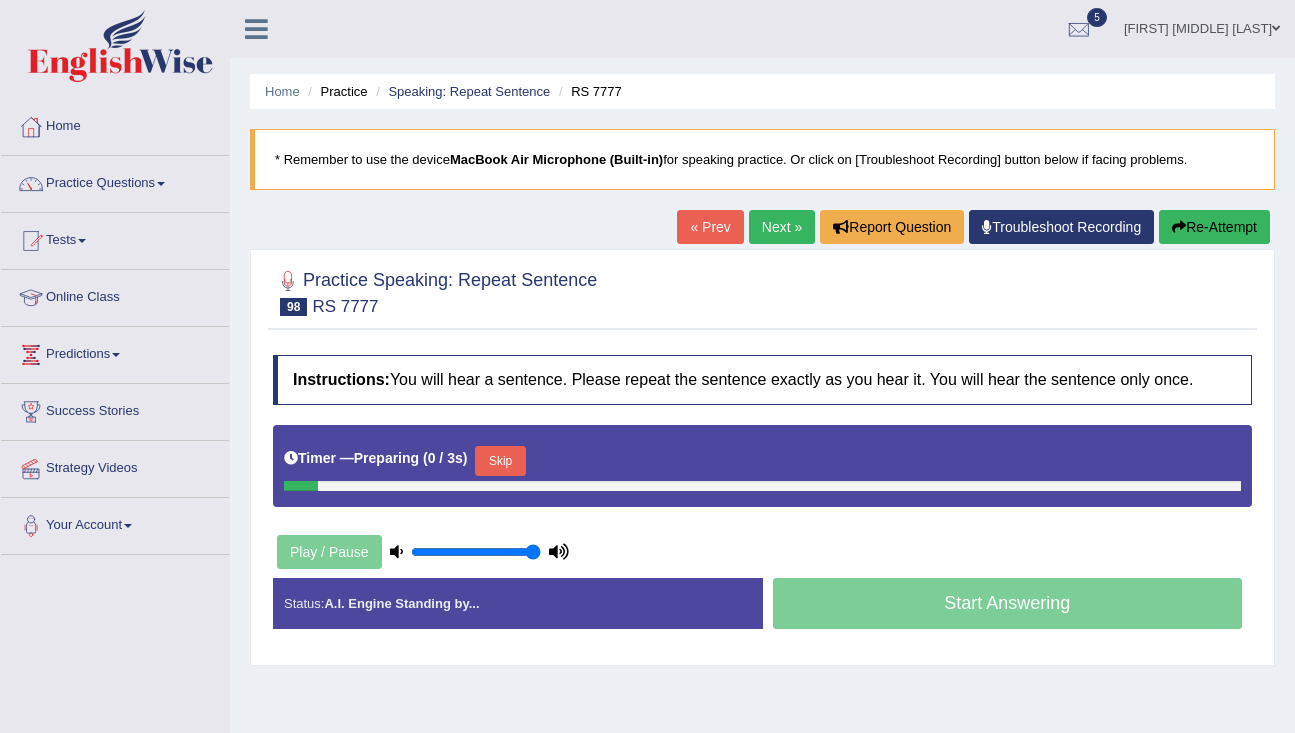 scroll, scrollTop: 0, scrollLeft: 0, axis: both 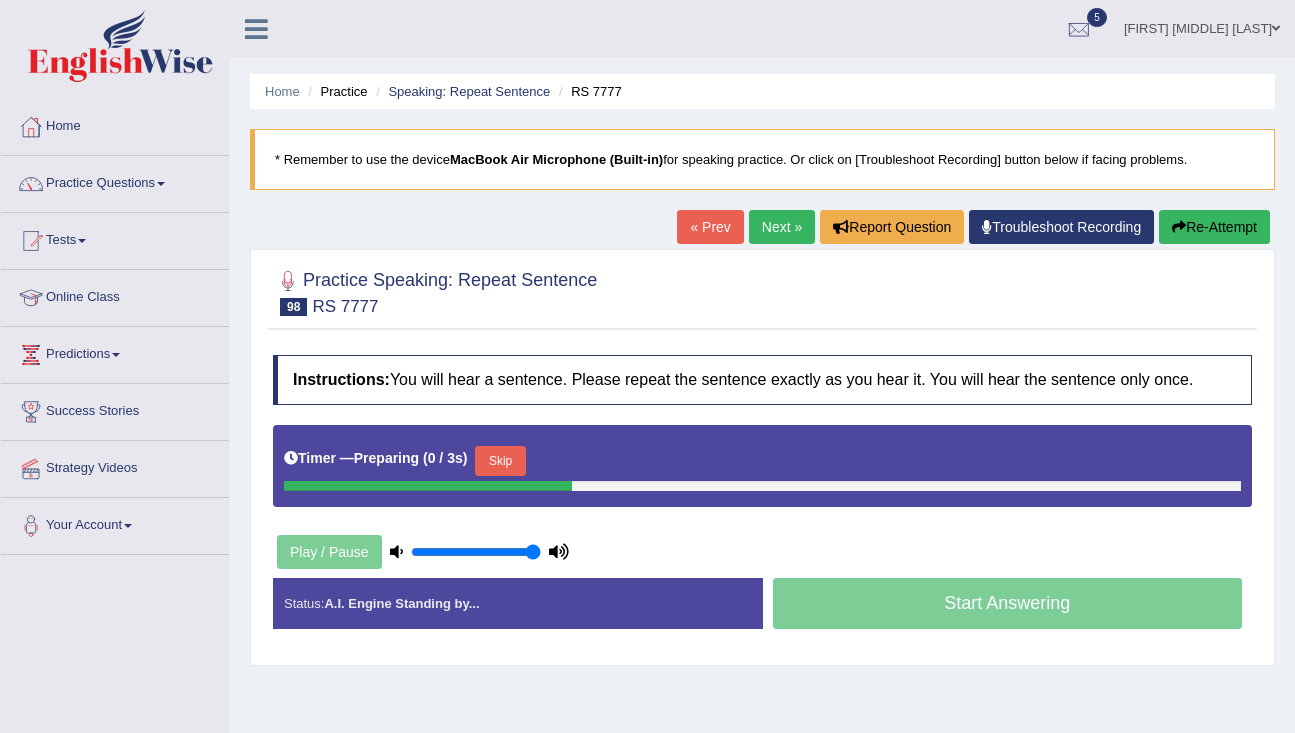 click on "Skip" at bounding box center [500, 461] 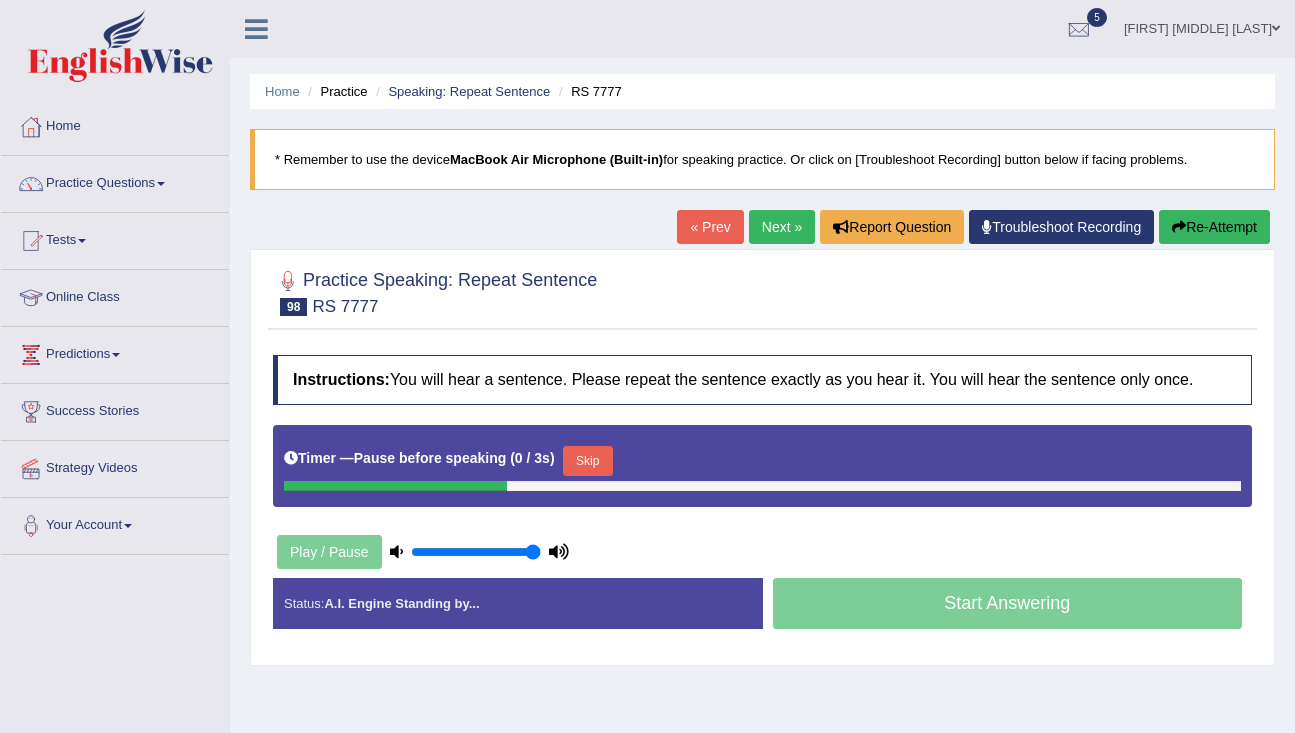 click on "Skip" at bounding box center (588, 461) 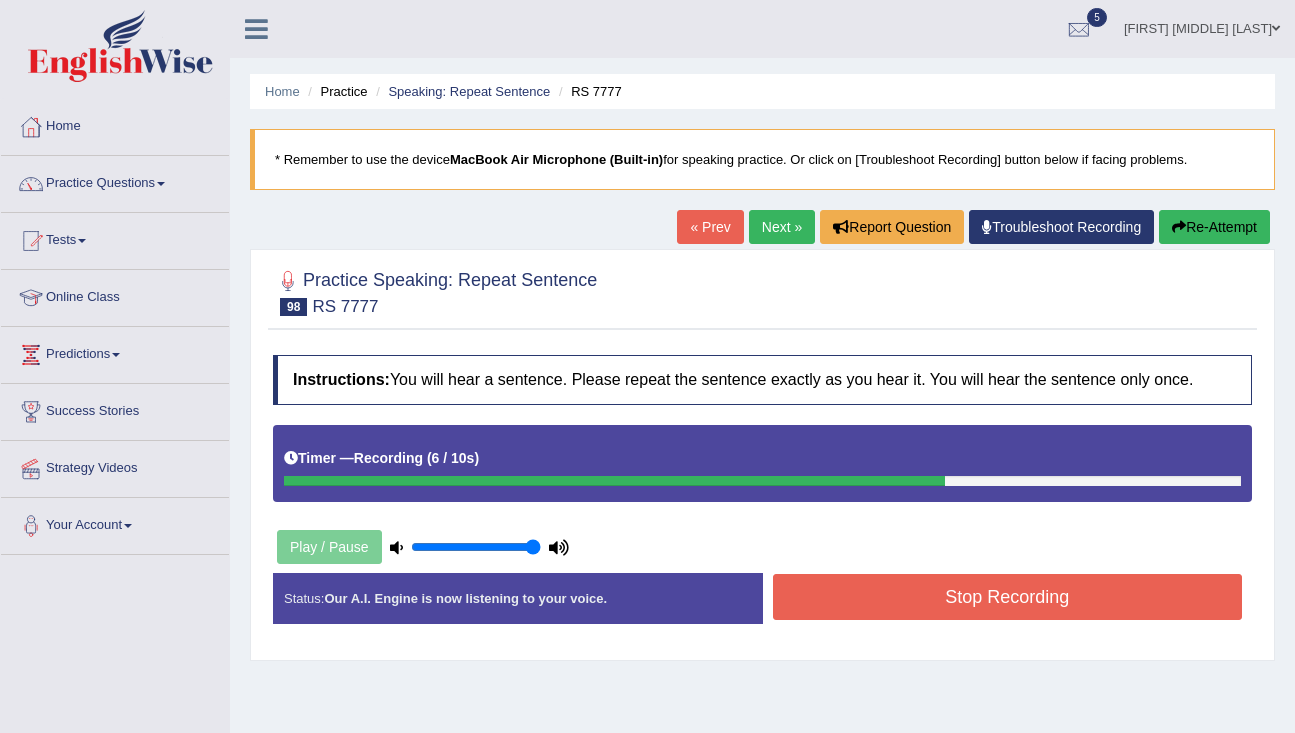 click on "Stop Recording" at bounding box center [1008, 597] 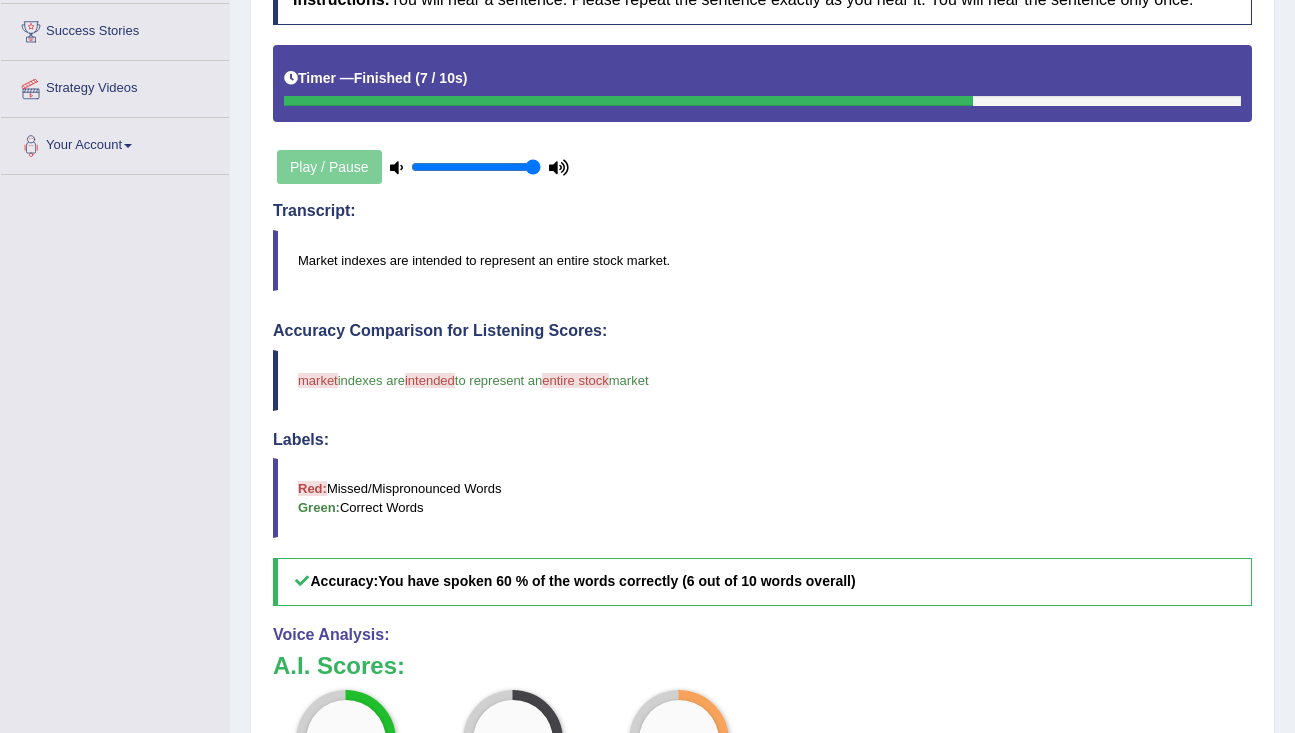 scroll, scrollTop: 0, scrollLeft: 0, axis: both 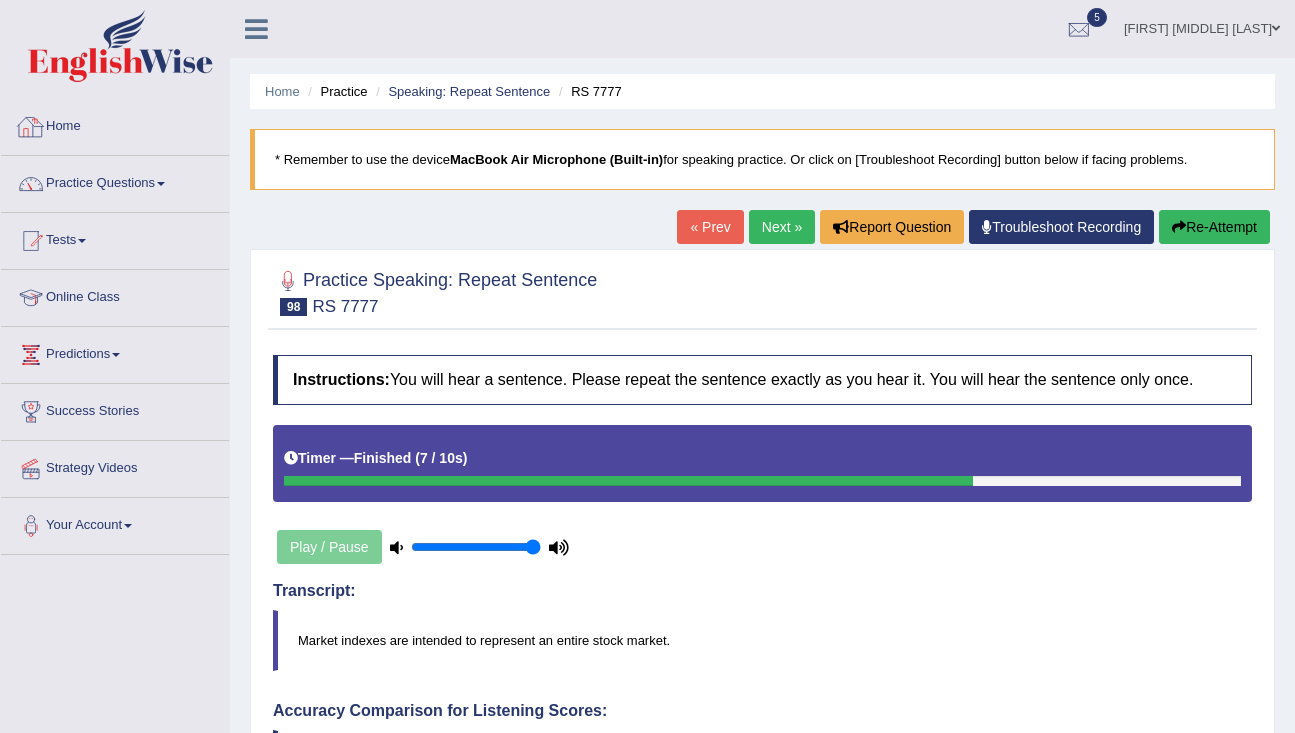 click on "Practice Questions" at bounding box center (115, 181) 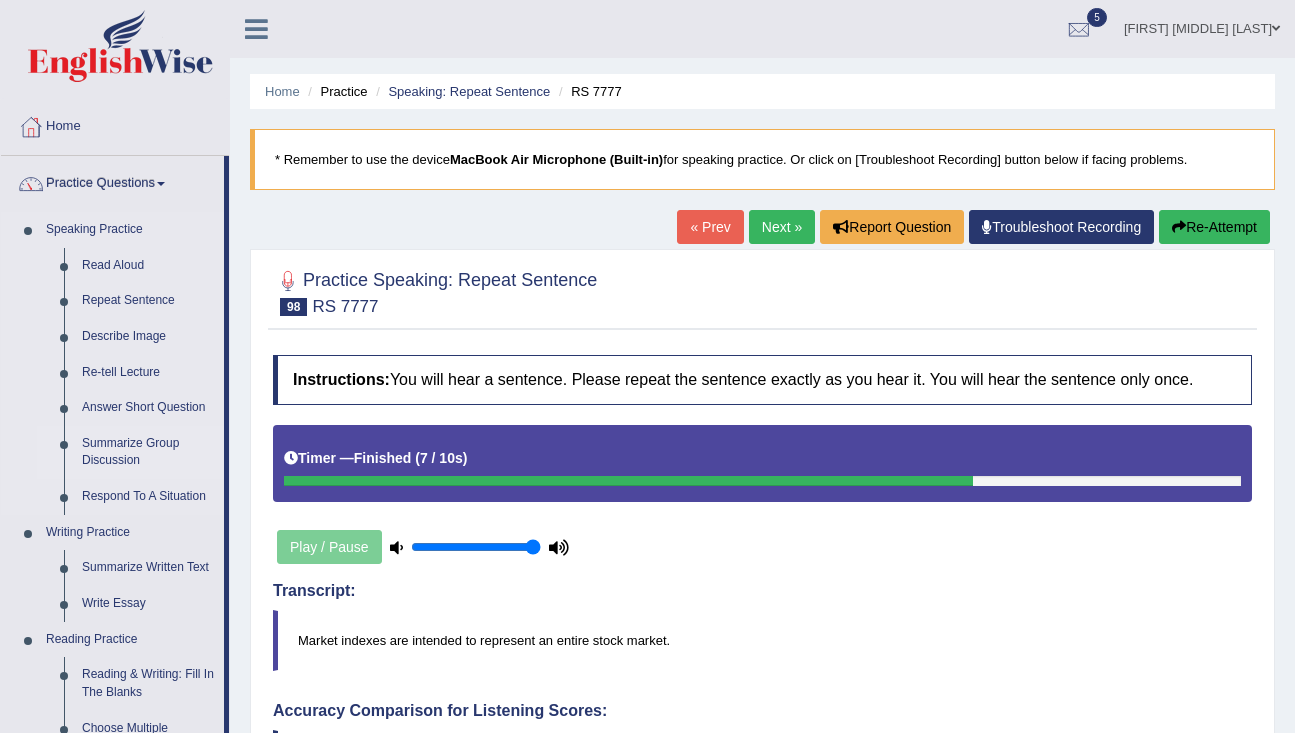 click on "Summarize Group Discussion" at bounding box center (148, 452) 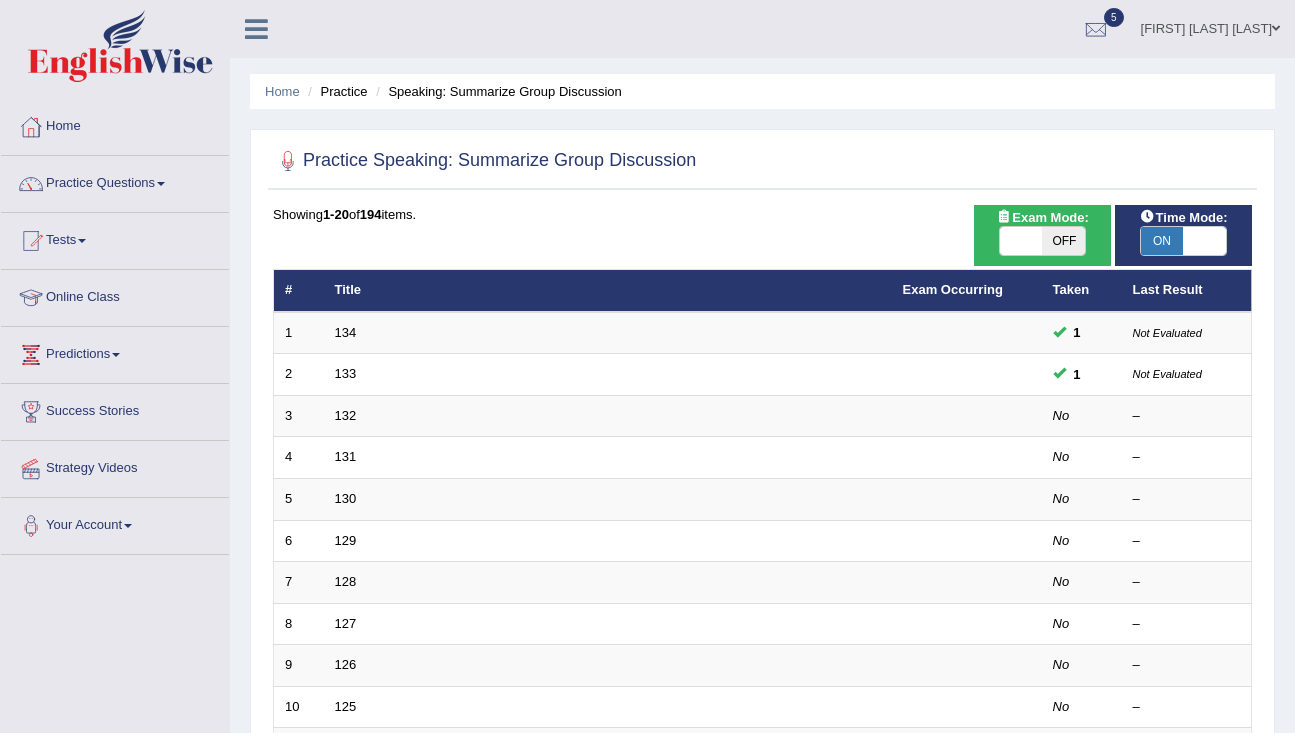 scroll, scrollTop: 0, scrollLeft: 0, axis: both 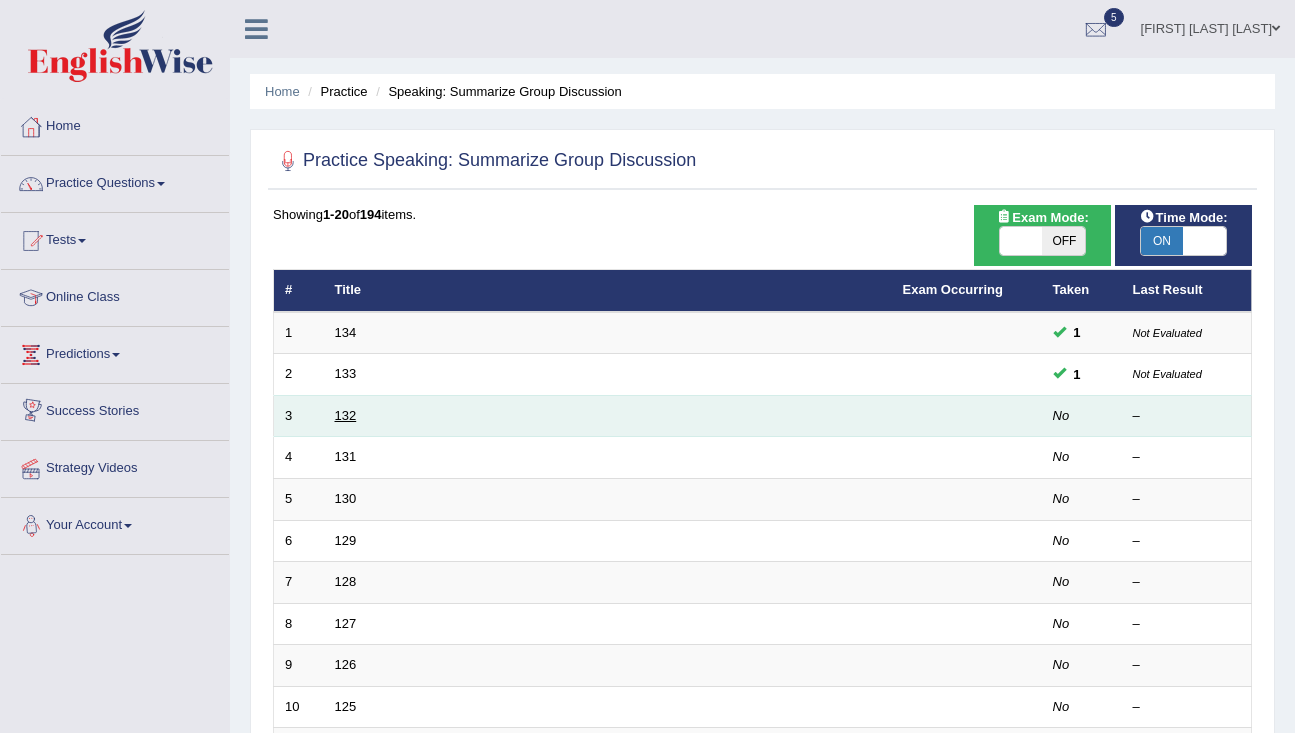 click on "132" at bounding box center (346, 415) 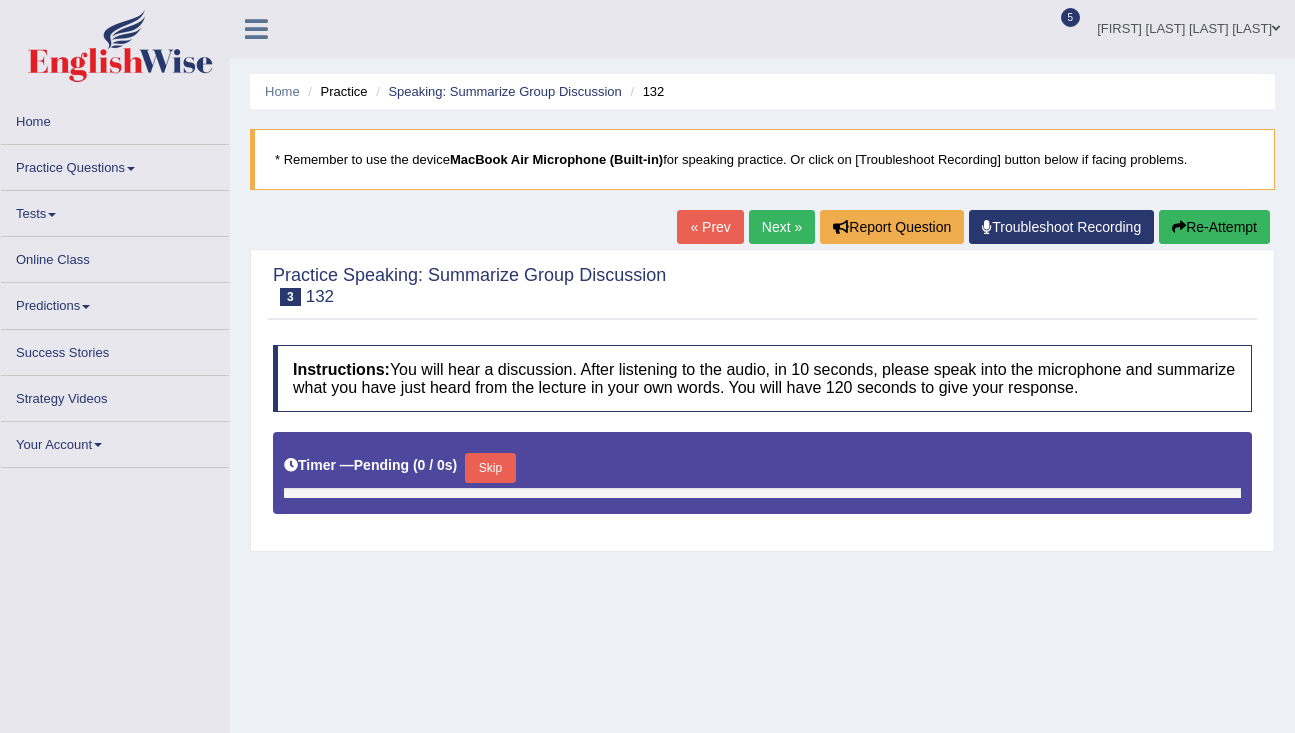 scroll, scrollTop: 0, scrollLeft: 0, axis: both 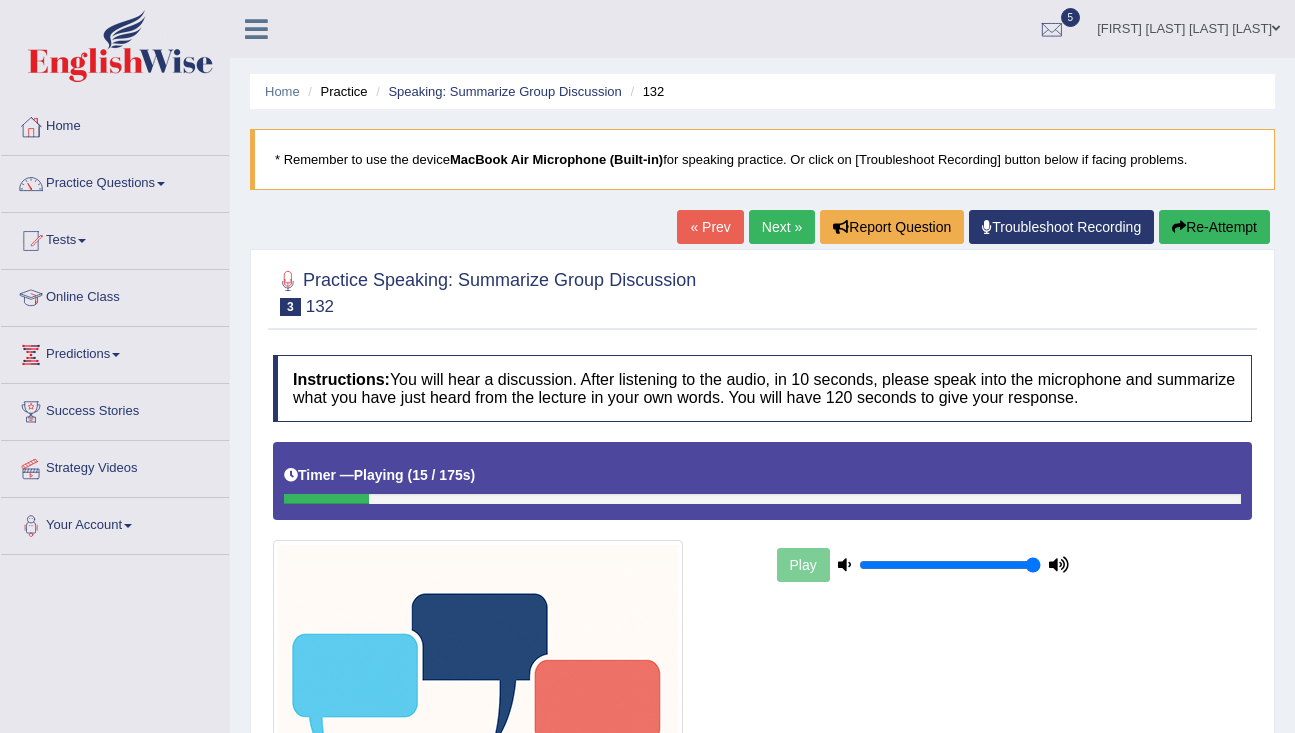 click on "Re-Attempt" at bounding box center [1214, 227] 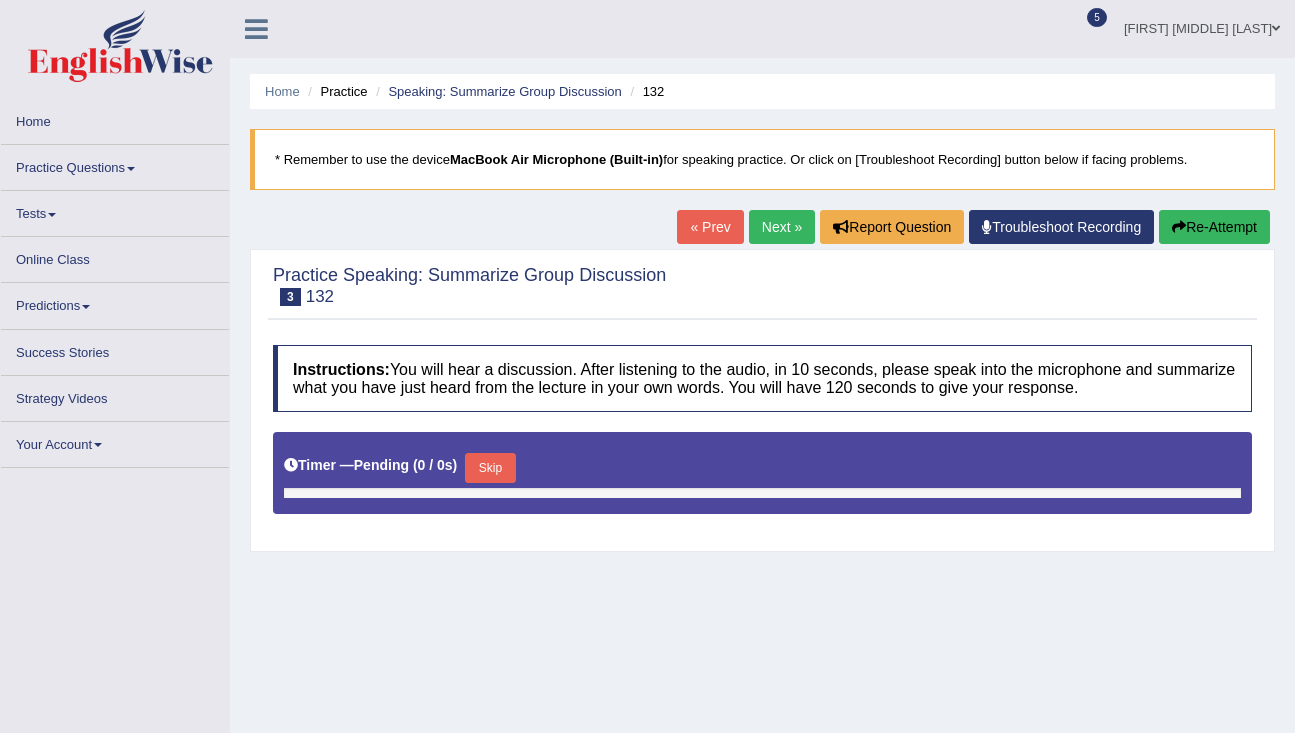 scroll, scrollTop: 0, scrollLeft: 0, axis: both 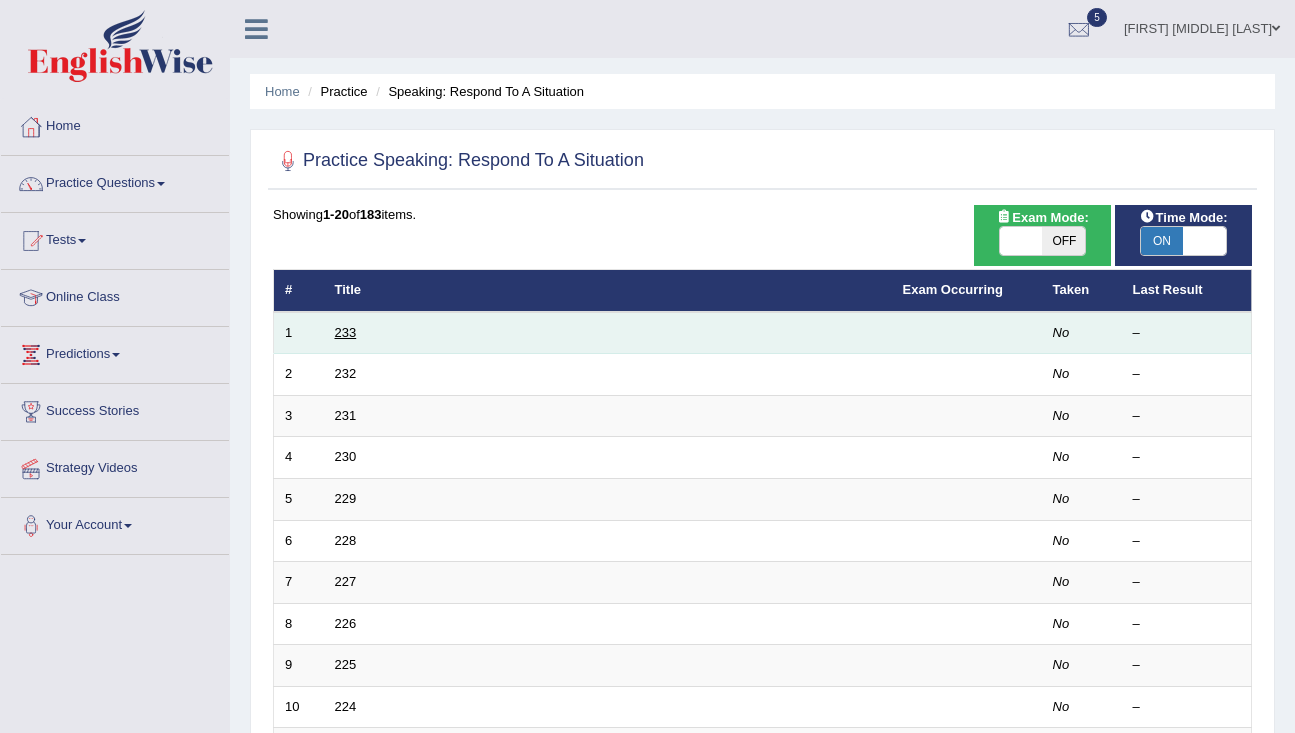 click on "233" at bounding box center [346, 332] 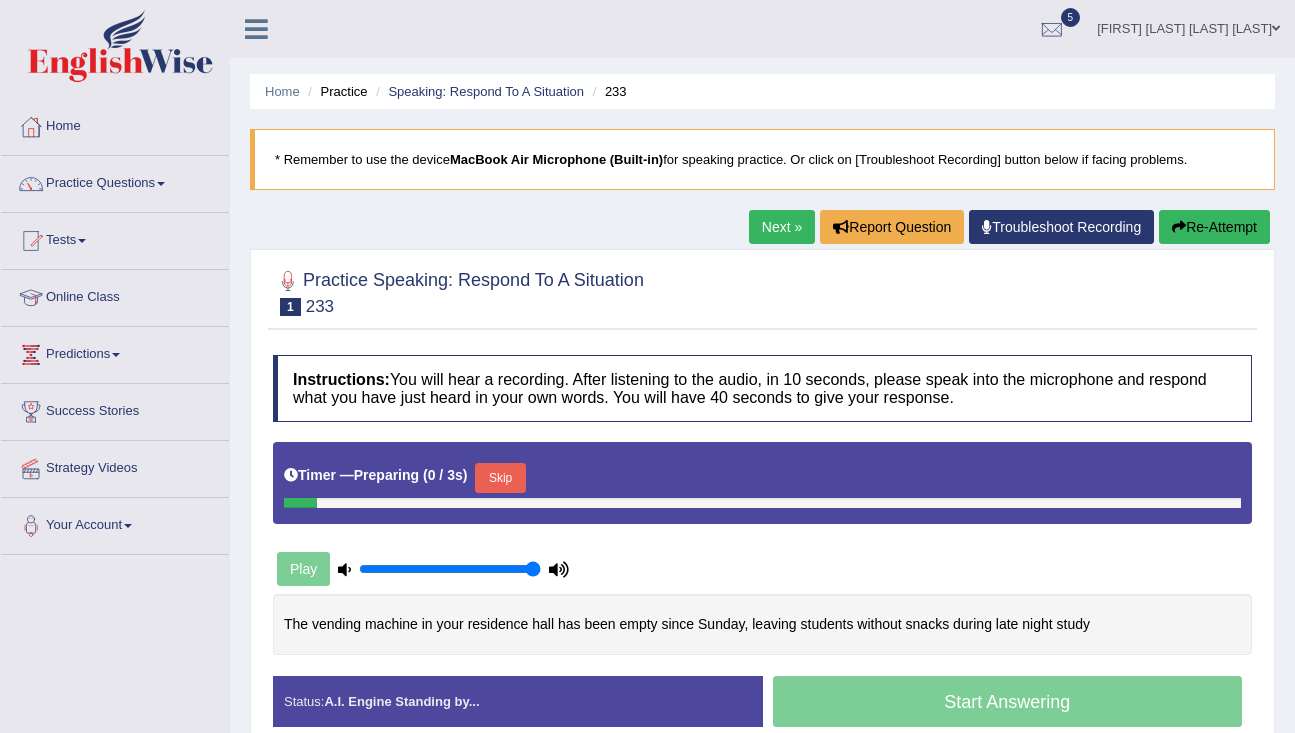 scroll, scrollTop: 0, scrollLeft: 0, axis: both 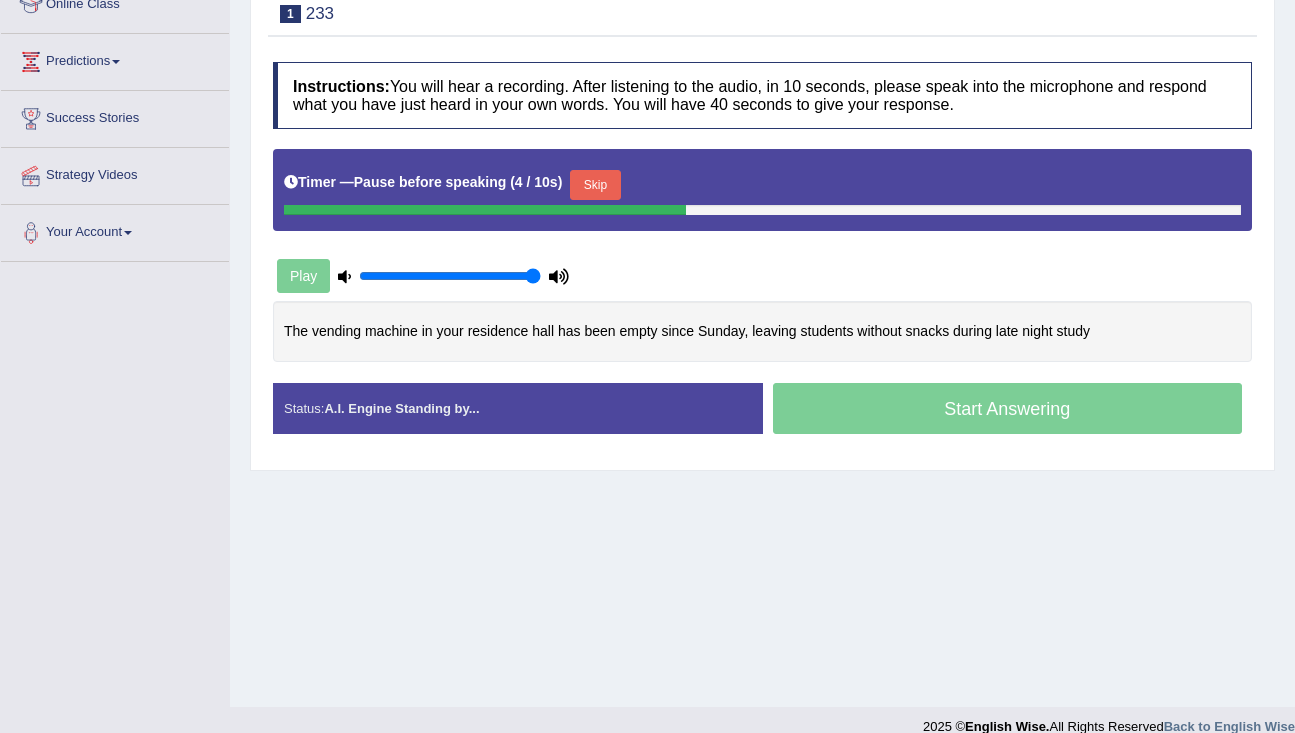 click on "Skip" at bounding box center [595, 185] 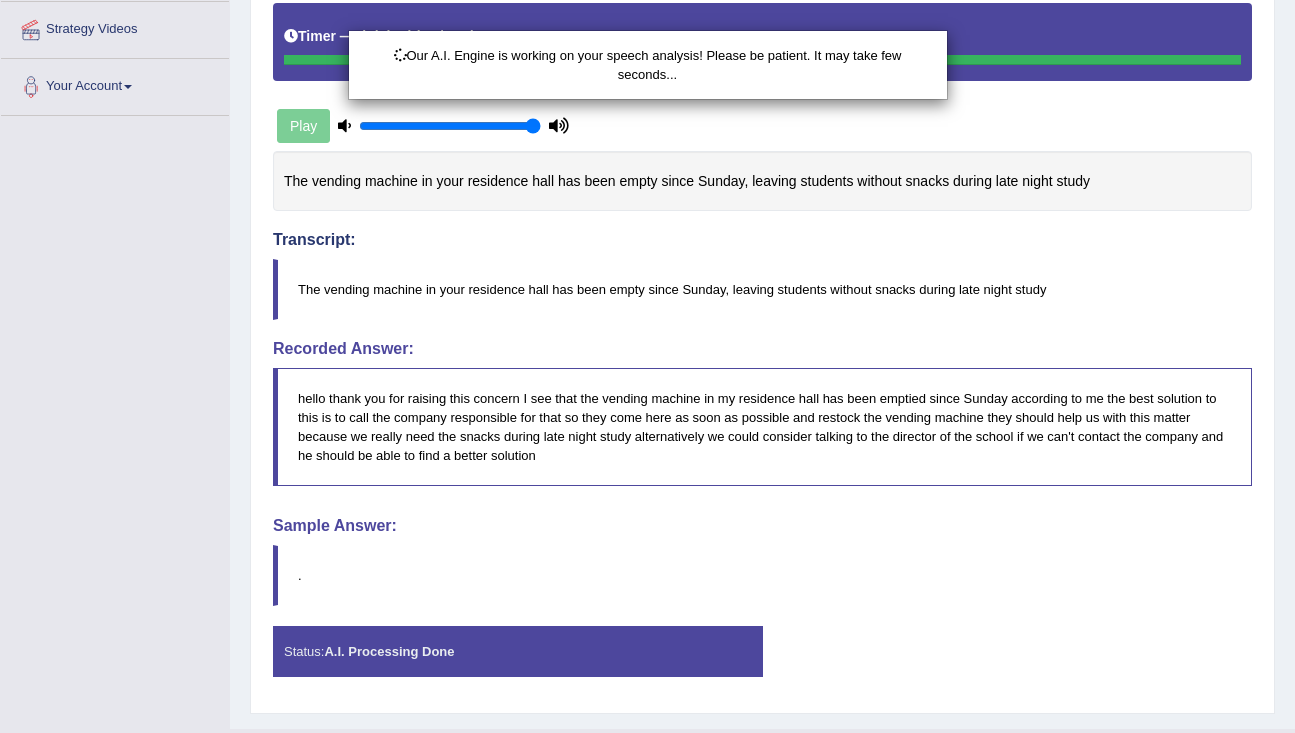 scroll, scrollTop: 440, scrollLeft: 0, axis: vertical 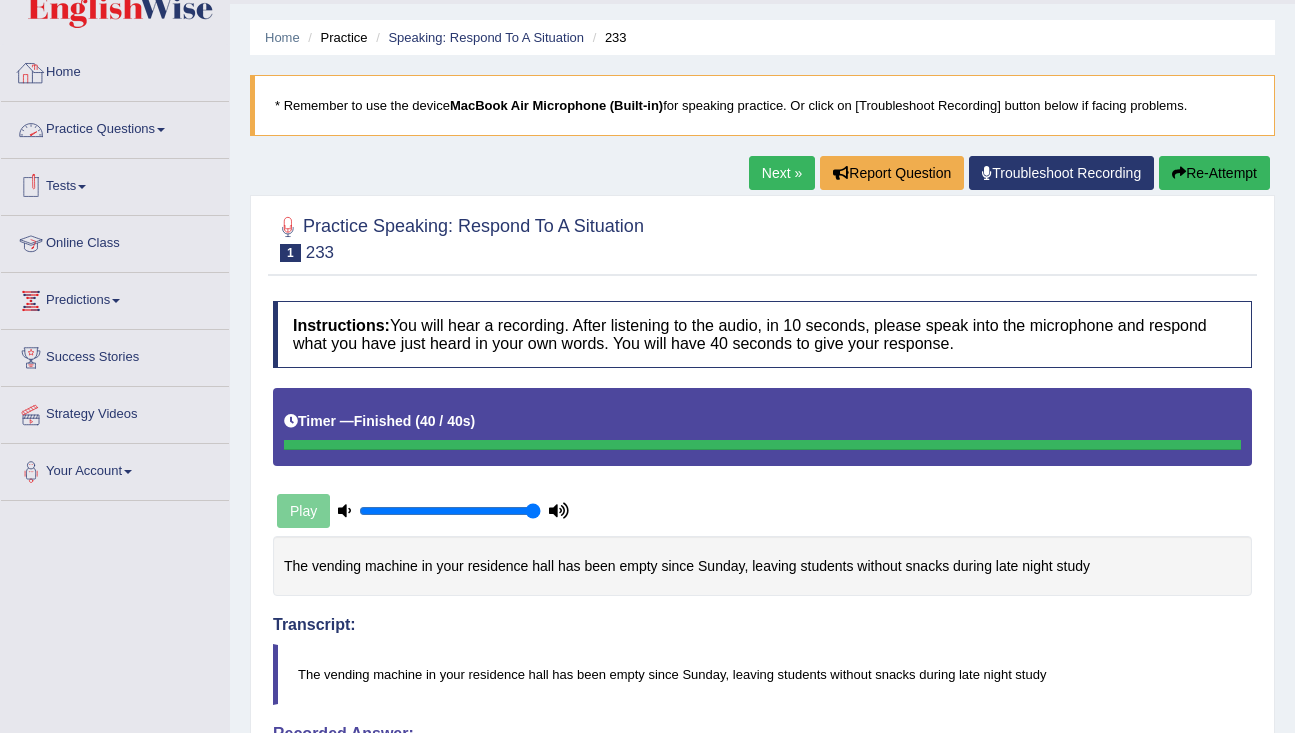 click on "Practice Questions" at bounding box center [115, 127] 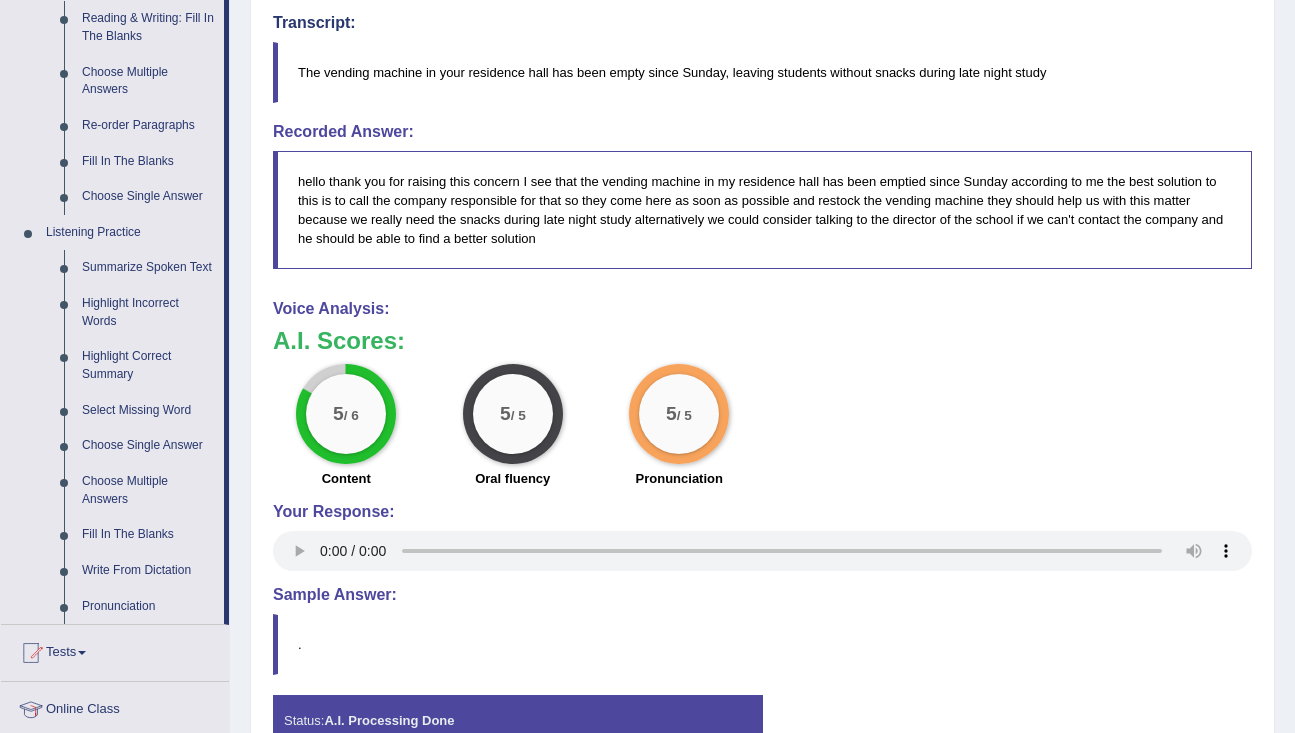 scroll, scrollTop: 694, scrollLeft: 0, axis: vertical 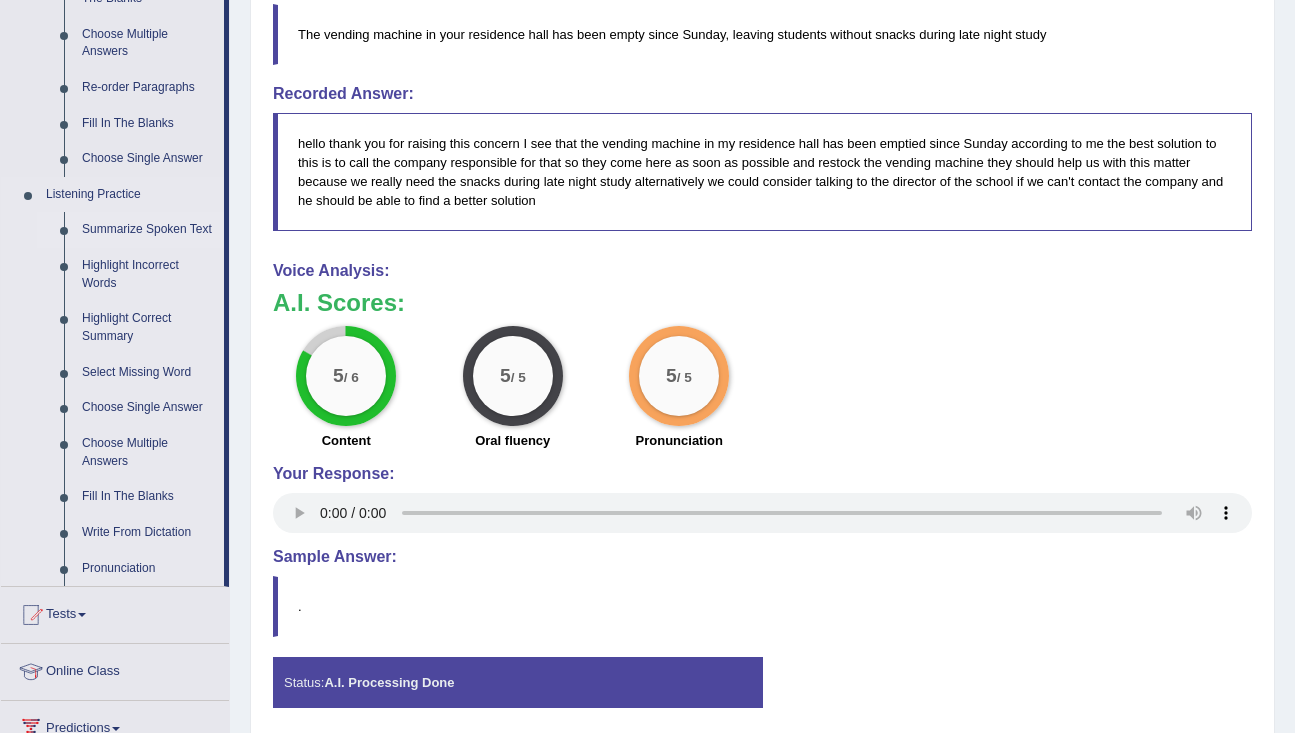 click on "Summarize Spoken Text" at bounding box center [148, 230] 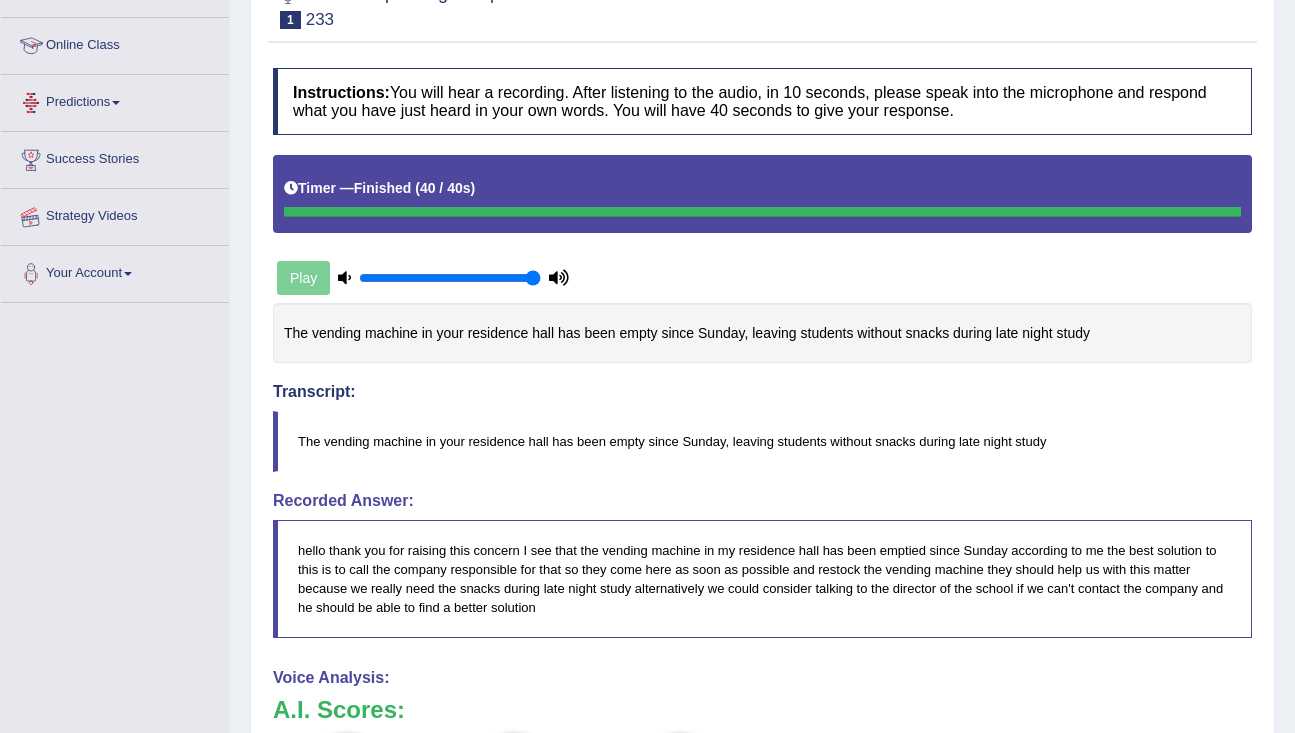 scroll, scrollTop: 357, scrollLeft: 0, axis: vertical 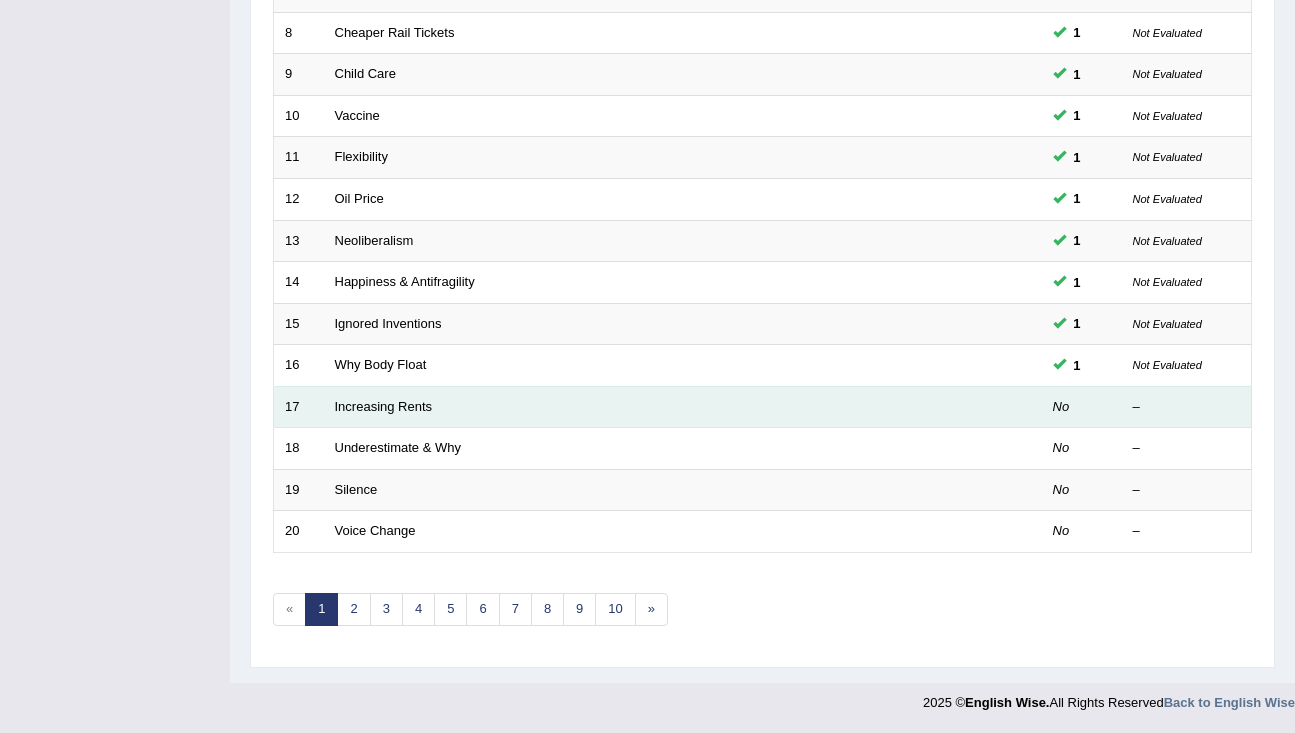 click on "Increasing Rents" at bounding box center (608, 407) 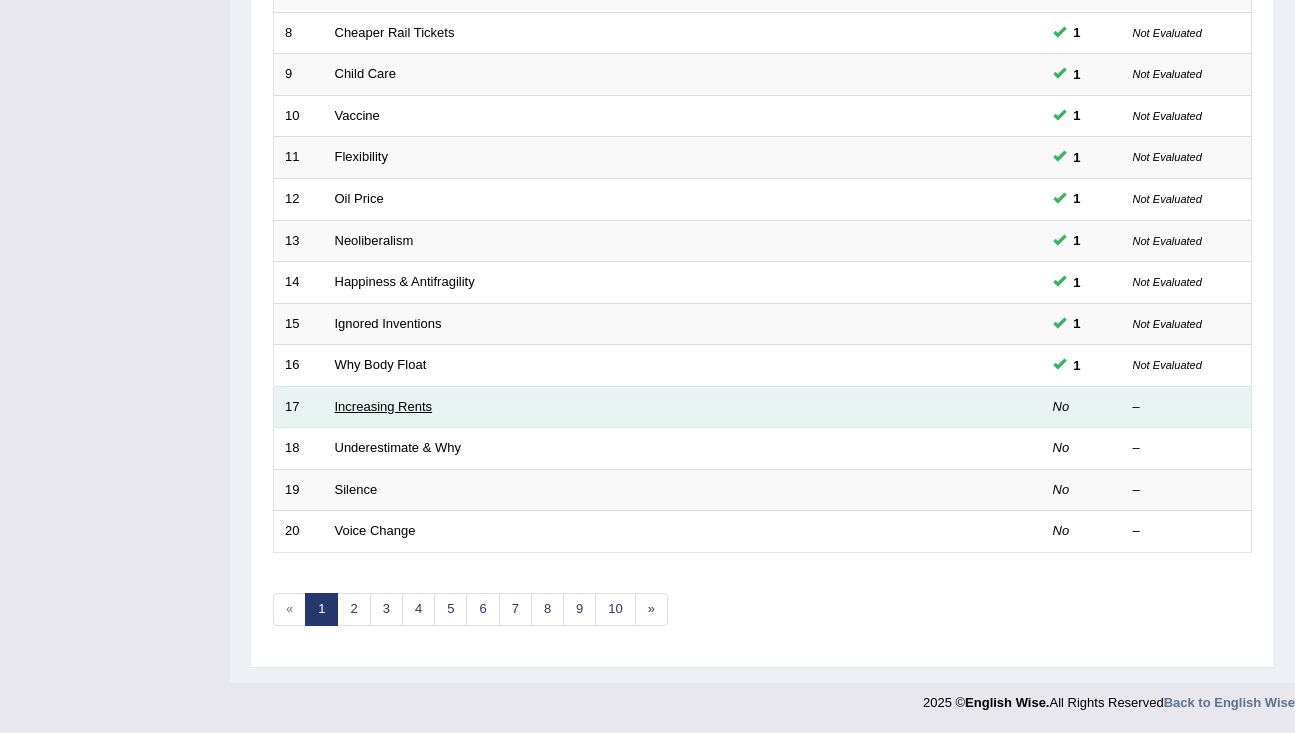 click on "Increasing Rents" at bounding box center [384, 406] 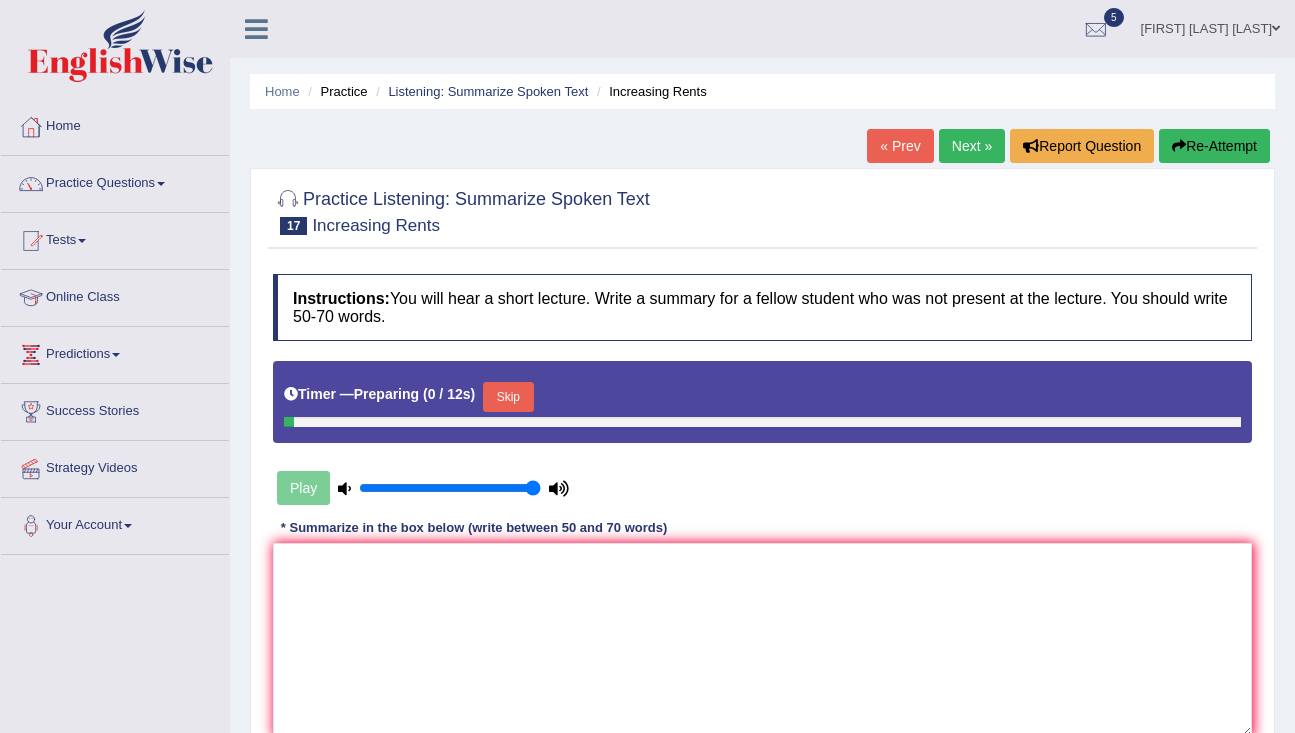 scroll, scrollTop: 0, scrollLeft: 0, axis: both 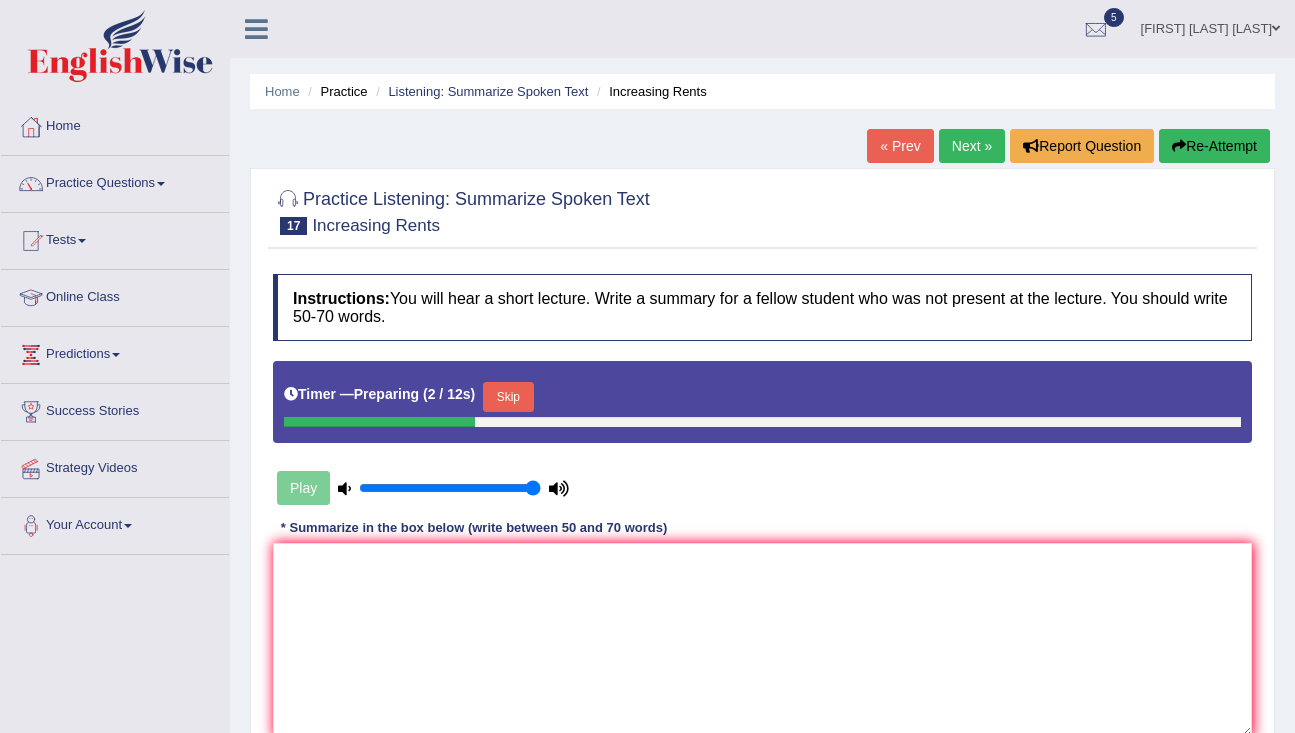 click on "Skip" at bounding box center (508, 397) 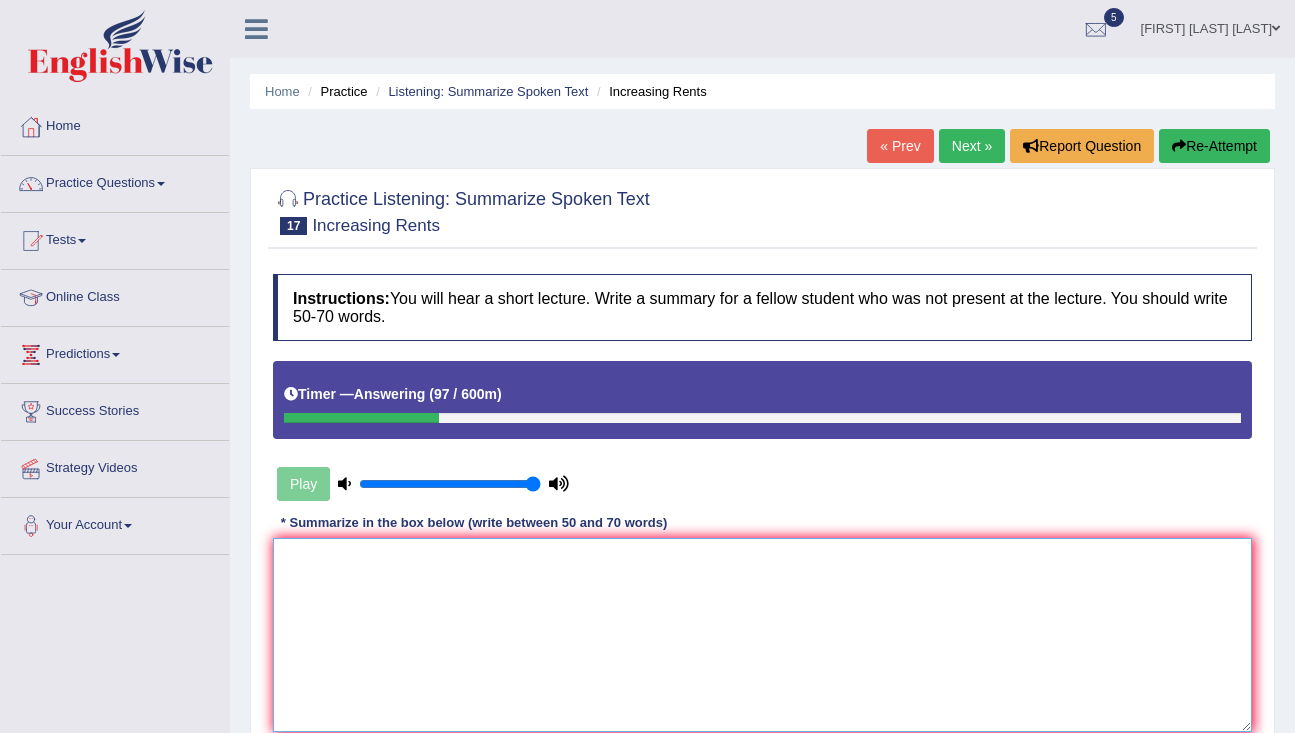 click at bounding box center (762, 635) 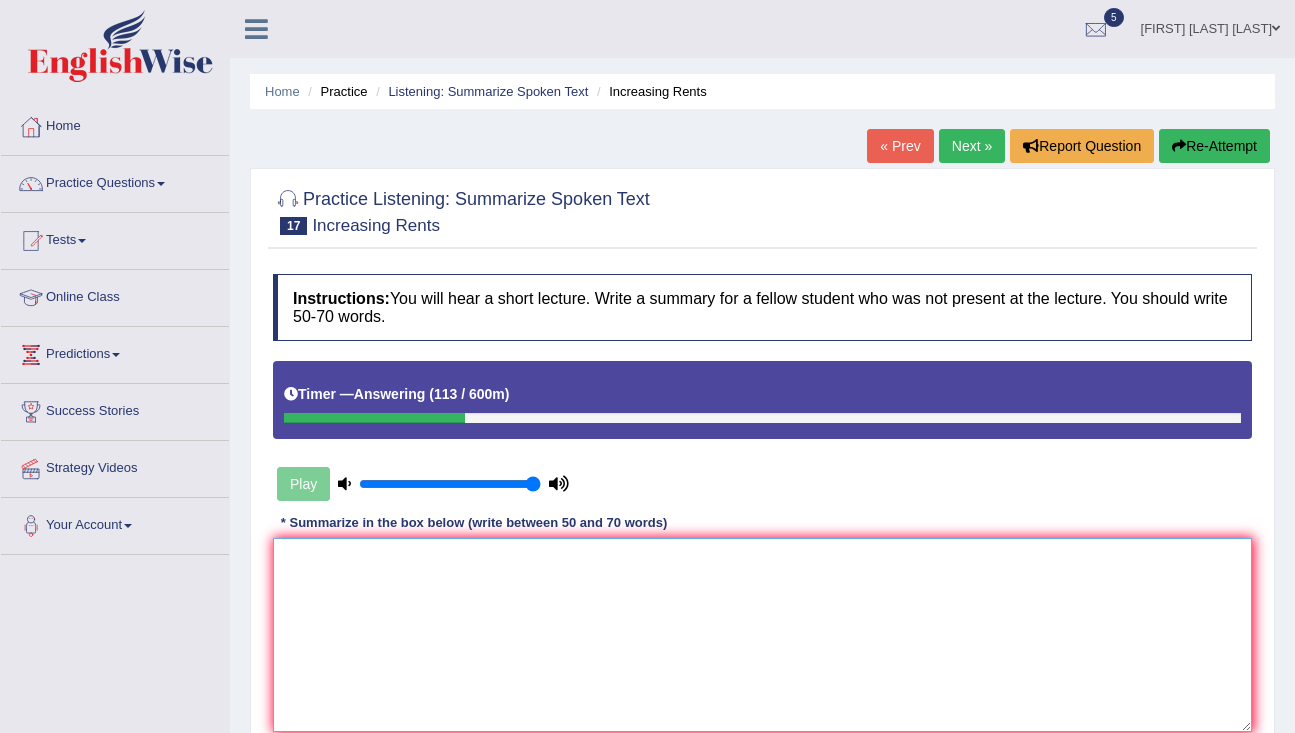 click at bounding box center (762, 635) 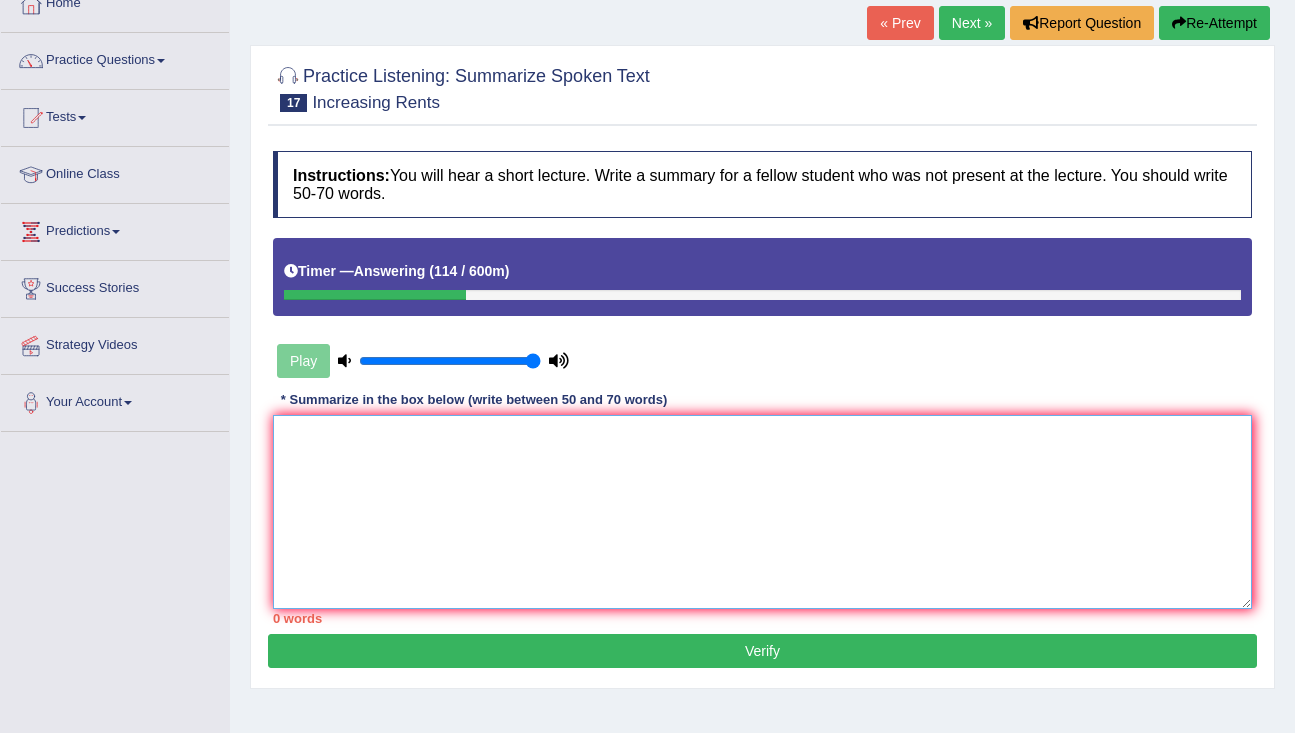 scroll, scrollTop: 129, scrollLeft: 0, axis: vertical 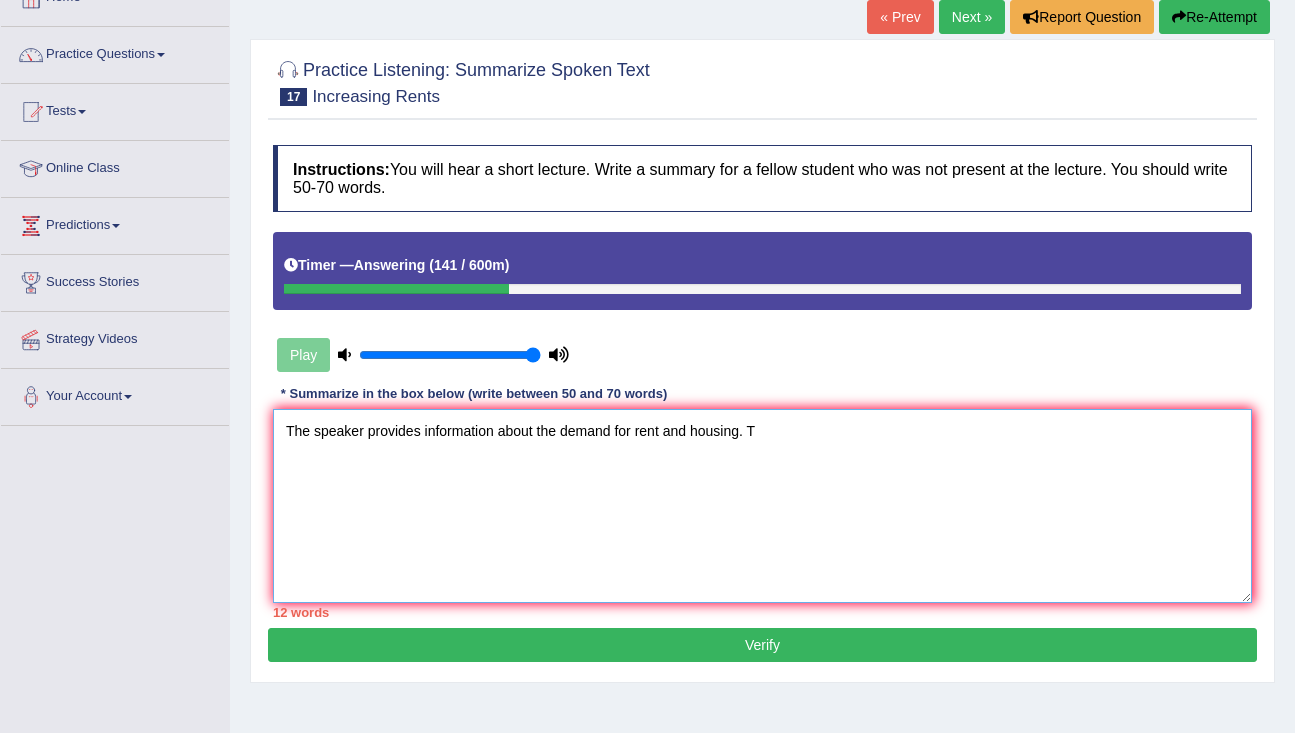 click on "The speaker provides information about the demand for rent and housing. T" at bounding box center [762, 506] 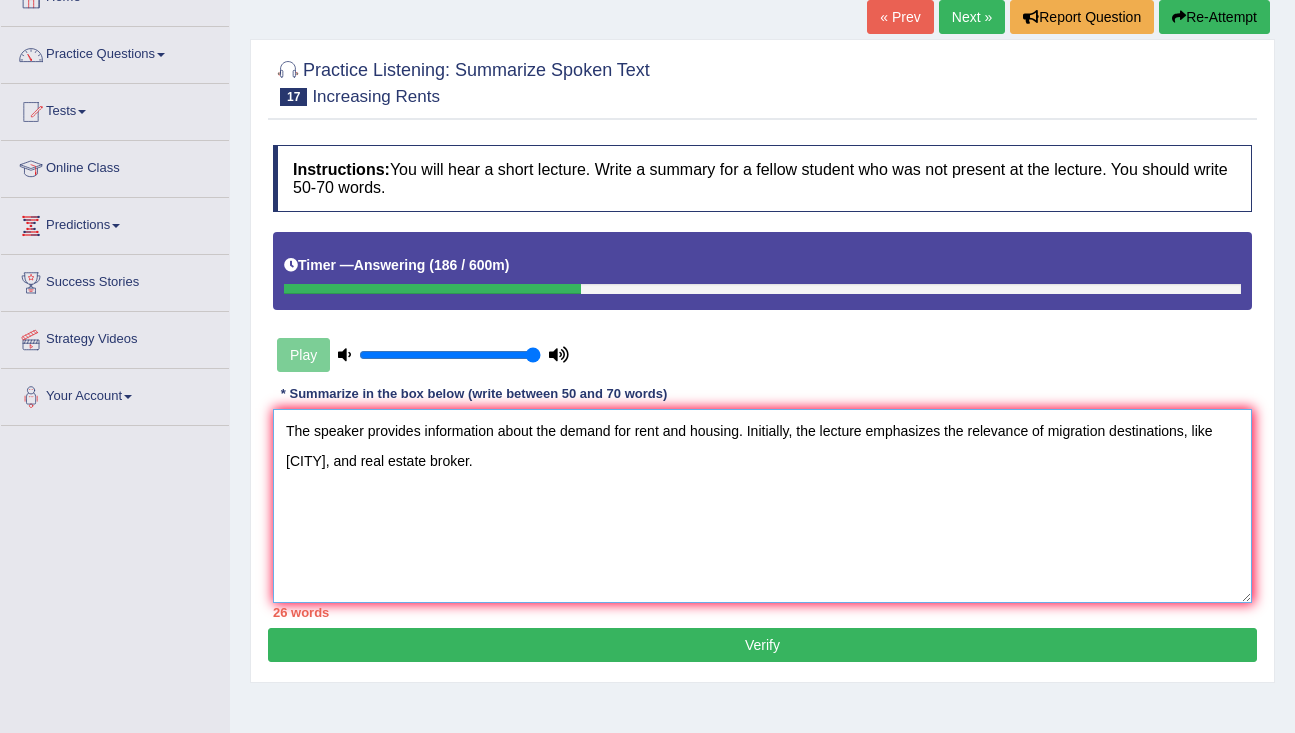 click on "The speaker provides information about the demand for rent and housing. Initially, the lecture emphasizes the relevance of migration destinations, like Florida, and real estate broker." at bounding box center [762, 506] 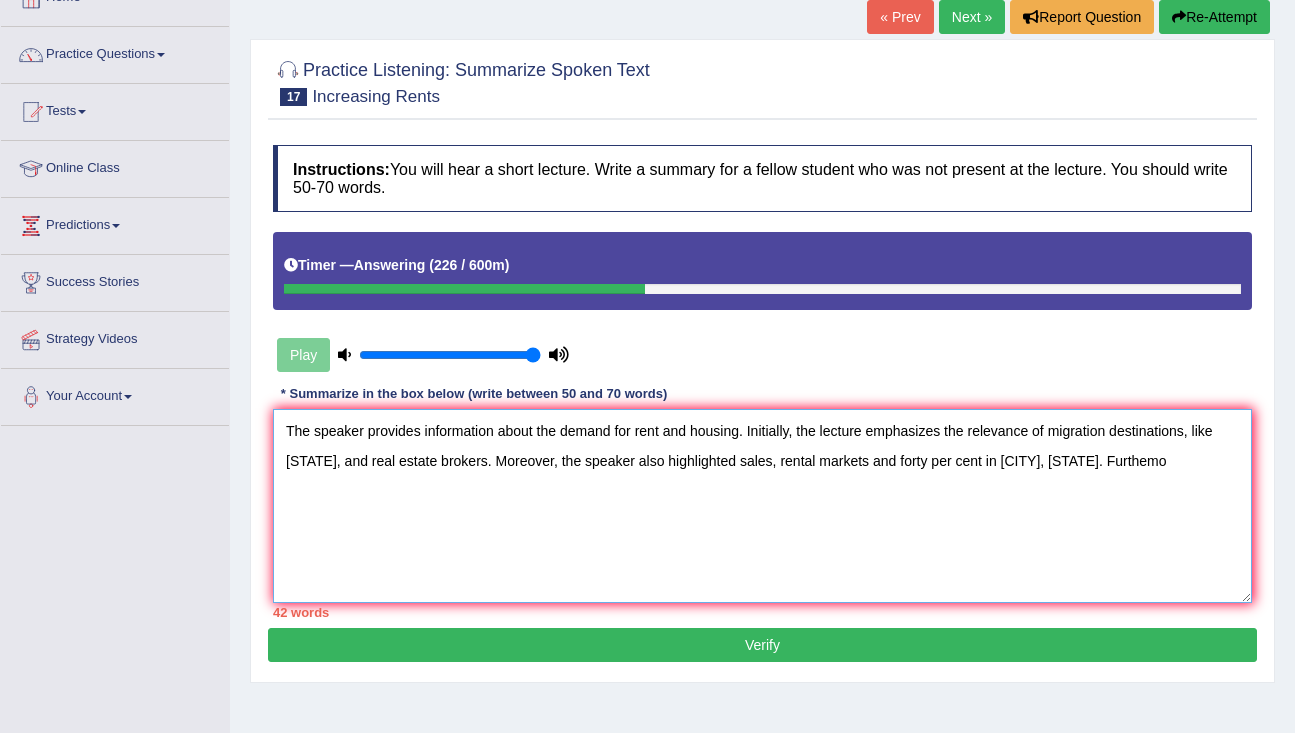 click on "The speaker provides information about the demand for rent and housing. Initially, the lecture emphasizes the relevance of migration destinations, like Florida, and real estate brokers. Moreover, the speaker also highlighted sales, rental markets and forty per cent in Austin, Texas. Furthemo" at bounding box center [762, 506] 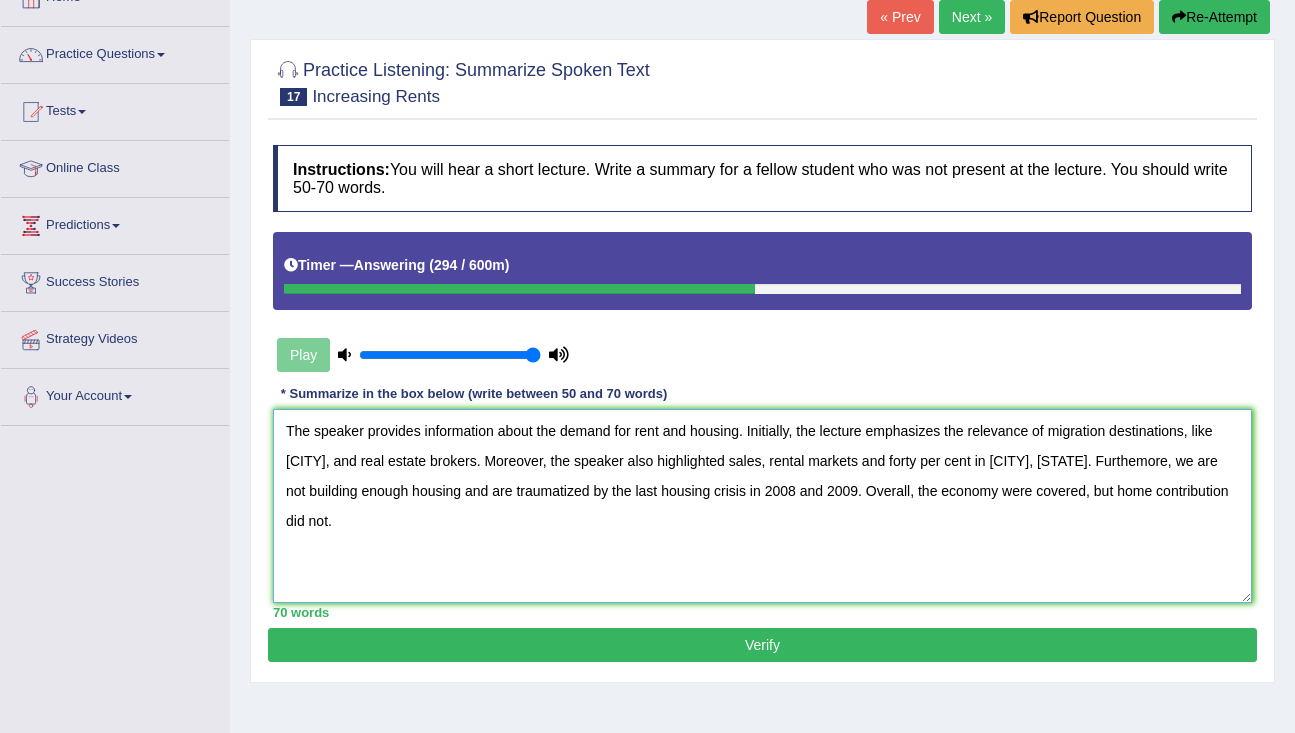type on "The speaker provides information about the demand for rent and housing. Initially, the lecture emphasizes the relevance of migration destinations, like Florida, and real estate brokers. Moreover, the speaker also highlighted sales, rental markets and forty per cent in Austin, Texas. Furthemore, we are not building enough housing and are traumatized by the last housing crisis in 2008 and 2009. Overall, the economy were covered, but home contribution did not." 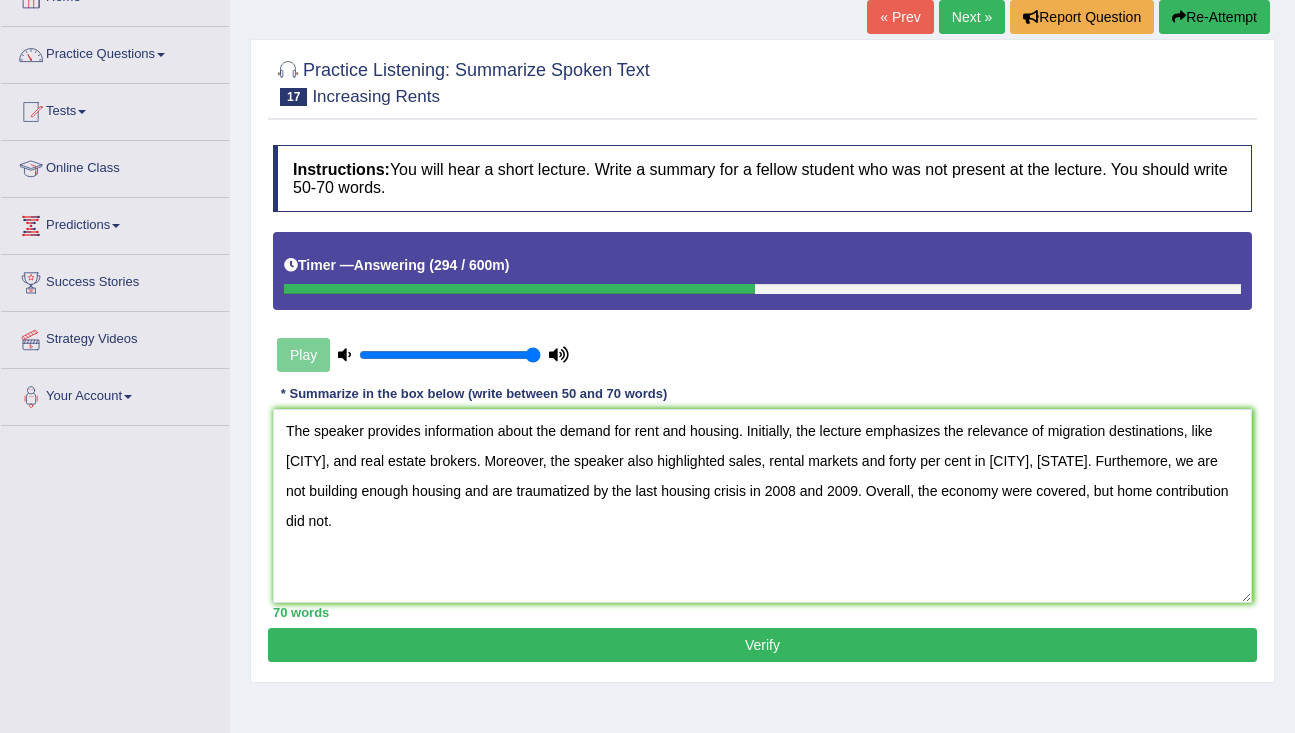 click on "Verify" at bounding box center [762, 645] 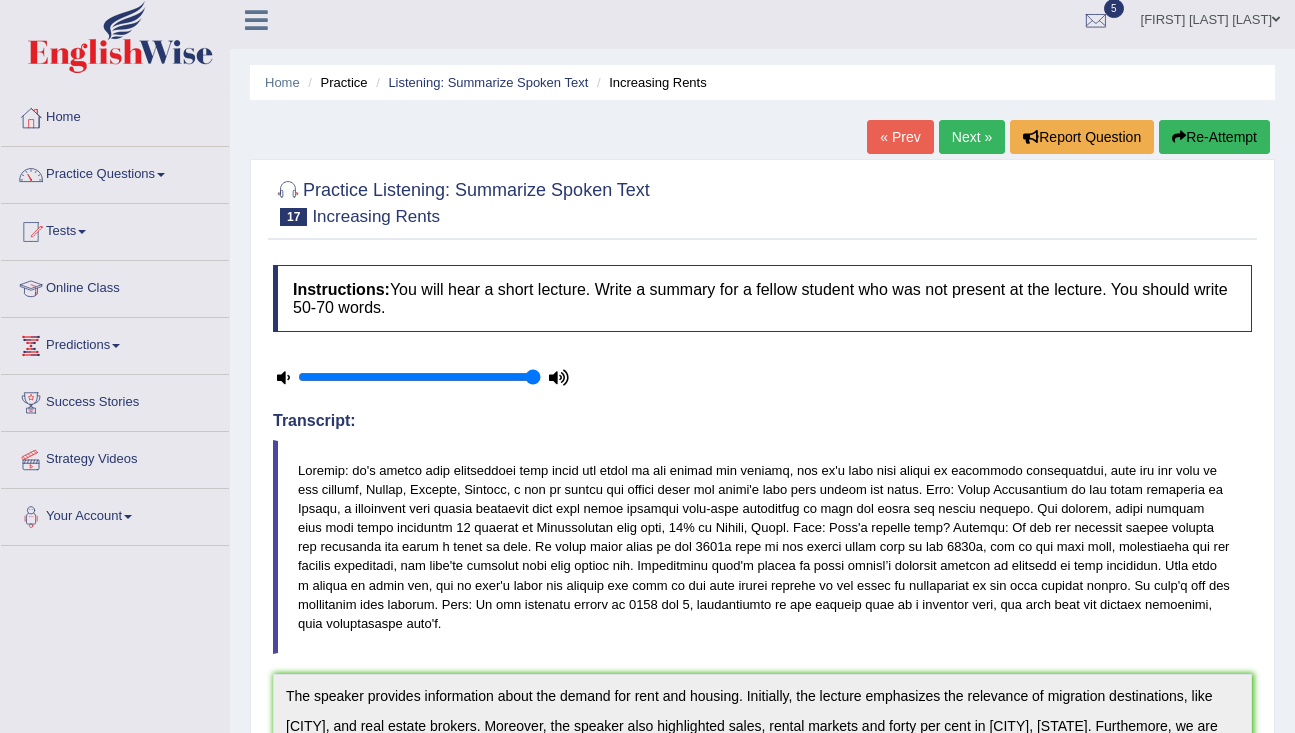 scroll, scrollTop: 0, scrollLeft: 0, axis: both 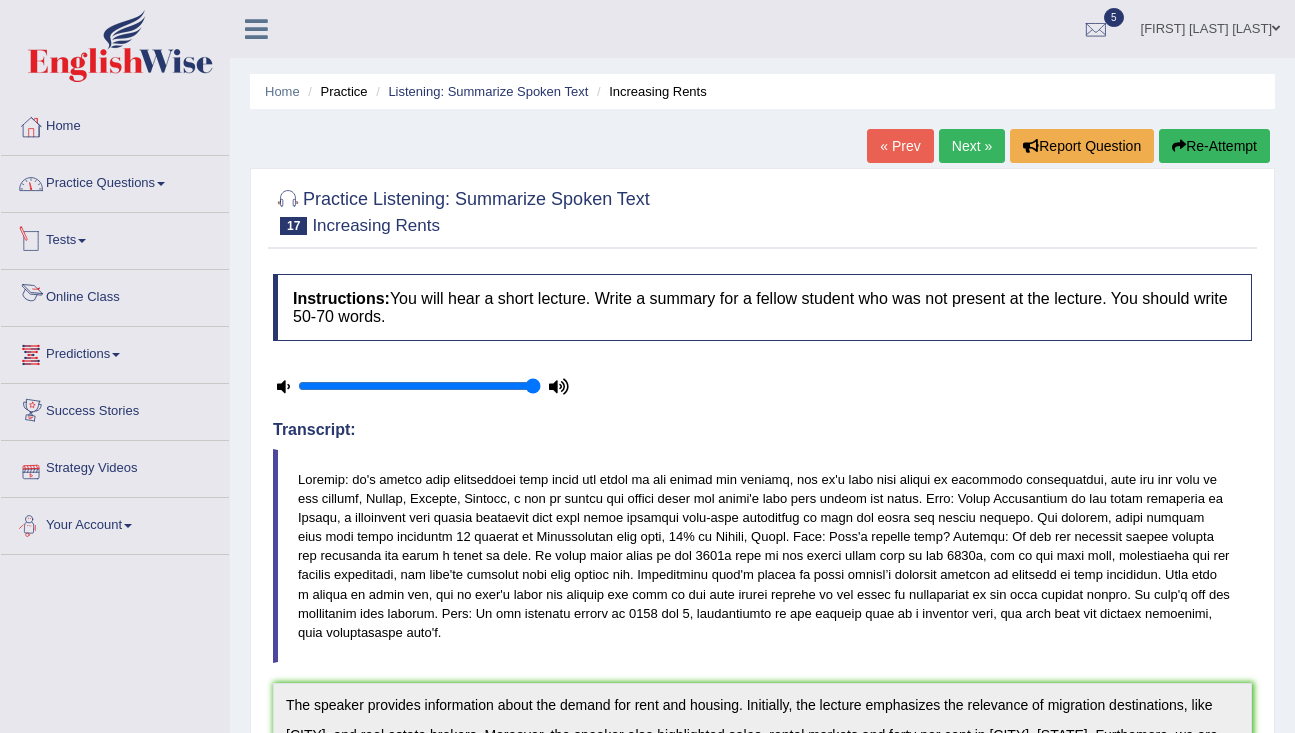 click on "Practice Questions" at bounding box center [115, 181] 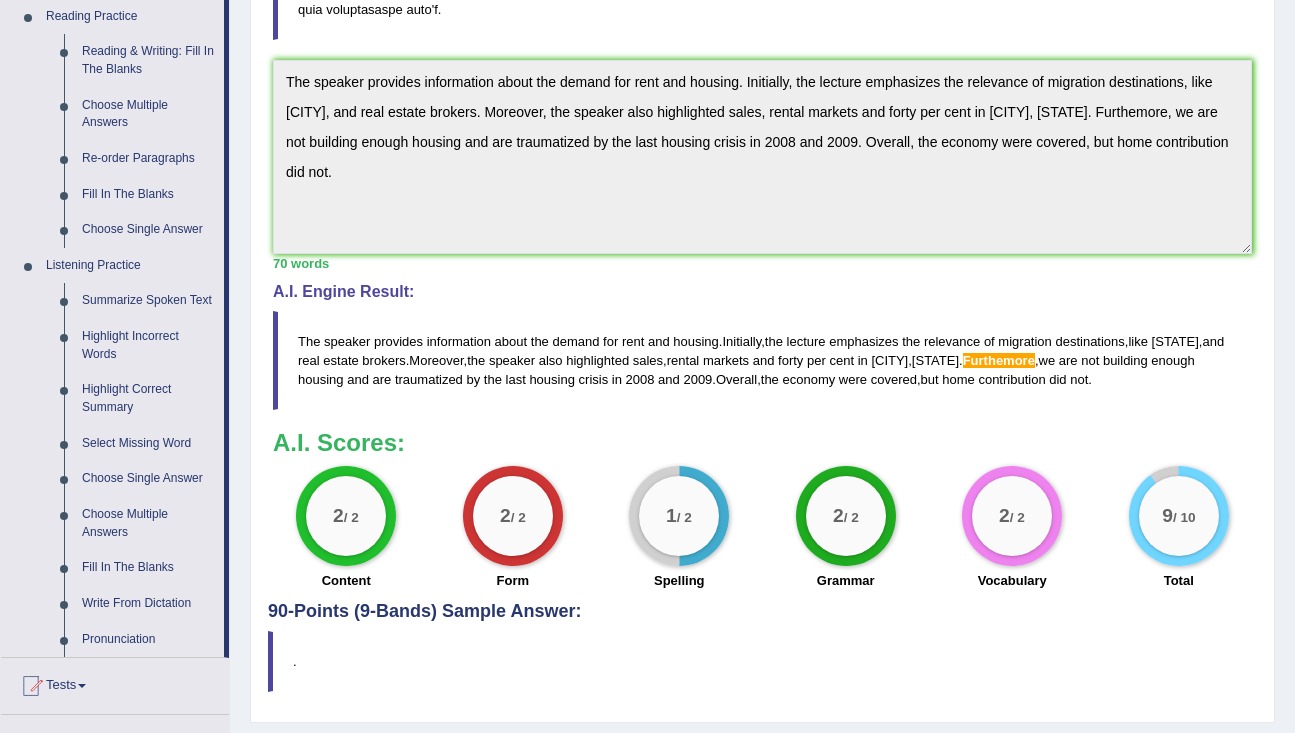 scroll, scrollTop: 641, scrollLeft: 0, axis: vertical 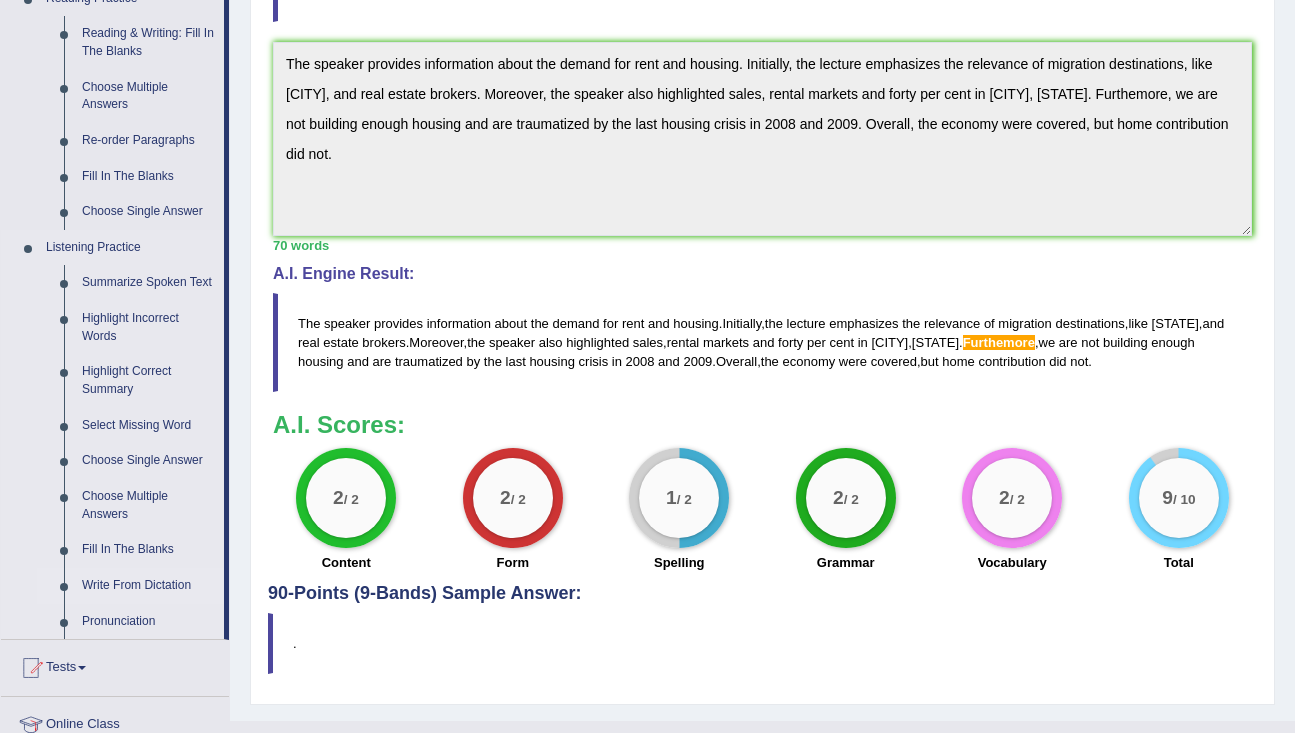 click on "Write From Dictation" at bounding box center (148, 586) 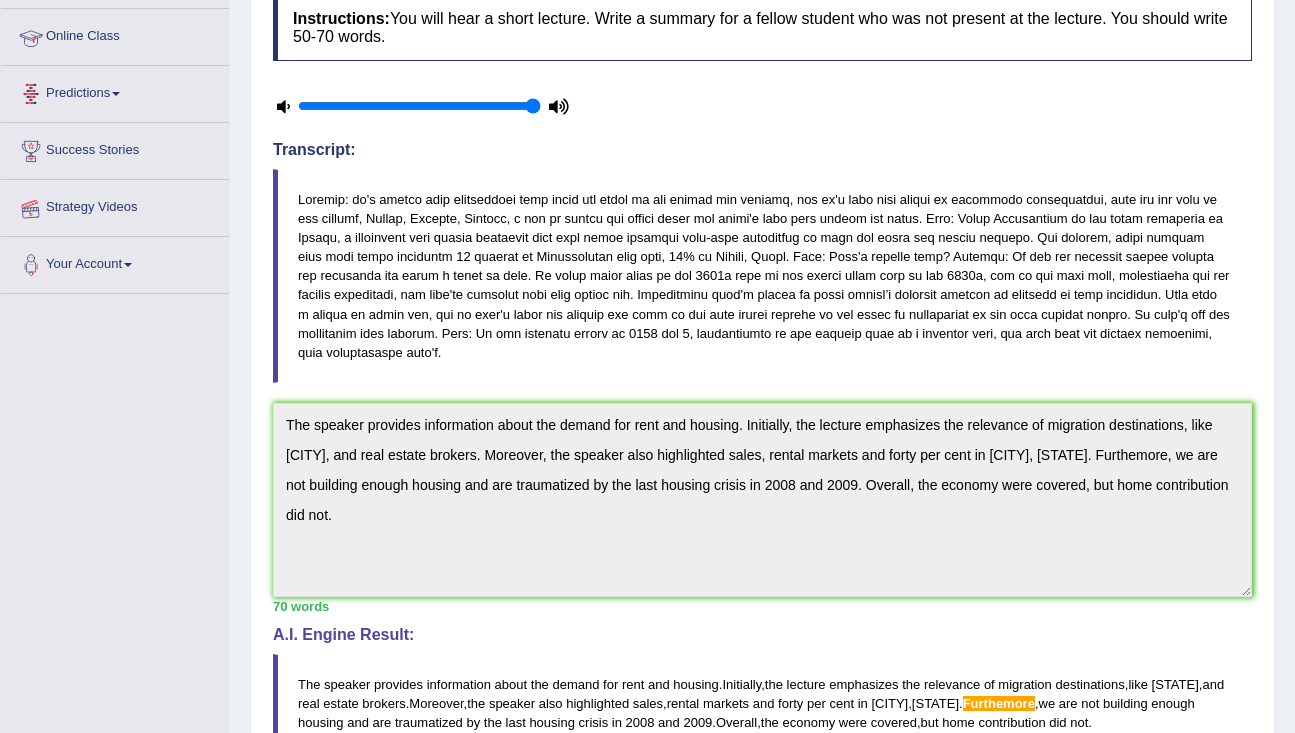 scroll, scrollTop: 257, scrollLeft: 0, axis: vertical 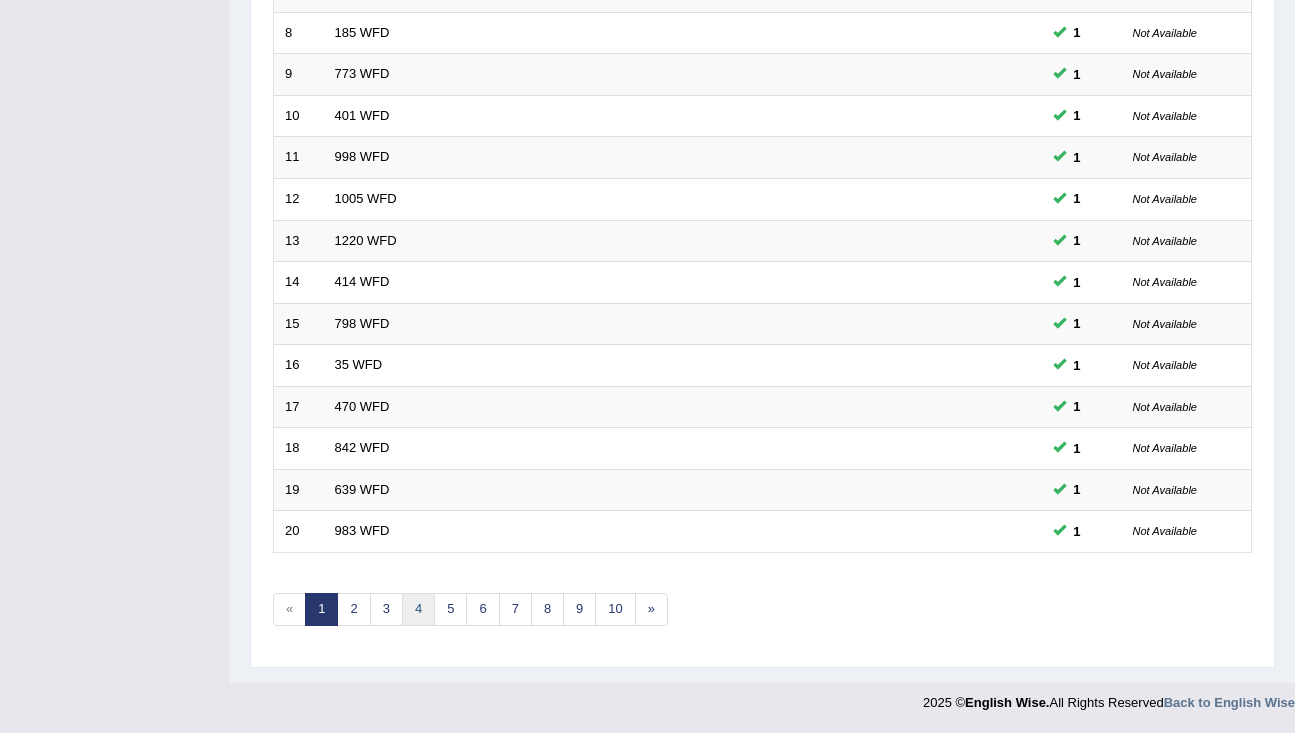 click on "4" at bounding box center (418, 609) 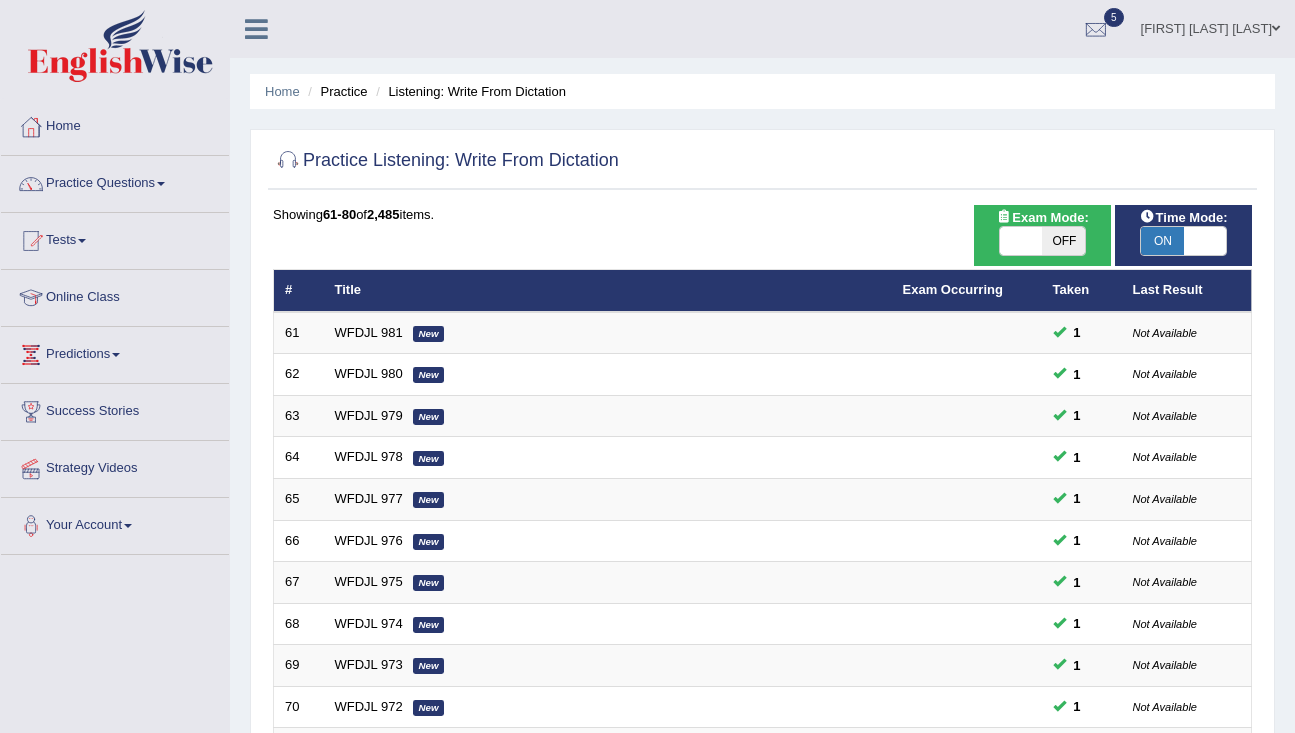 scroll, scrollTop: 0, scrollLeft: 0, axis: both 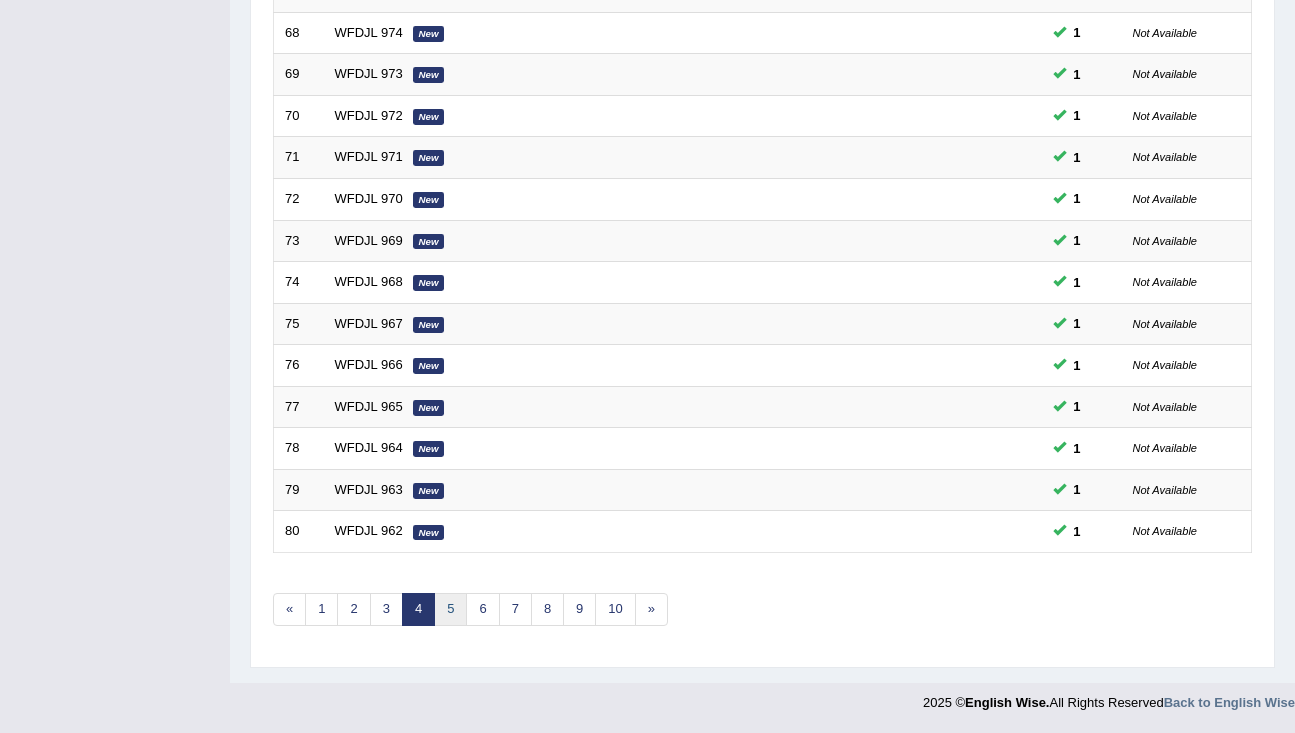 click on "5" at bounding box center (450, 609) 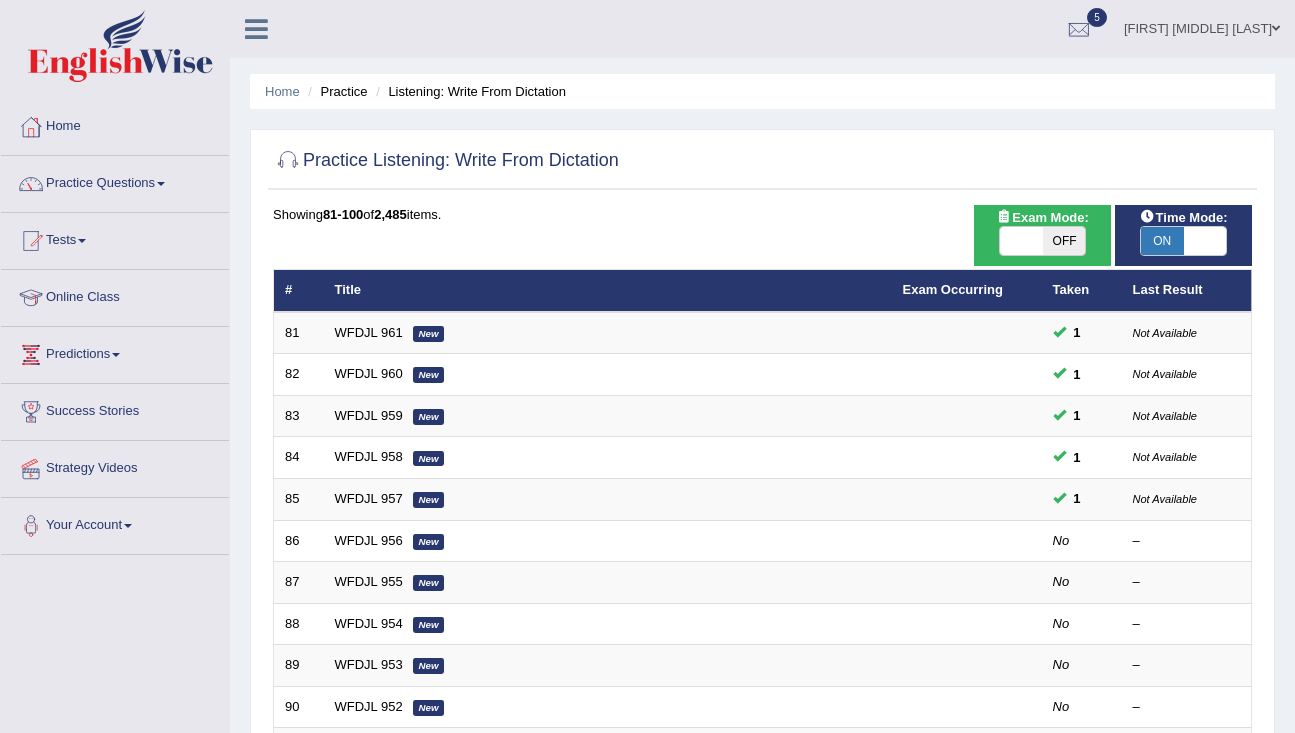 scroll, scrollTop: 28, scrollLeft: 0, axis: vertical 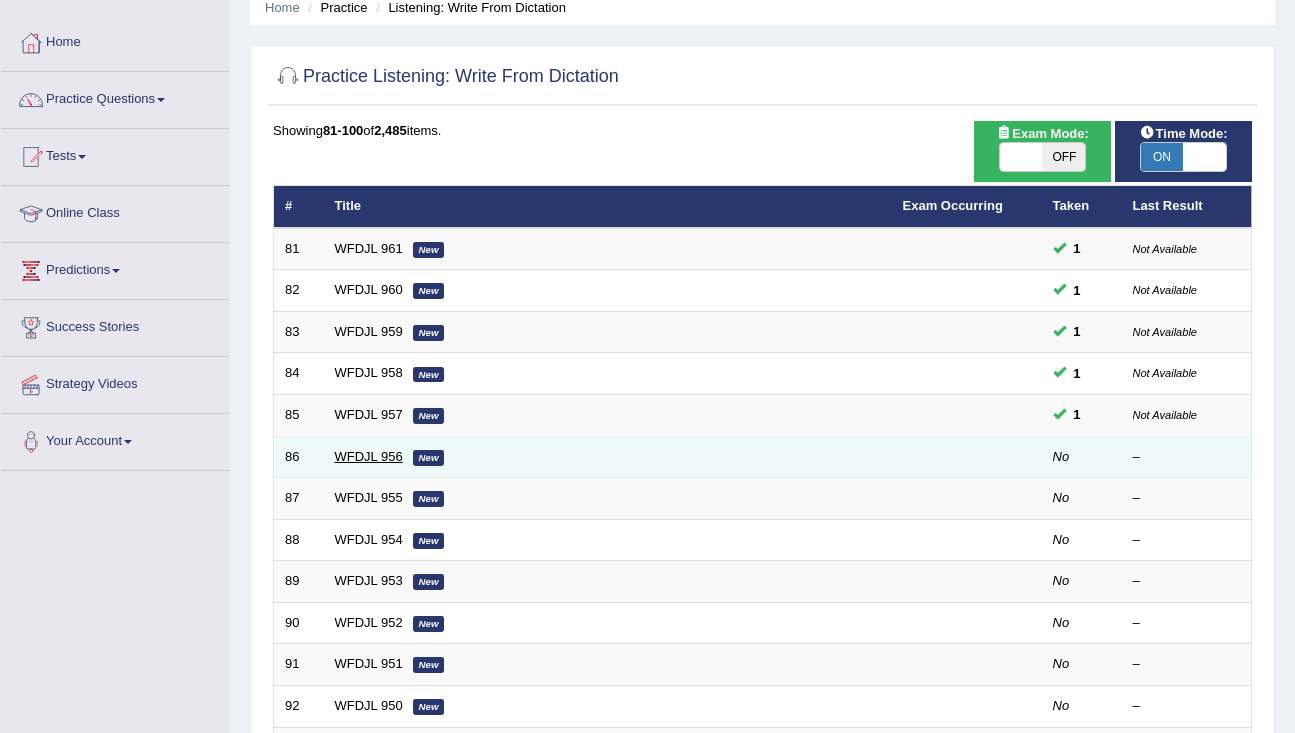 click on "WFDJL 956" at bounding box center (369, 456) 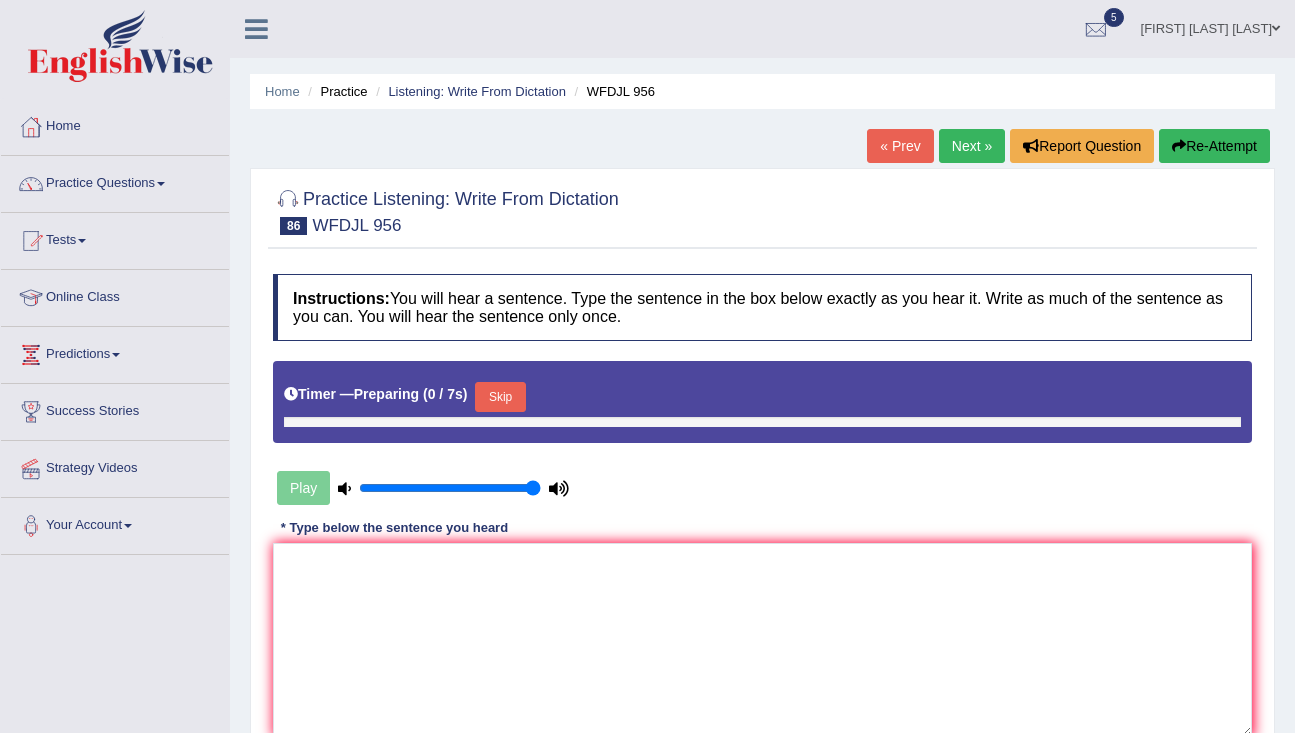 scroll, scrollTop: 0, scrollLeft: 0, axis: both 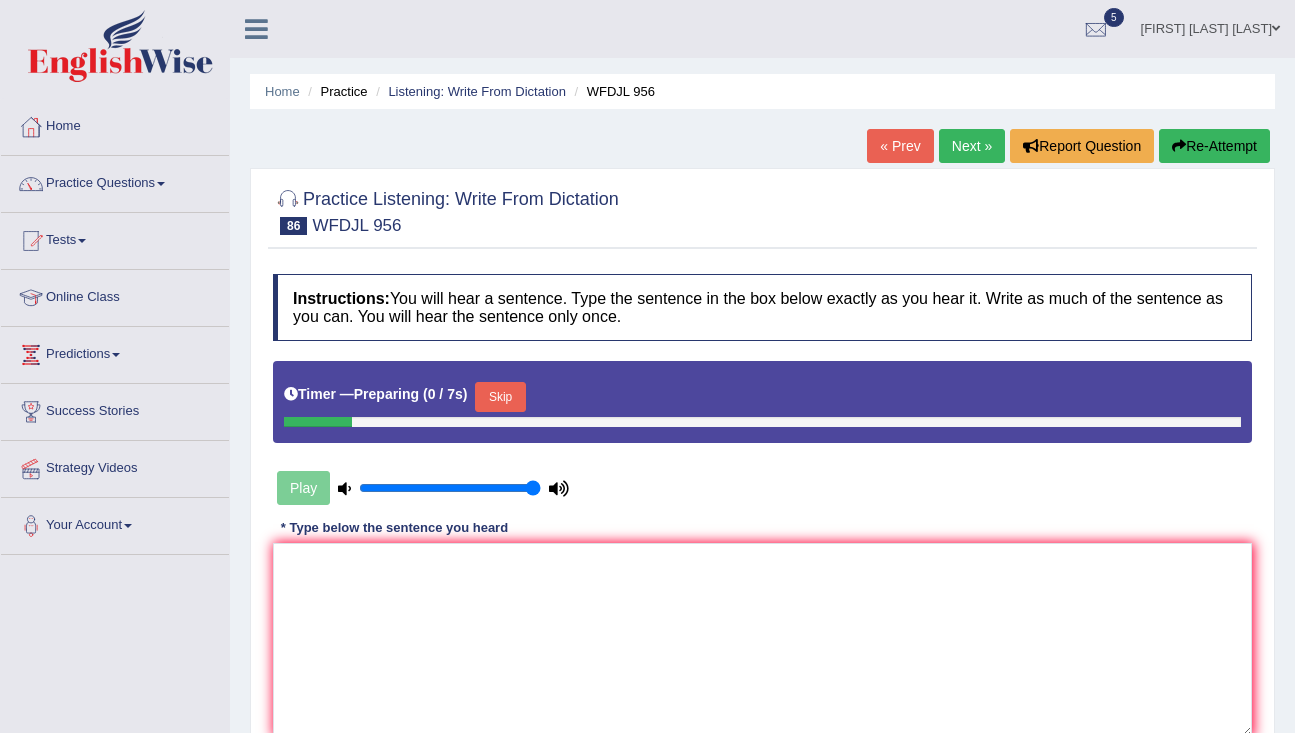 click on "Skip" at bounding box center [500, 397] 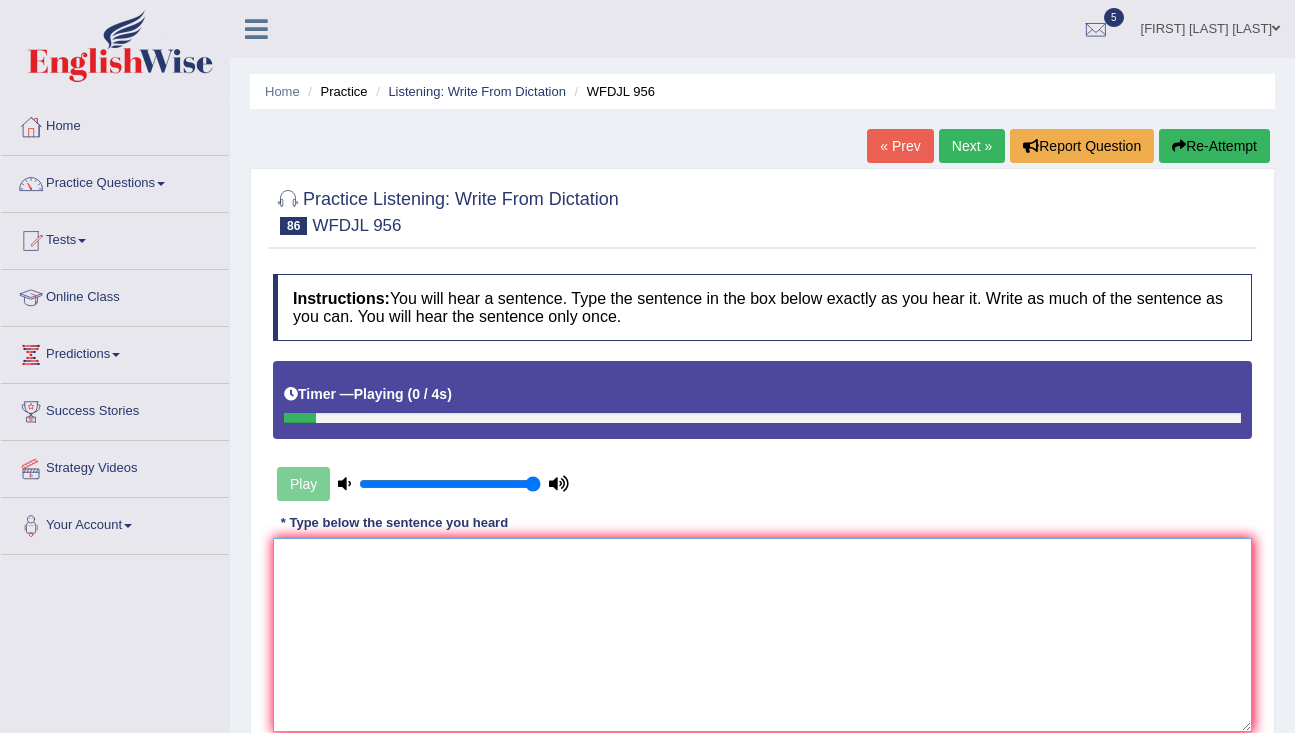 click at bounding box center [762, 635] 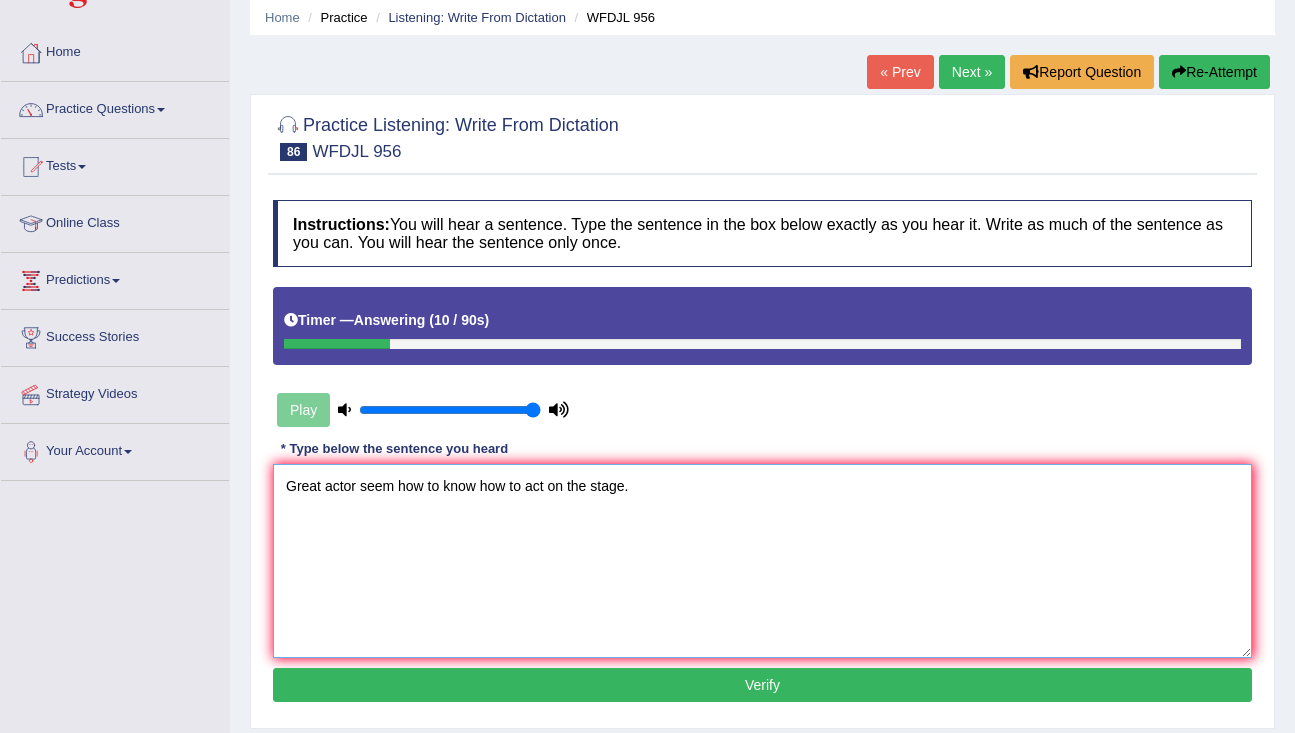scroll, scrollTop: 91, scrollLeft: 0, axis: vertical 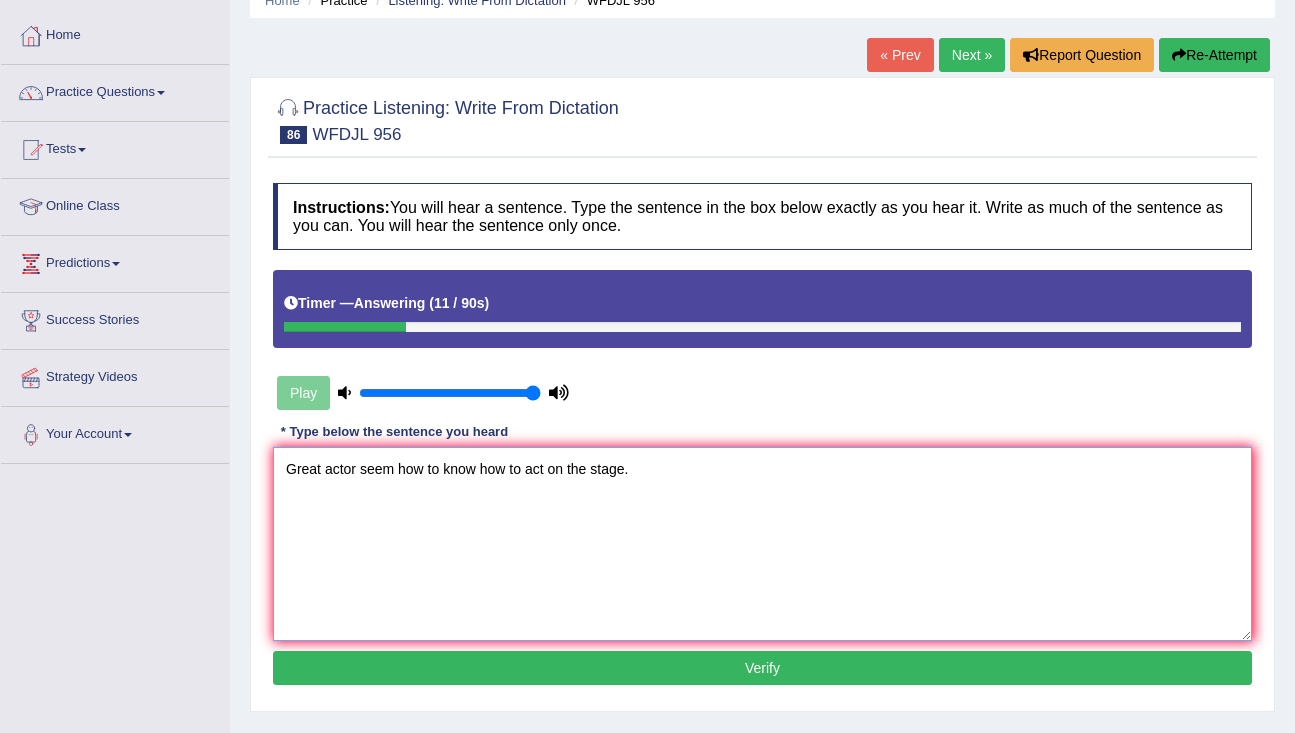 type on "Great actor seem how to know how to act on the stage." 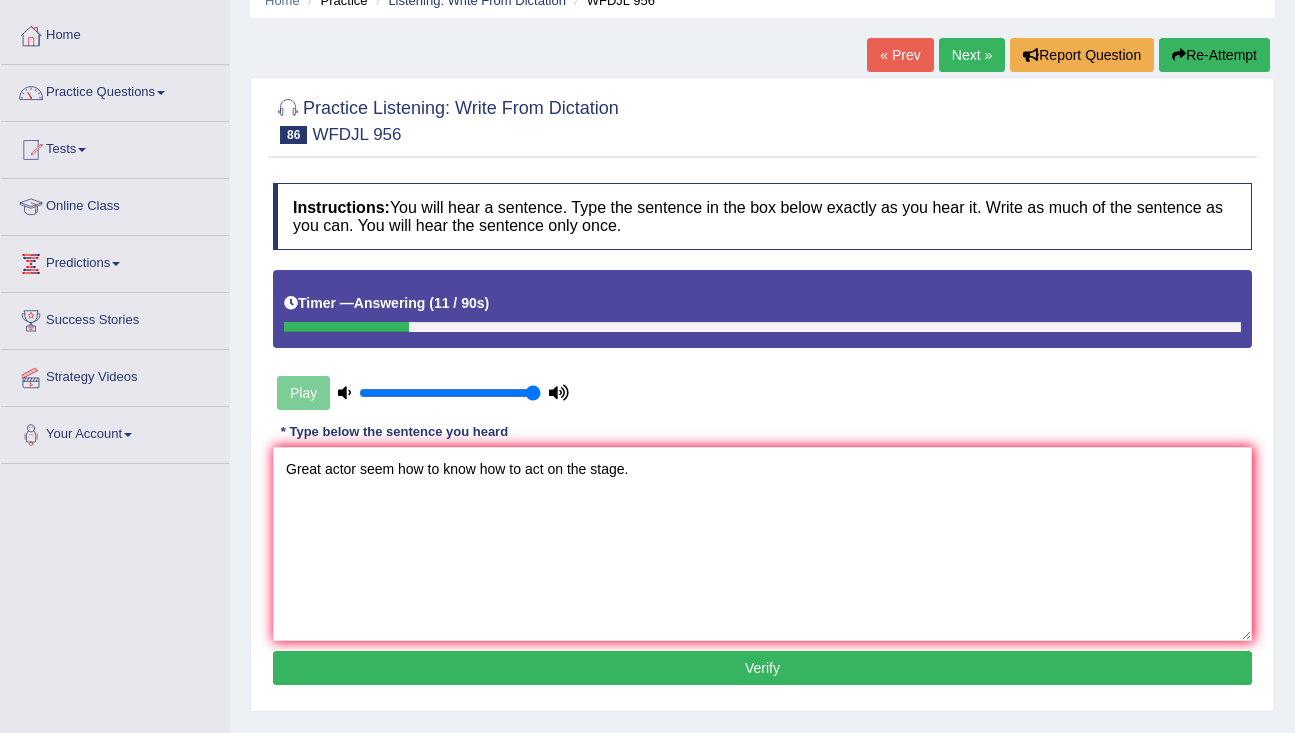click on "Verify" at bounding box center [762, 668] 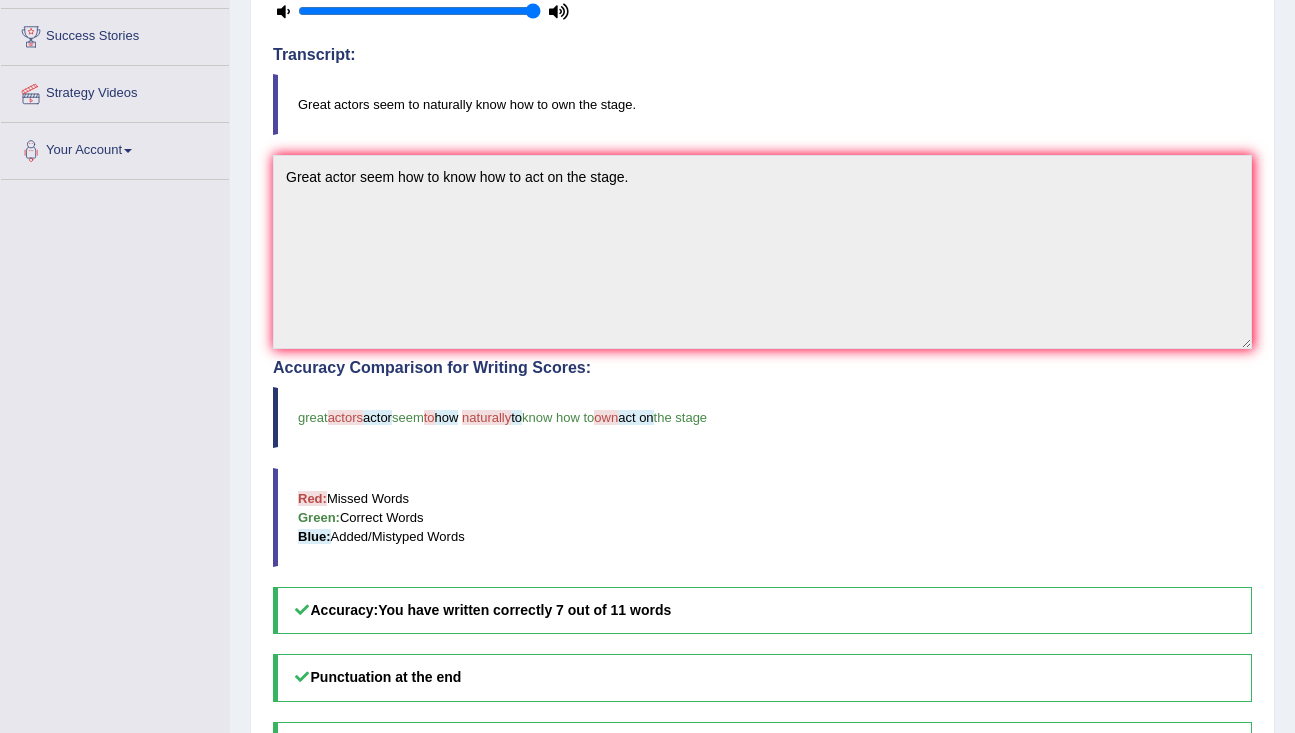 scroll, scrollTop: 0, scrollLeft: 0, axis: both 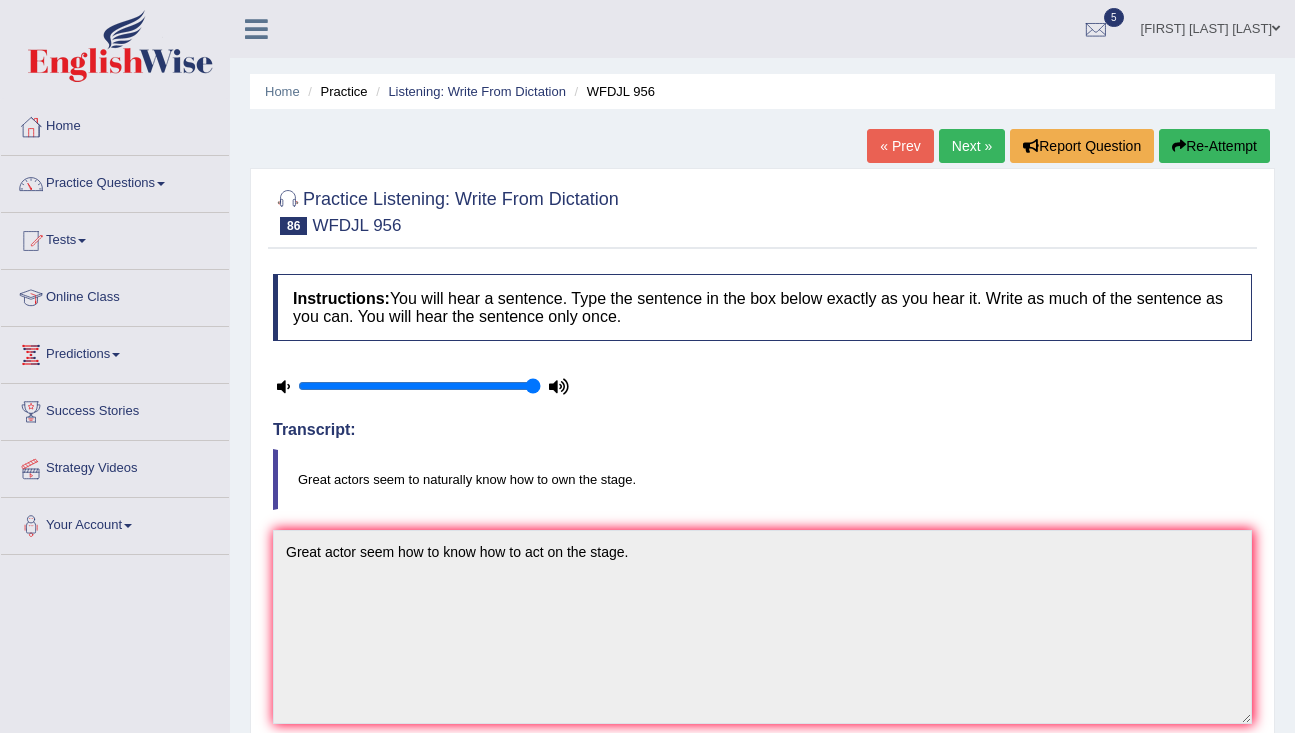 click on "Next »" at bounding box center (972, 146) 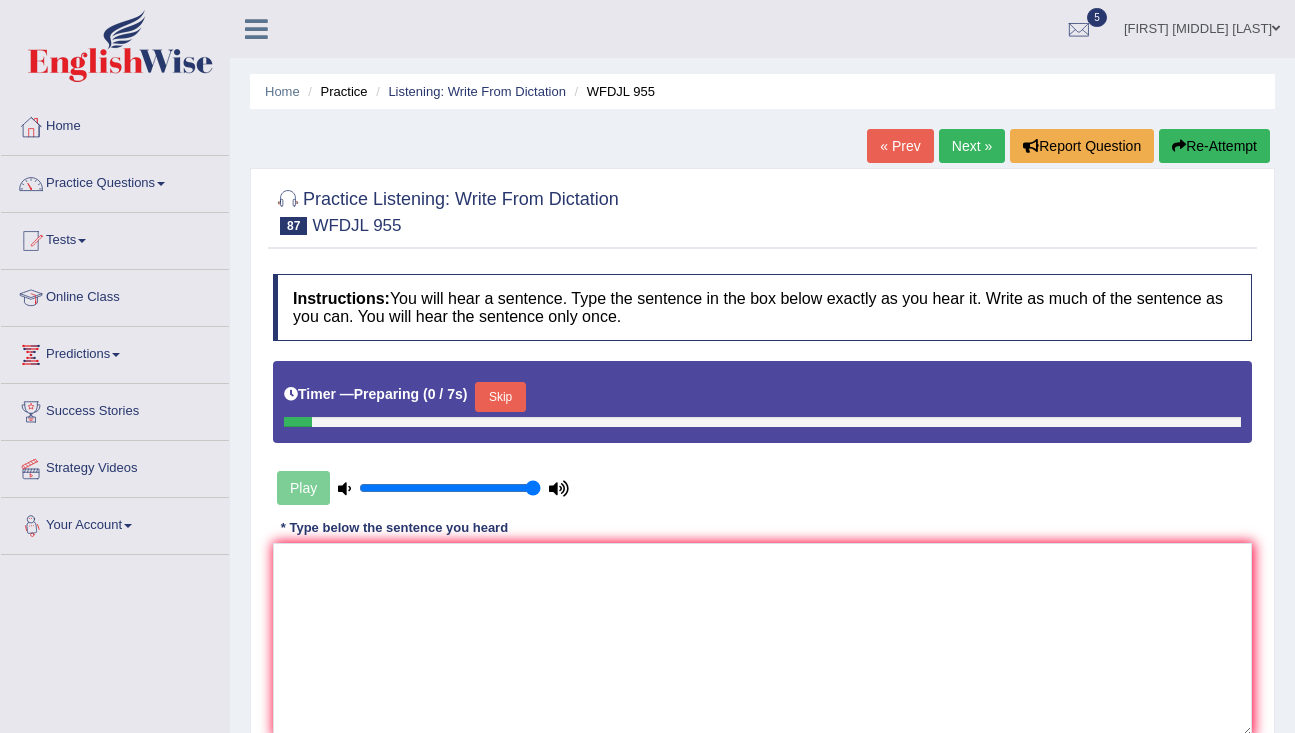 scroll, scrollTop: 0, scrollLeft: 0, axis: both 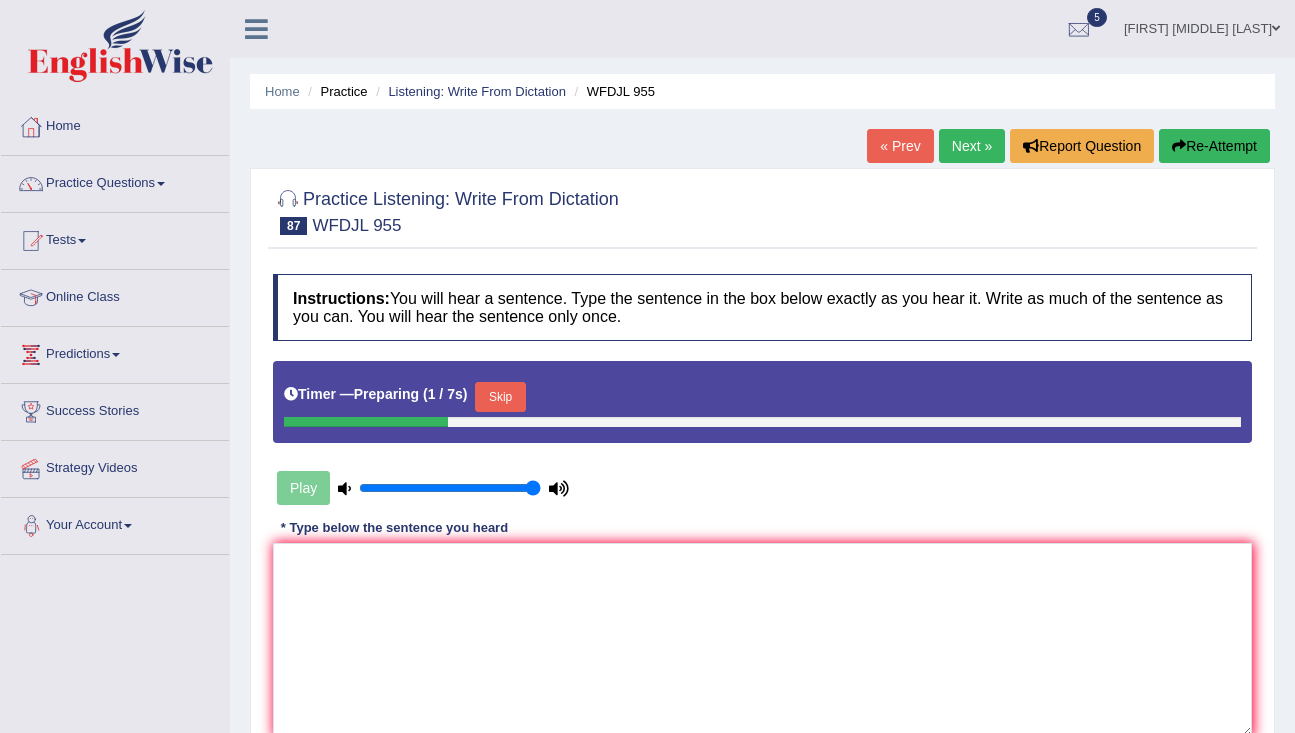 click on "Skip" at bounding box center (500, 397) 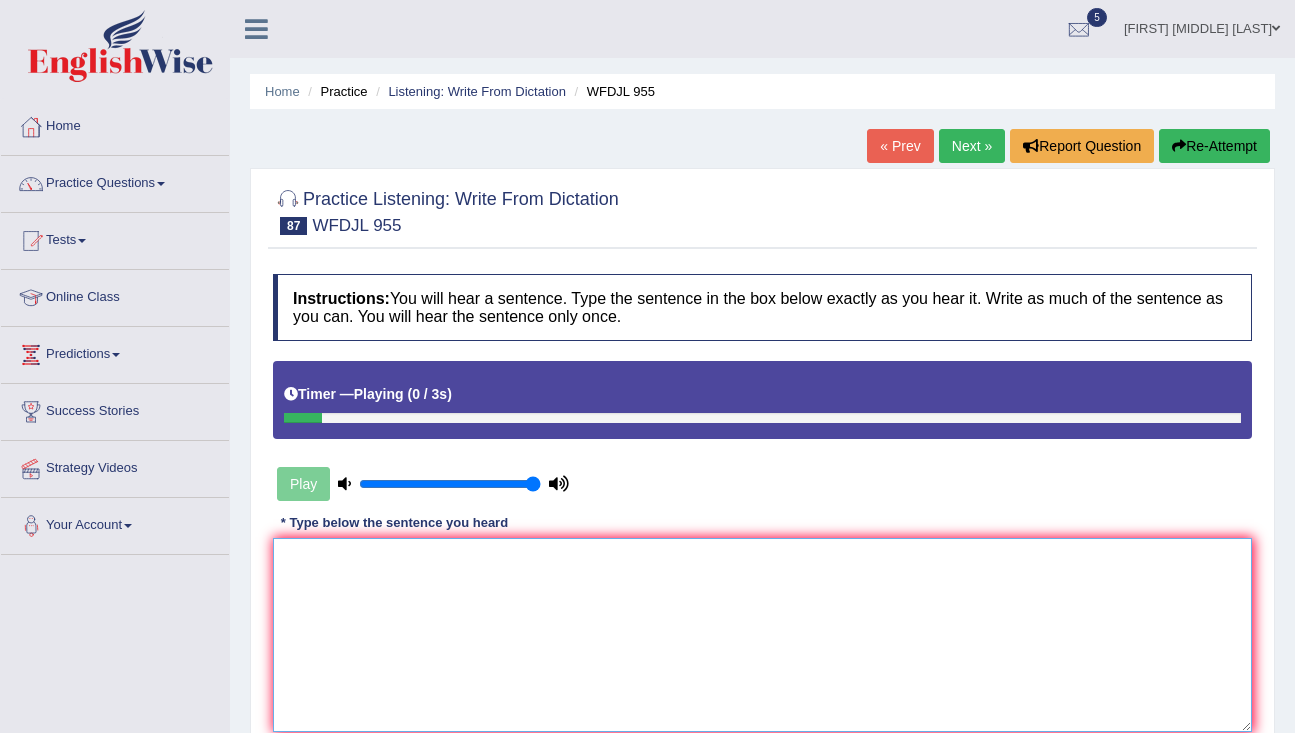 click at bounding box center (762, 635) 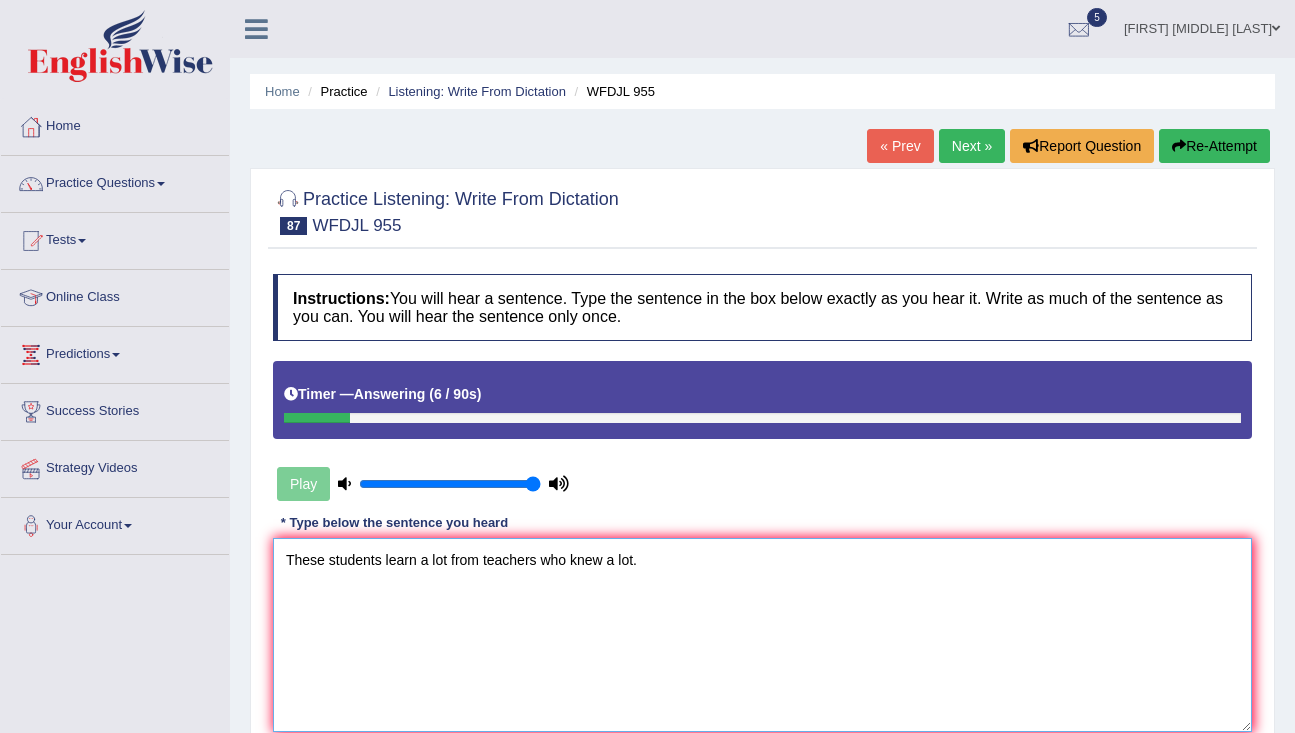 scroll, scrollTop: 109, scrollLeft: 0, axis: vertical 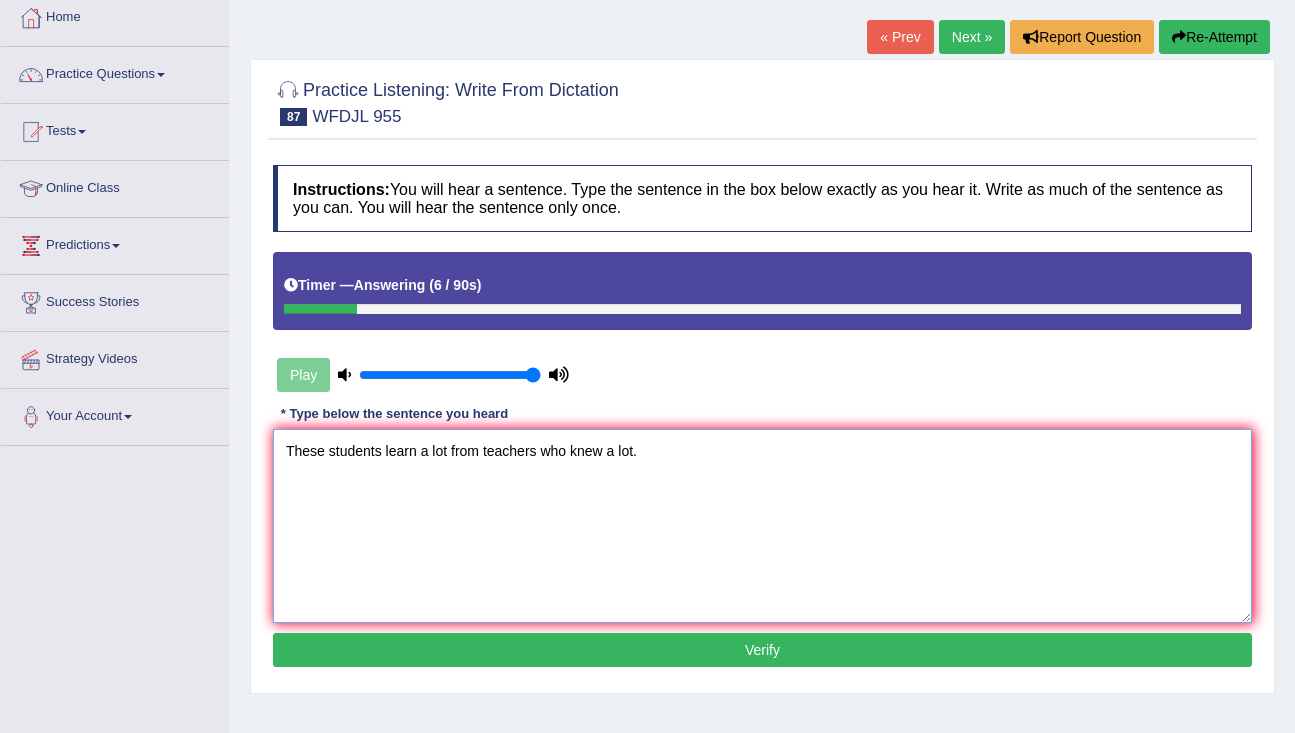 type on "These students learn a lot from teachers who knew a lot." 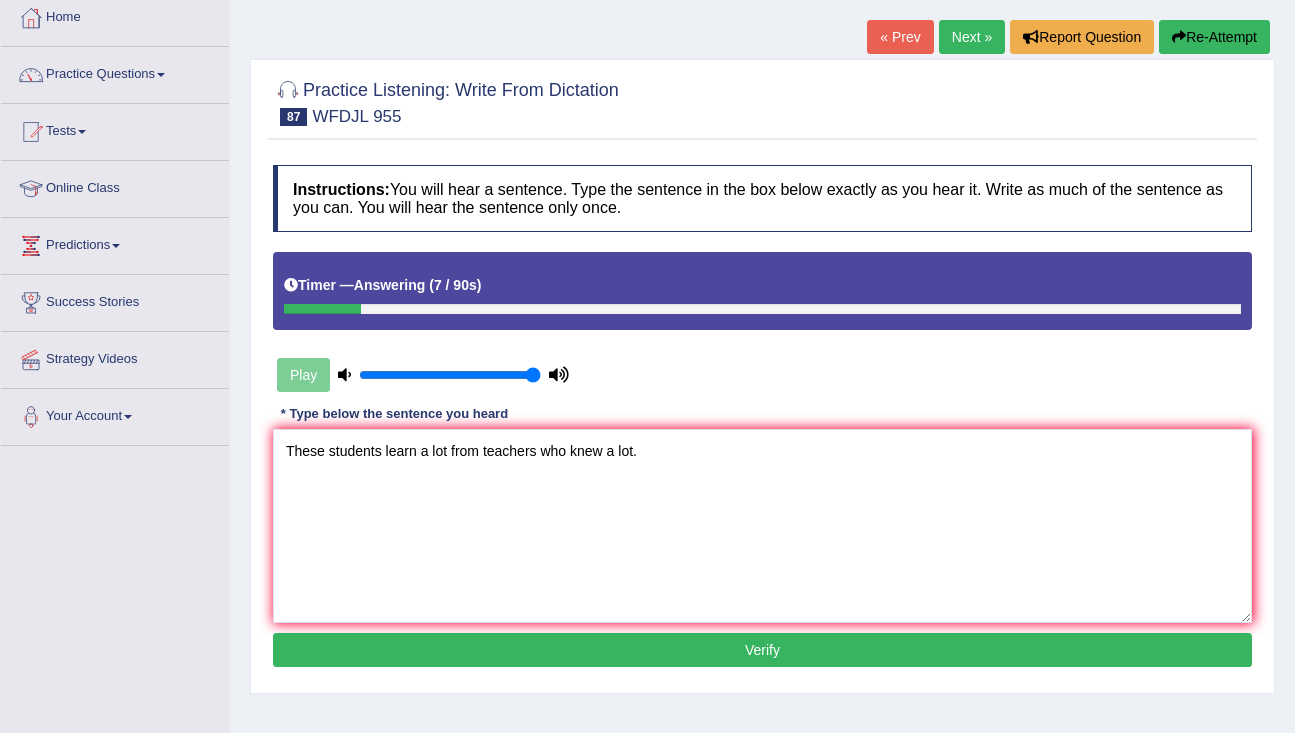 click on "Verify" at bounding box center [762, 650] 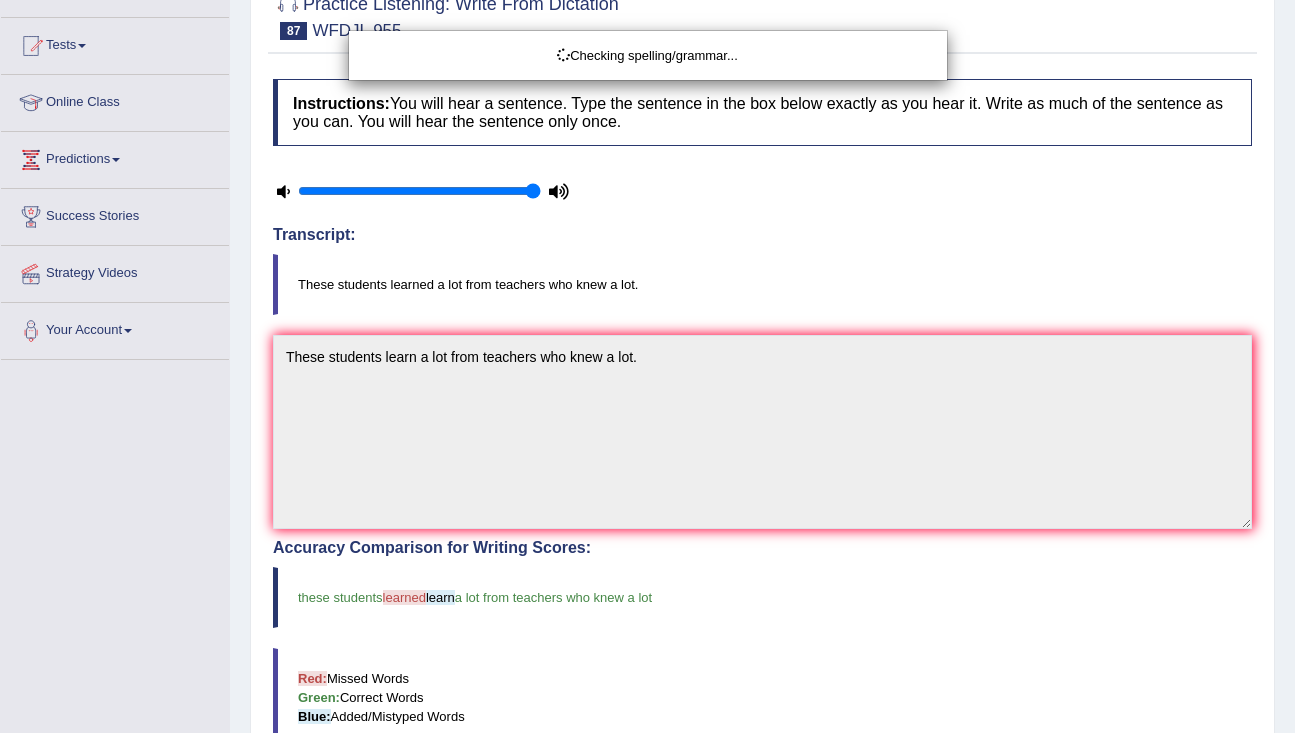 scroll, scrollTop: 196, scrollLeft: 0, axis: vertical 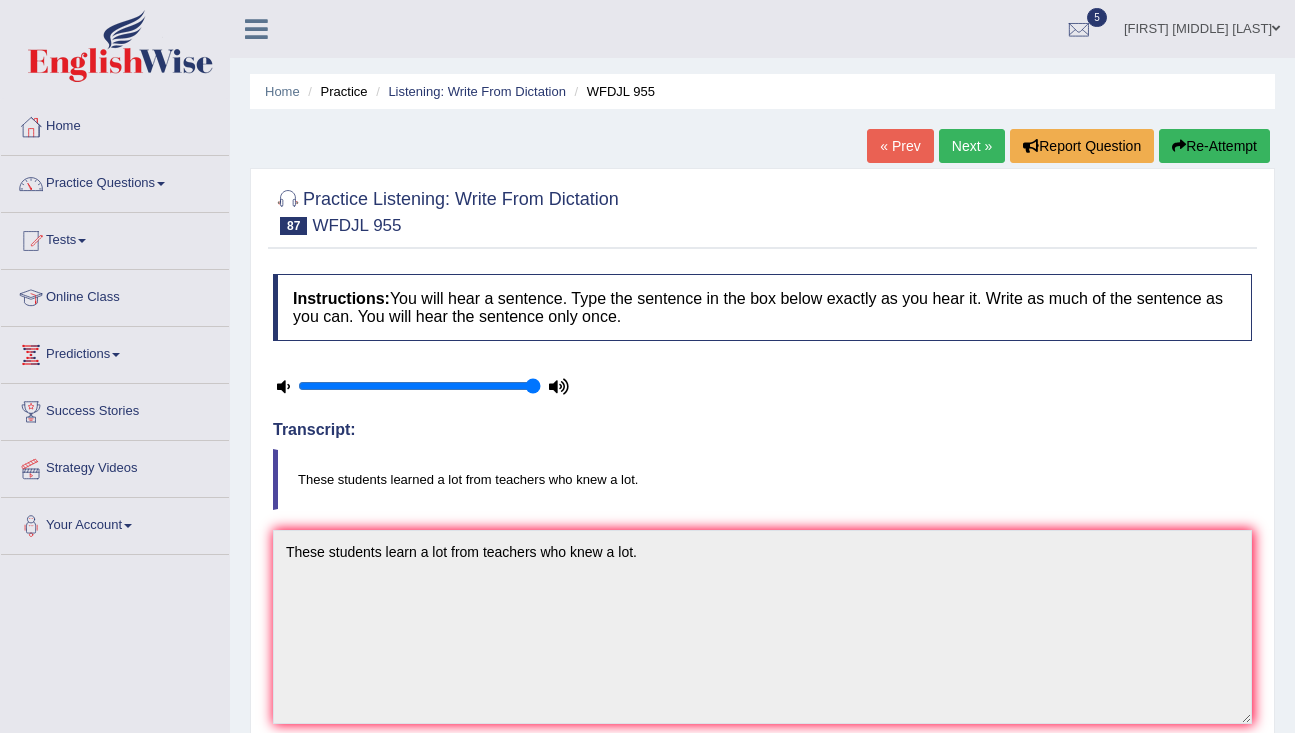 click on "Next »" at bounding box center [972, 146] 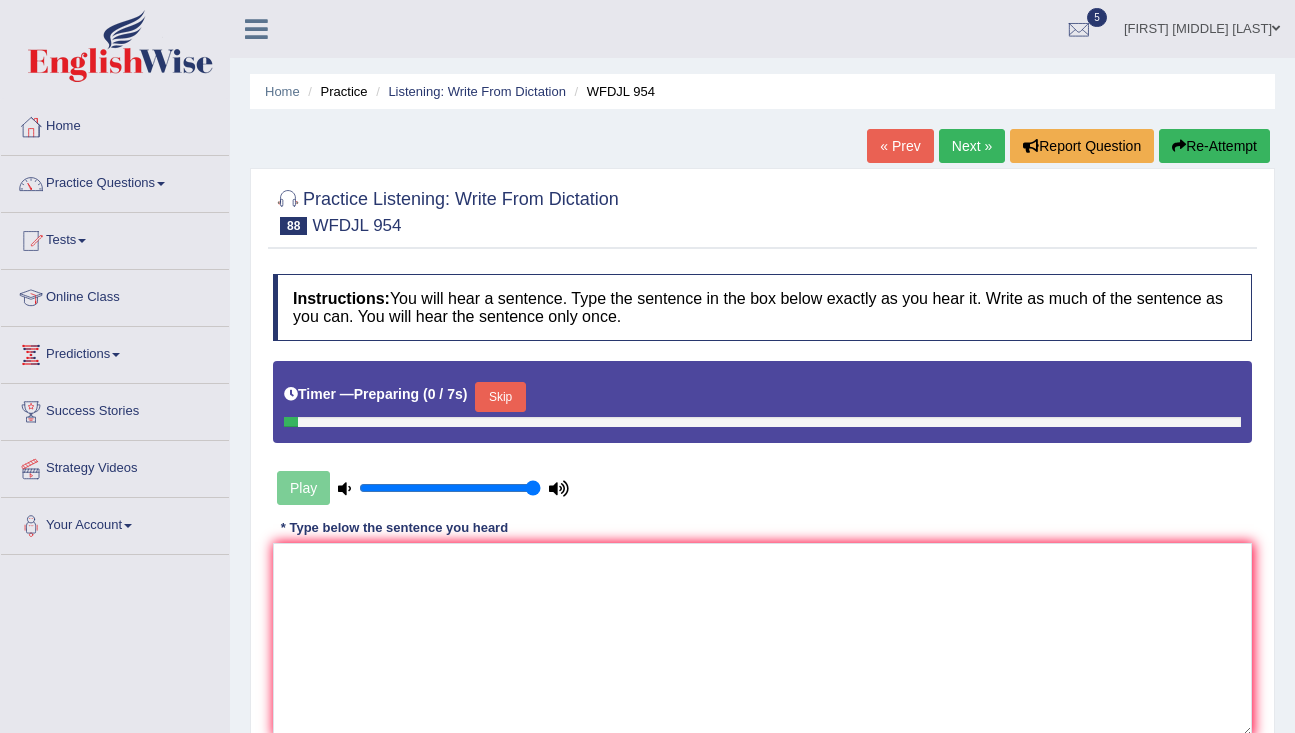 scroll, scrollTop: 0, scrollLeft: 0, axis: both 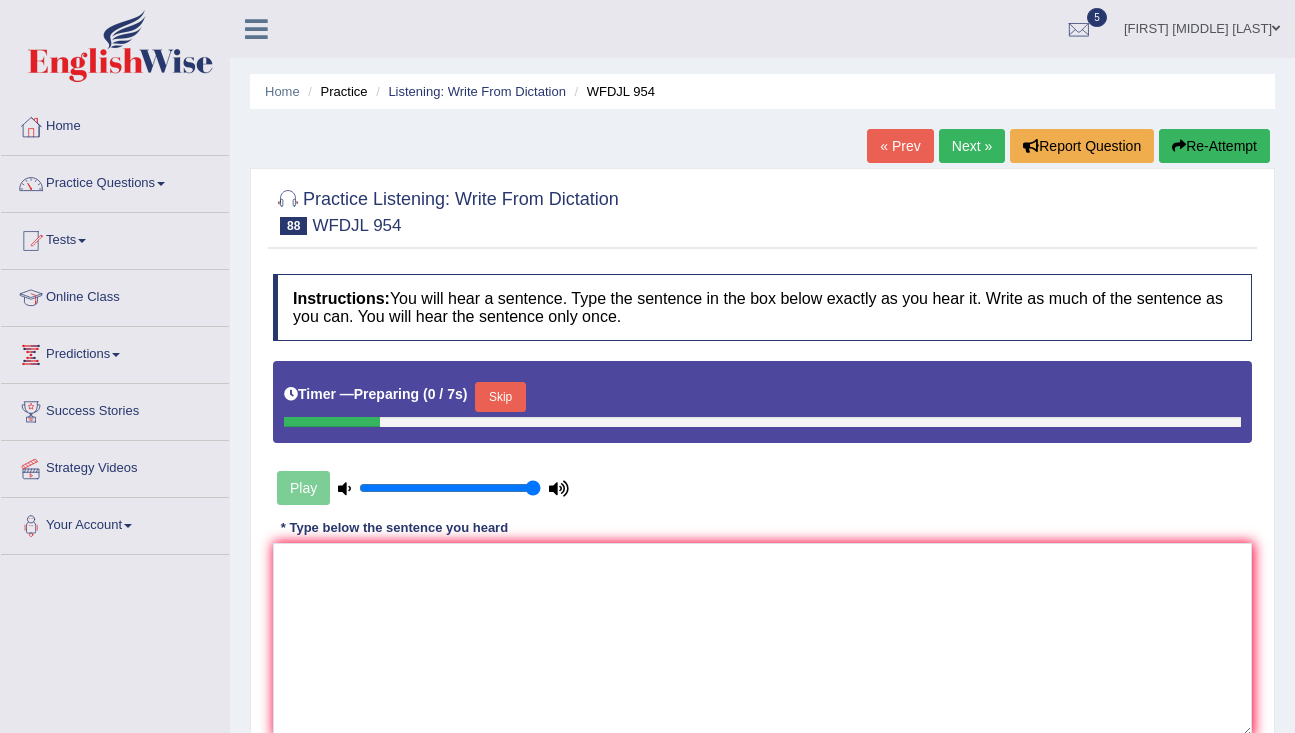 click on "Skip" at bounding box center [500, 397] 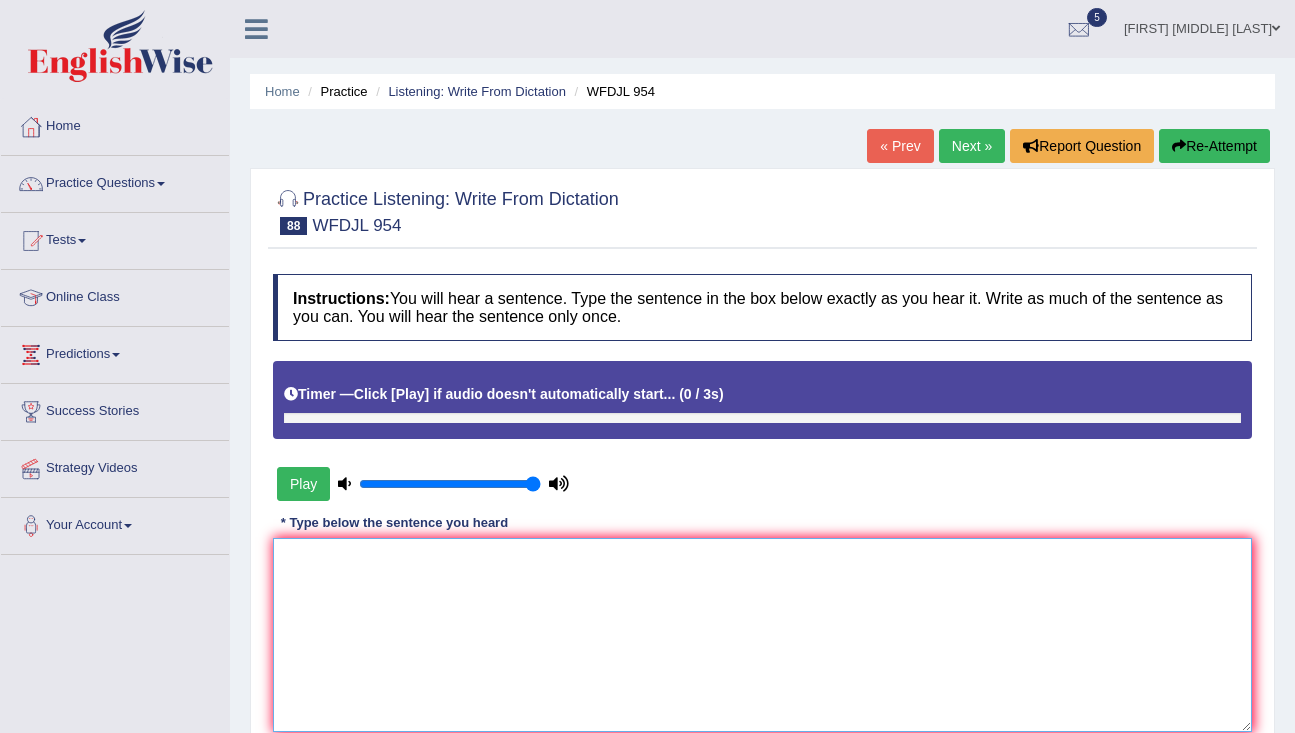 click at bounding box center (762, 635) 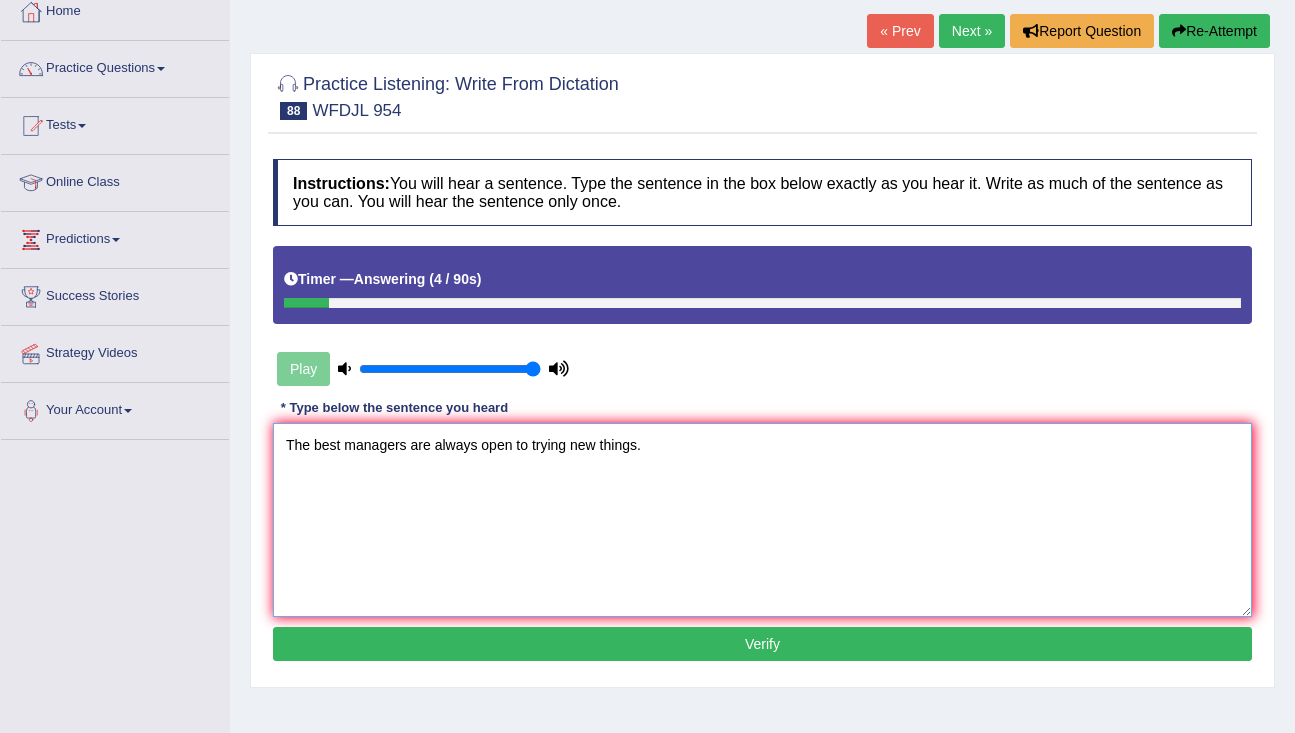 scroll, scrollTop: 165, scrollLeft: 0, axis: vertical 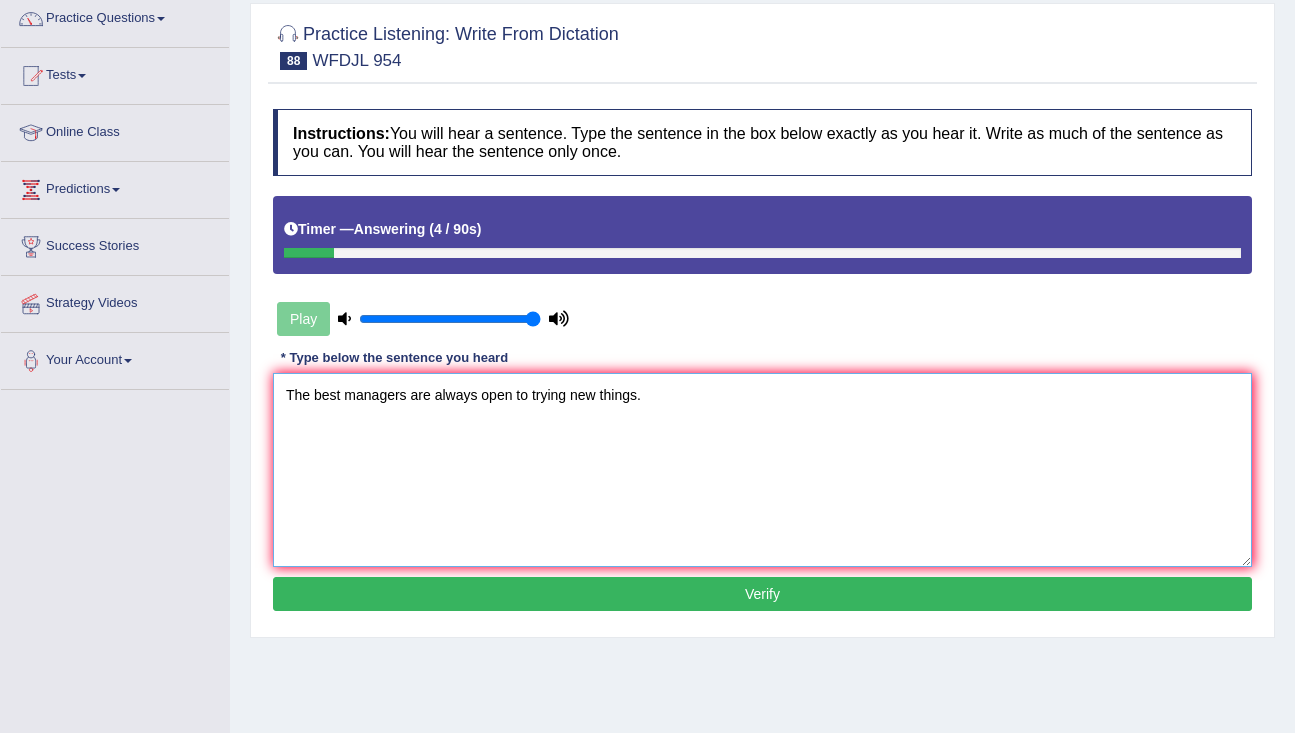 type on "The best managers are always open to trying new things." 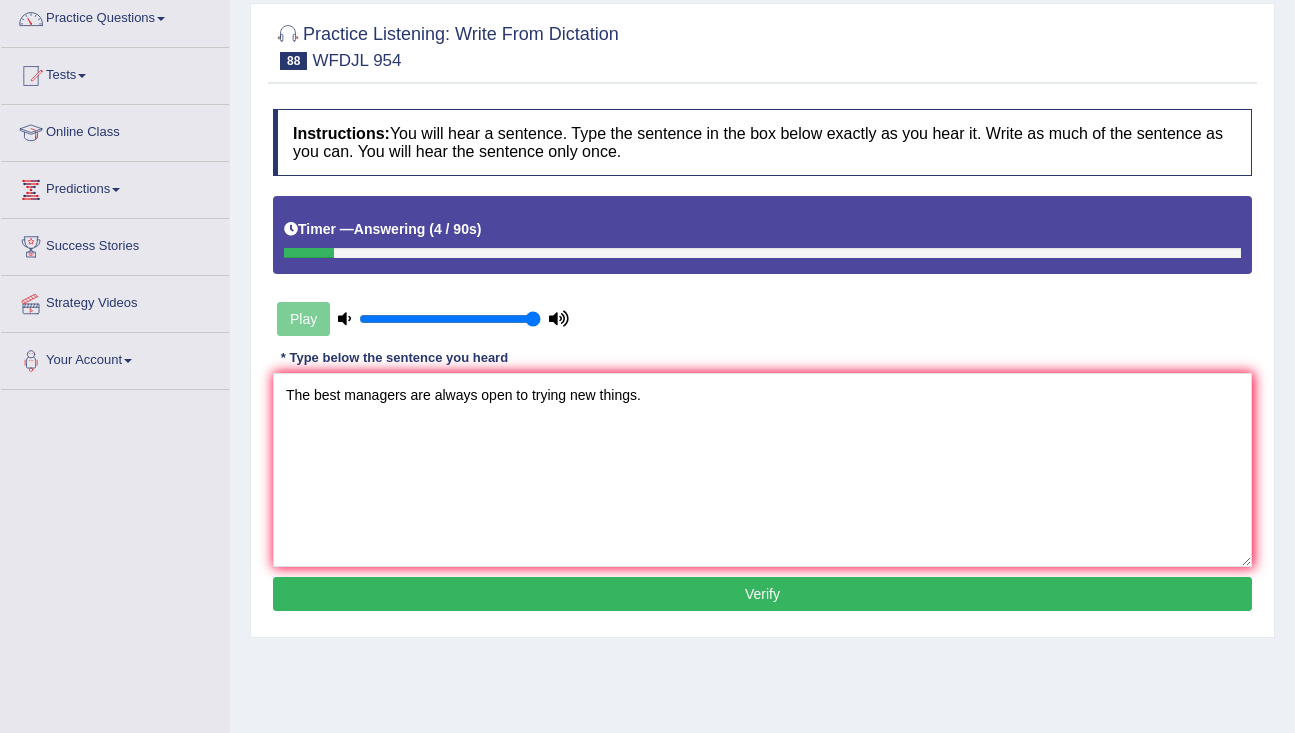 click on "Verify" at bounding box center [762, 594] 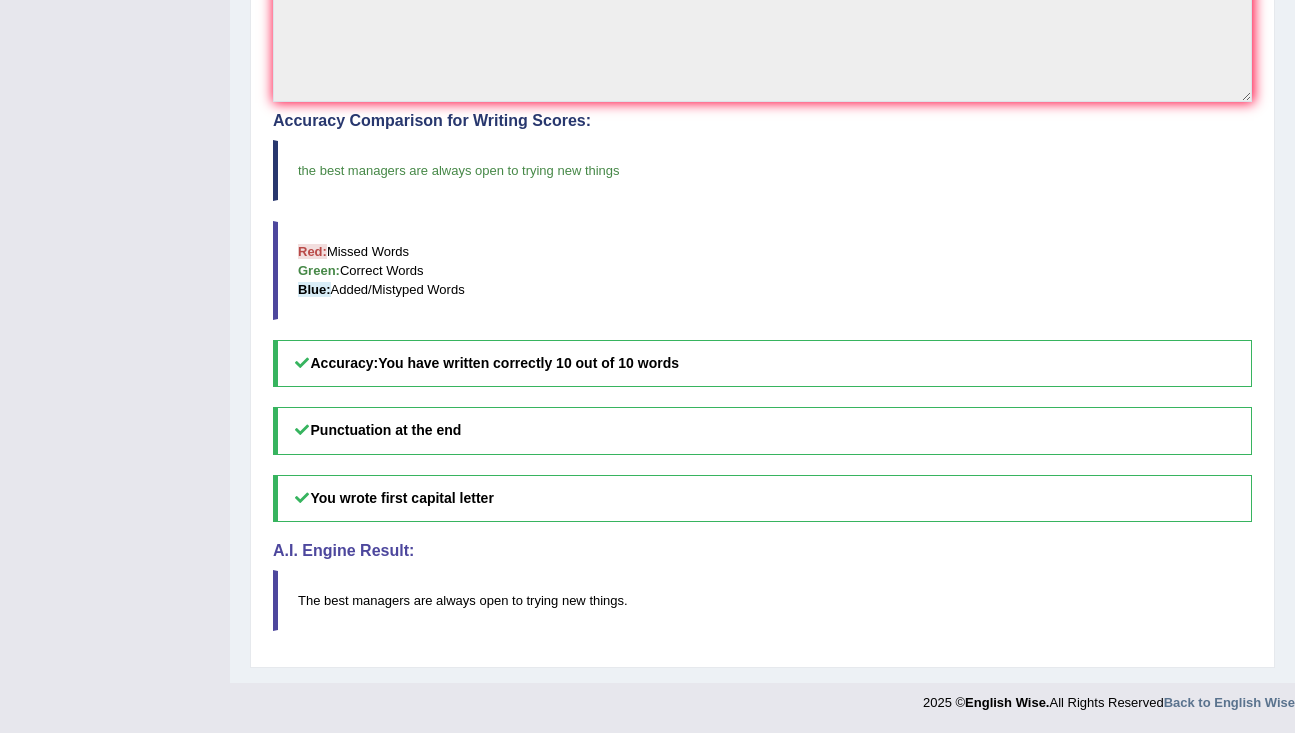 scroll, scrollTop: 0, scrollLeft: 0, axis: both 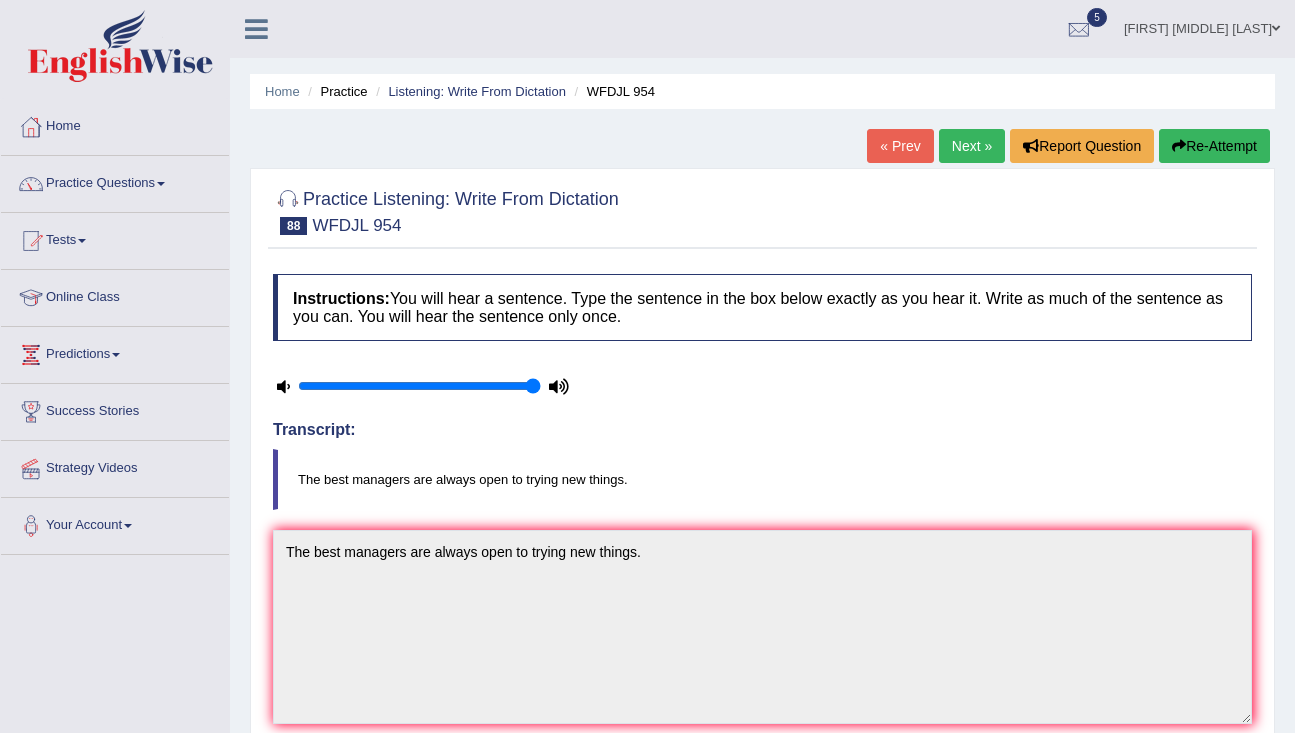click on "Next »" at bounding box center [972, 146] 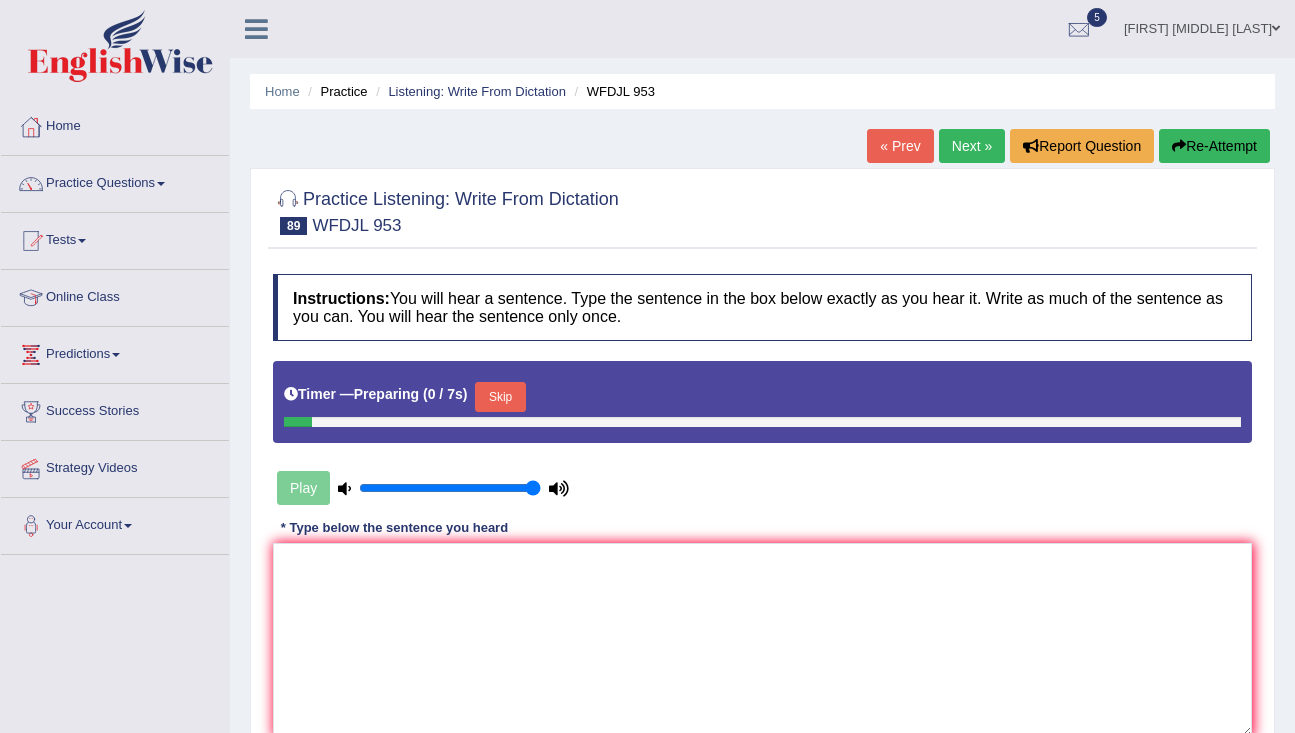 scroll, scrollTop: 0, scrollLeft: 0, axis: both 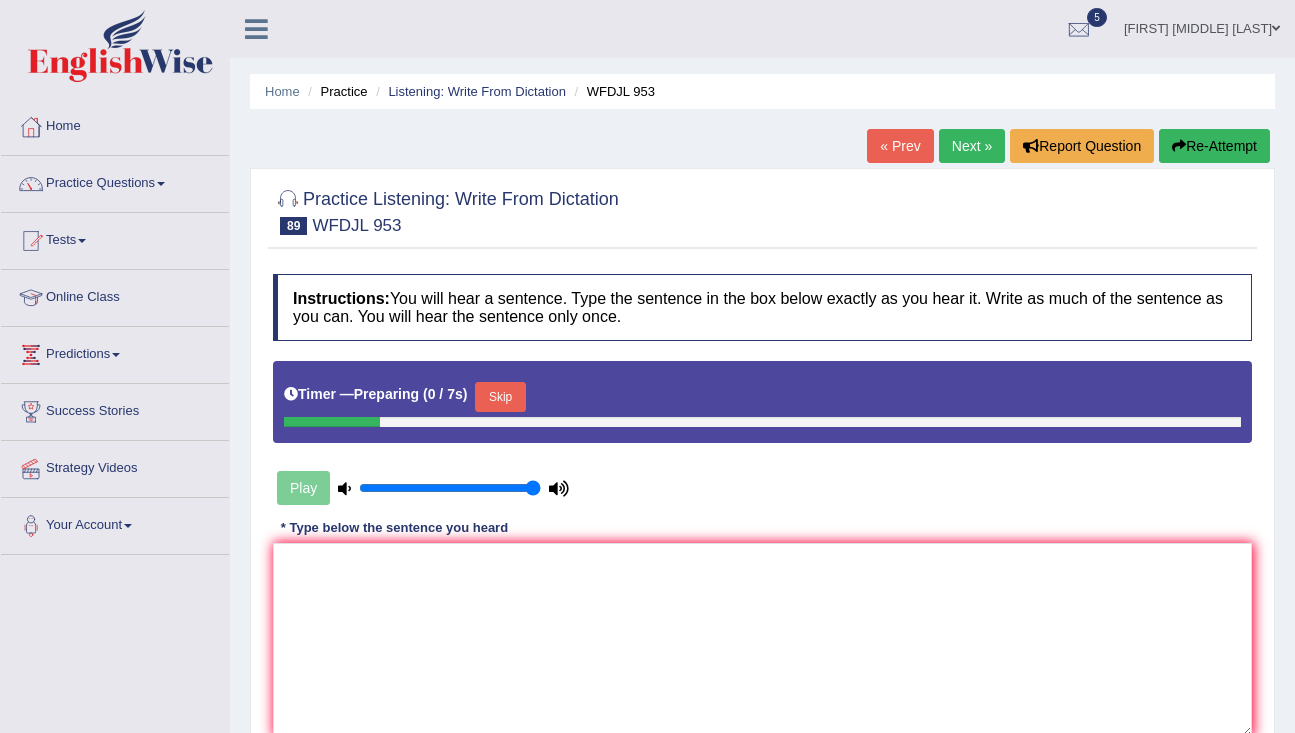 click on "Skip" at bounding box center (500, 397) 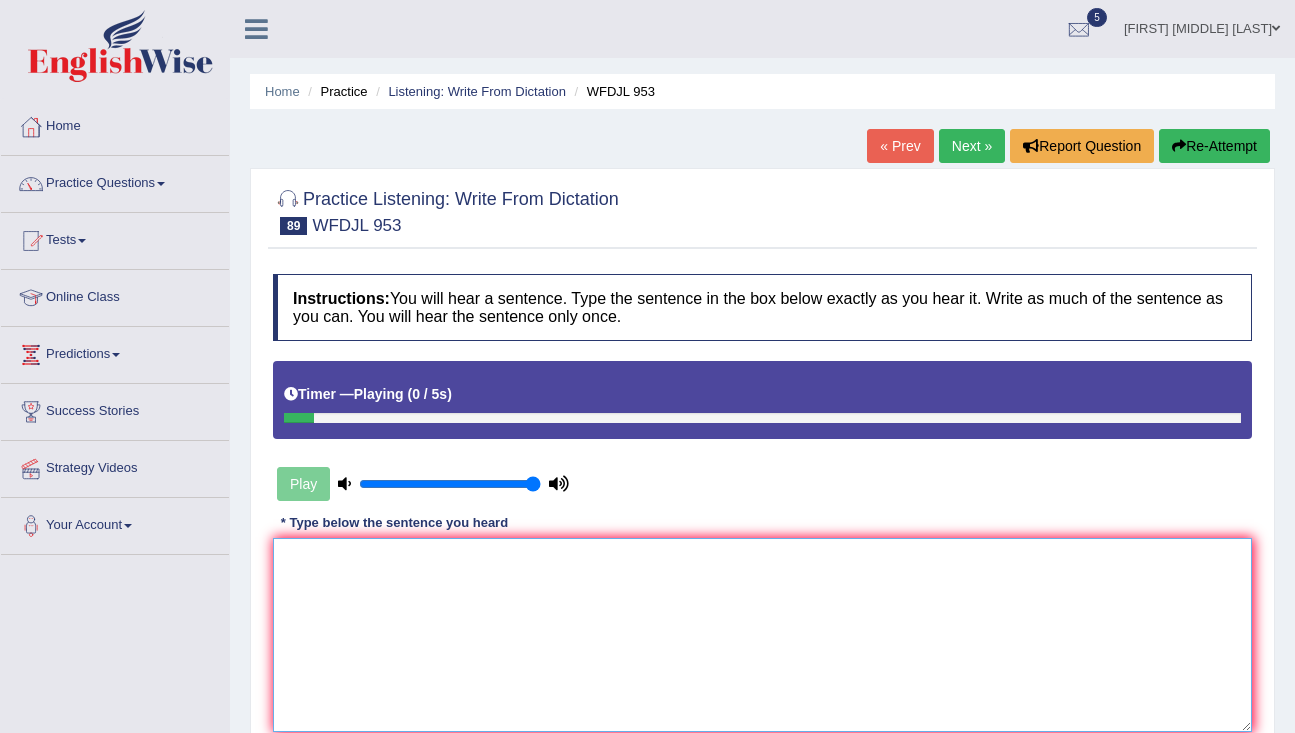 click at bounding box center (762, 635) 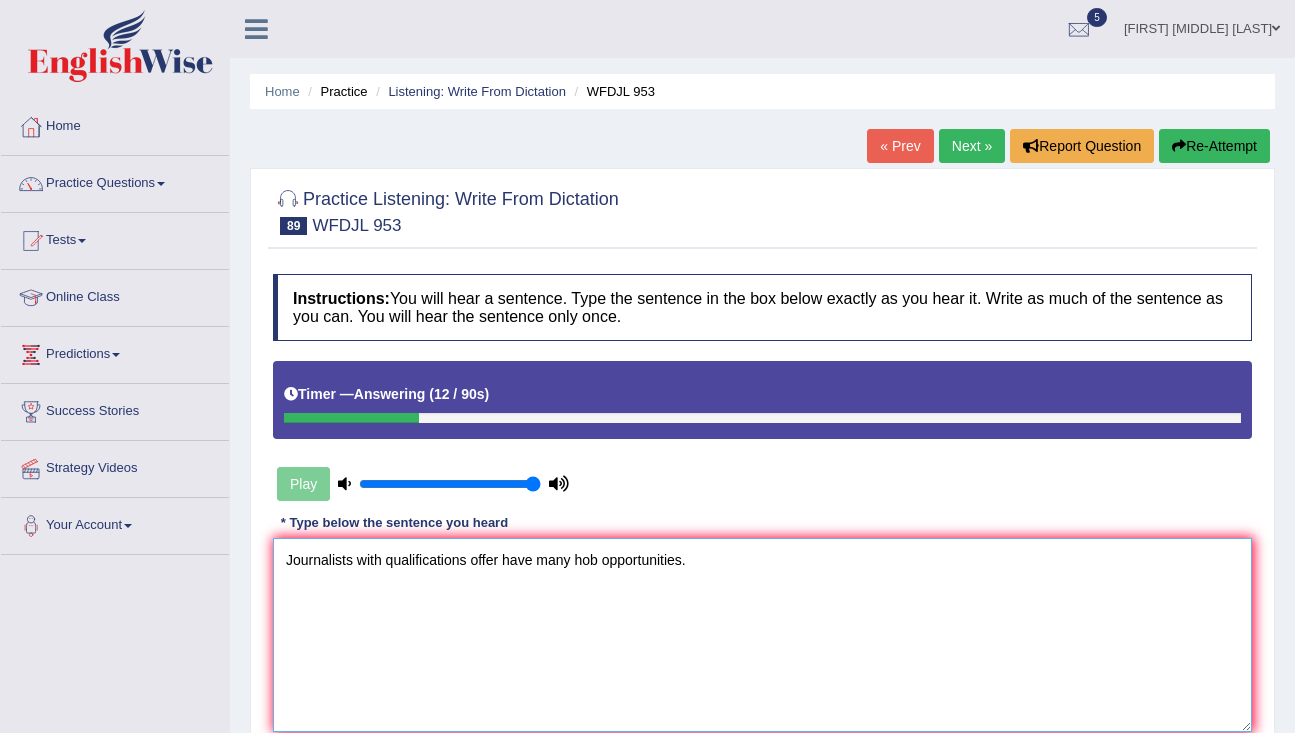 click on "Journalists with qualifications offer have many hob opportunities." at bounding box center (762, 635) 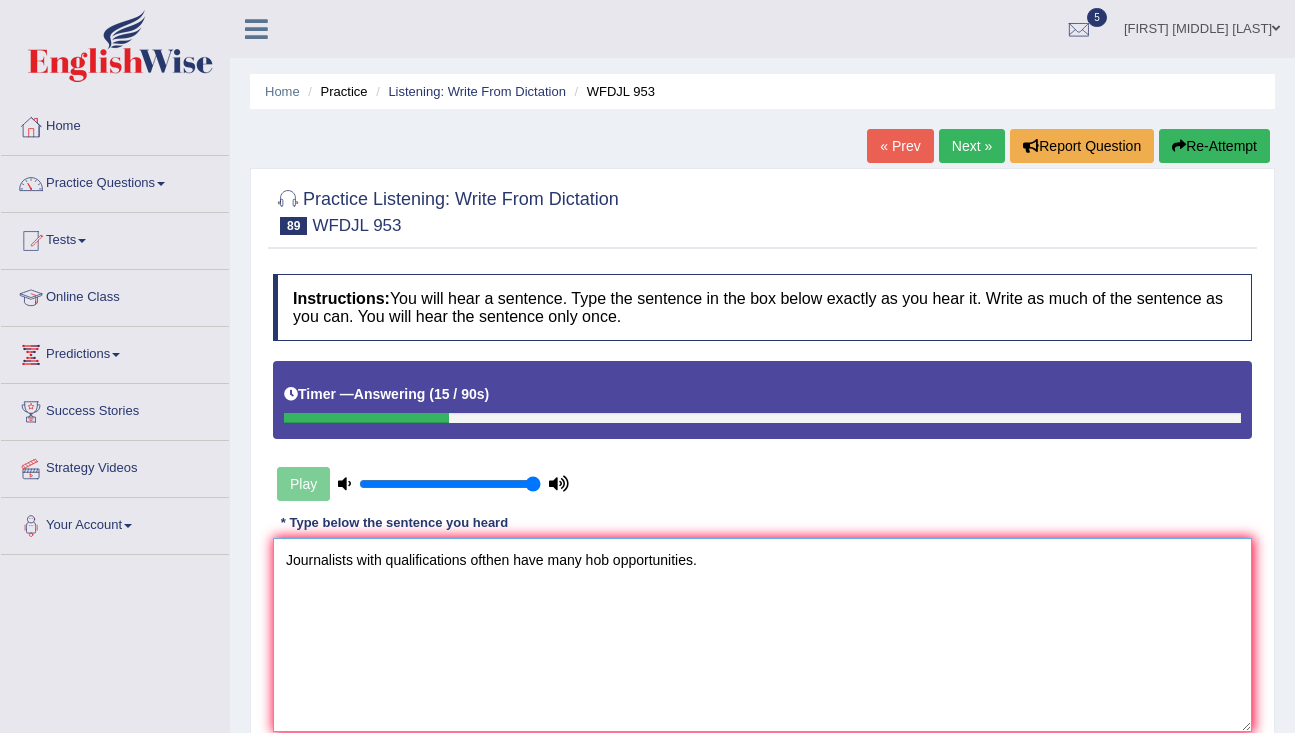 click on "Journalists with qualifications ofthen have many hob opportunities." at bounding box center [762, 635] 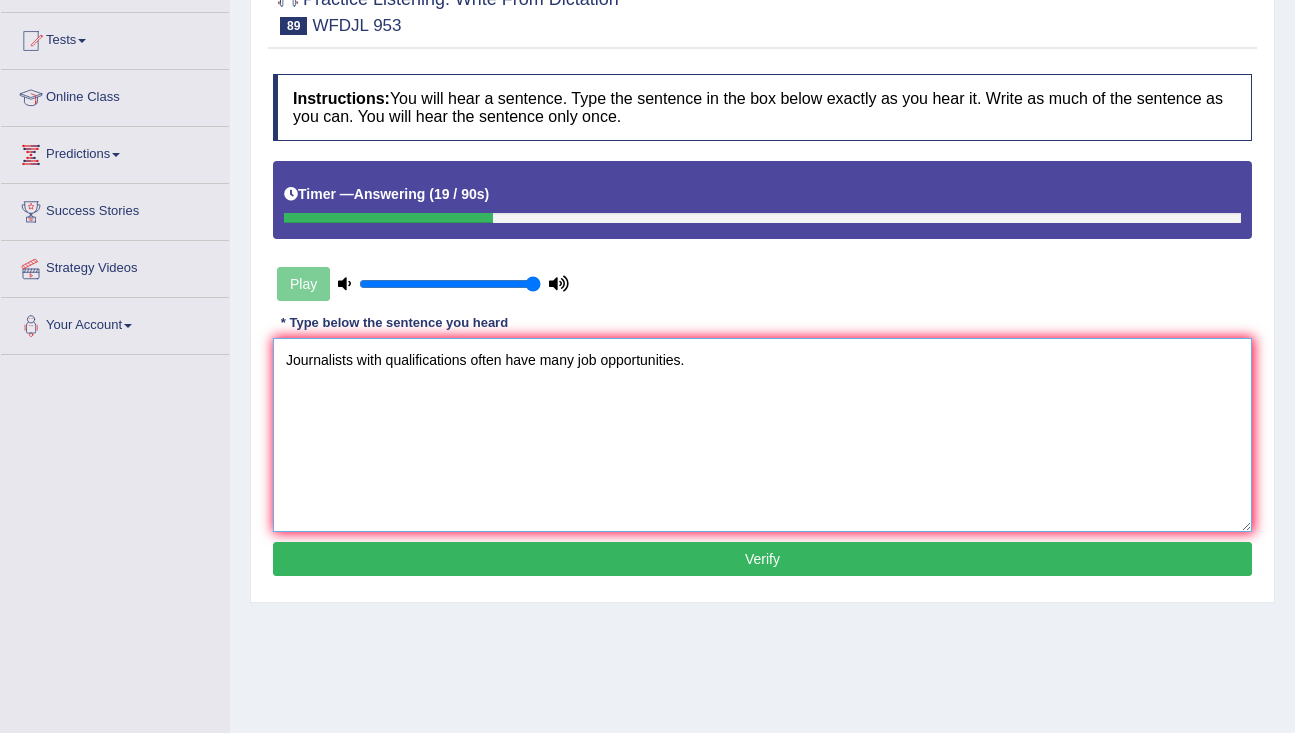 scroll, scrollTop: 222, scrollLeft: 0, axis: vertical 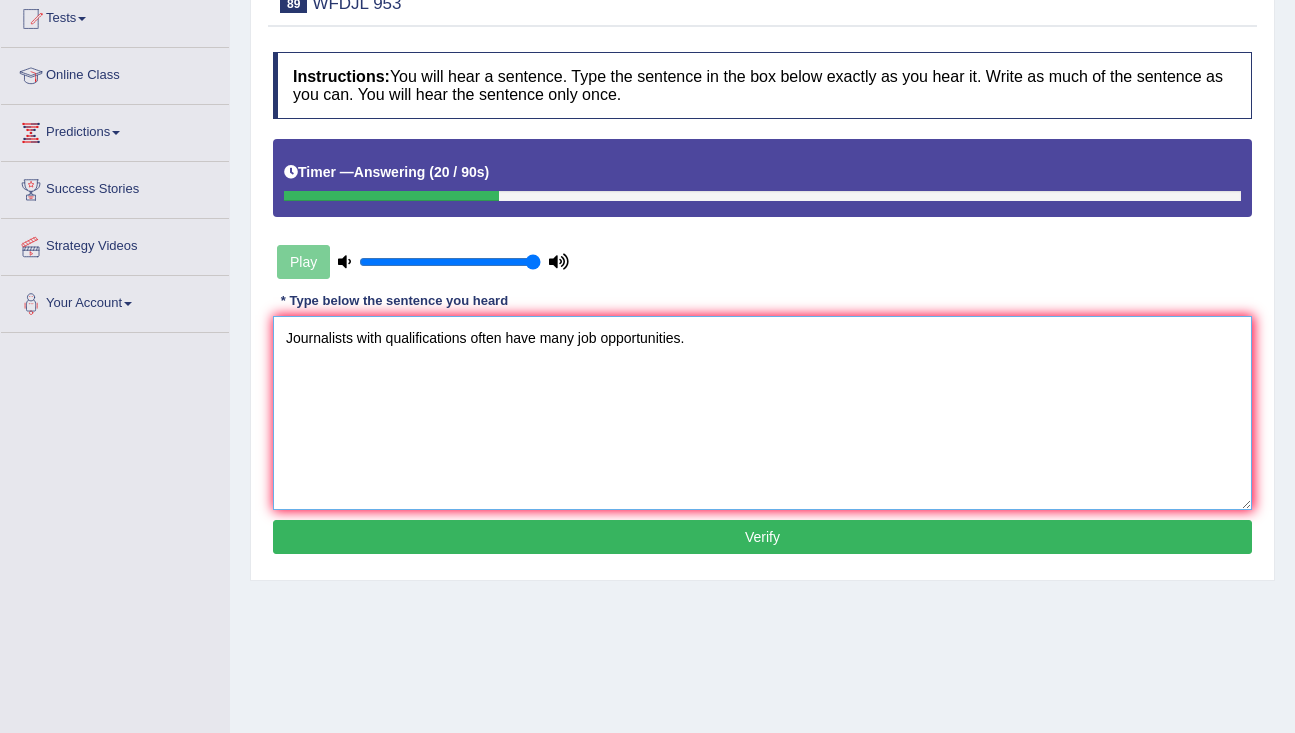 type on "Journalists with qualifications often have many job opportunities." 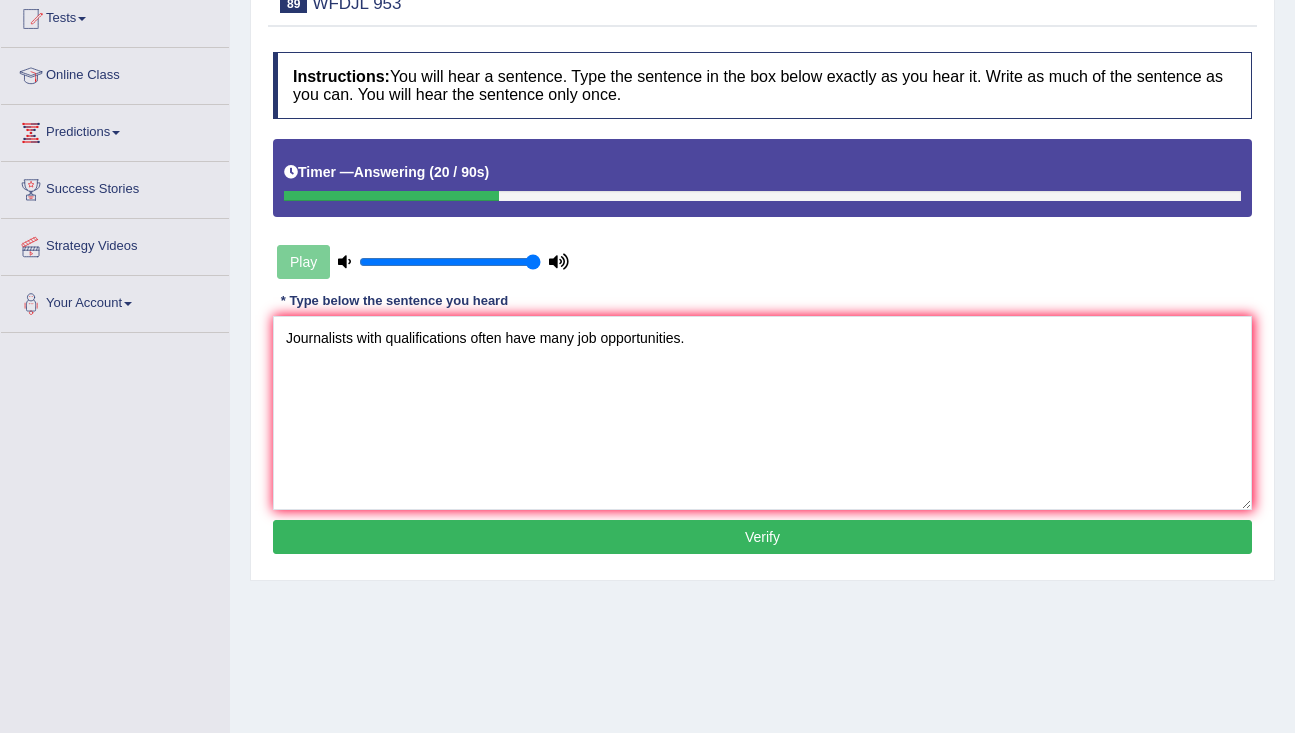 click on "Verify" at bounding box center [762, 537] 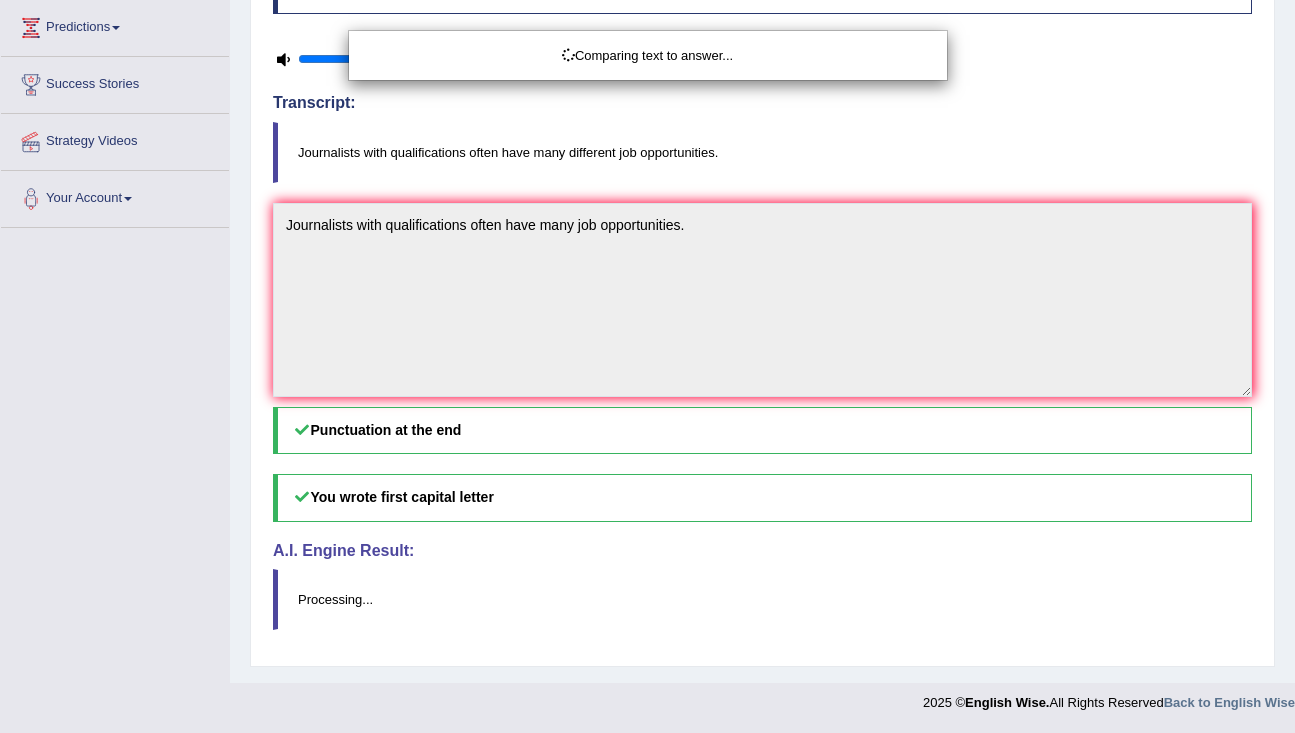 scroll, scrollTop: 318, scrollLeft: 0, axis: vertical 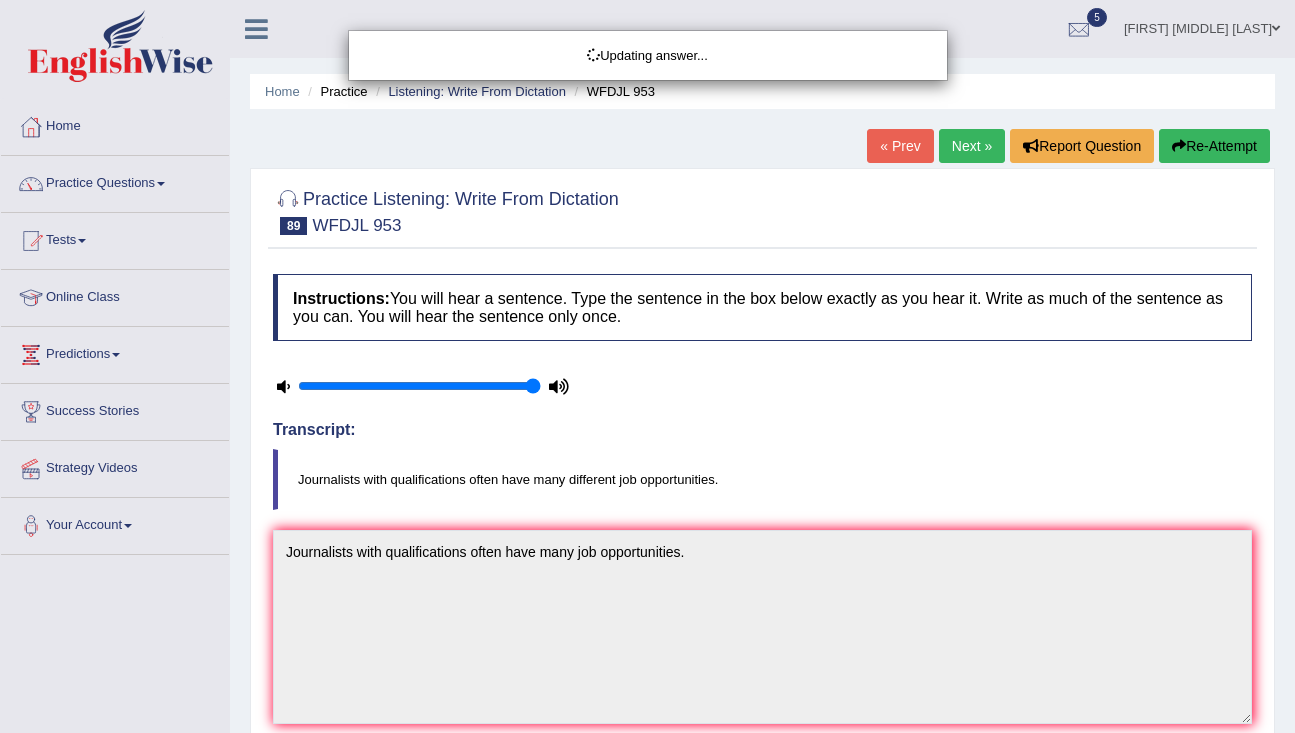 click on "Updating answer..." at bounding box center (647, 366) 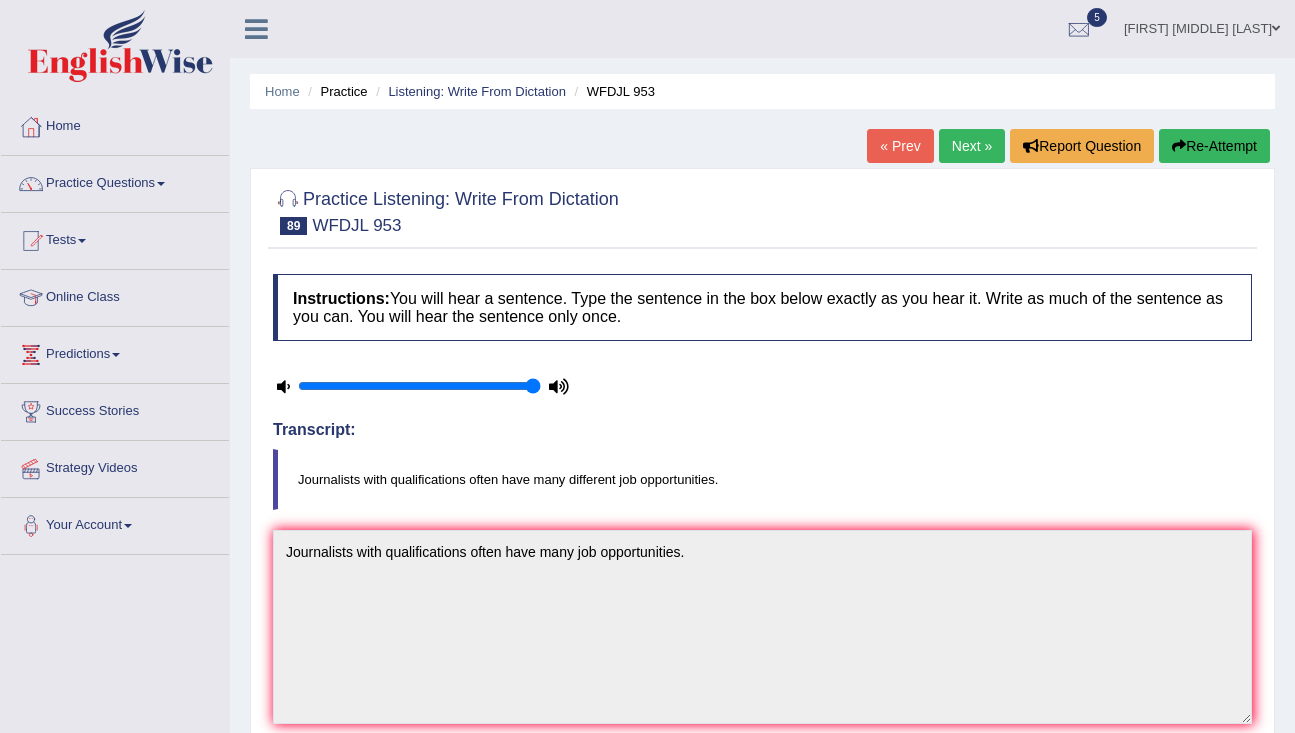 click on "Next »" at bounding box center (972, 146) 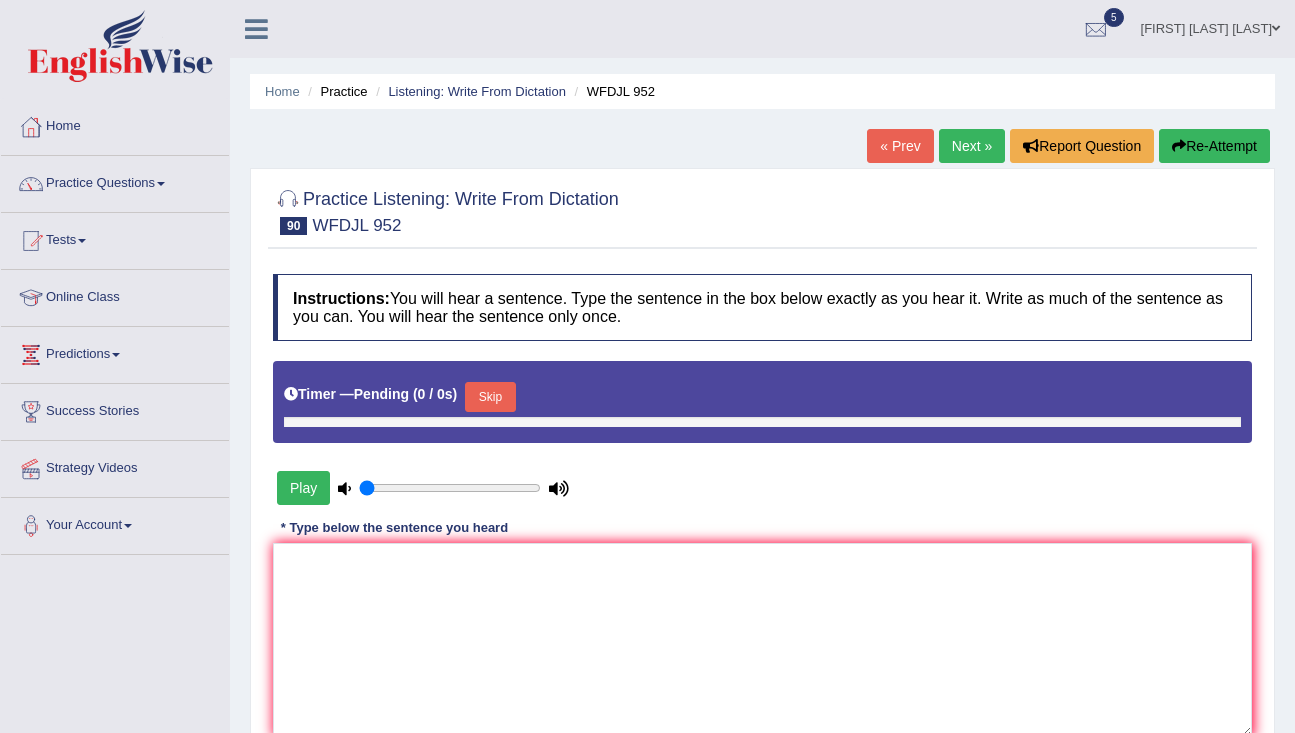 scroll, scrollTop: 0, scrollLeft: 0, axis: both 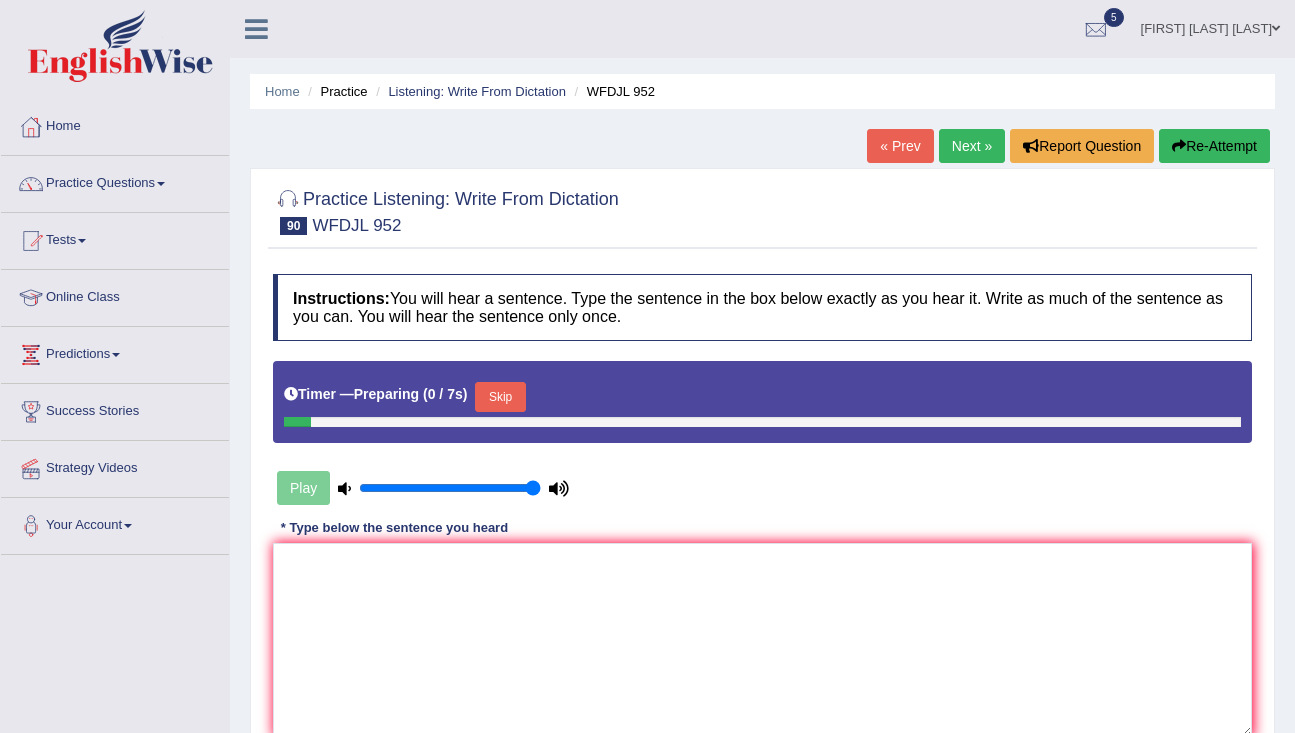 click on "Skip" at bounding box center [500, 397] 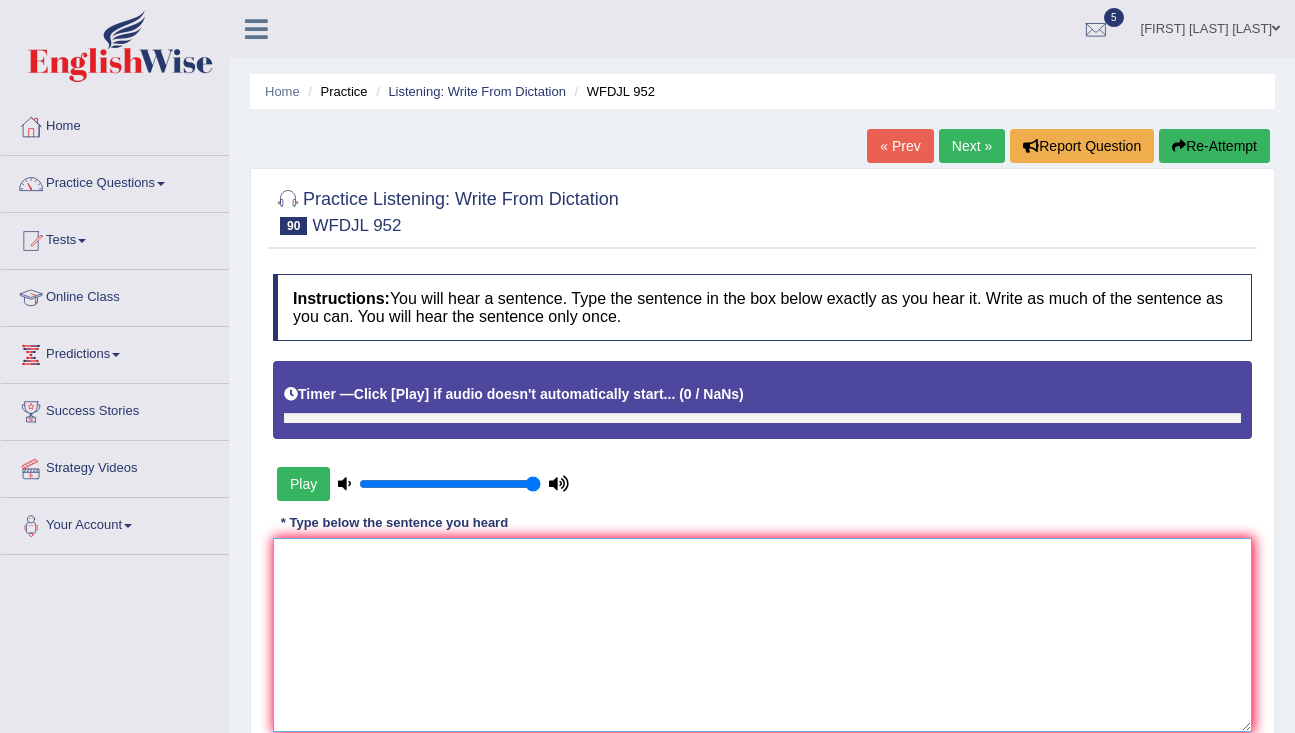 click at bounding box center [762, 635] 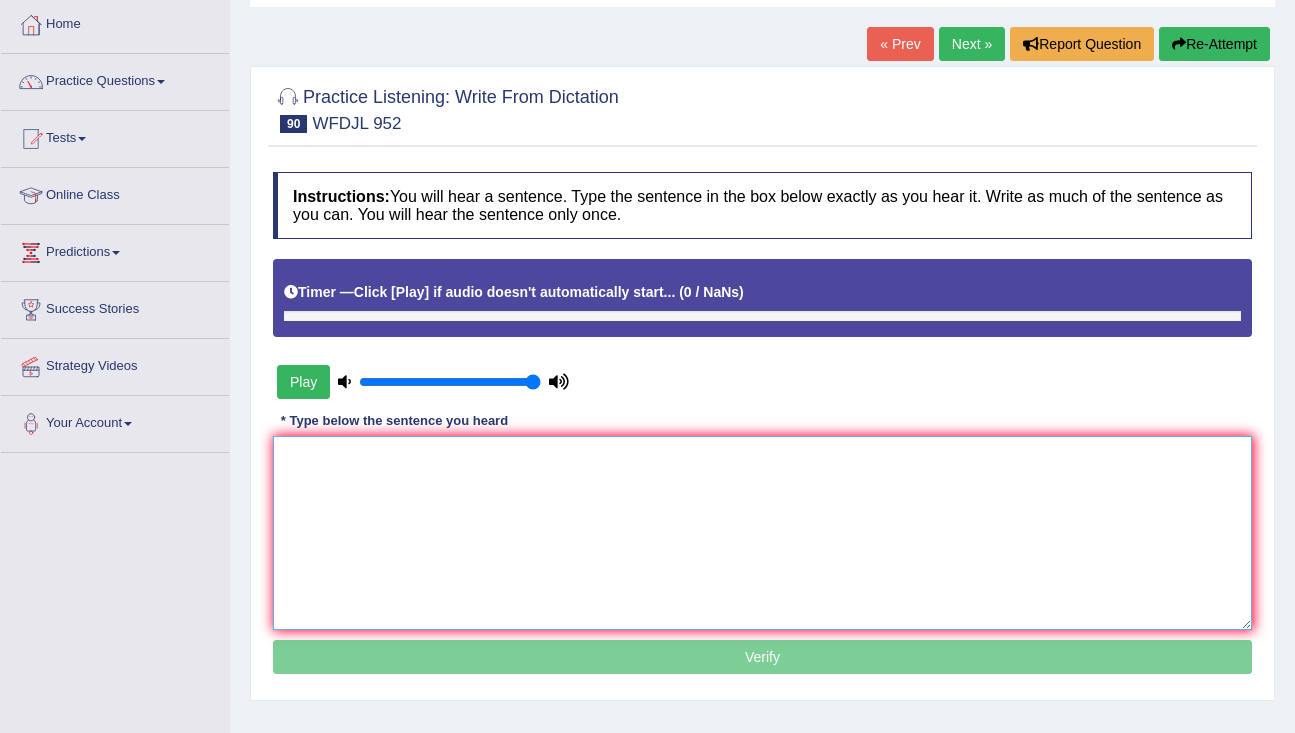 scroll, scrollTop: 109, scrollLeft: 0, axis: vertical 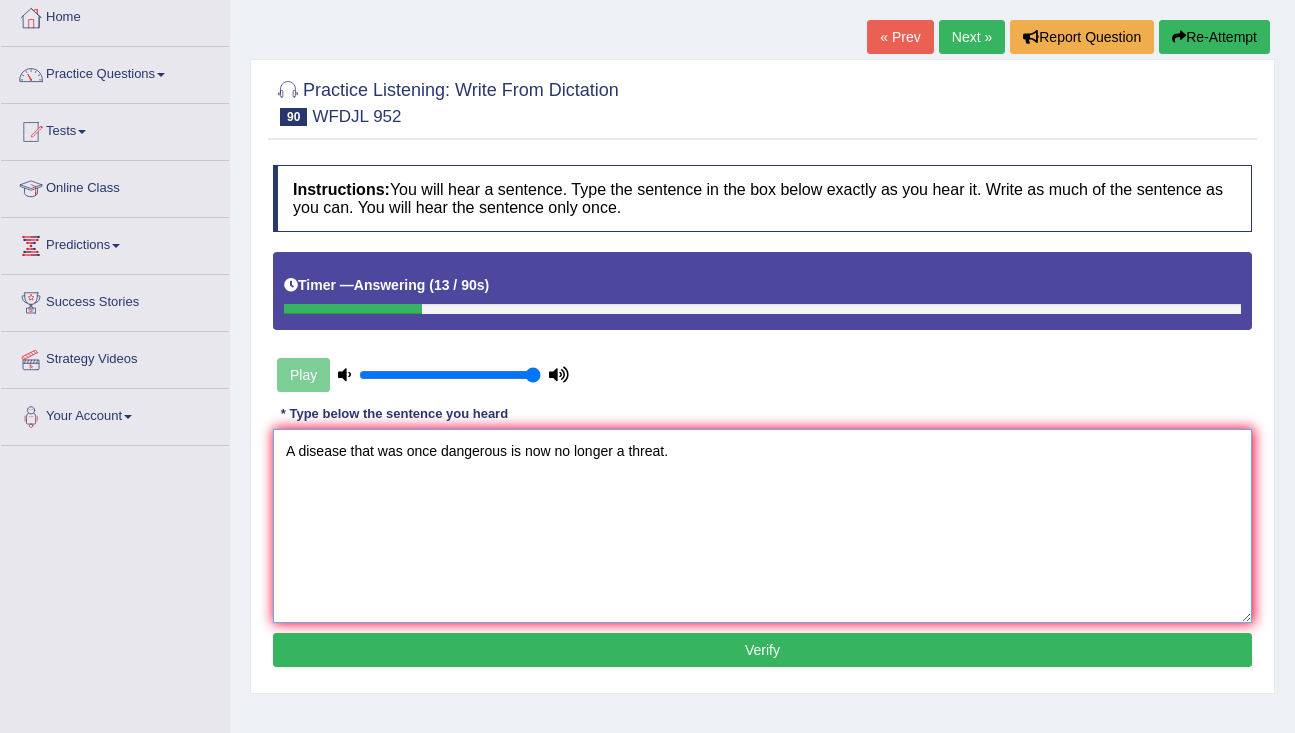 click on "A disease that was once dangerous is now no longer a threat." at bounding box center (762, 526) 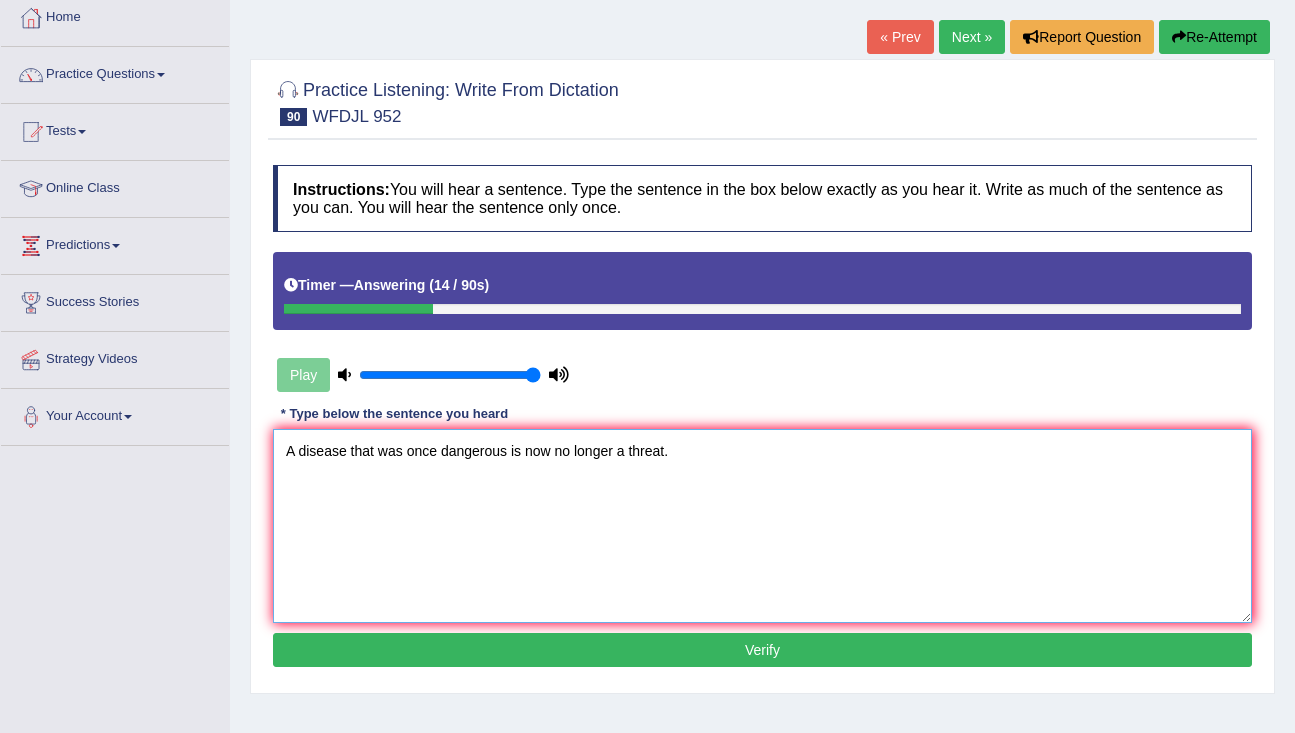 type on "A disease that was once dangerous is now no longer a threat." 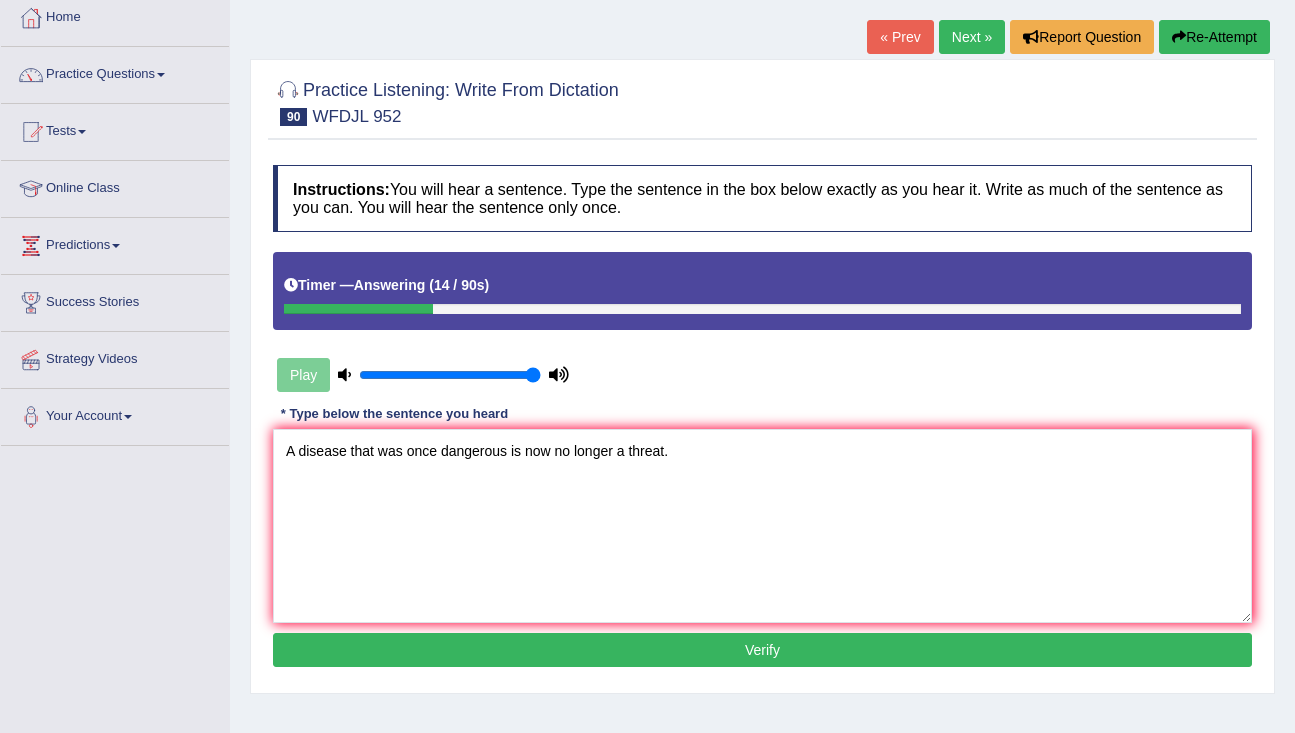 click on "Verify" at bounding box center [762, 650] 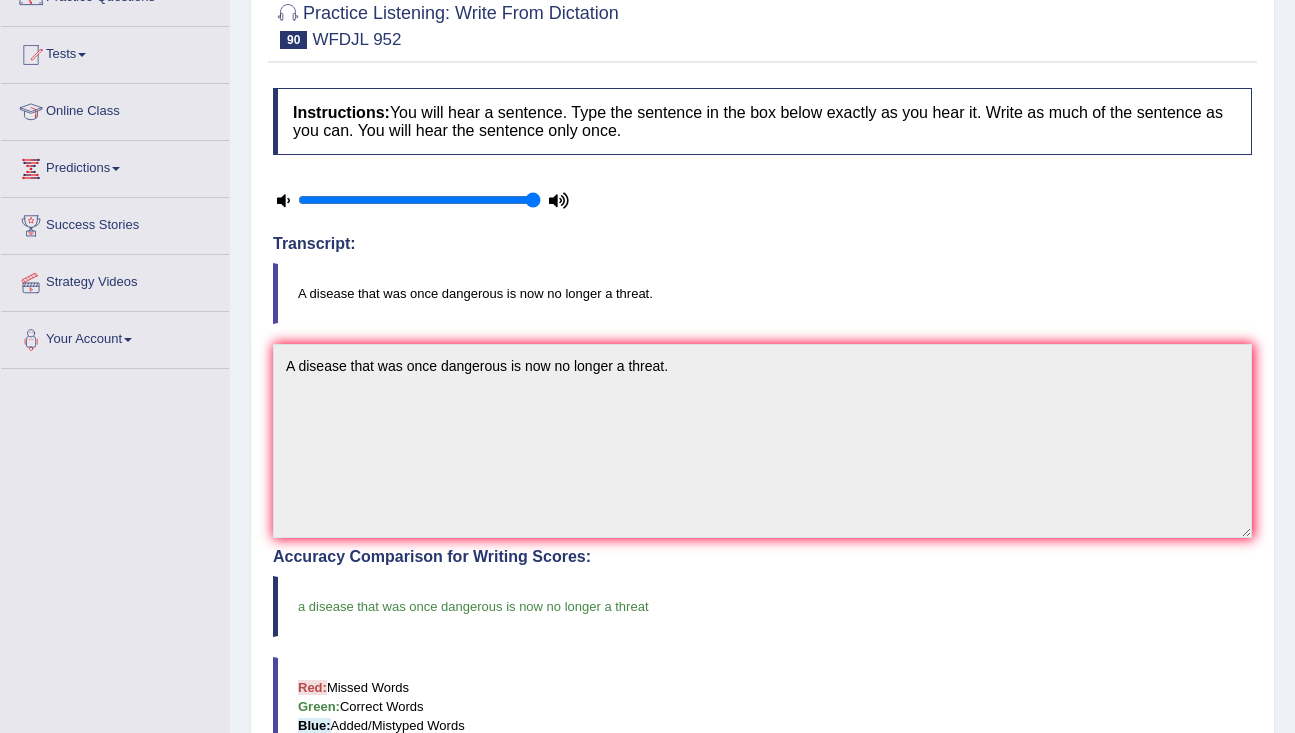 scroll, scrollTop: 0, scrollLeft: 0, axis: both 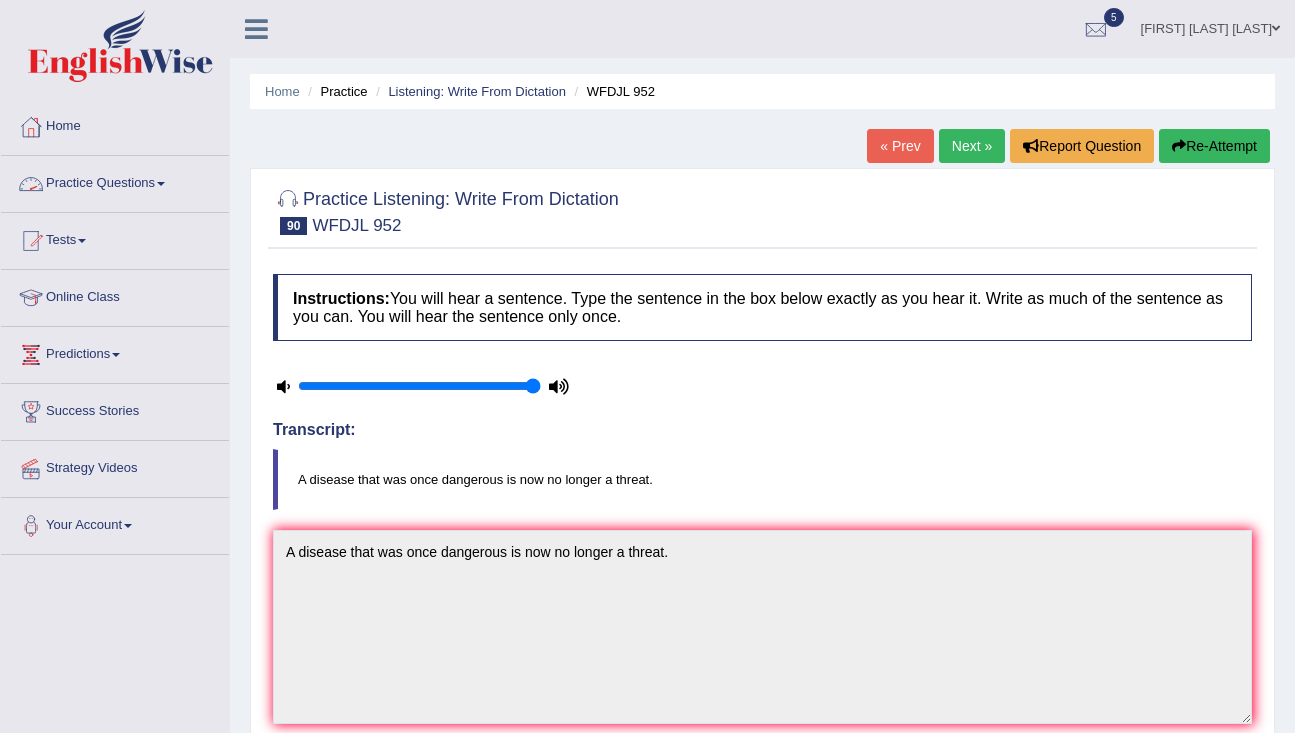 click on "Practice Questions" at bounding box center (115, 181) 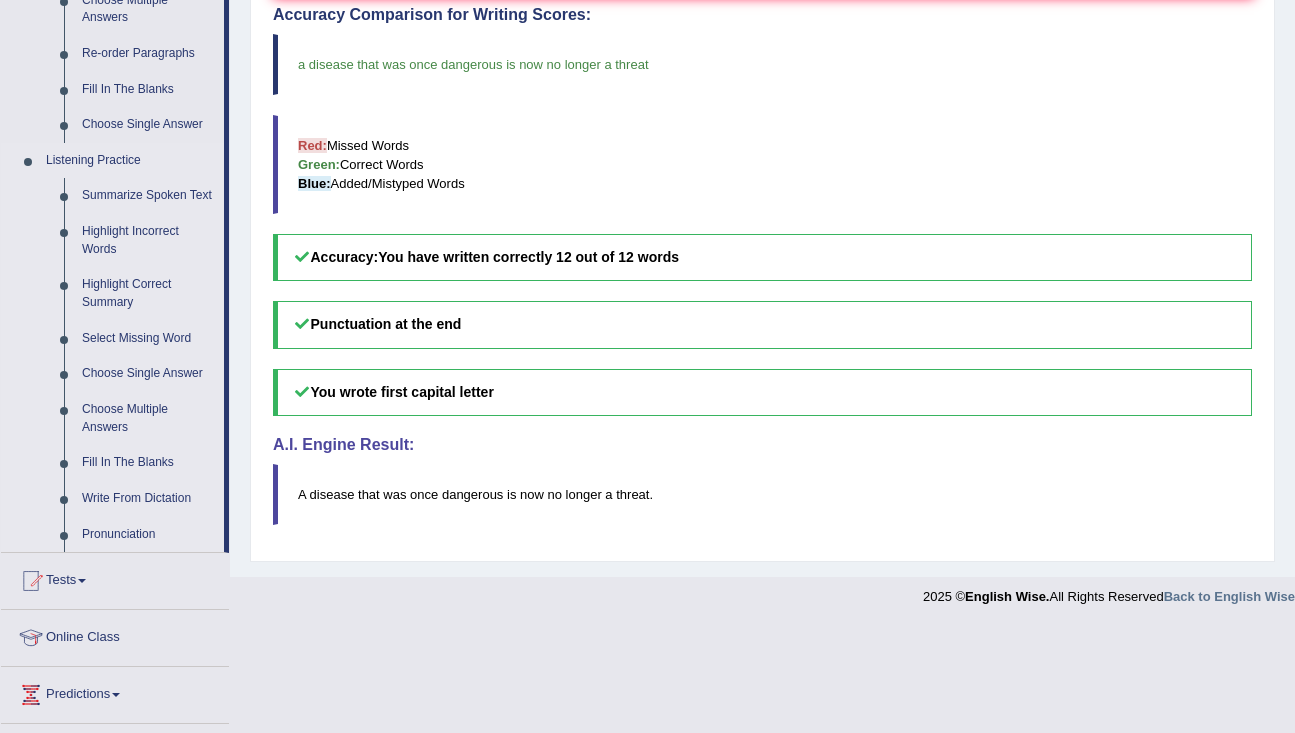 scroll, scrollTop: 762, scrollLeft: 0, axis: vertical 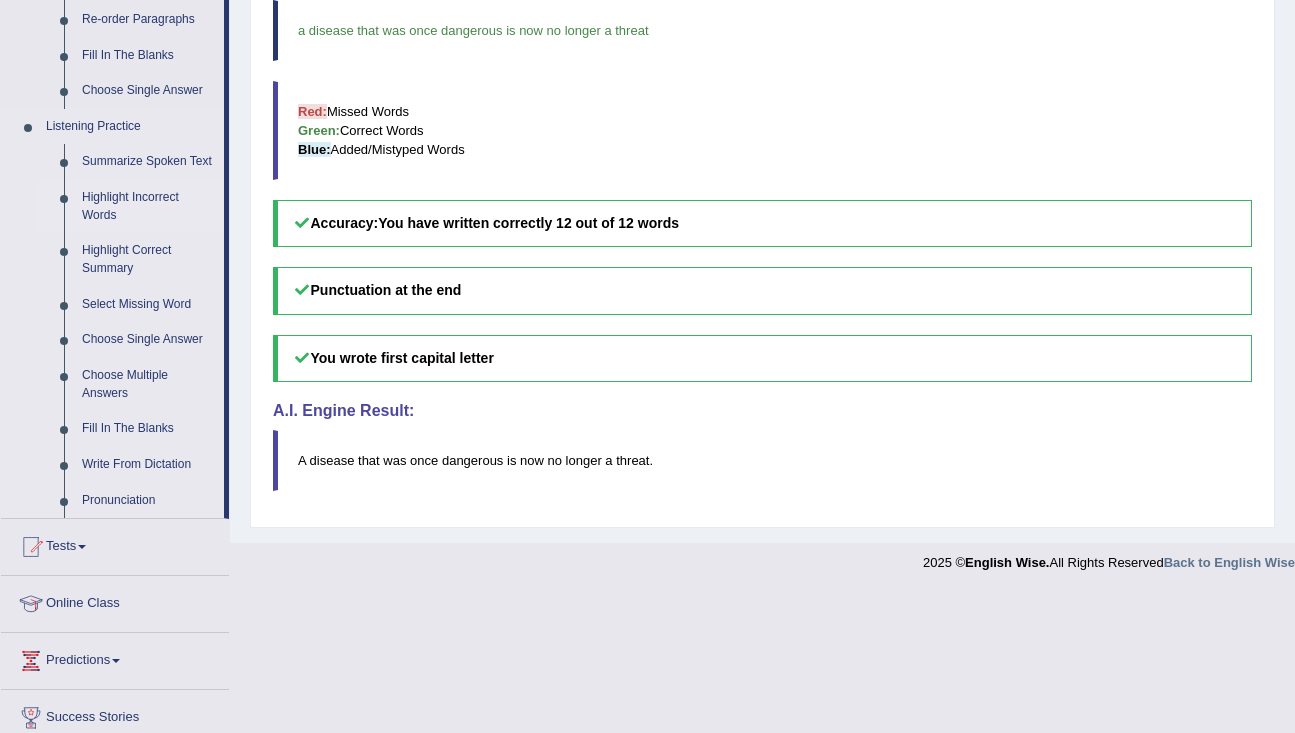click on "Highlight Incorrect Words" at bounding box center [148, 206] 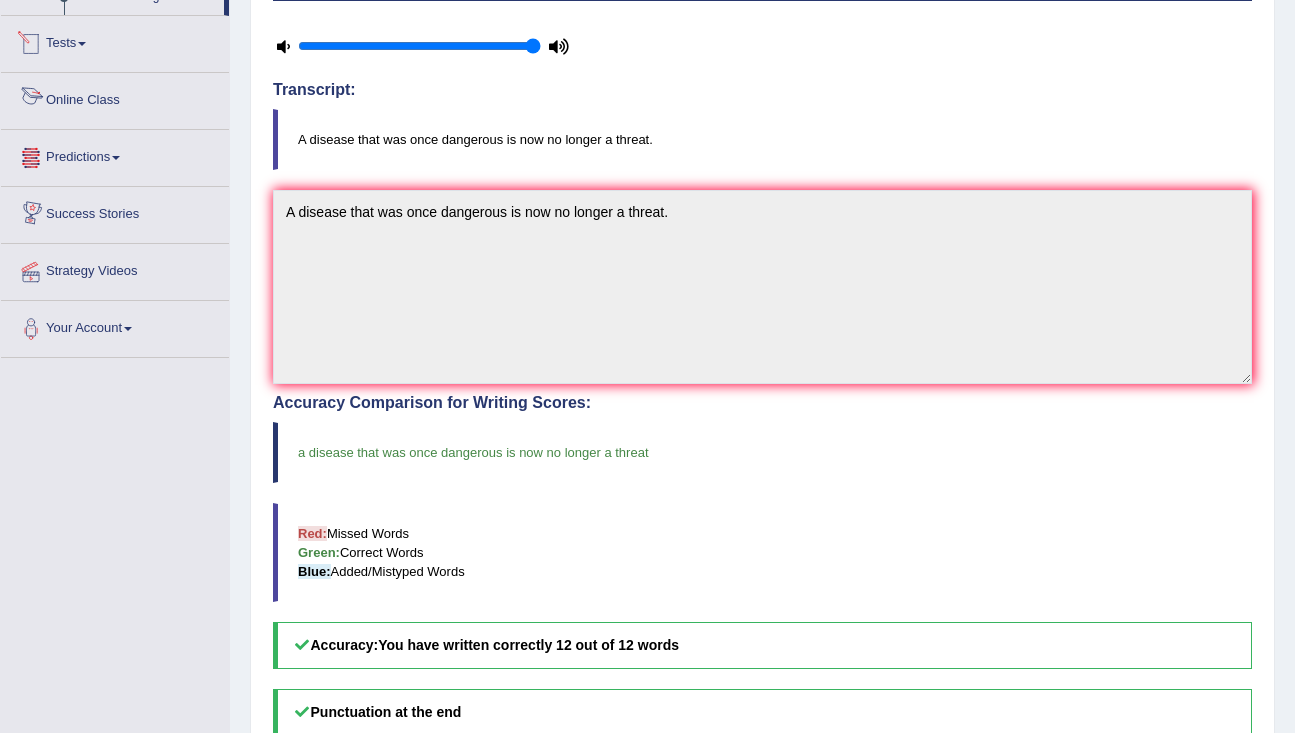 scroll, scrollTop: 850, scrollLeft: 0, axis: vertical 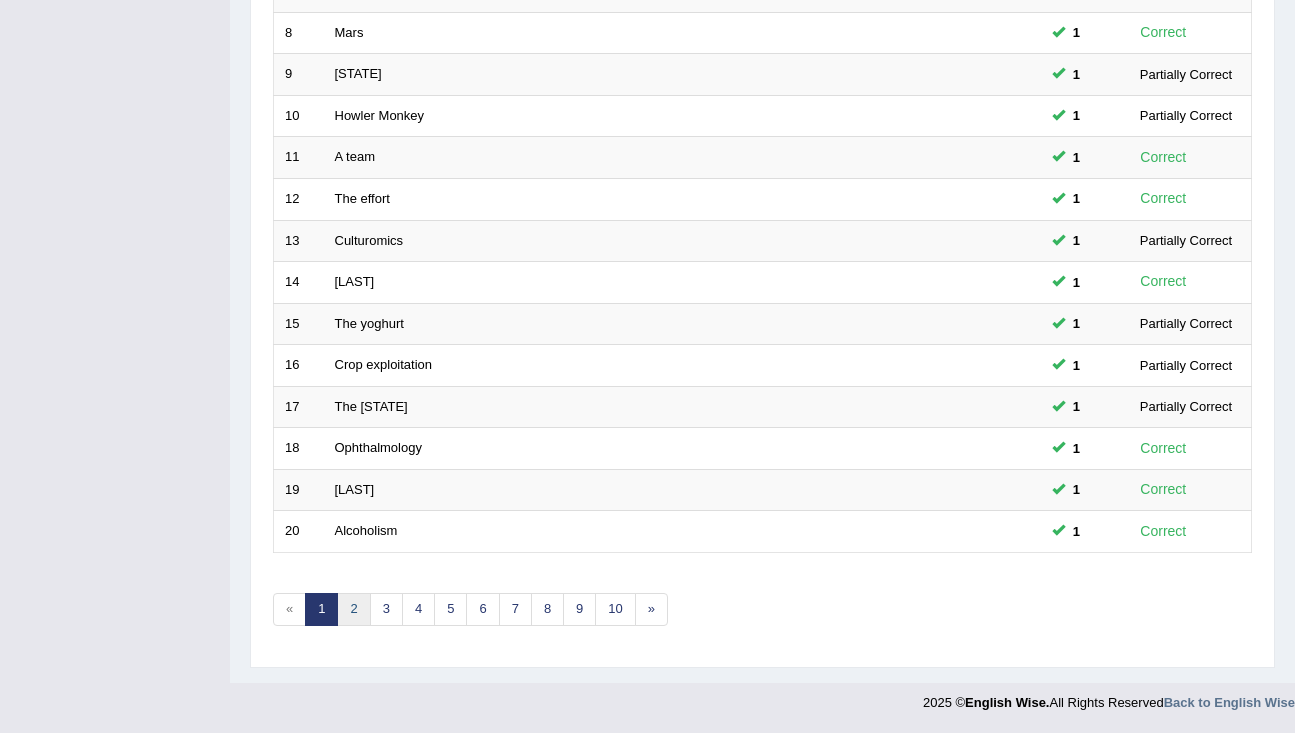 click on "2" at bounding box center [353, 609] 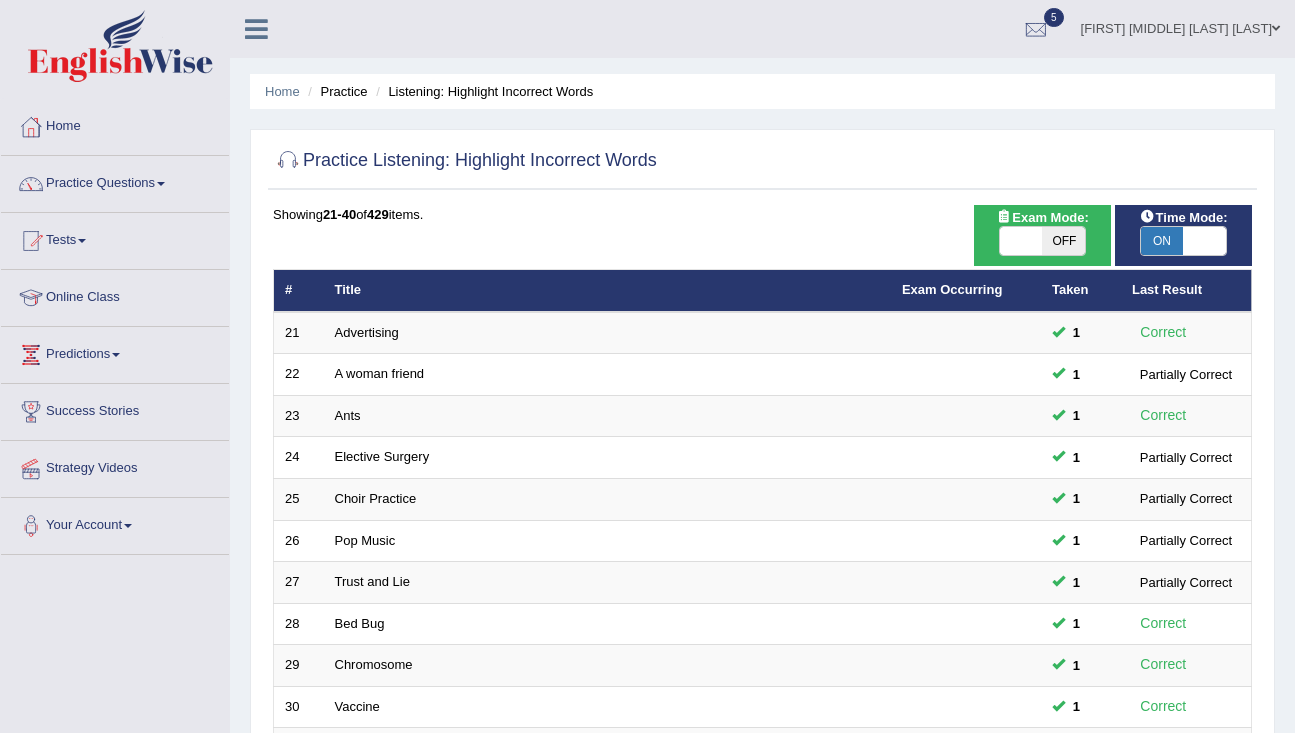 scroll, scrollTop: 0, scrollLeft: 0, axis: both 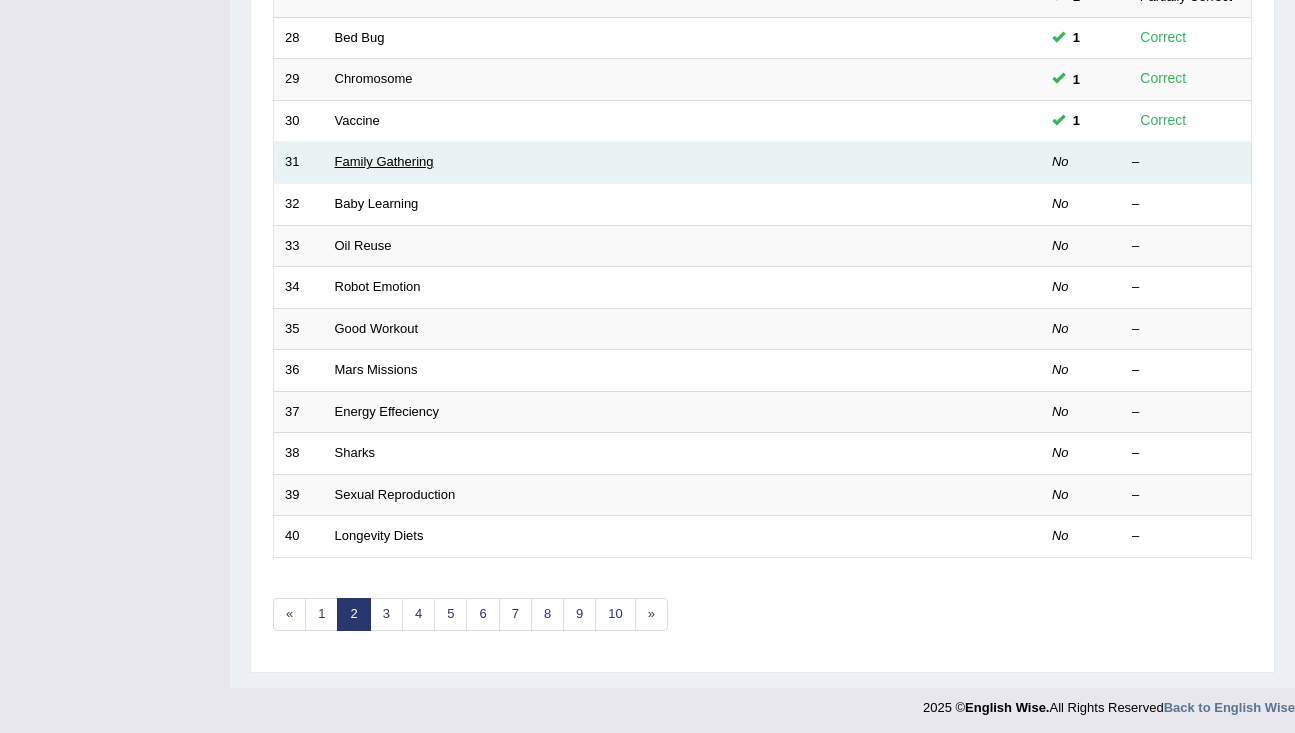 click on "Family Gathering" at bounding box center (384, 161) 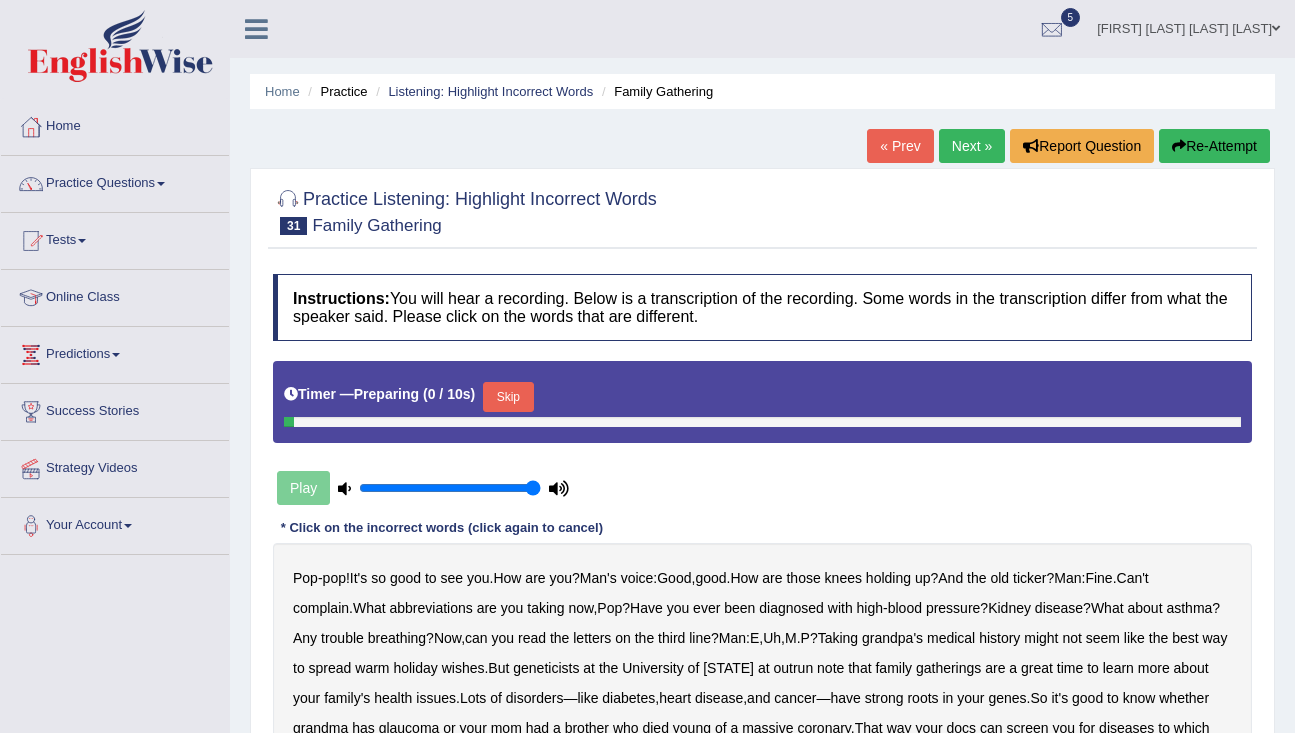scroll, scrollTop: 0, scrollLeft: 0, axis: both 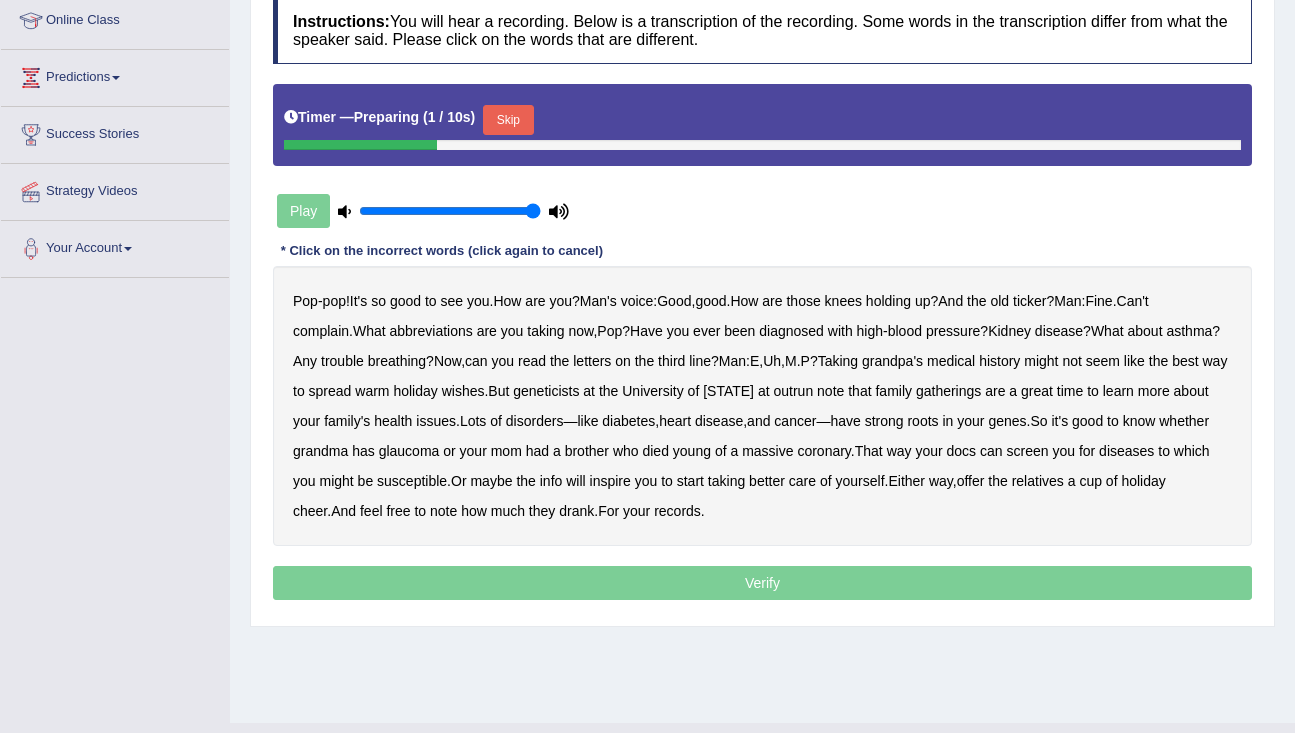 click on "Skip" at bounding box center (508, 120) 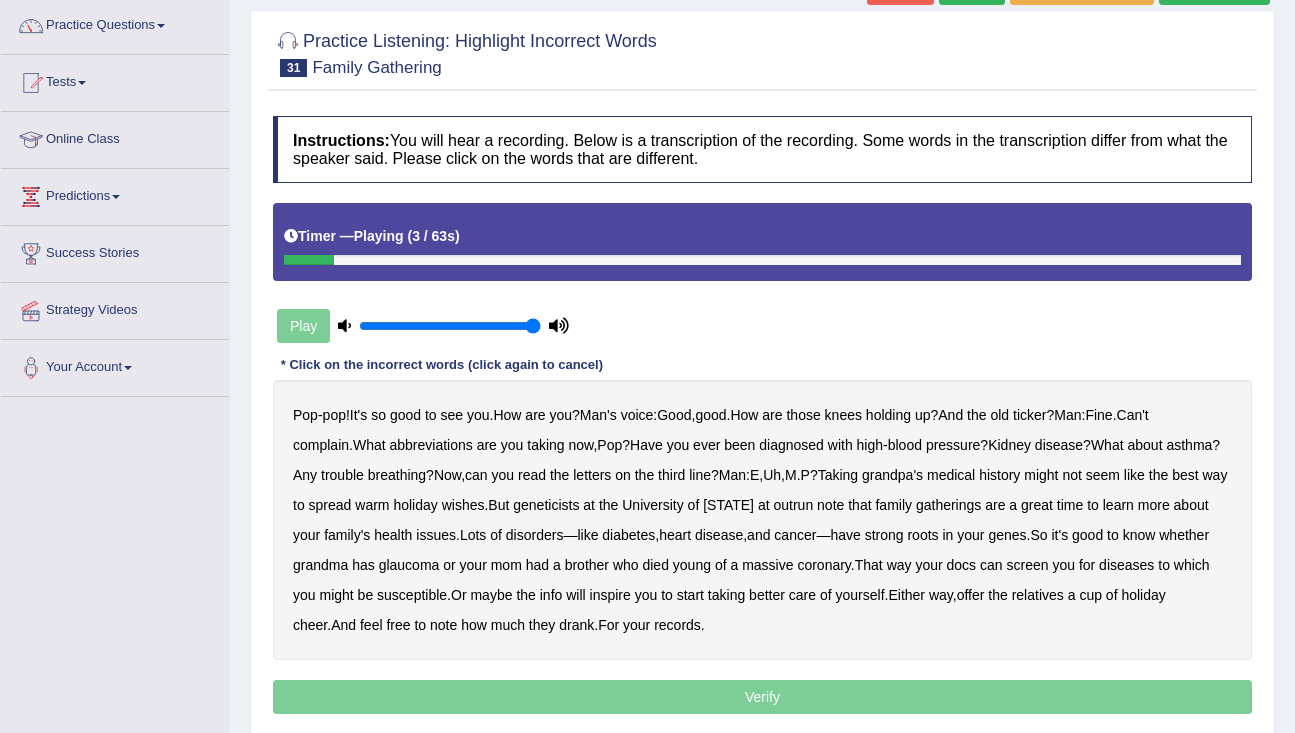 scroll, scrollTop: 156, scrollLeft: 0, axis: vertical 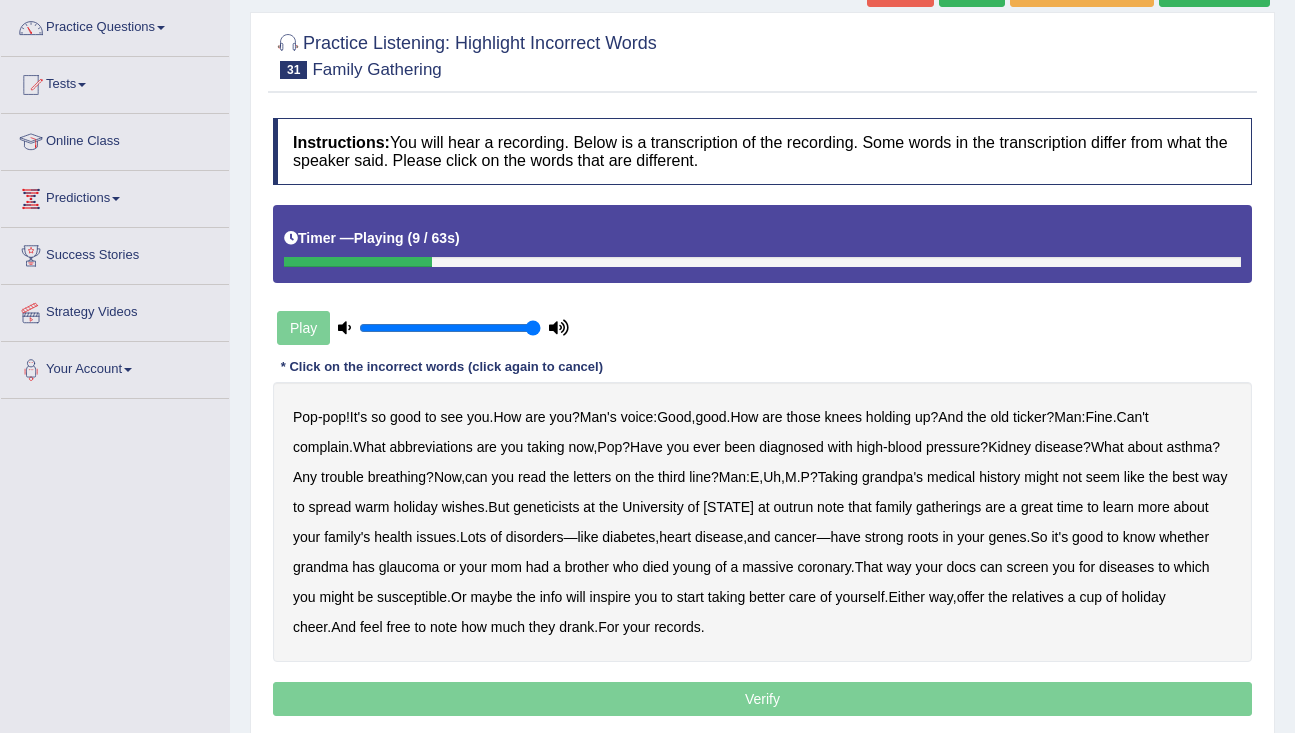 click on "abbreviations" at bounding box center (431, 447) 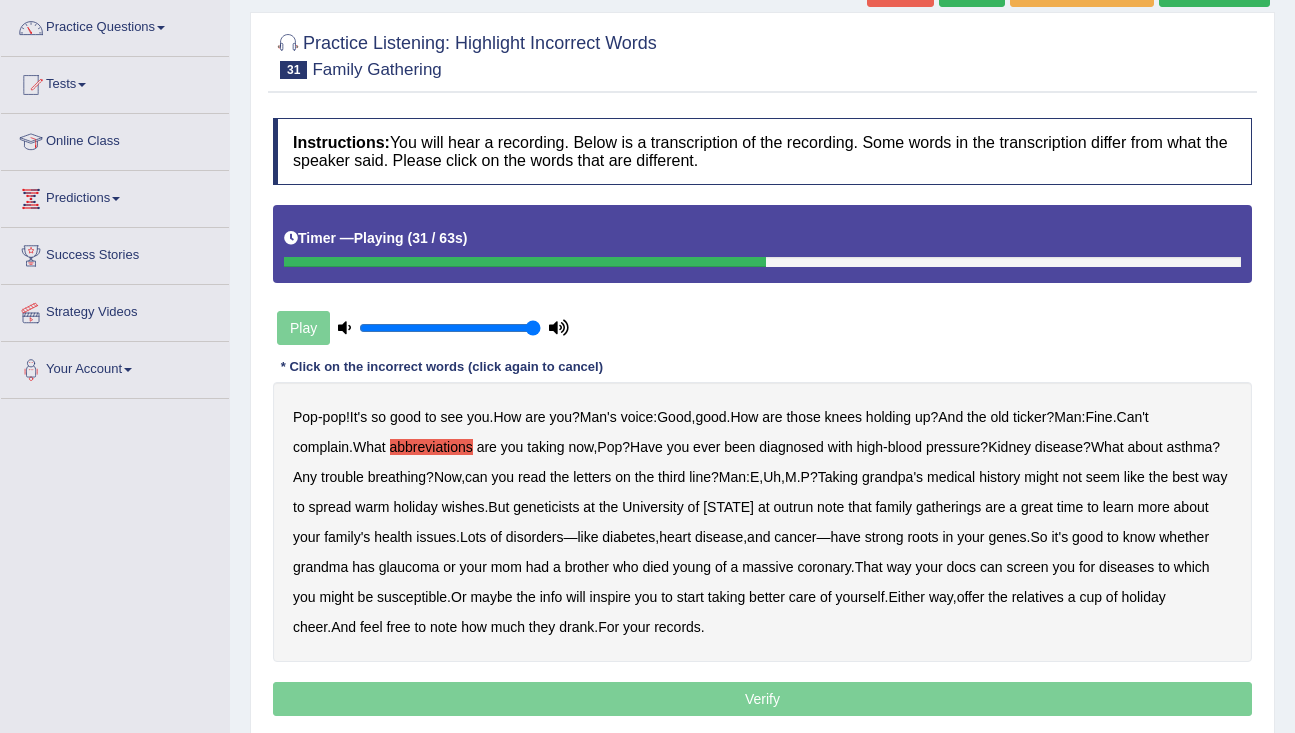 click on "outrun" at bounding box center (793, 507) 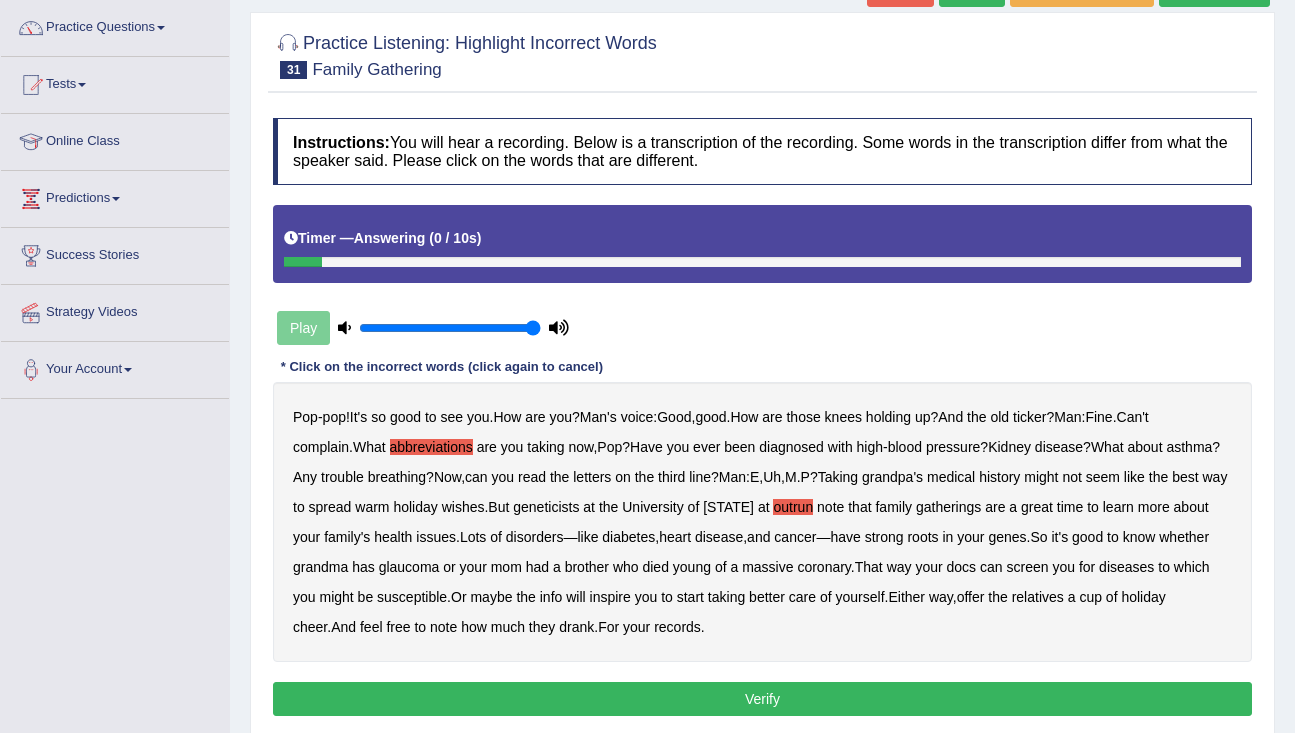 click on "Verify" at bounding box center (762, 699) 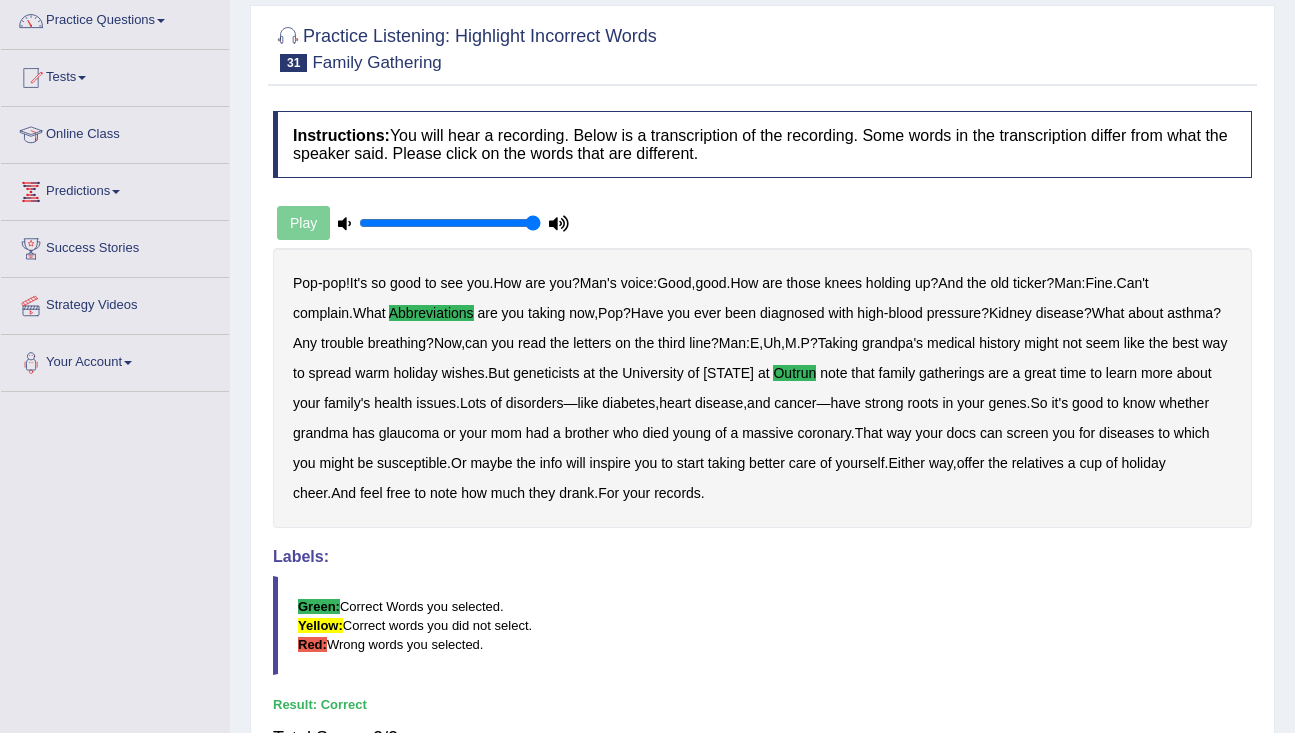 scroll, scrollTop: 0, scrollLeft: 0, axis: both 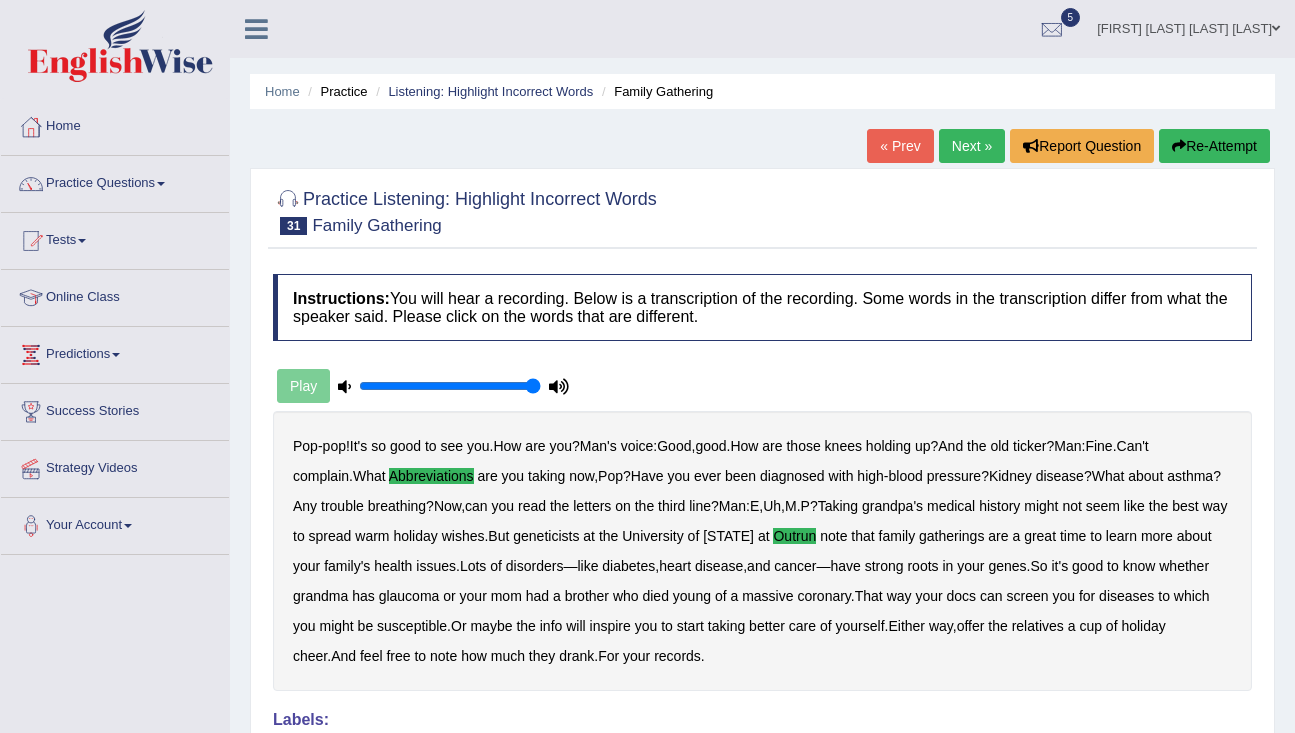 click on "Next »" at bounding box center [972, 146] 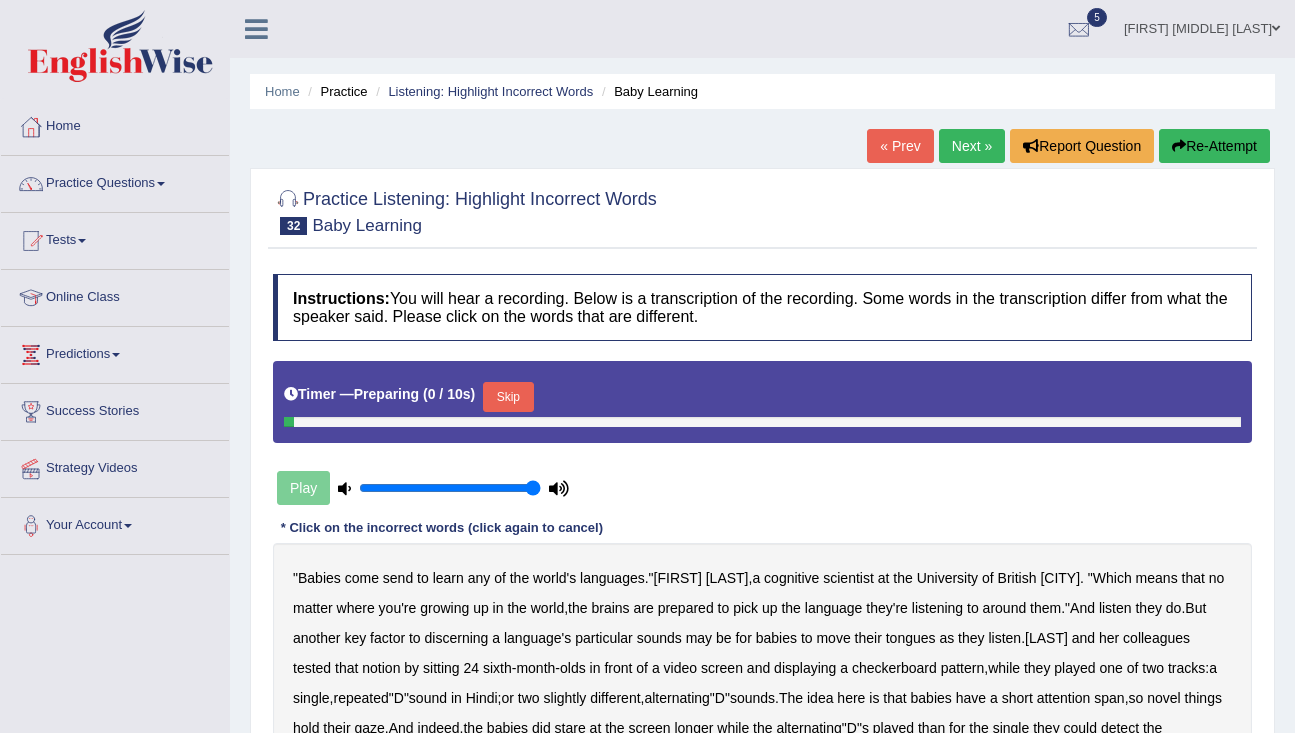scroll, scrollTop: 0, scrollLeft: 0, axis: both 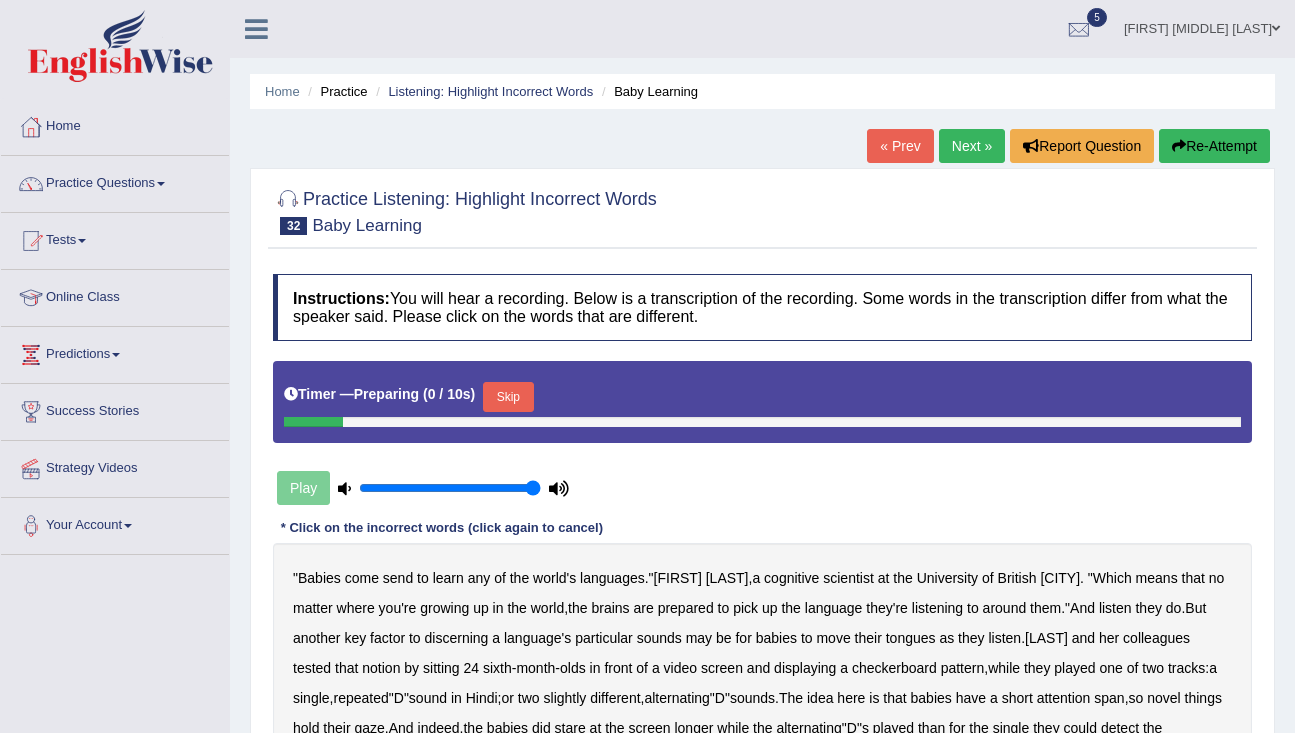 click on "Skip" at bounding box center (508, 397) 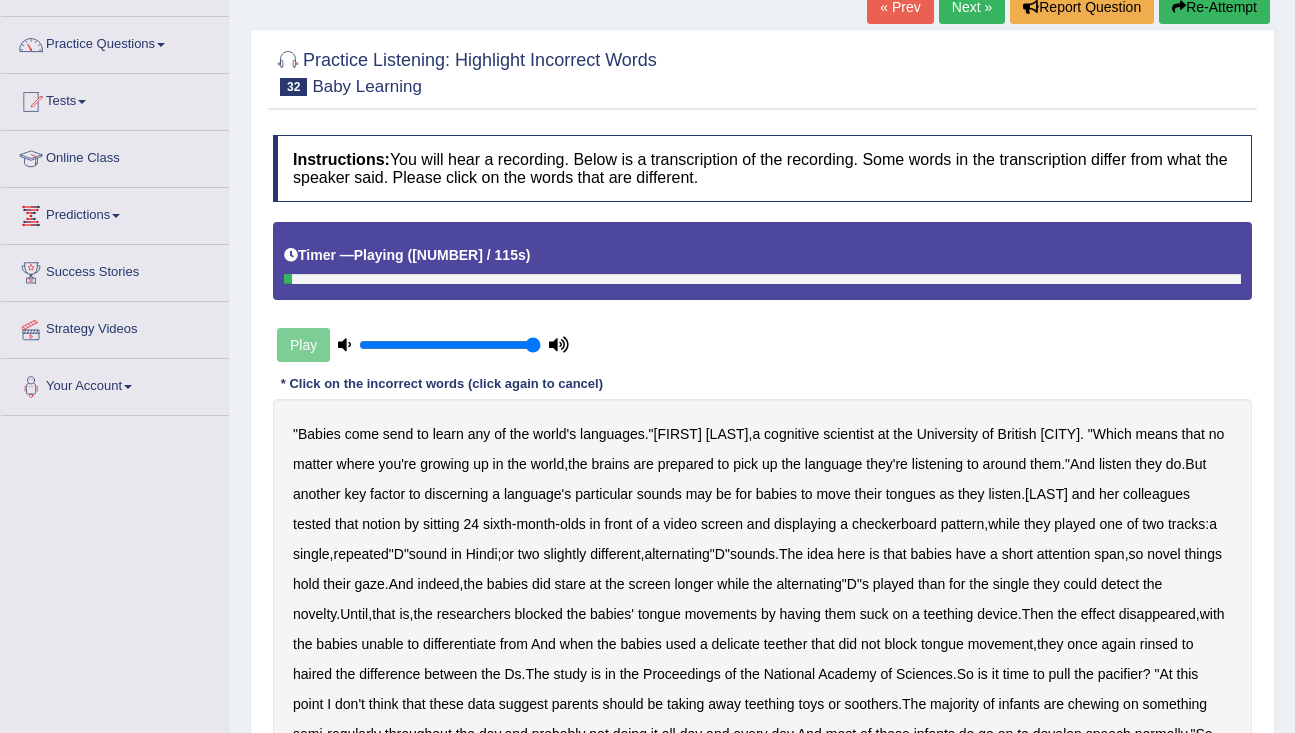 scroll, scrollTop: 146, scrollLeft: 0, axis: vertical 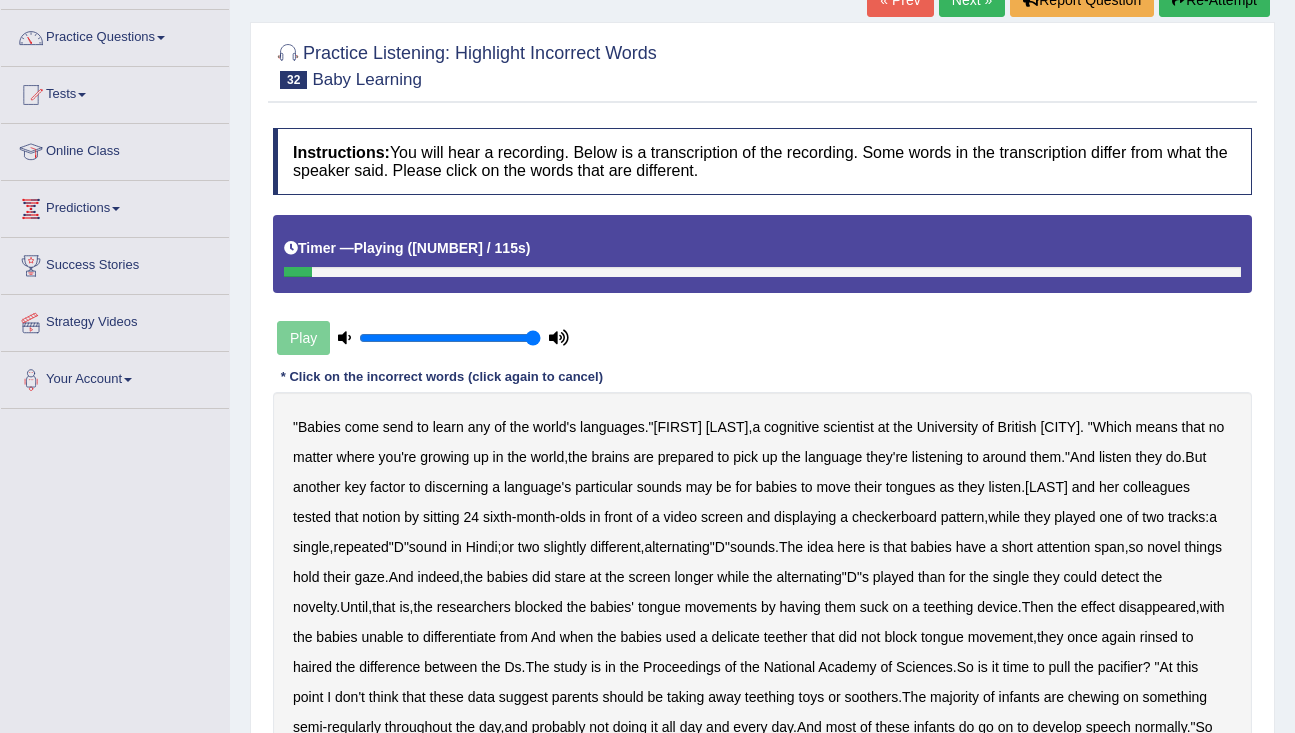 click on "send" at bounding box center (398, 427) 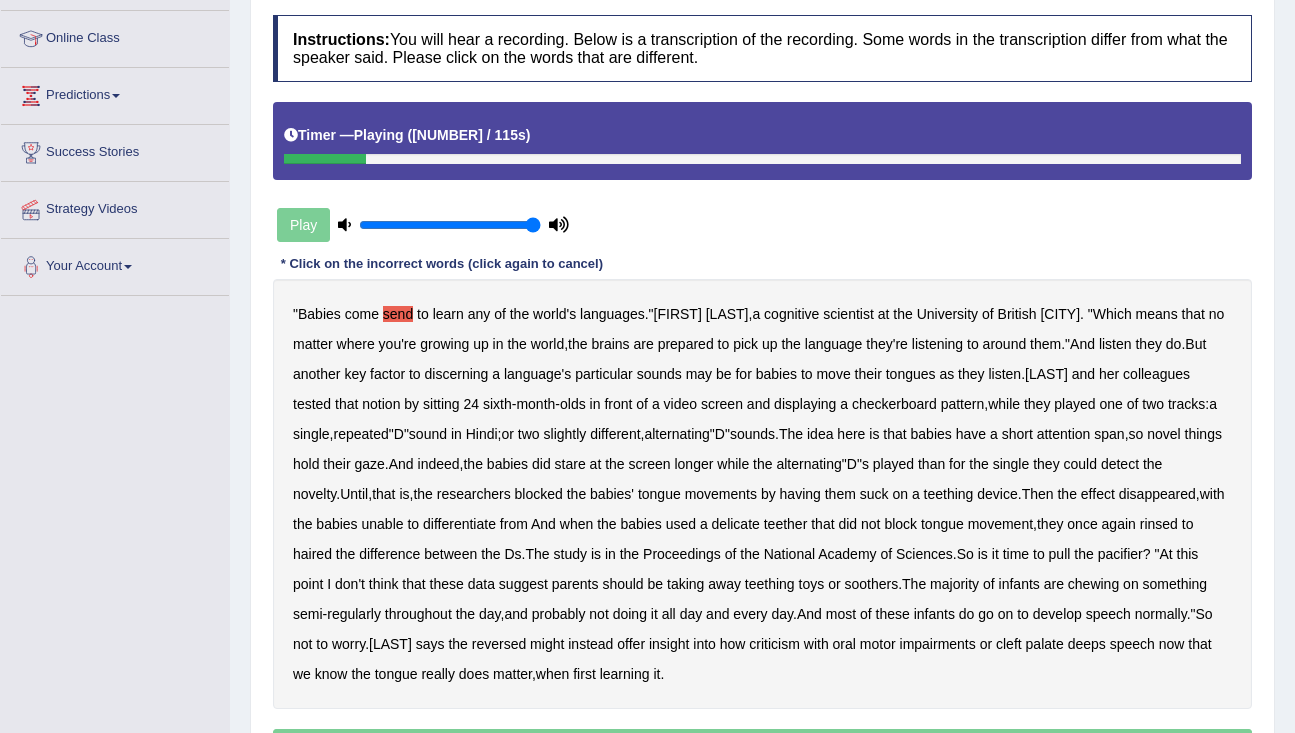 scroll, scrollTop: 274, scrollLeft: 0, axis: vertical 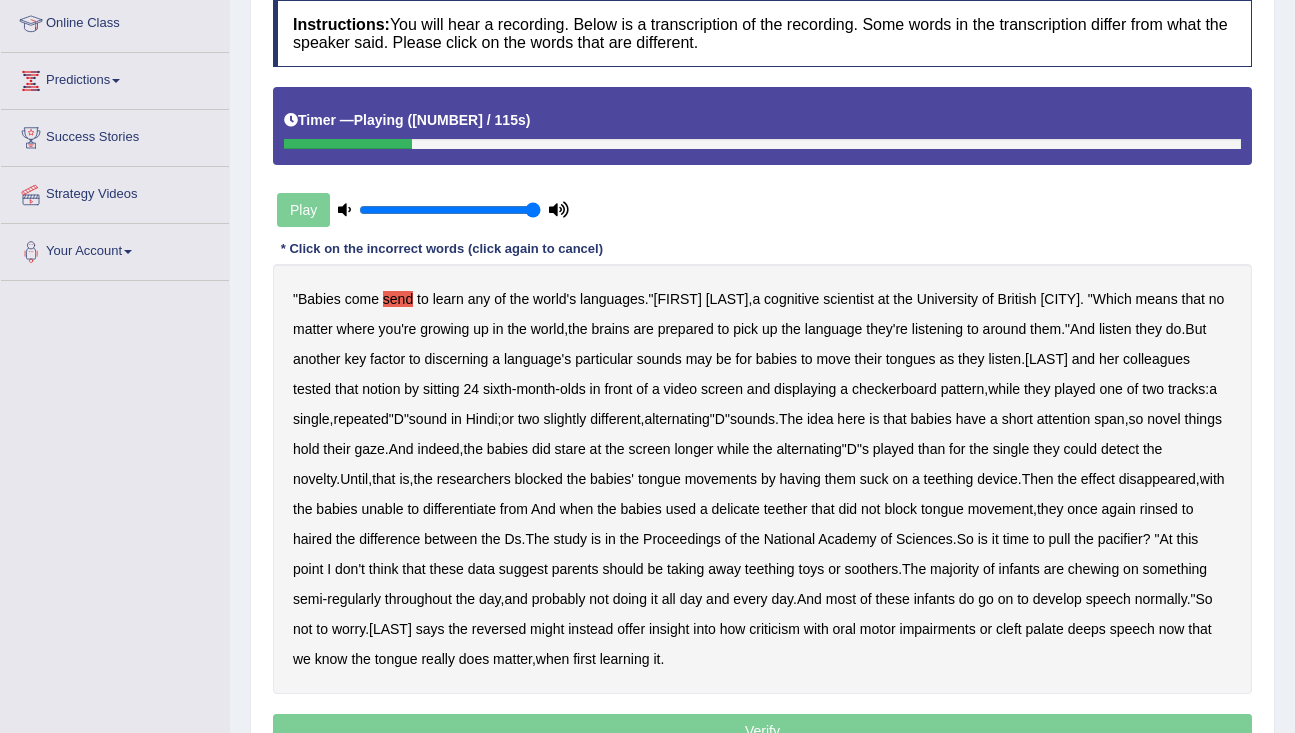 click on "the" at bounding box center [577, 329] 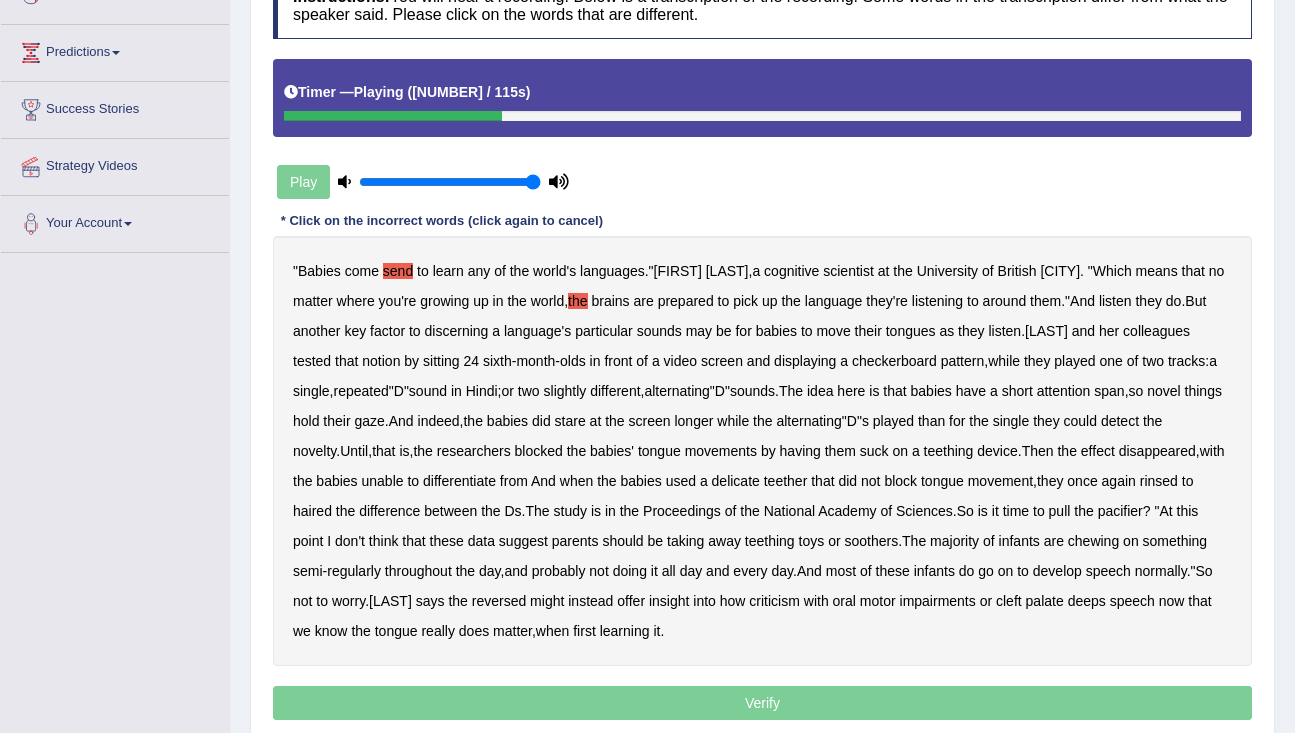 scroll, scrollTop: 306, scrollLeft: 0, axis: vertical 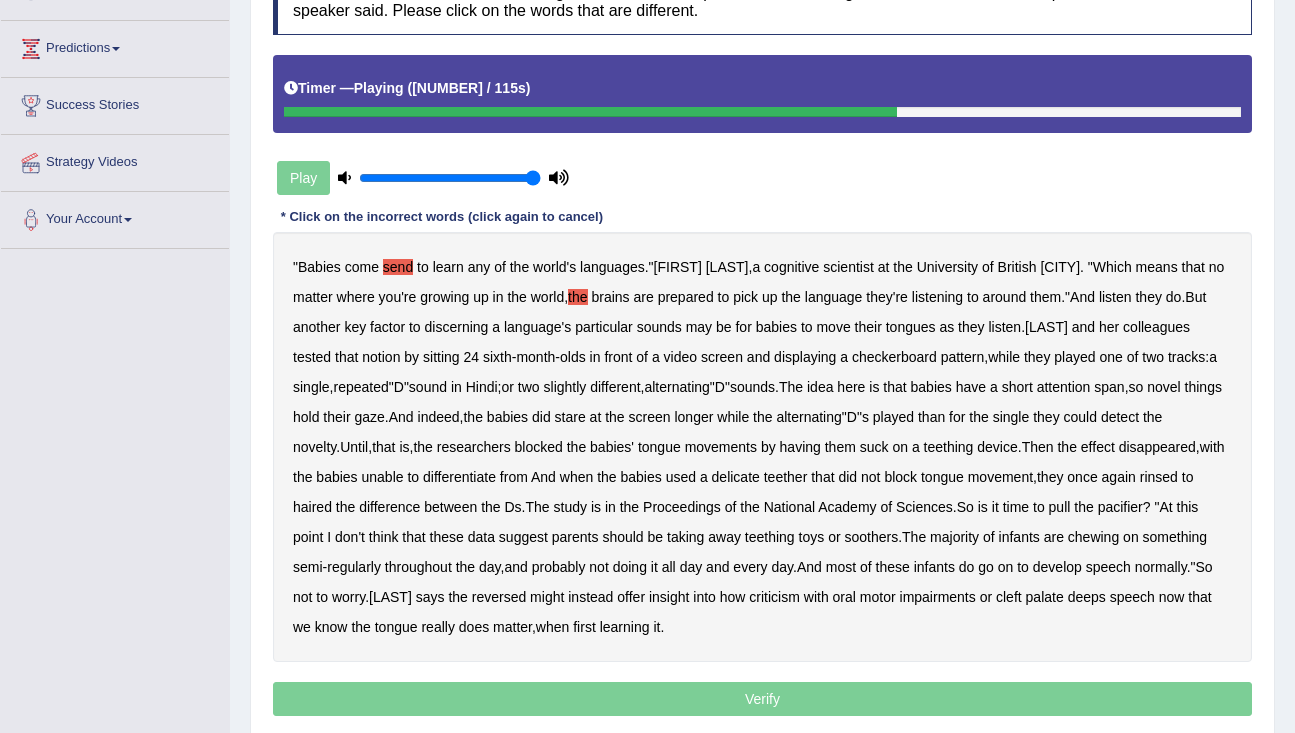 click on "delicate" at bounding box center (736, 477) 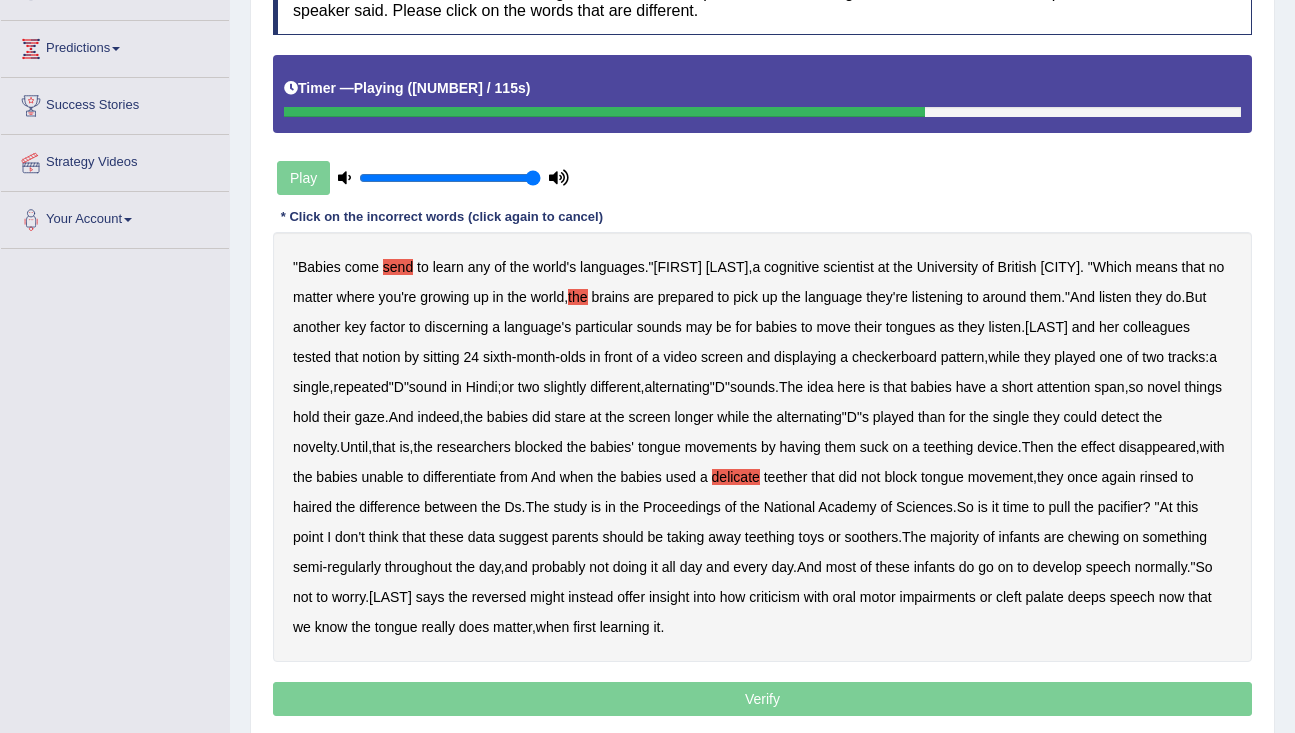 click on "rinsed" at bounding box center (1159, 477) 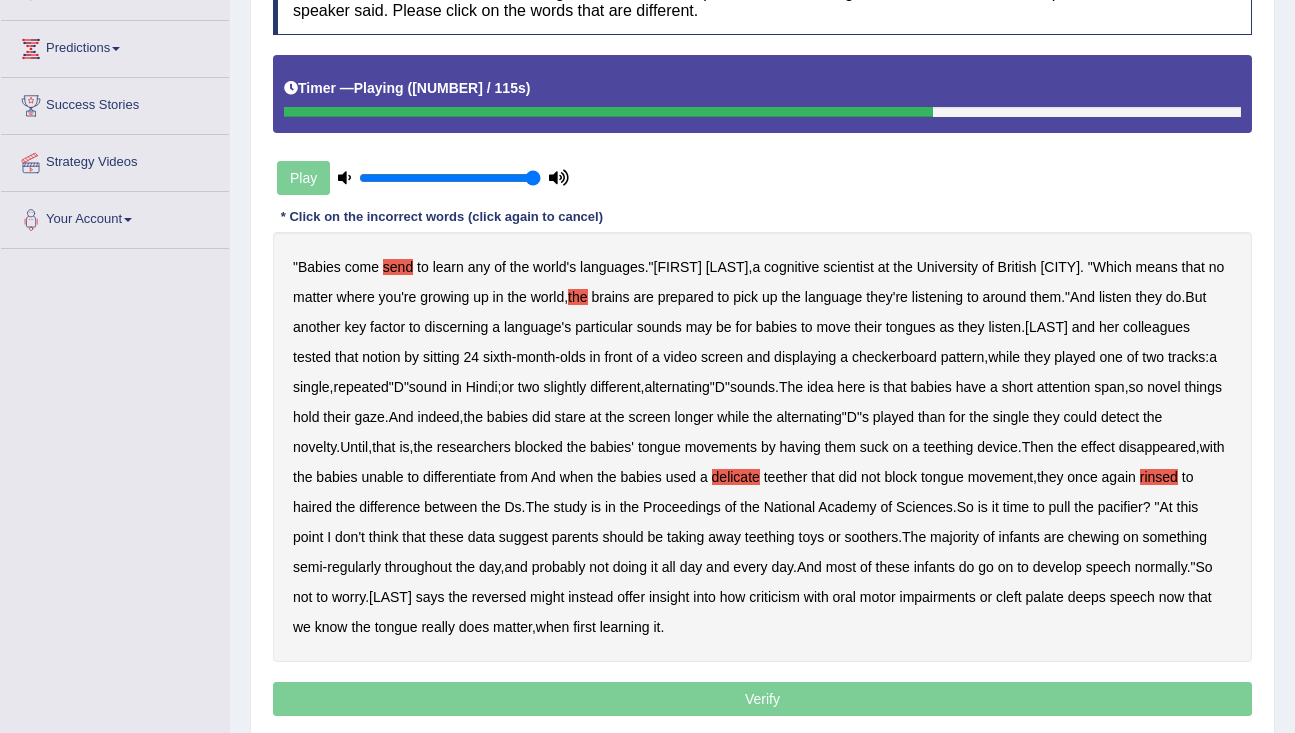 click on "haired" at bounding box center [312, 507] 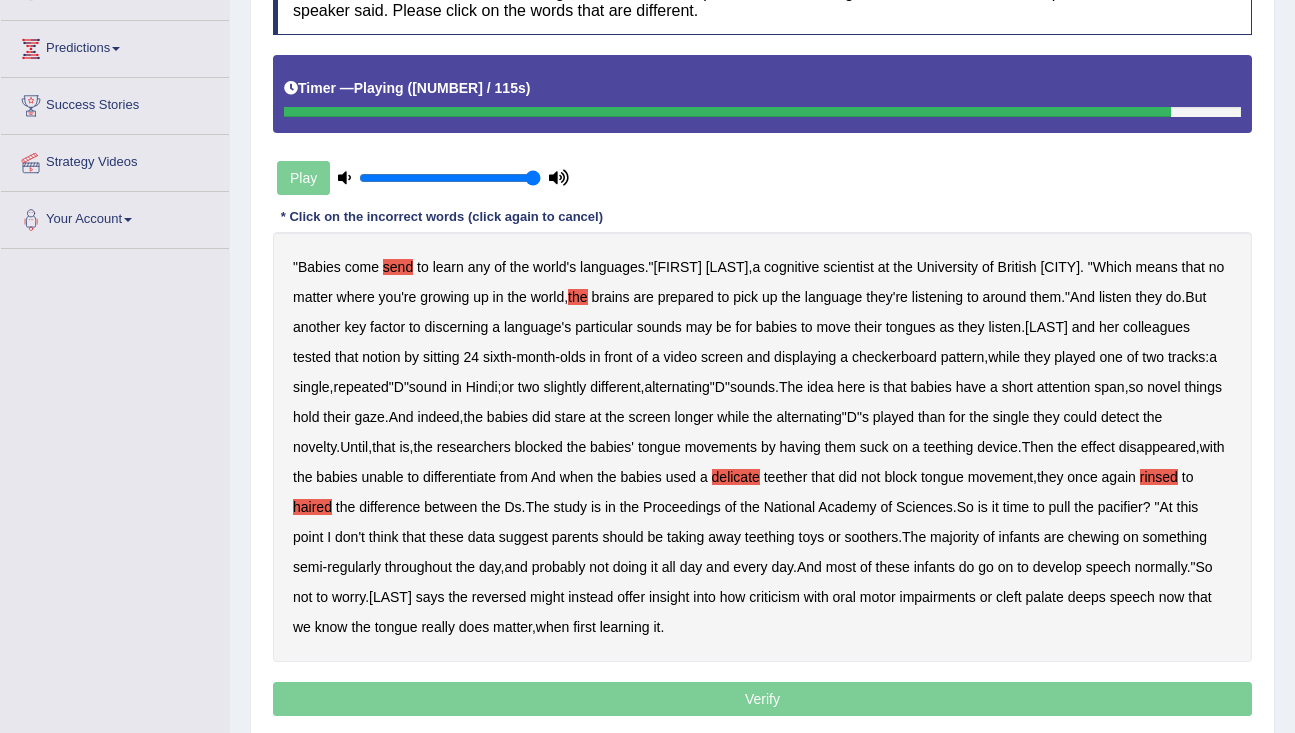 click on "reversed" at bounding box center (499, 597) 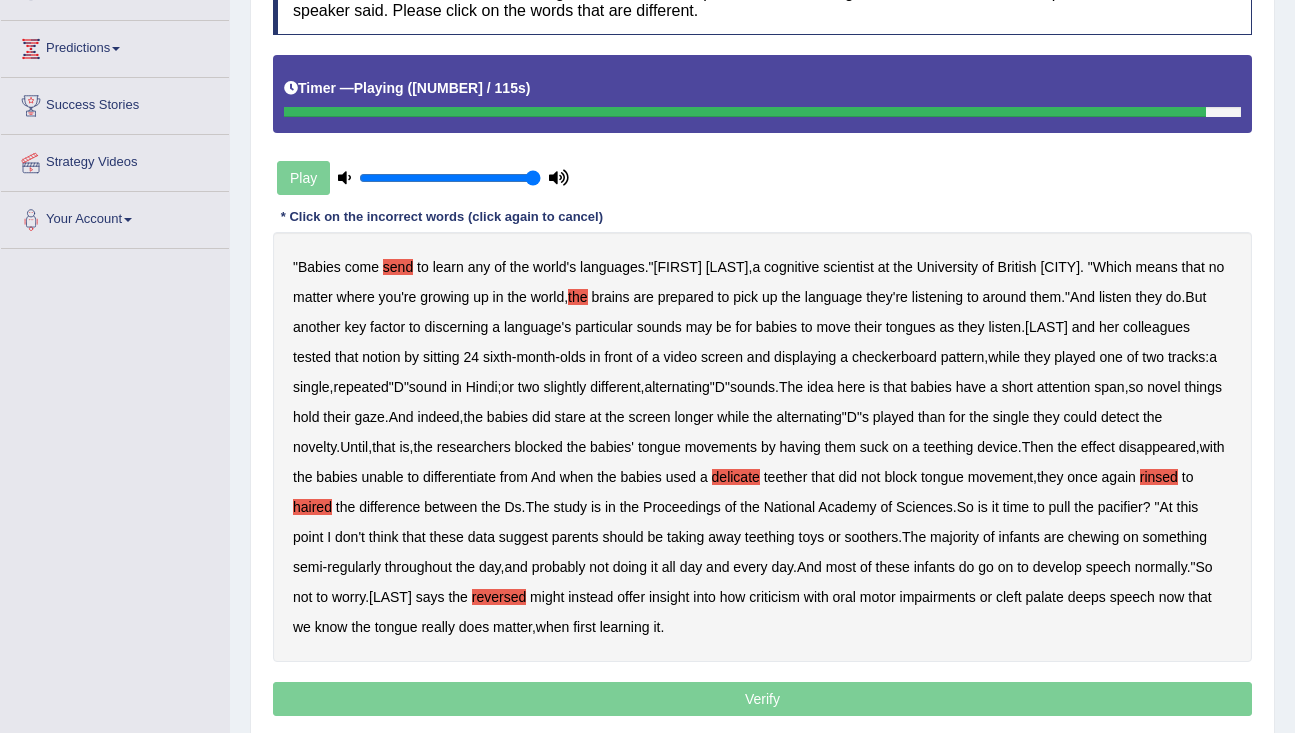 click on "criticism" at bounding box center [774, 597] 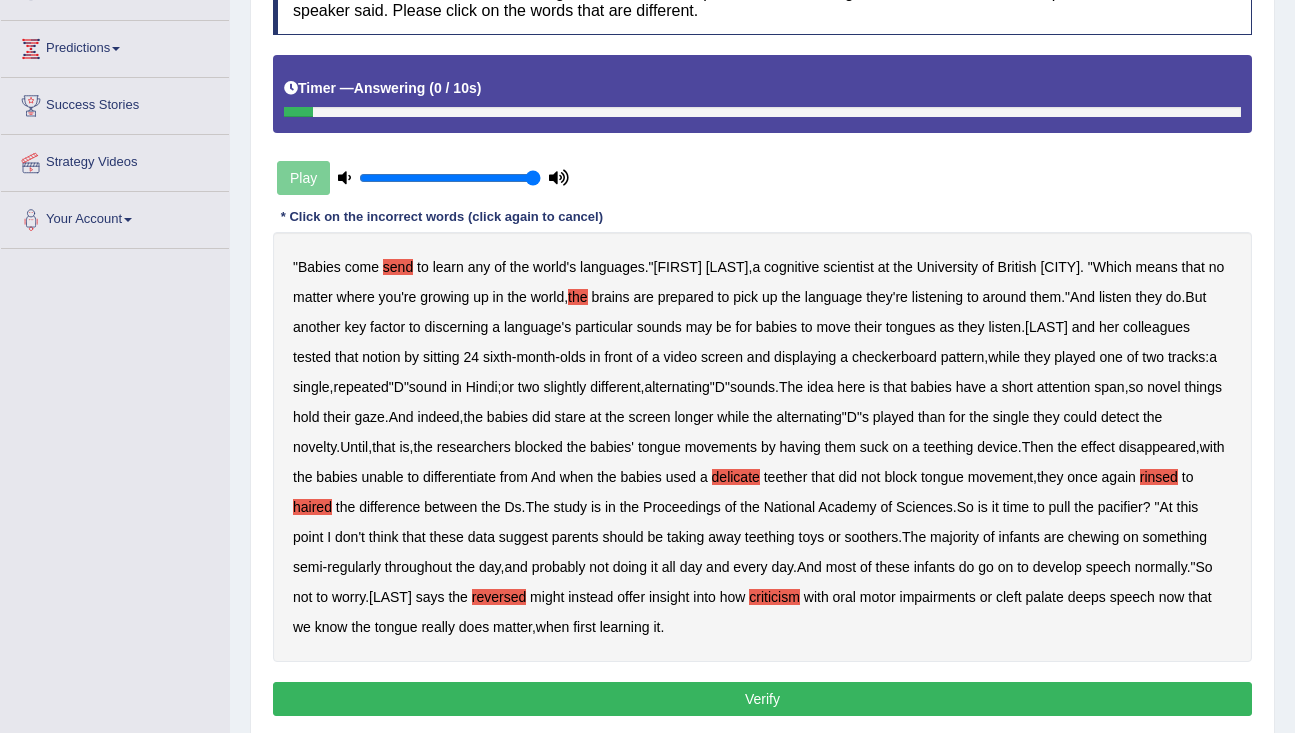 click on "cleft" at bounding box center (1009, 597) 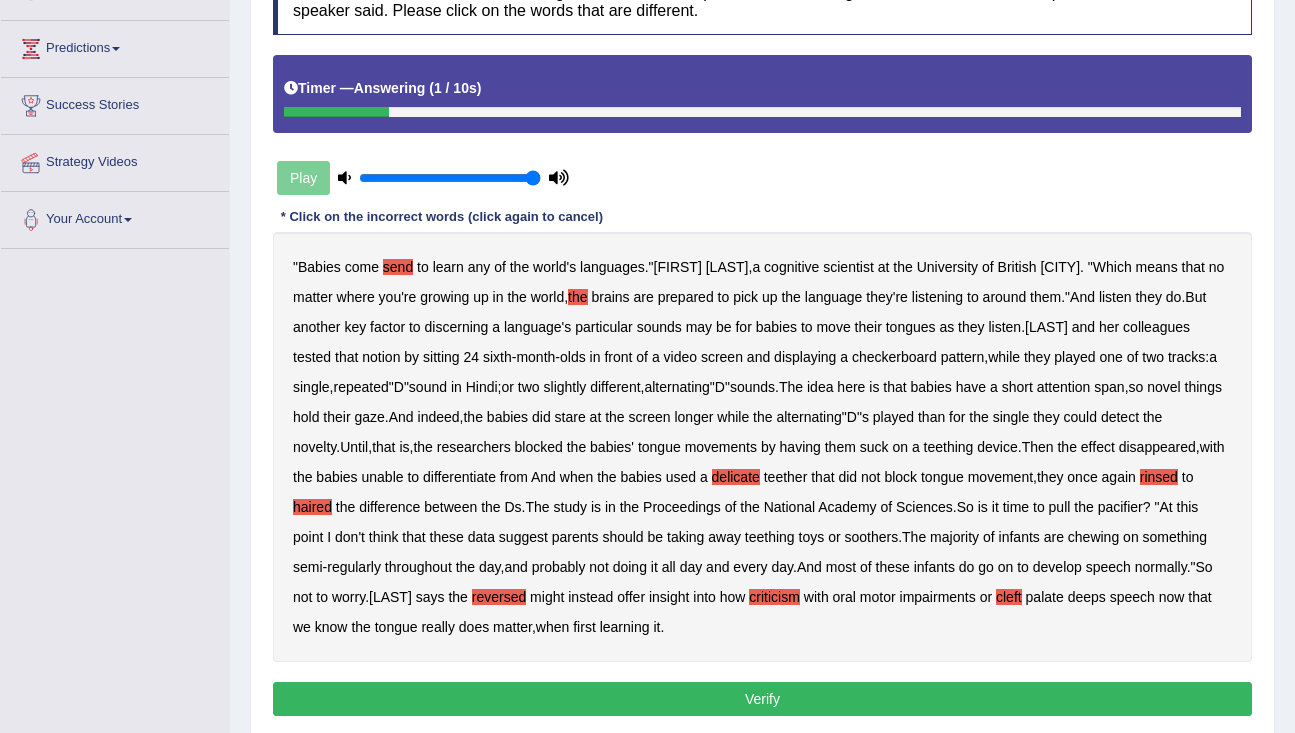 click on "Verify" at bounding box center (762, 699) 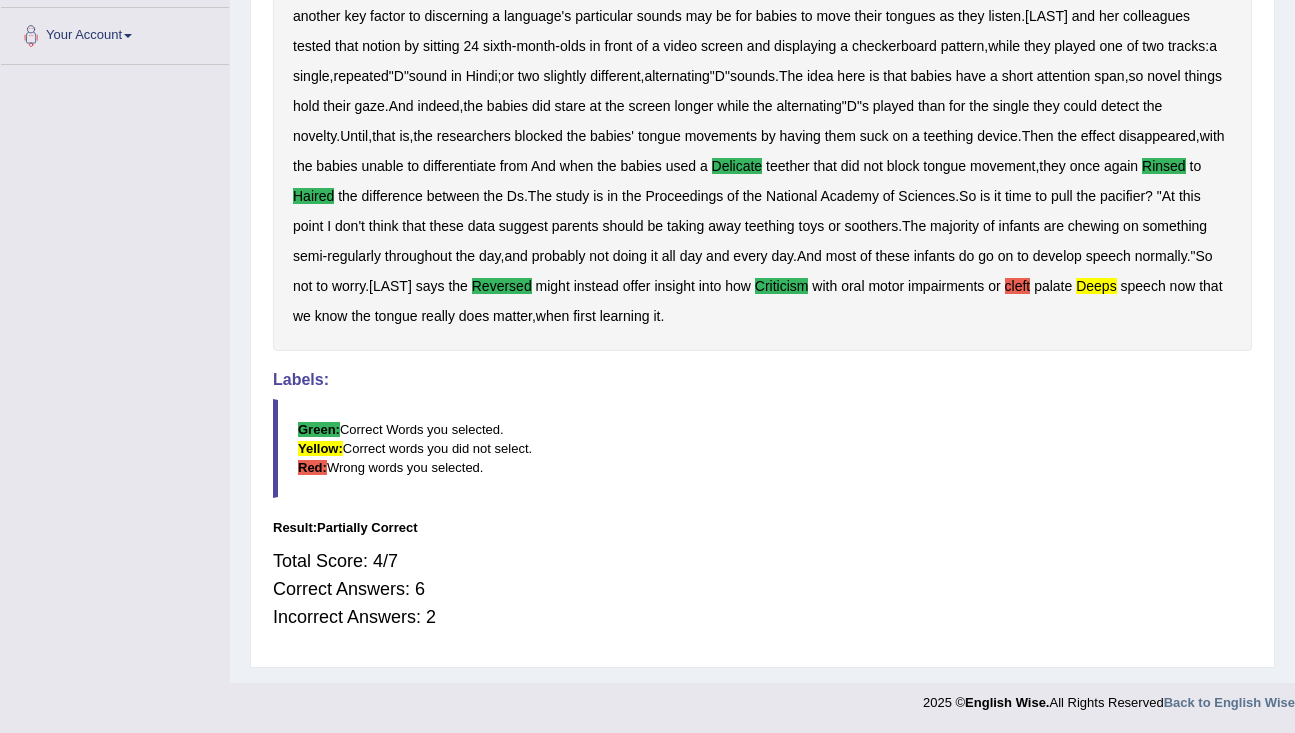 scroll, scrollTop: 0, scrollLeft: 0, axis: both 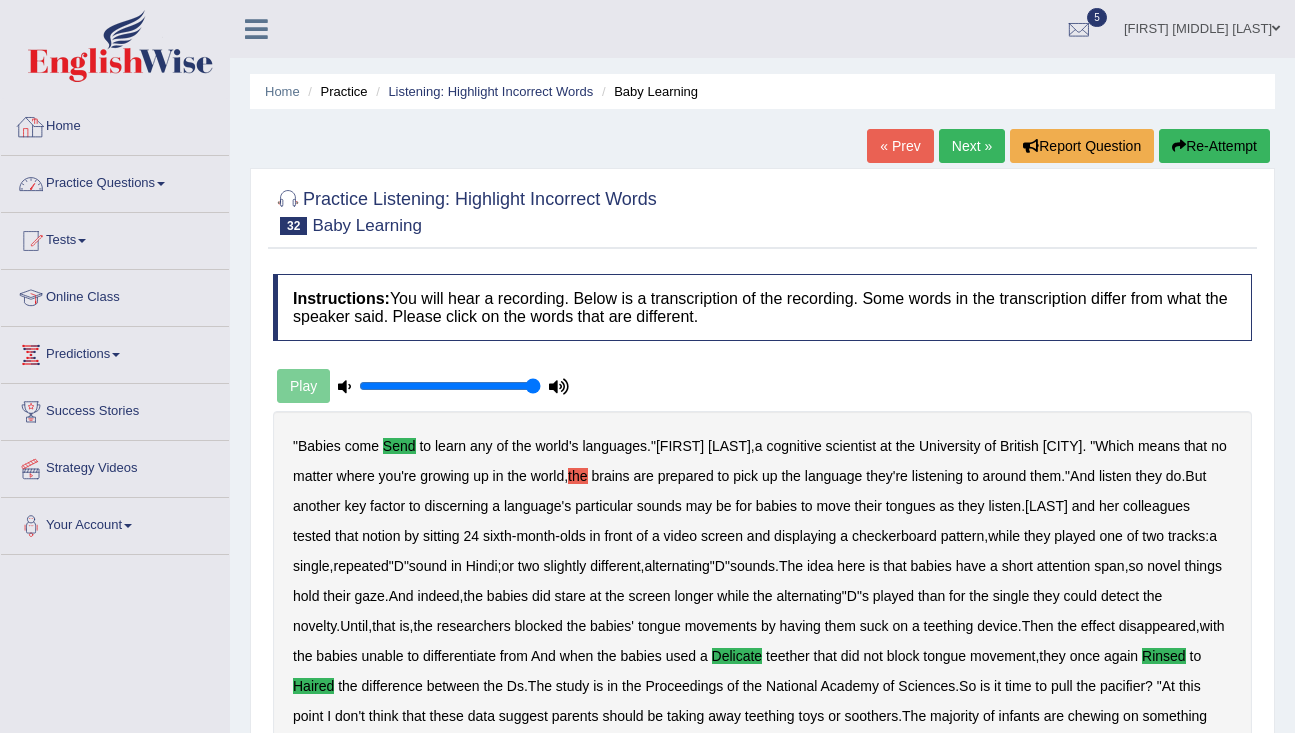 click on "Practice Questions" at bounding box center (115, 181) 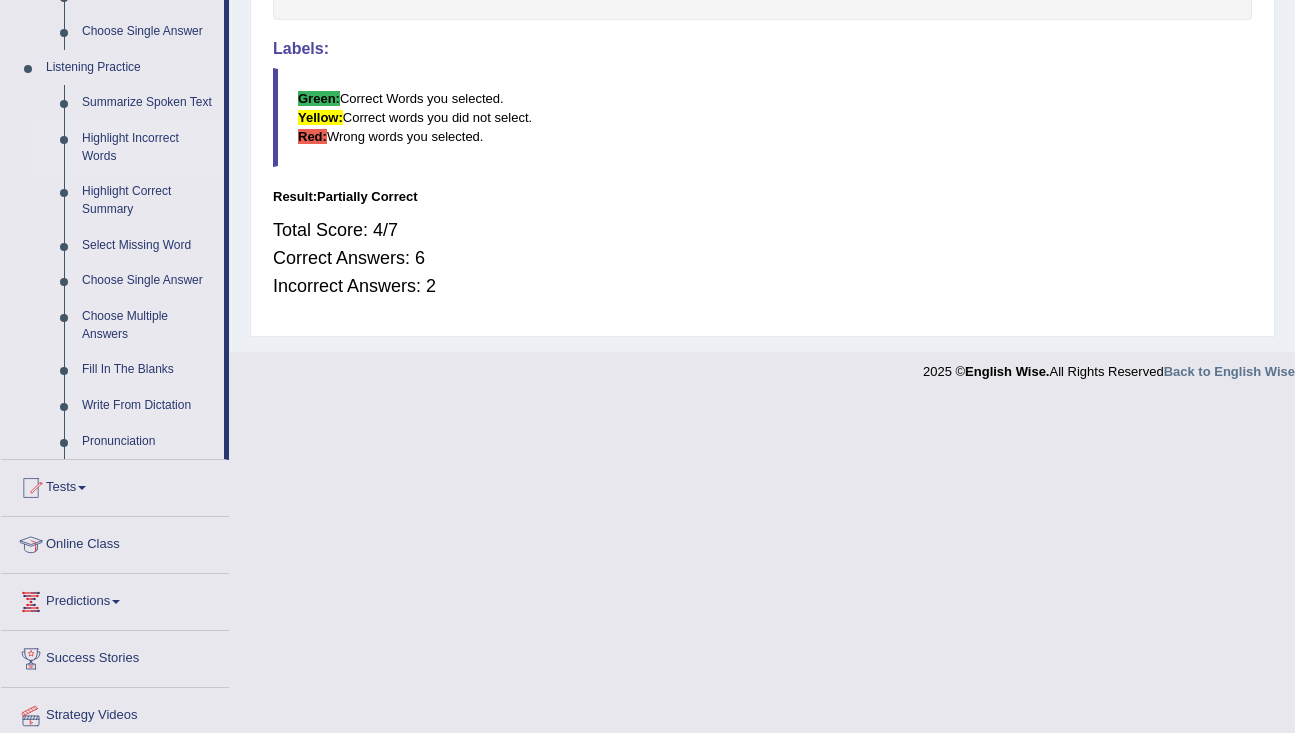scroll, scrollTop: 838, scrollLeft: 0, axis: vertical 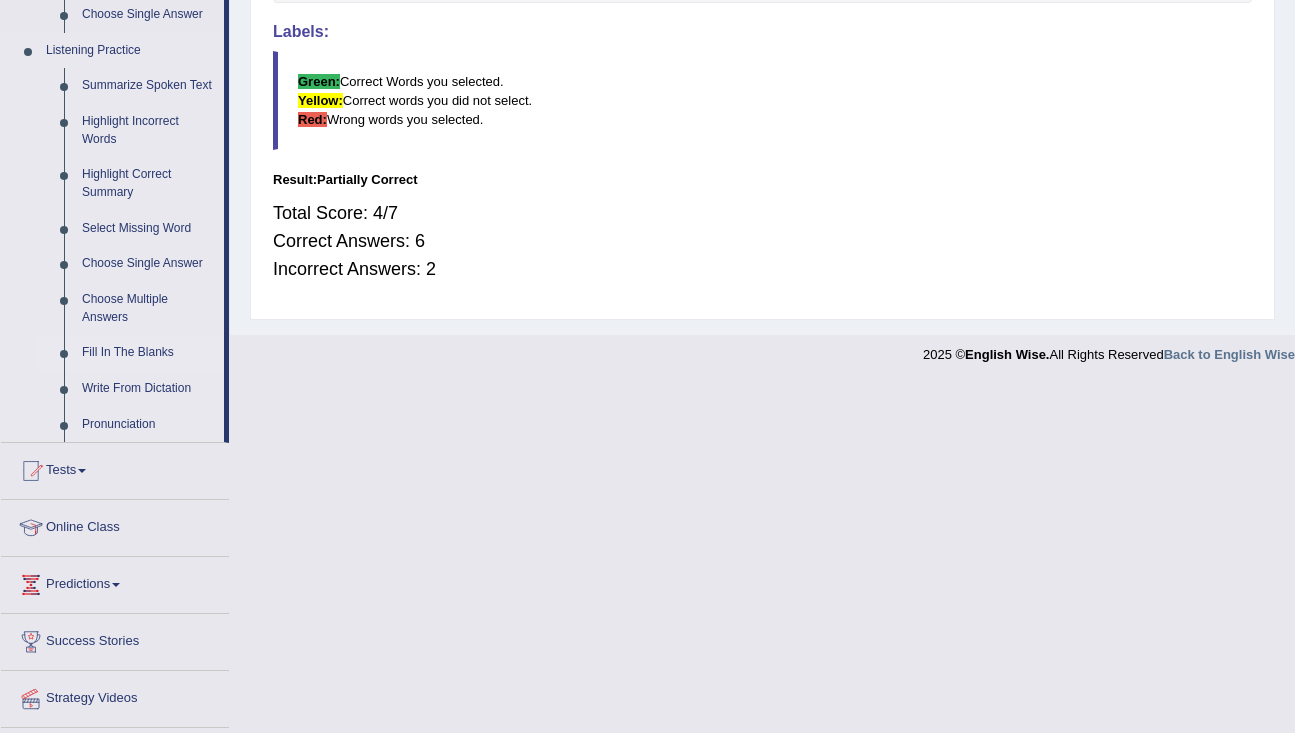 click on "Fill In The Blanks" at bounding box center [148, 353] 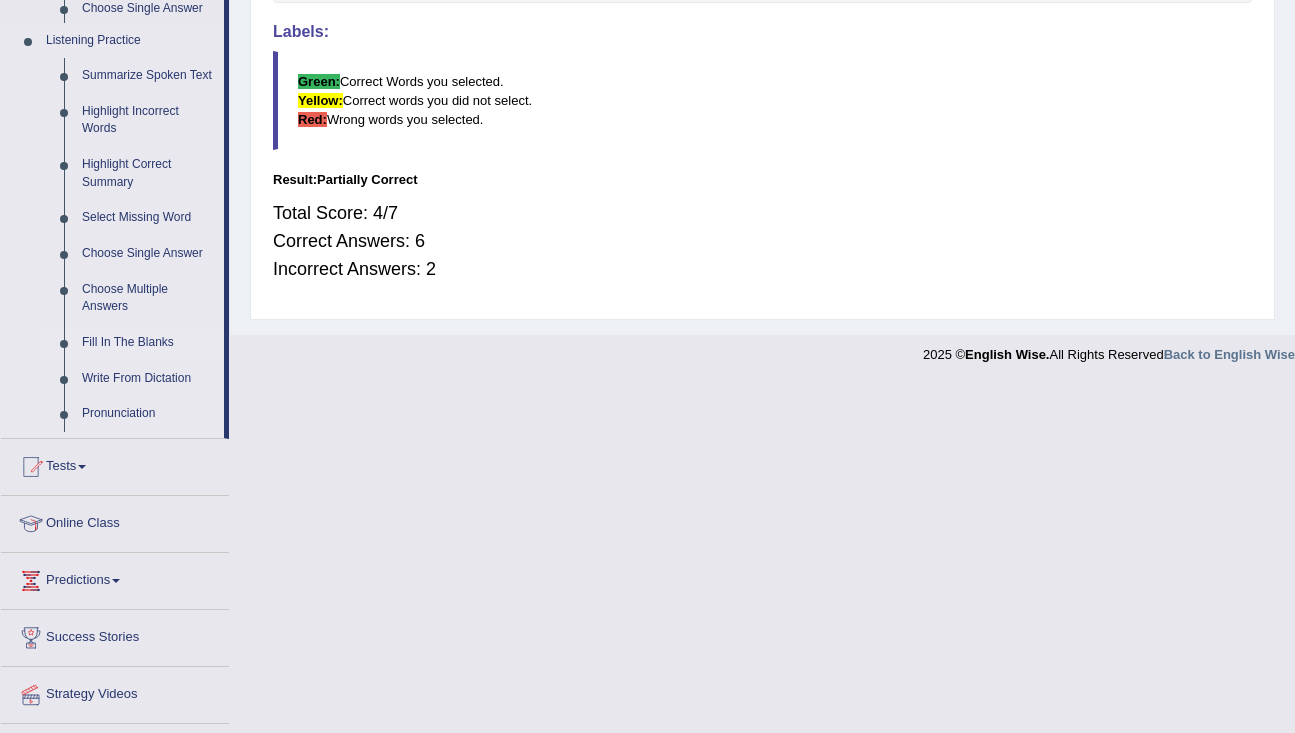scroll, scrollTop: 491, scrollLeft: 0, axis: vertical 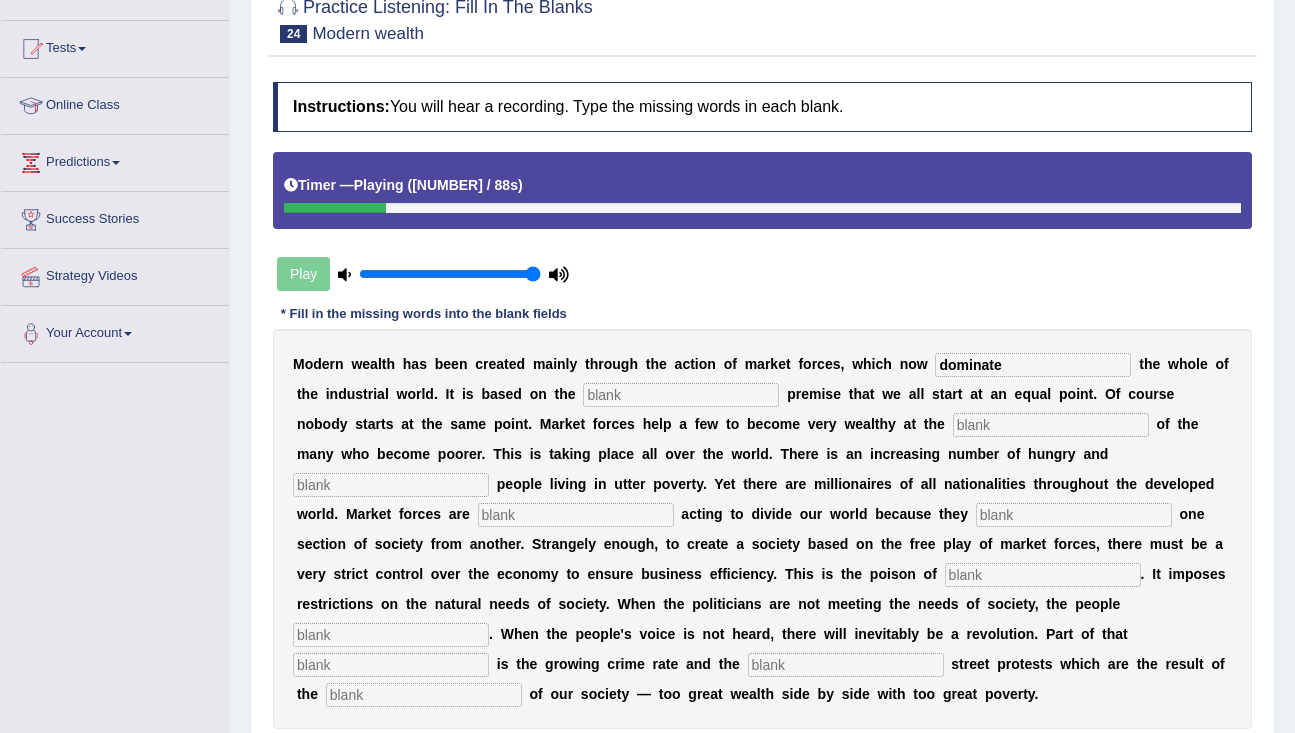 type on "dominate" 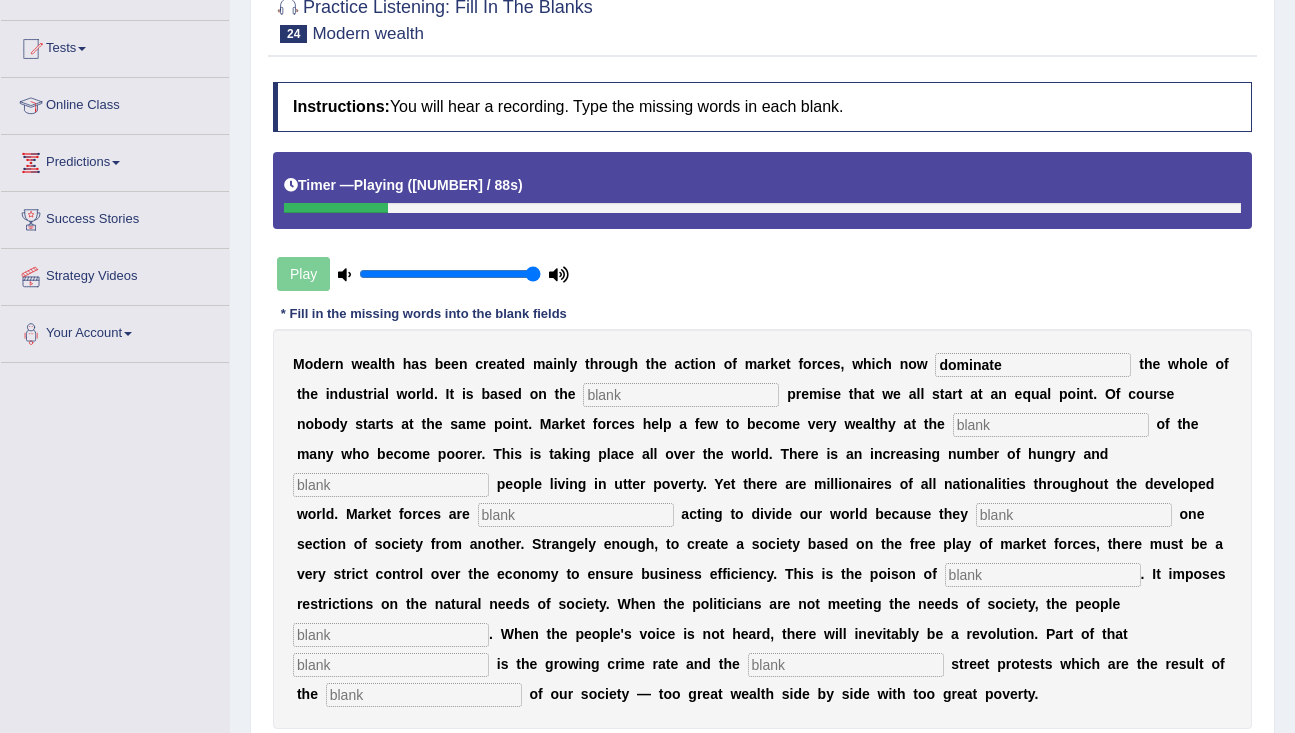 click at bounding box center (681, 395) 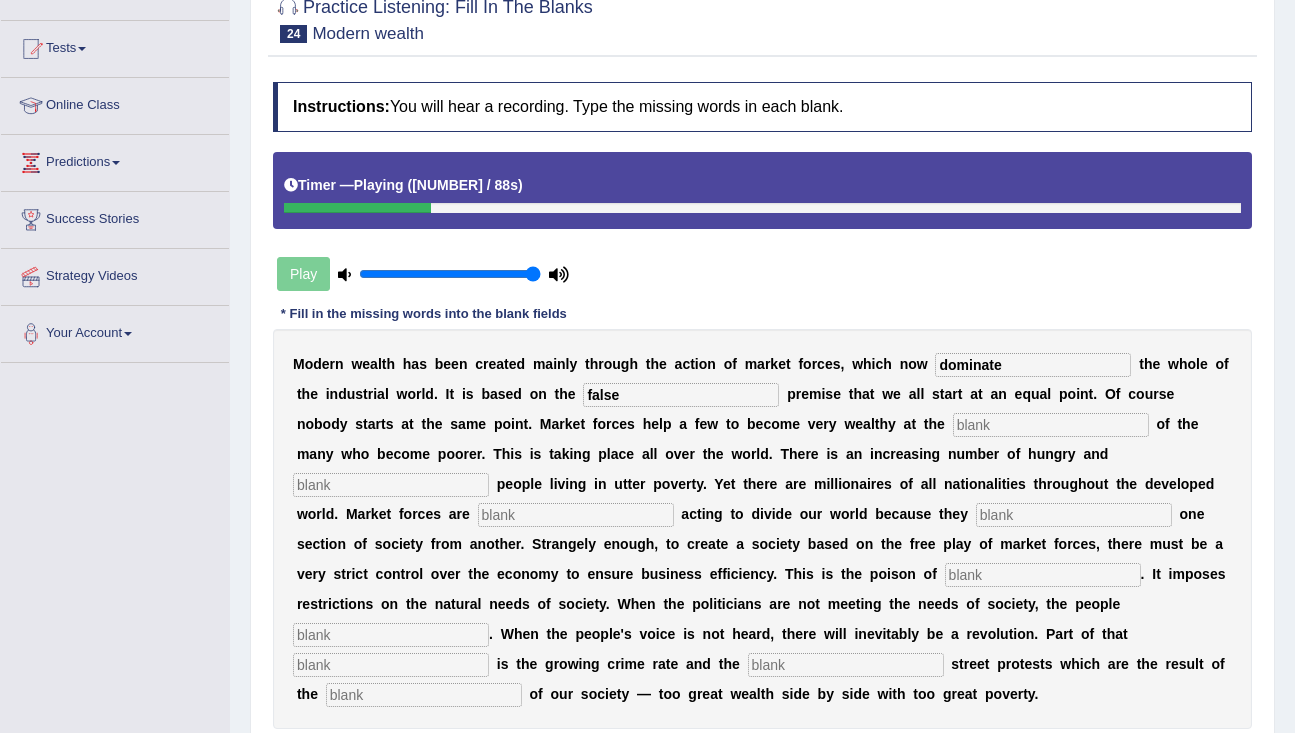 type on "false" 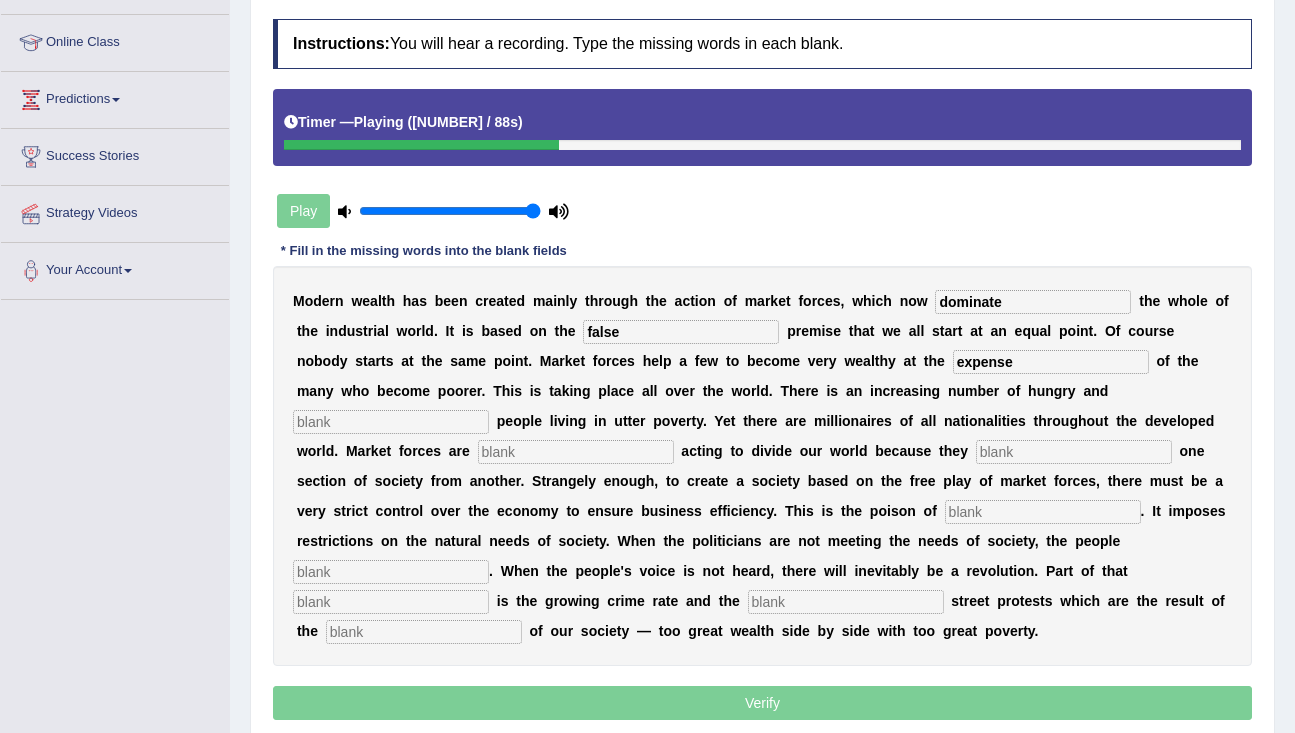 scroll, scrollTop: 258, scrollLeft: 0, axis: vertical 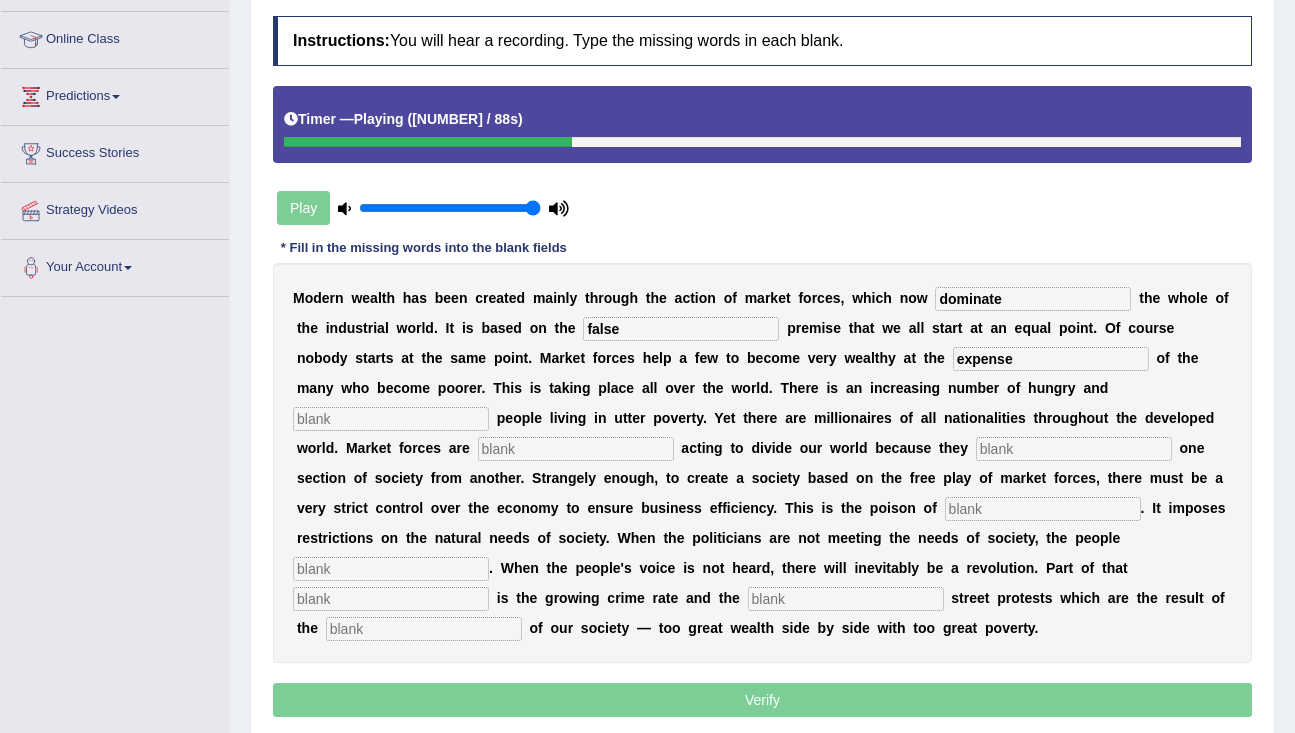 type on "expense" 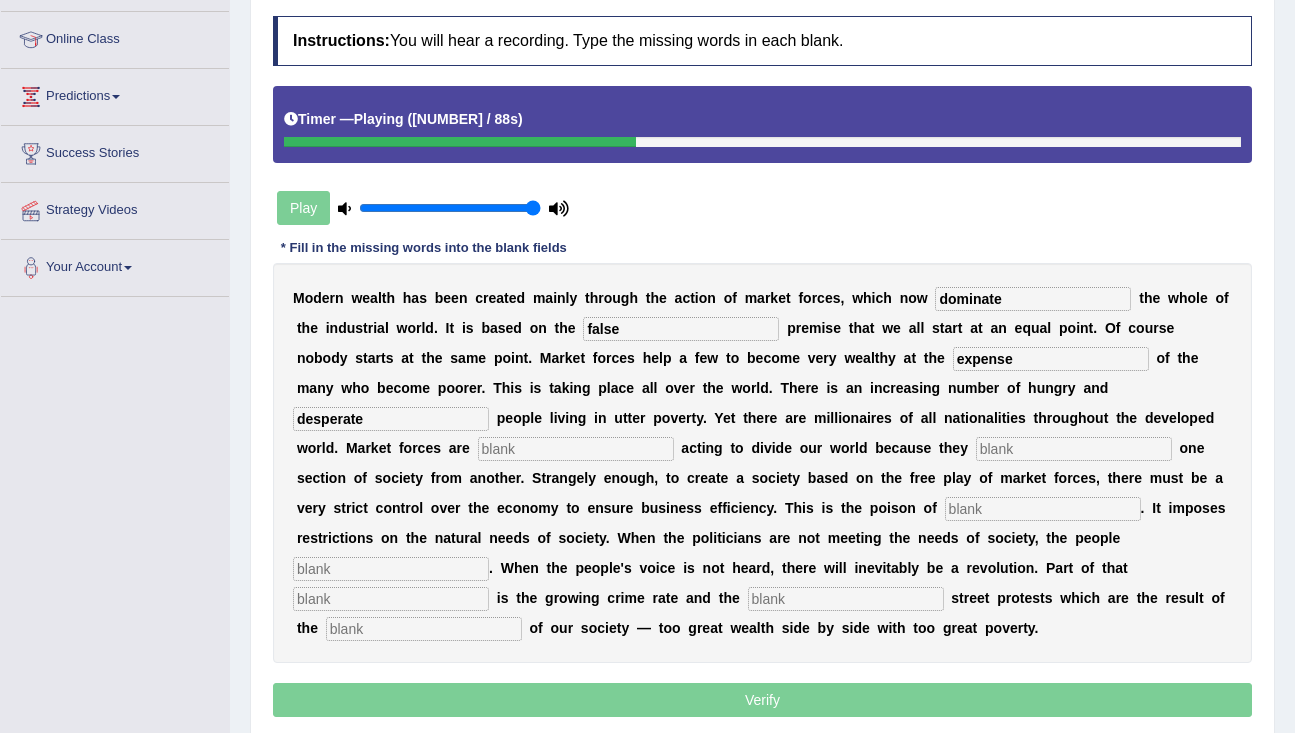 type on "desperate" 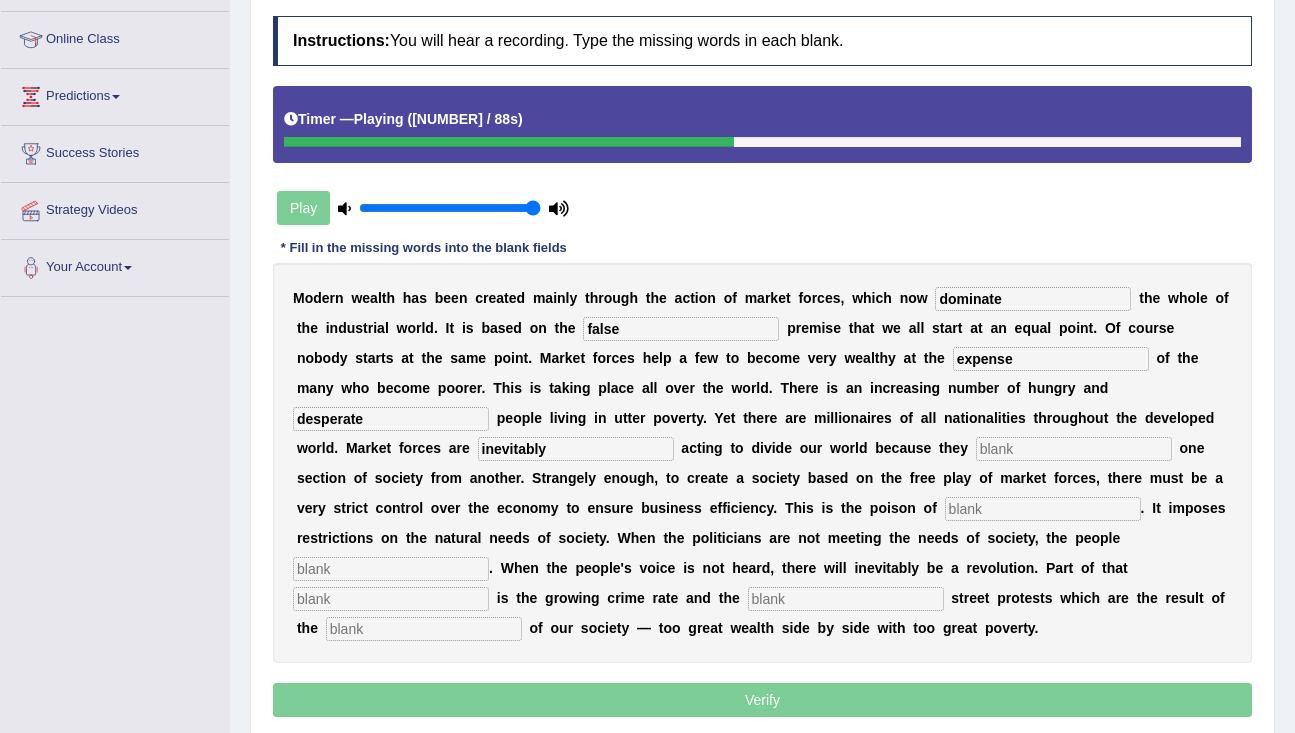 type on "inevitably" 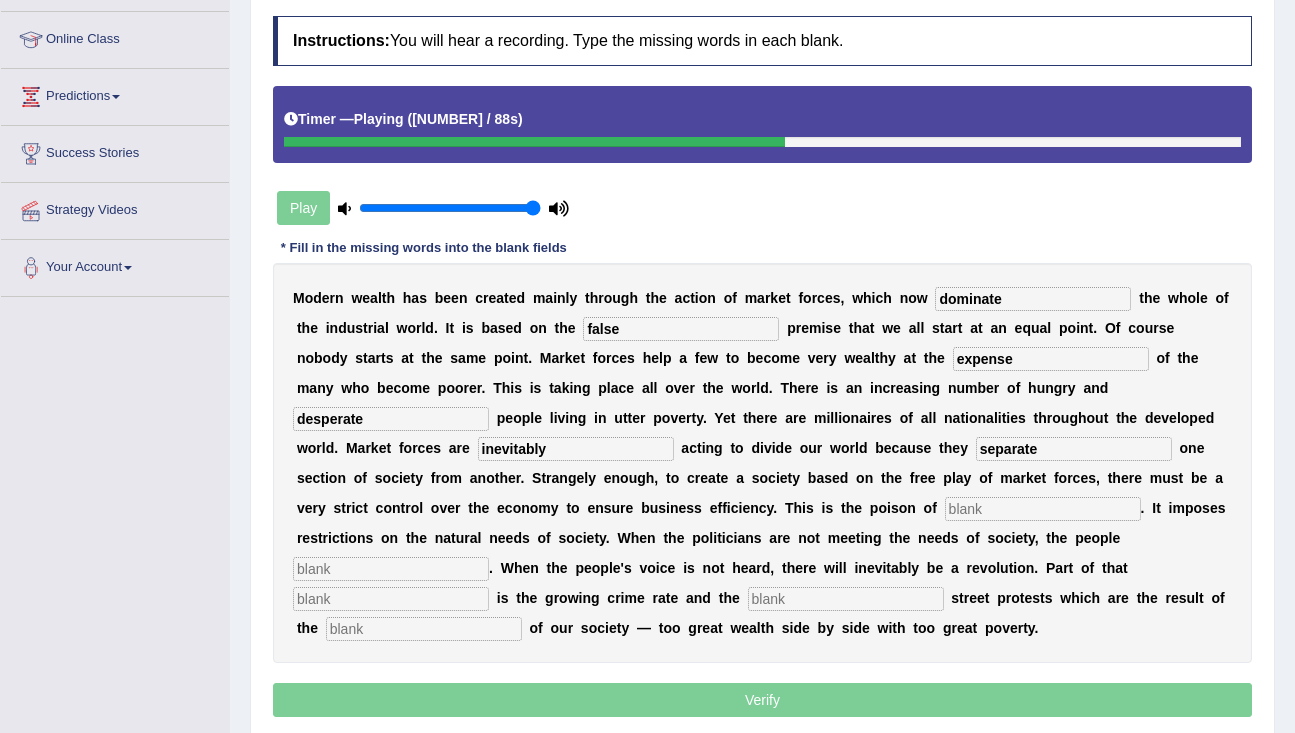 type on "separate" 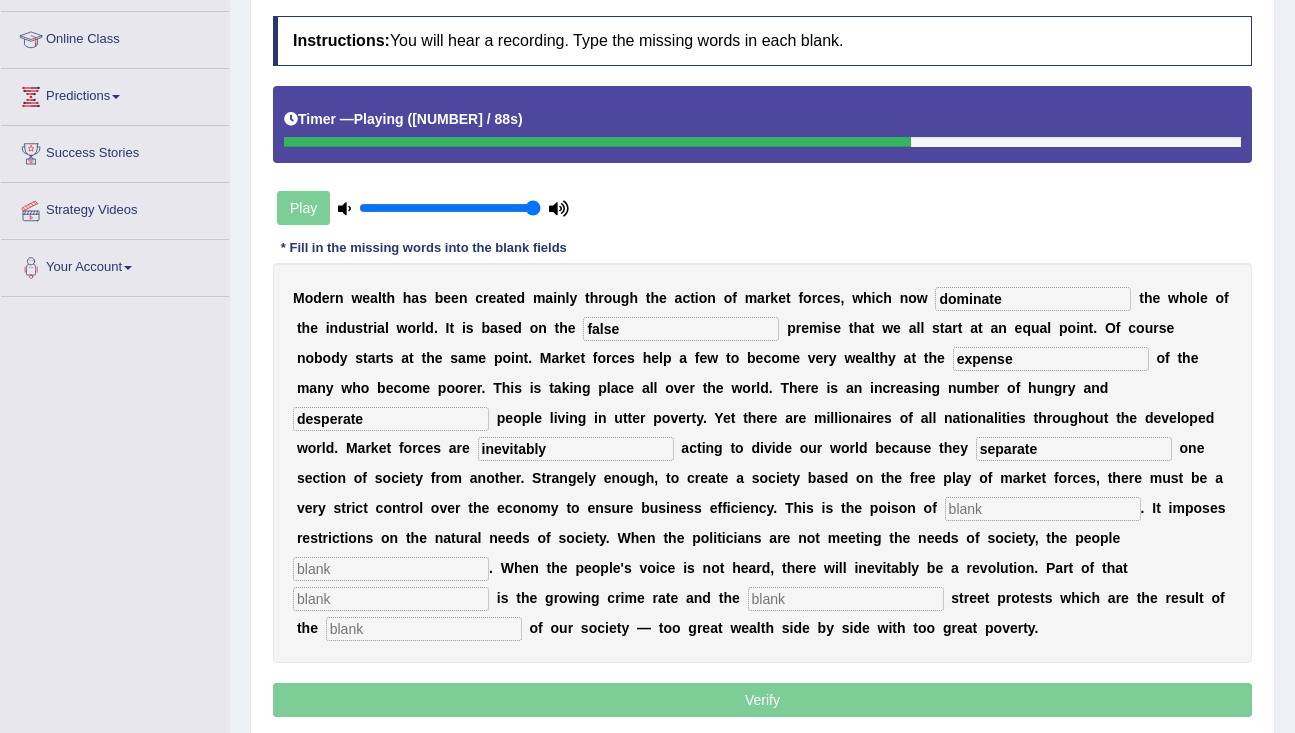 click at bounding box center (1043, 509) 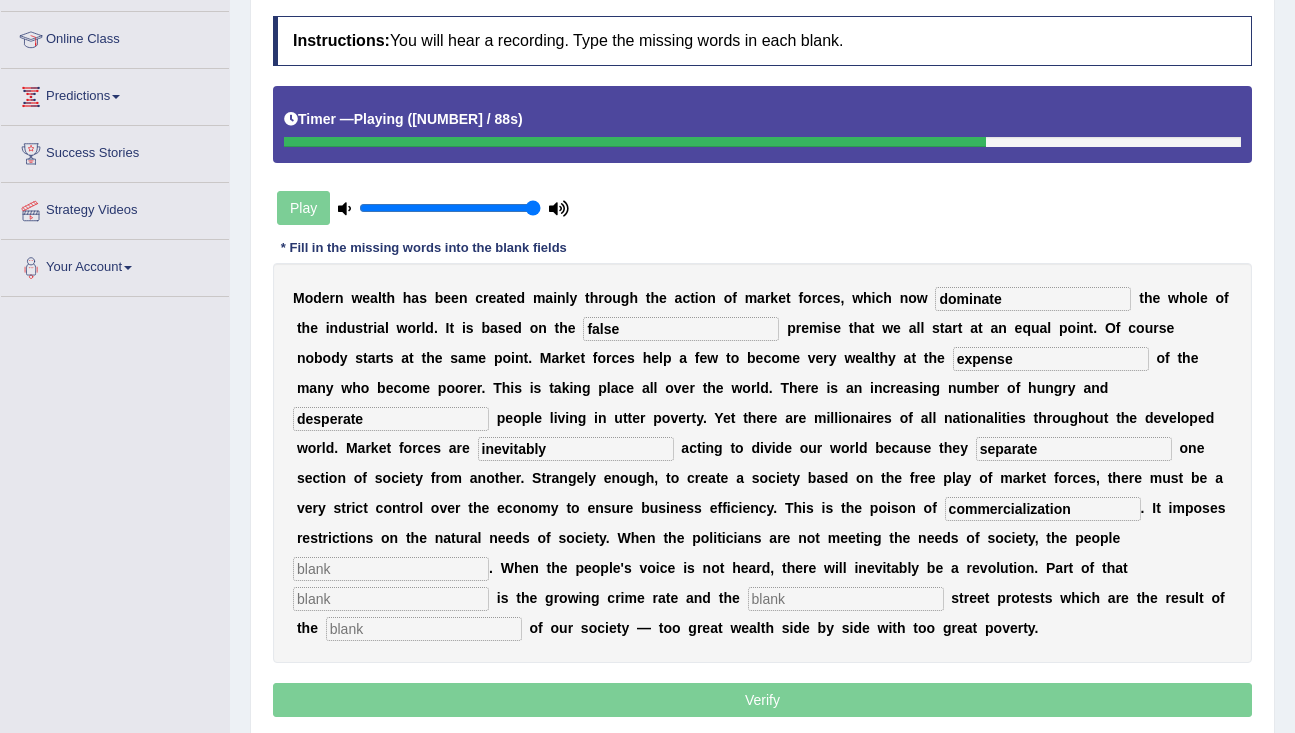 type on "commercialization" 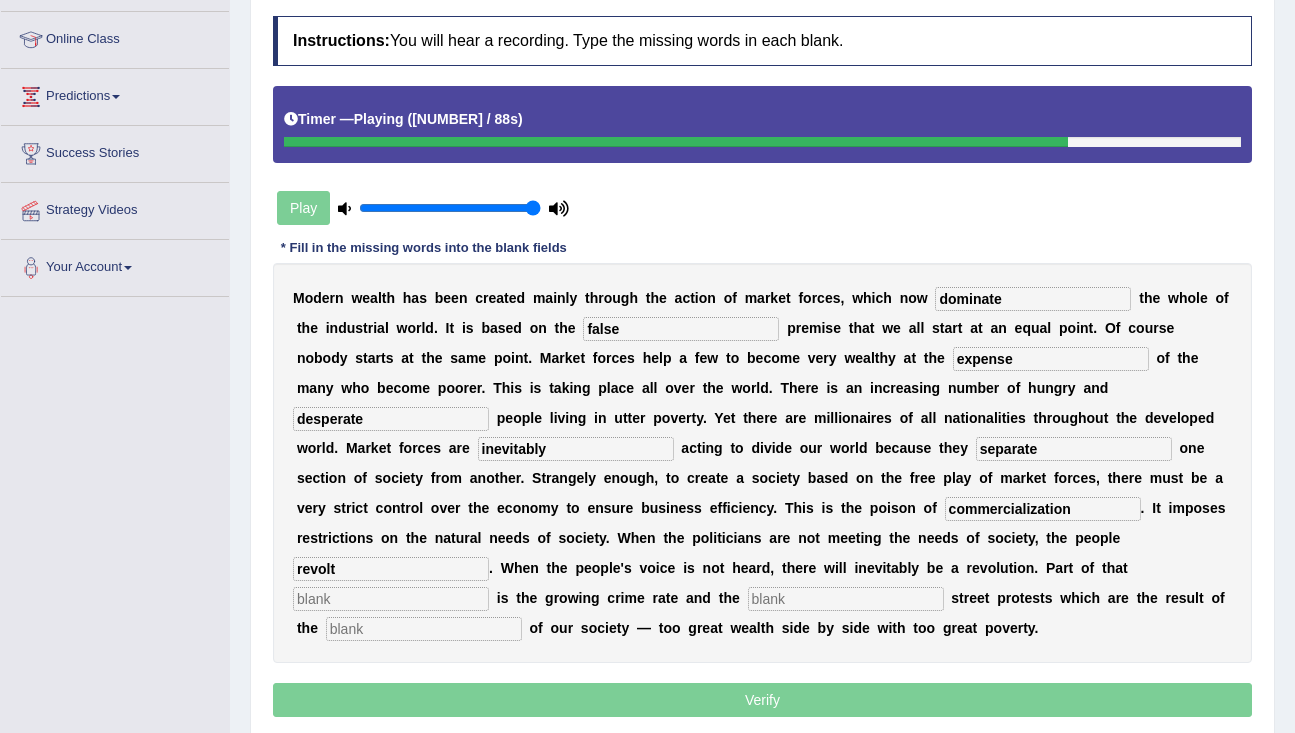 type on "revolt" 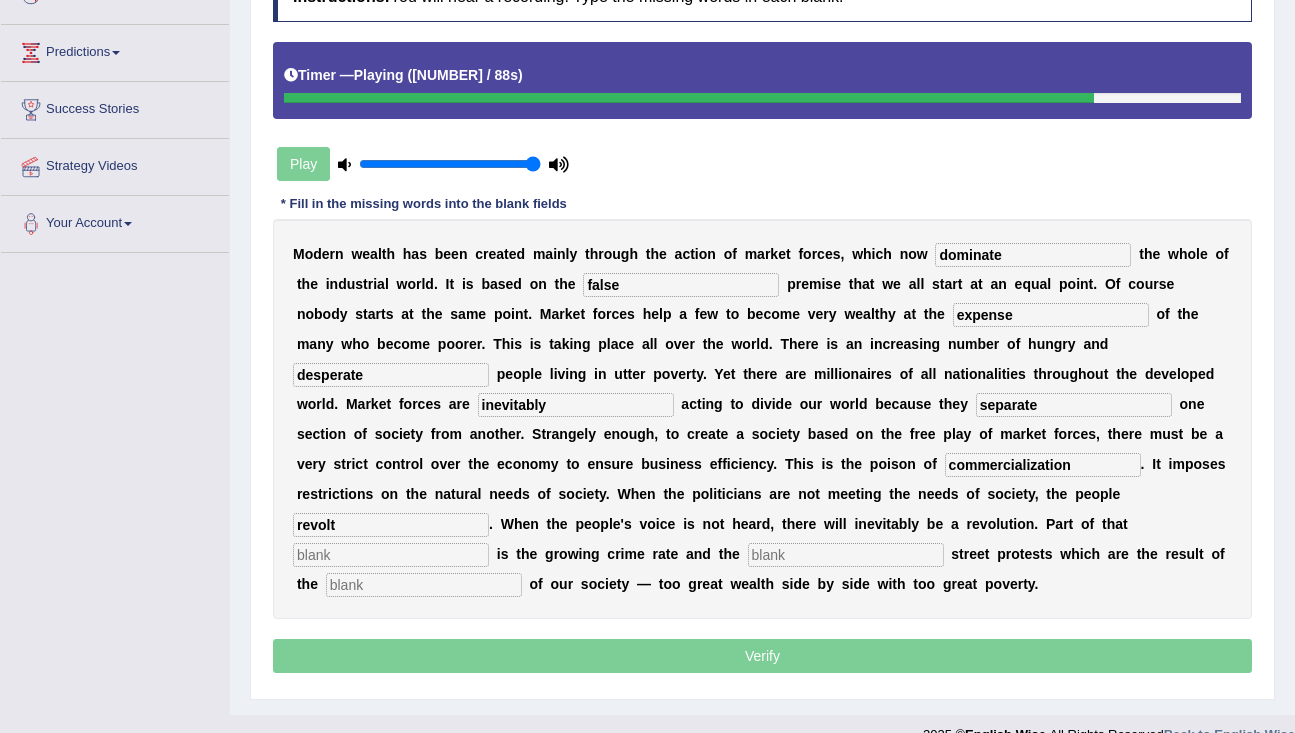 scroll, scrollTop: 306, scrollLeft: 0, axis: vertical 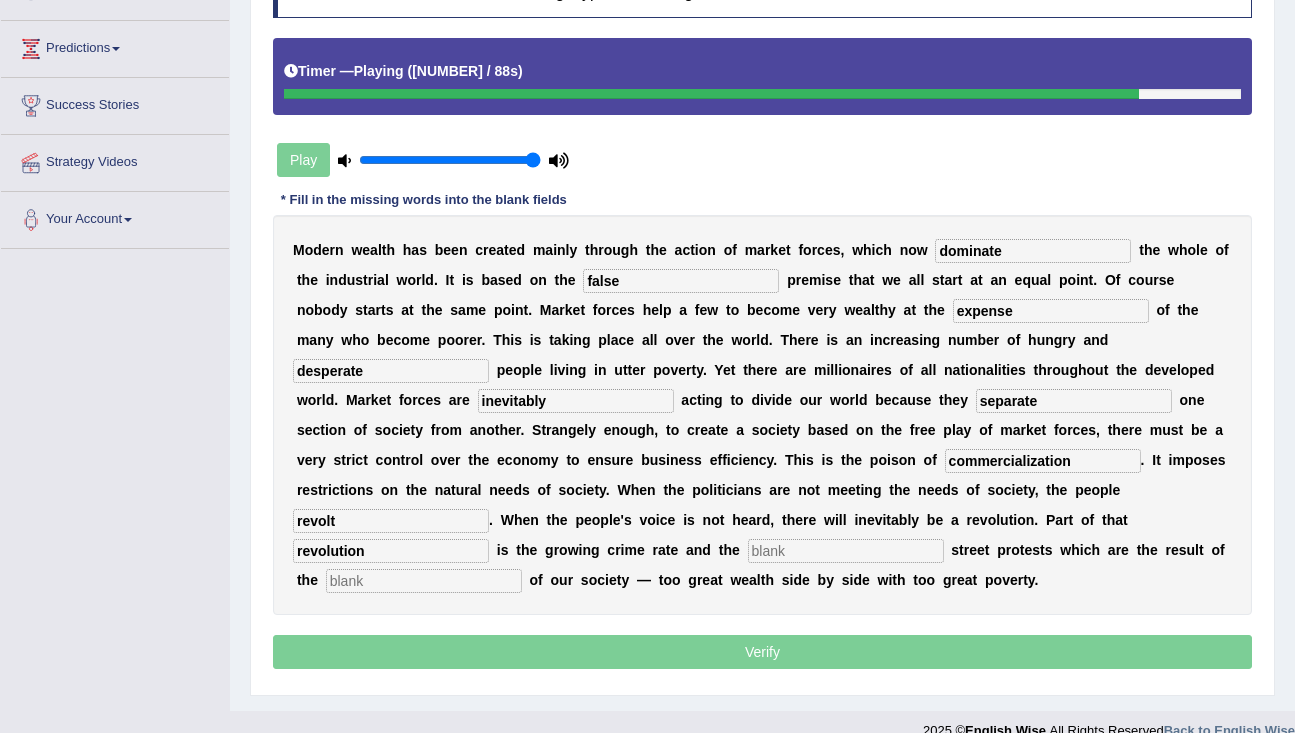 type on "revolution" 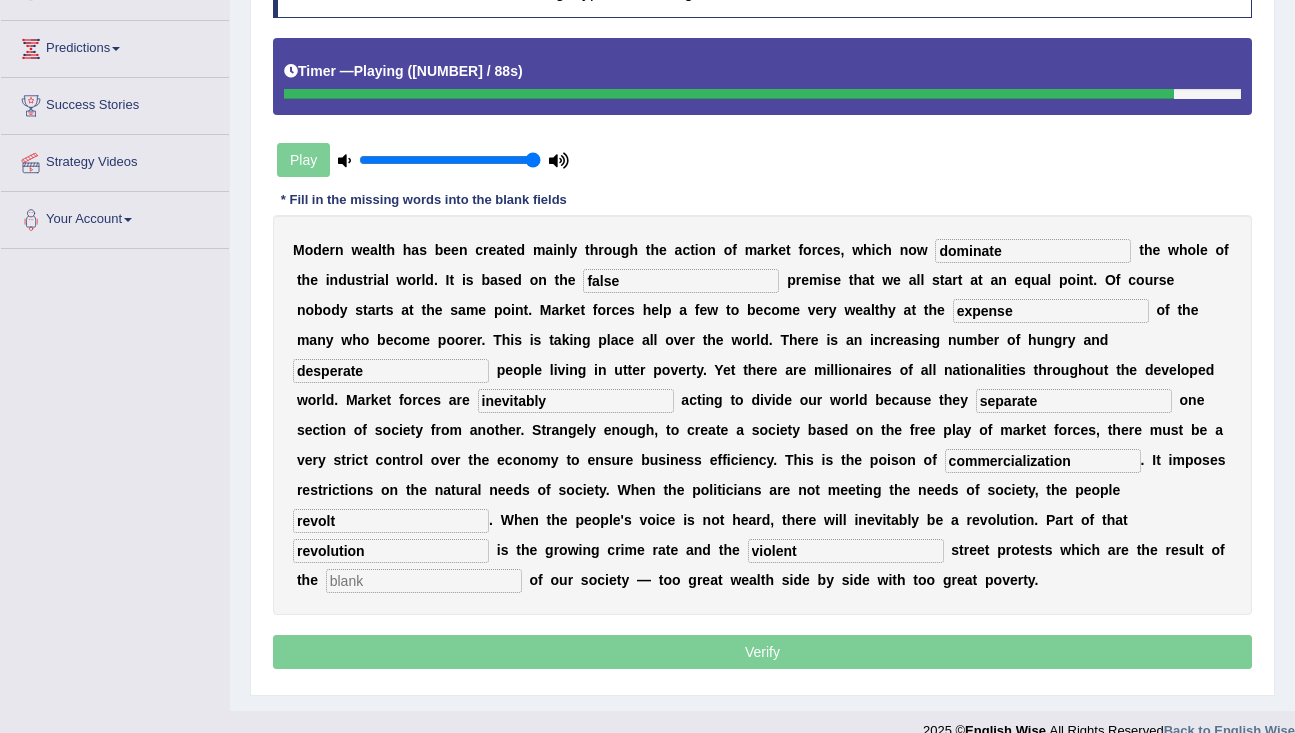 type on "violent" 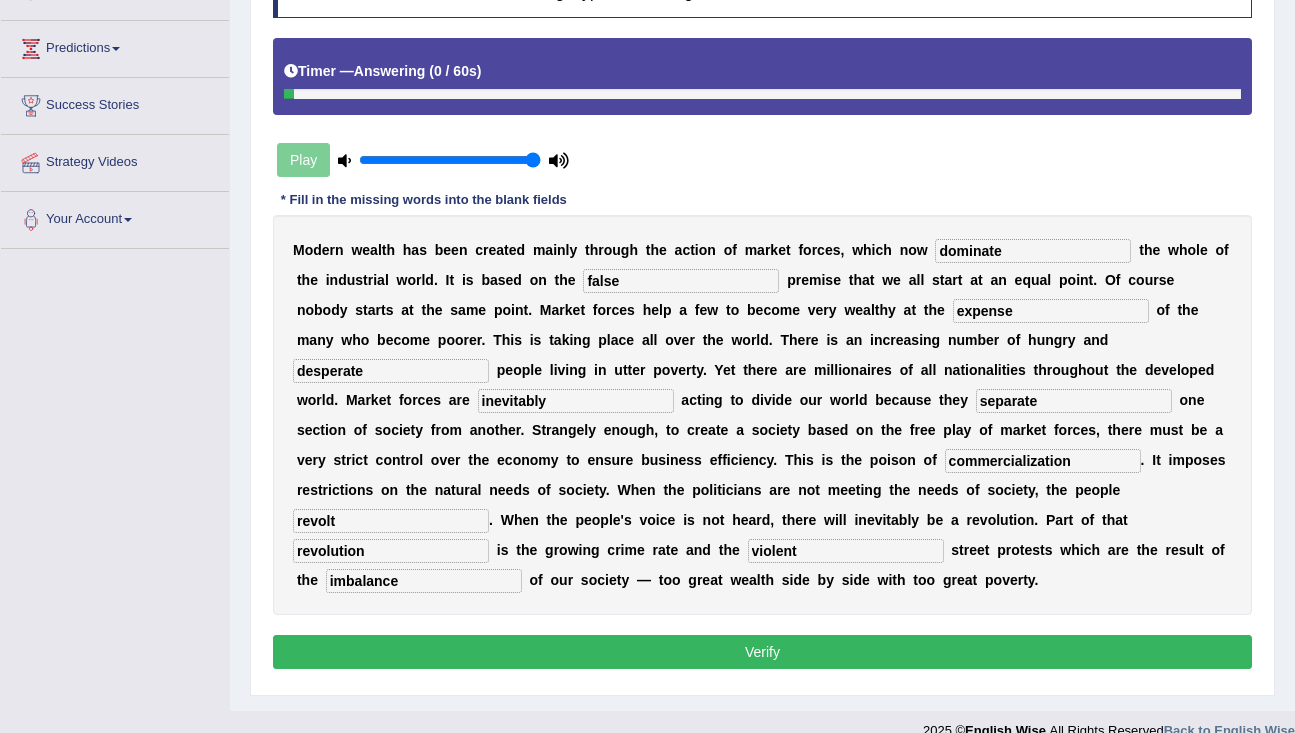 type on "imbalance" 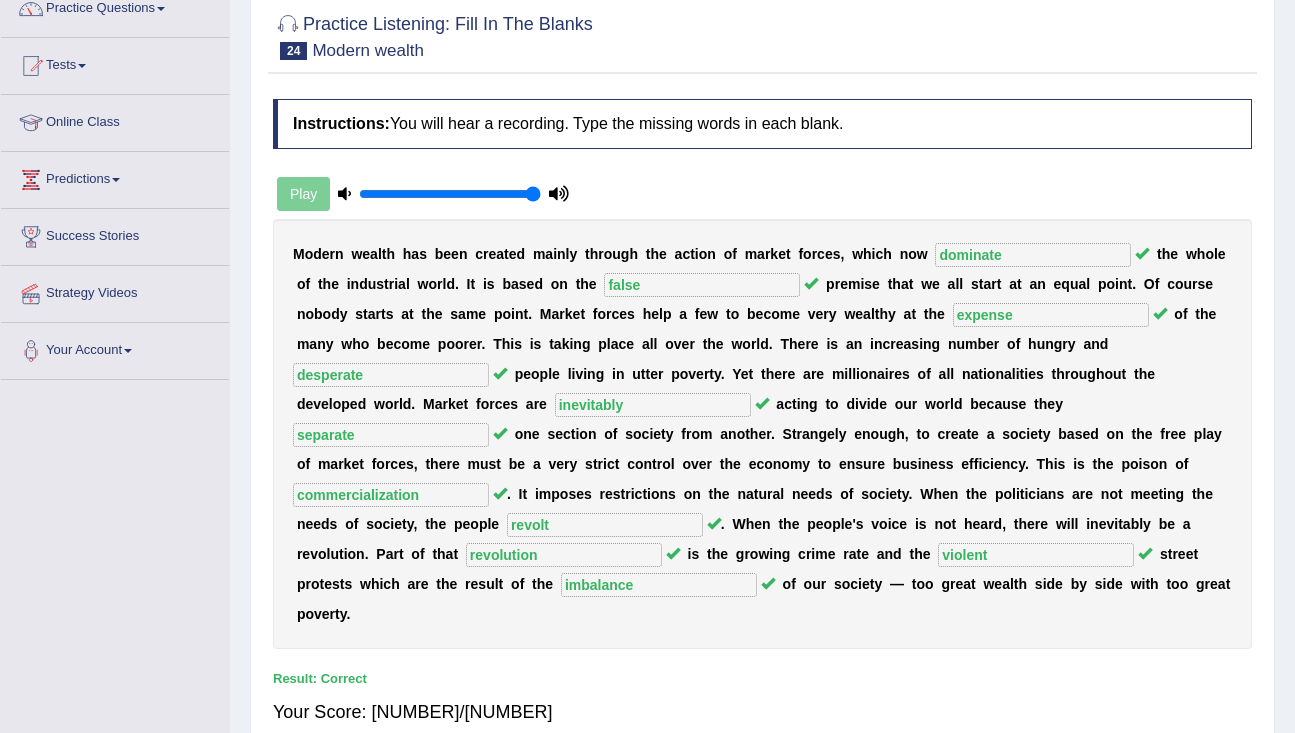 scroll, scrollTop: 30, scrollLeft: 0, axis: vertical 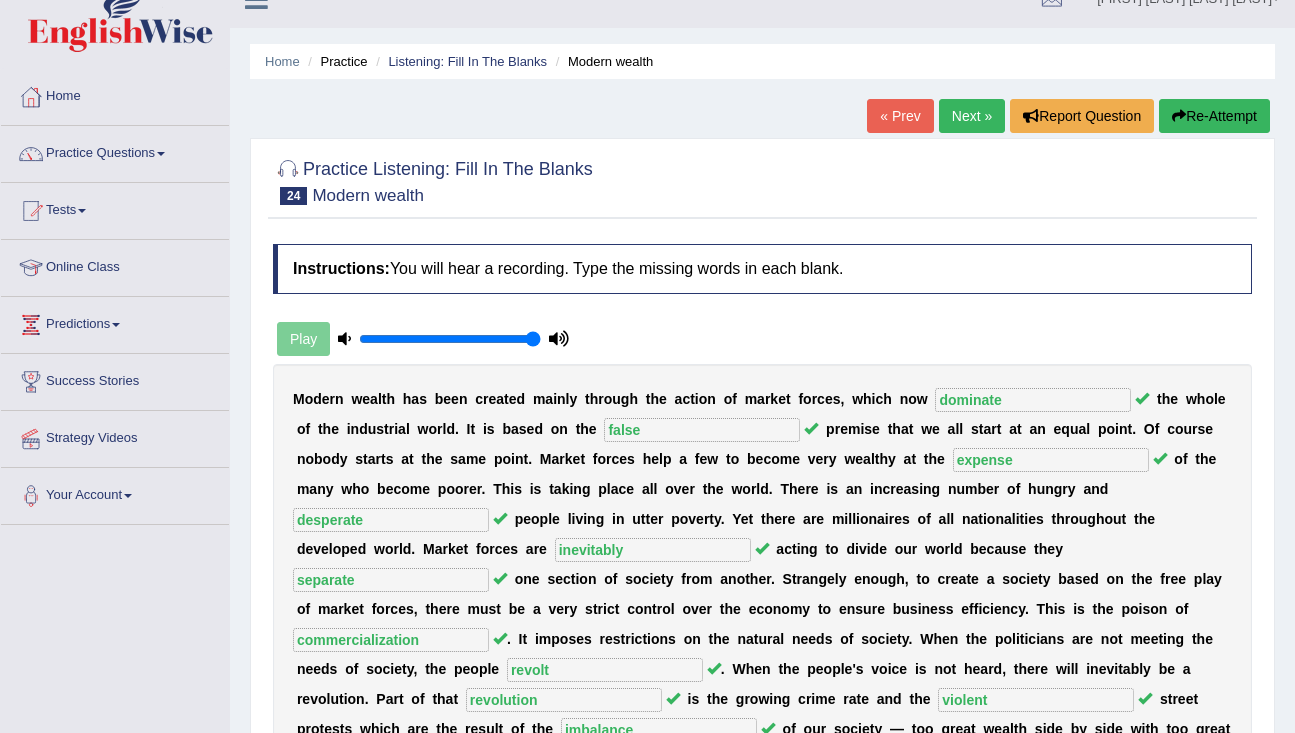 click on "Next »" at bounding box center [972, 116] 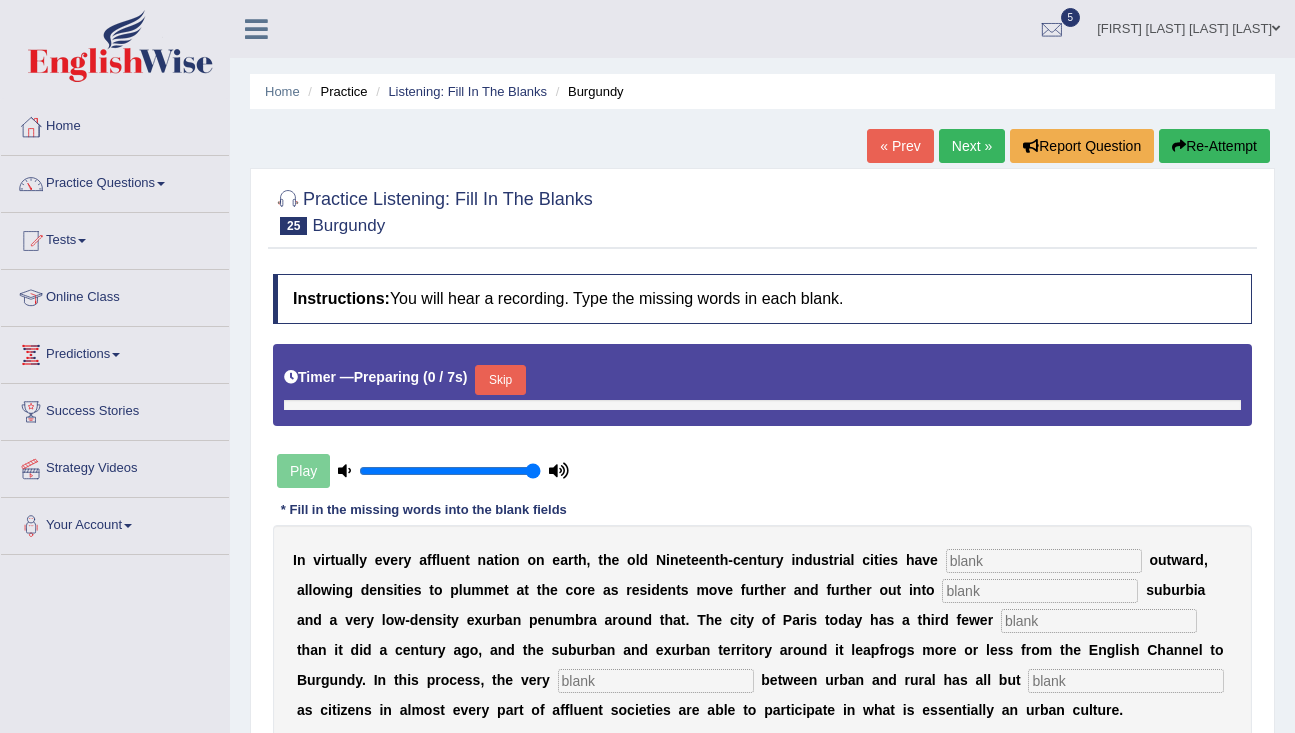 scroll, scrollTop: 62, scrollLeft: 0, axis: vertical 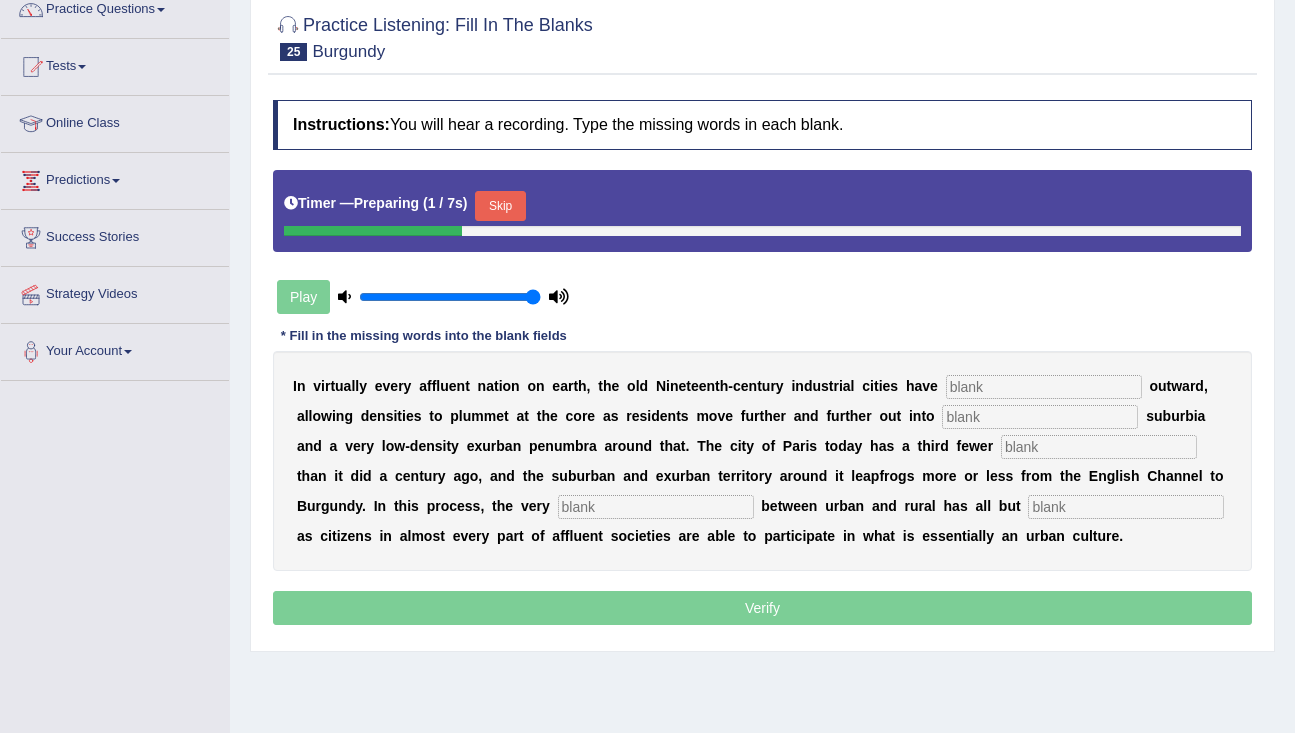 click on "Skip" at bounding box center (500, 206) 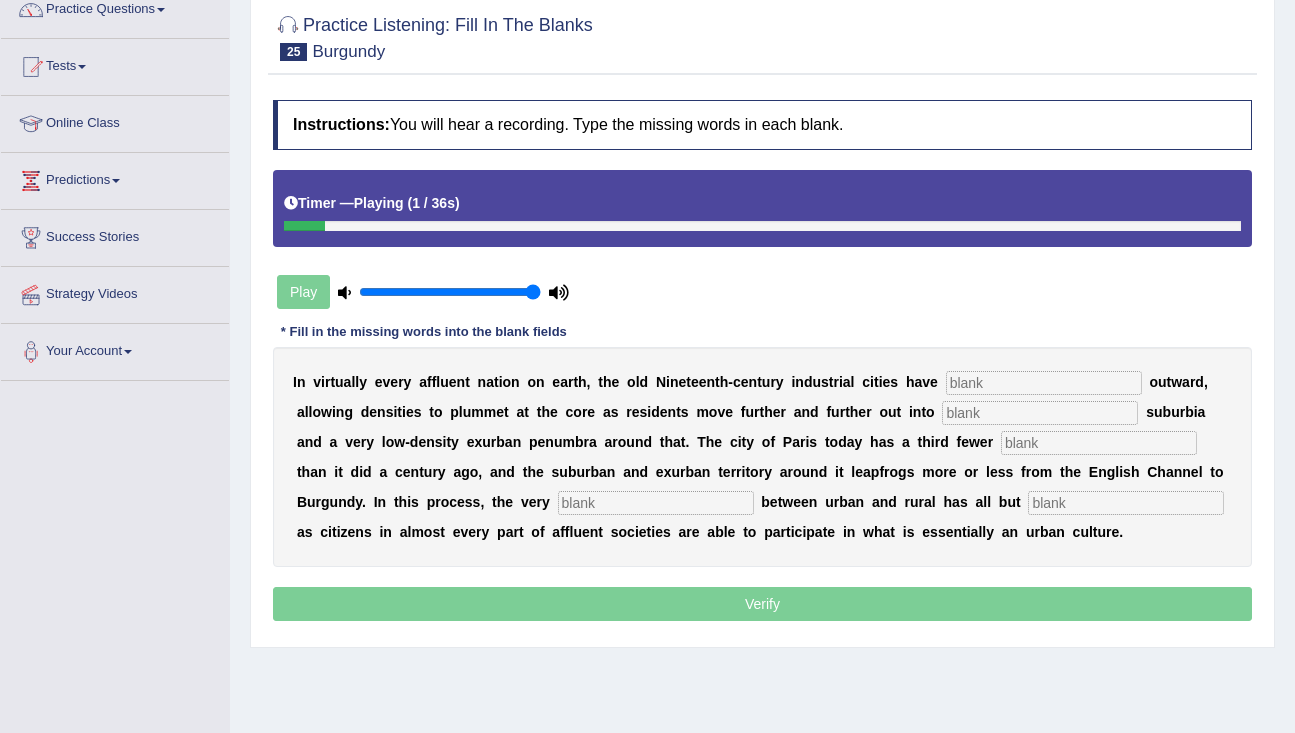 click at bounding box center (1044, 383) 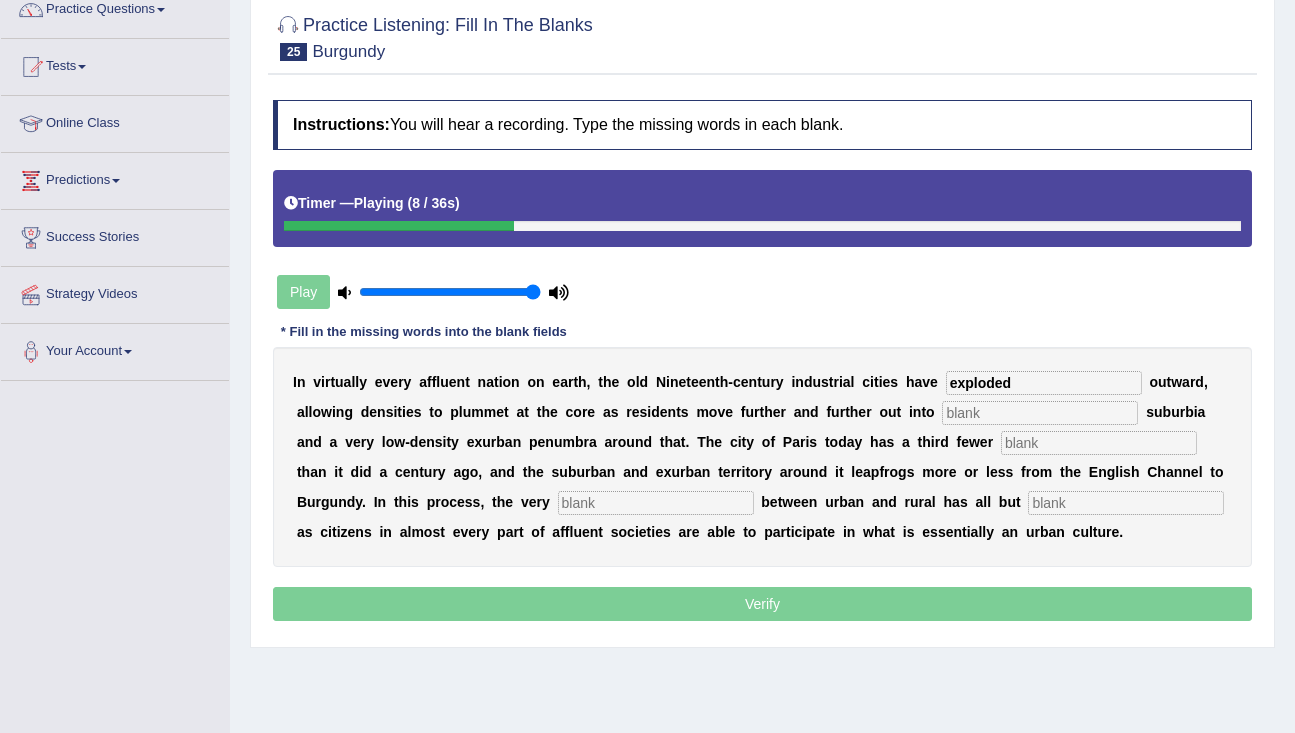 type on "exploded" 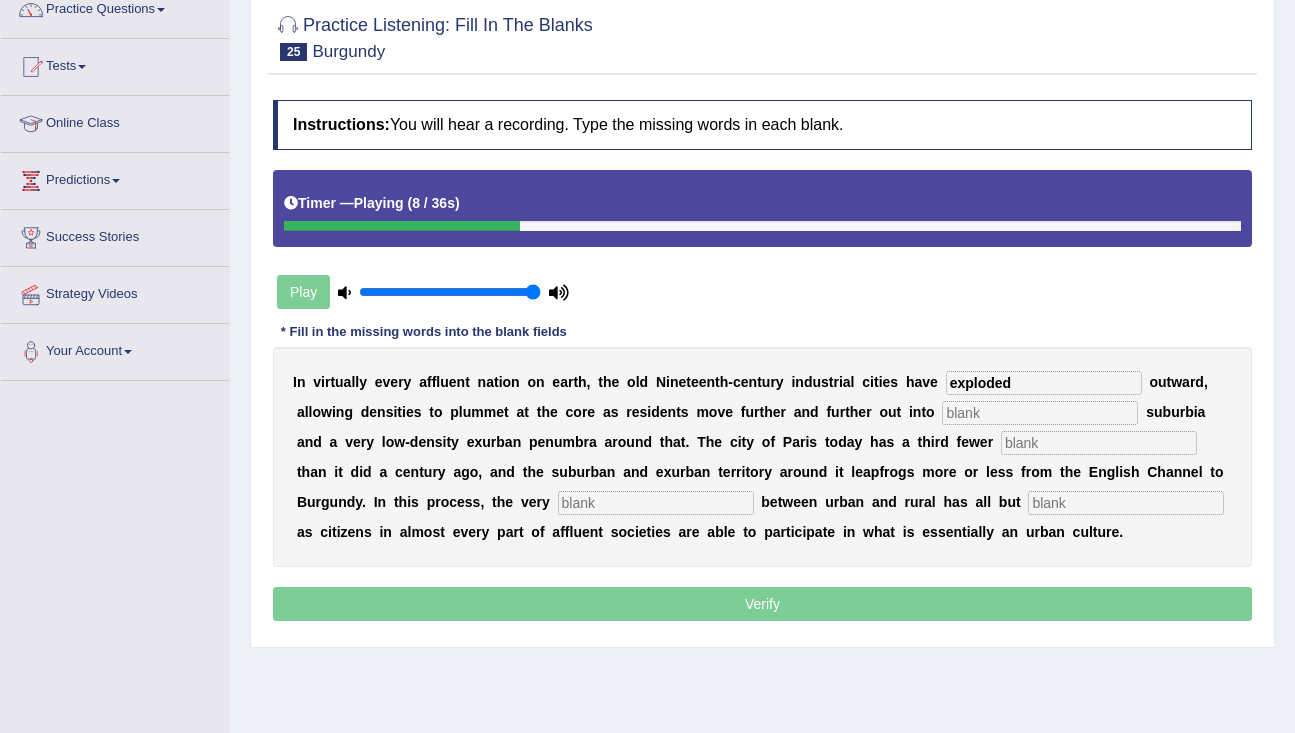 click at bounding box center (1040, 413) 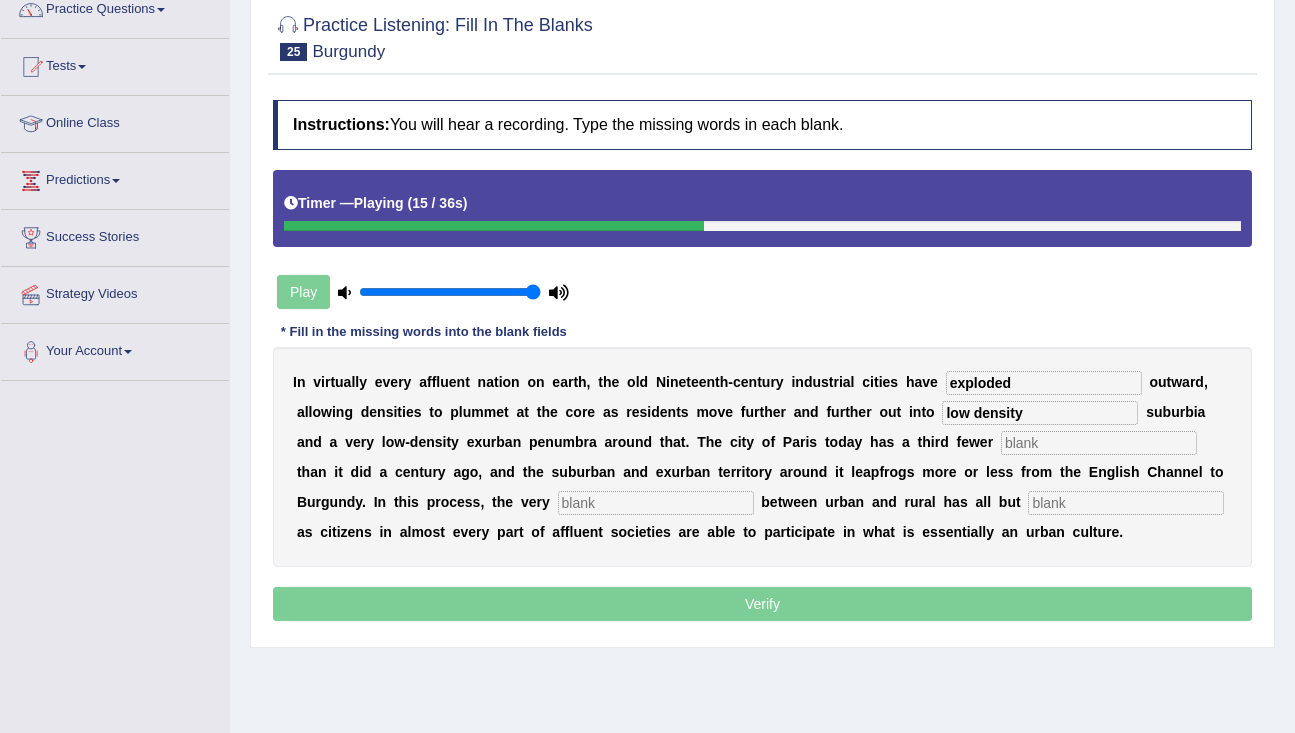 type on "low density" 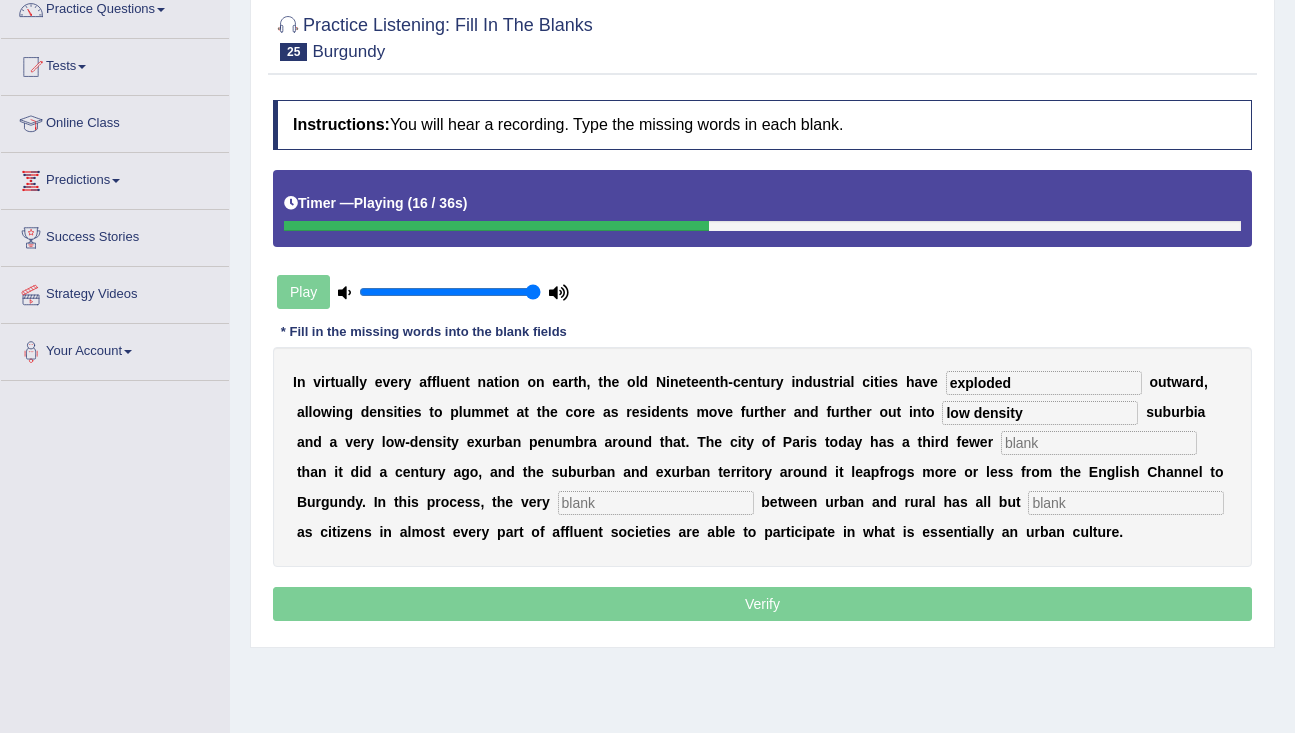 click at bounding box center [1099, 443] 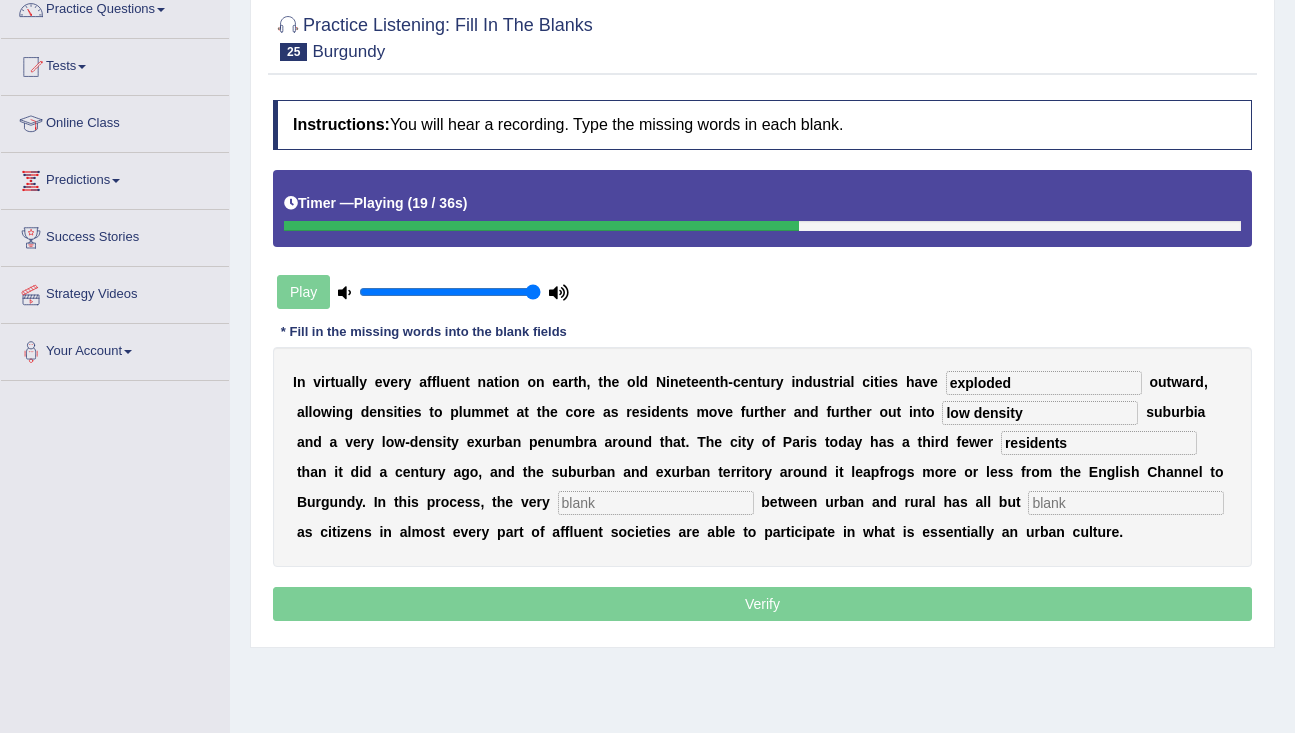 type on "residents" 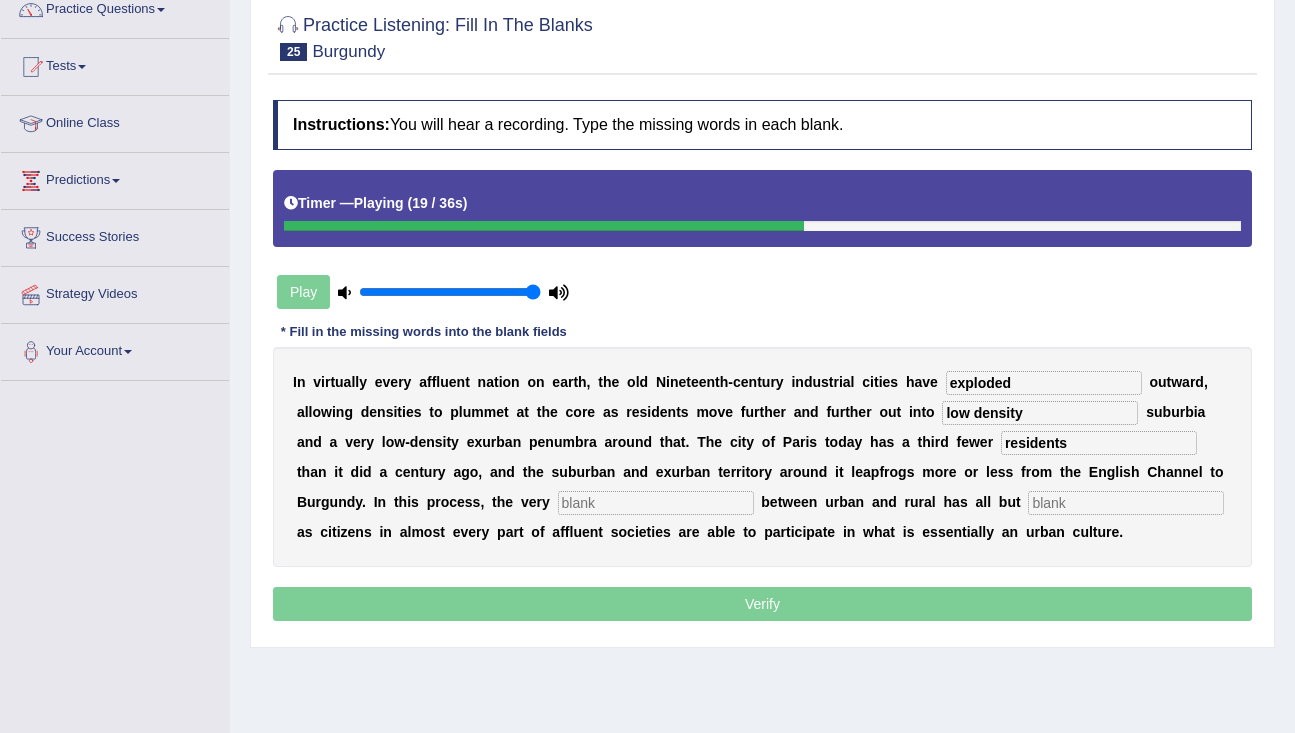 click at bounding box center (656, 503) 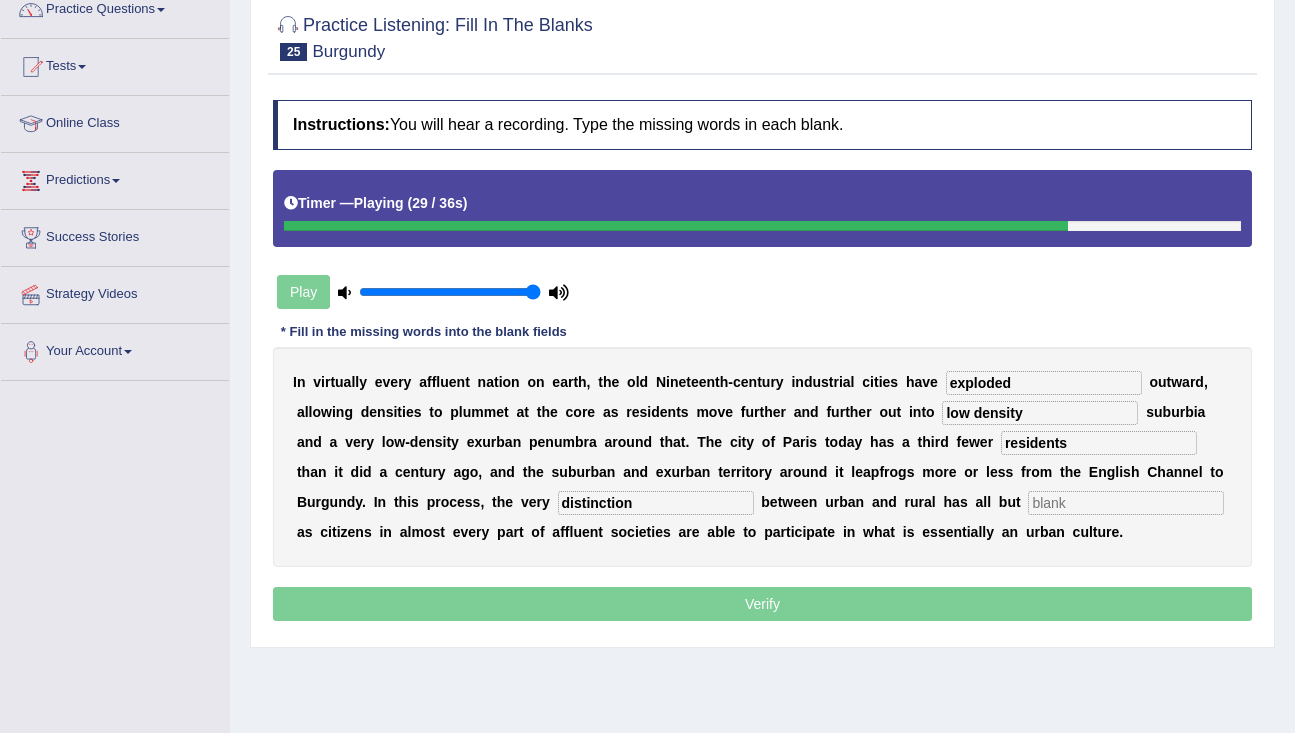 type on "distinction" 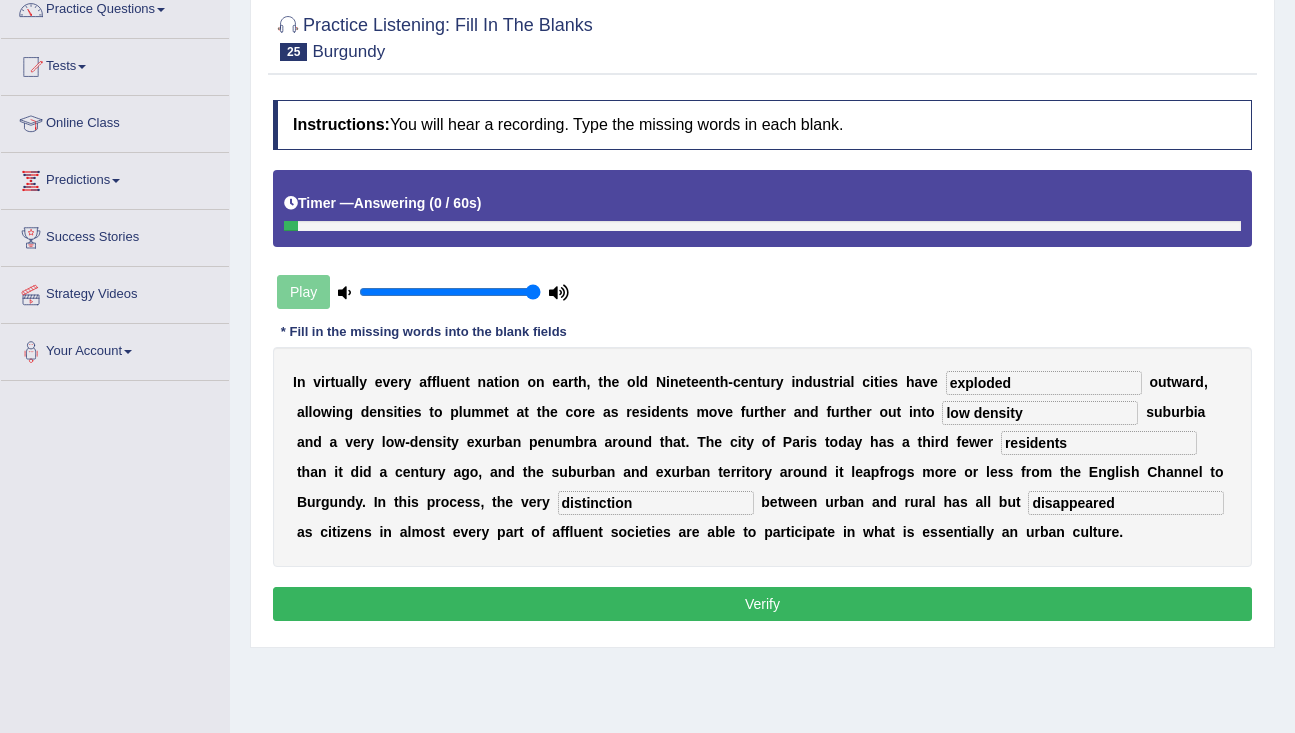 type on "disappeared" 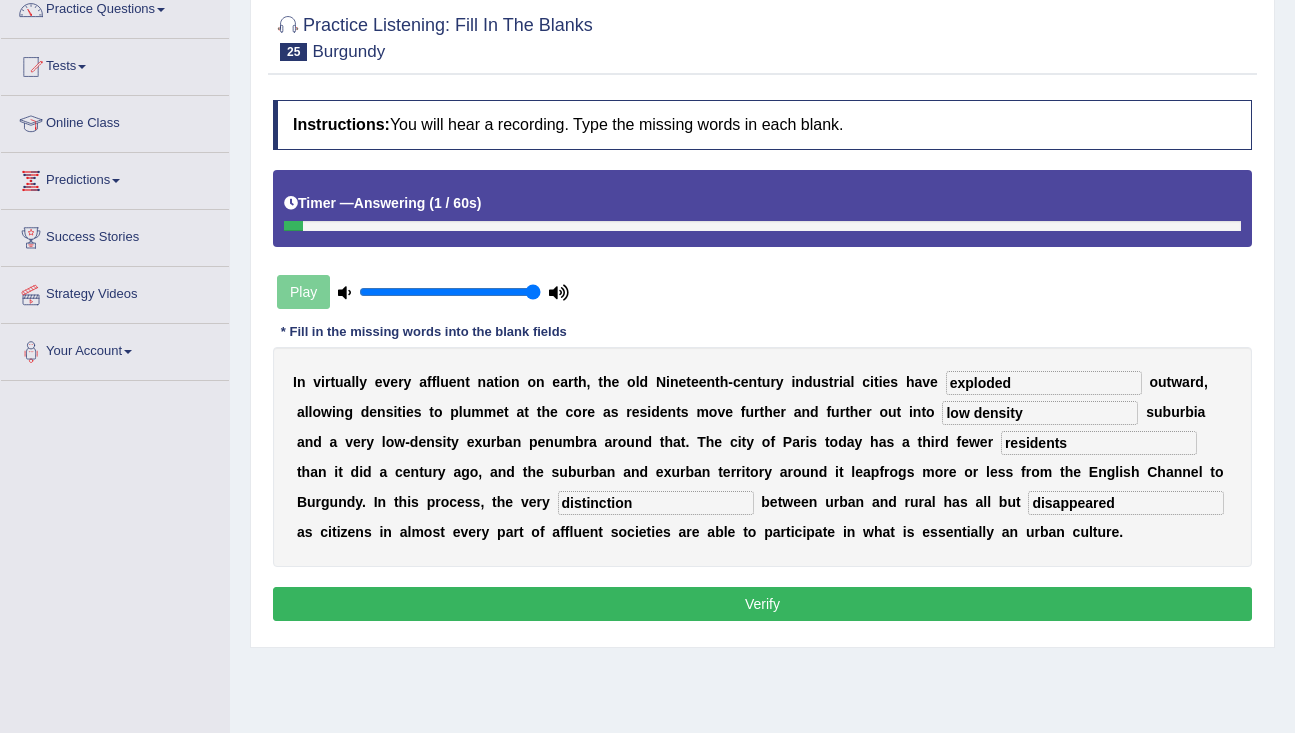 click on "Verify" at bounding box center (762, 604) 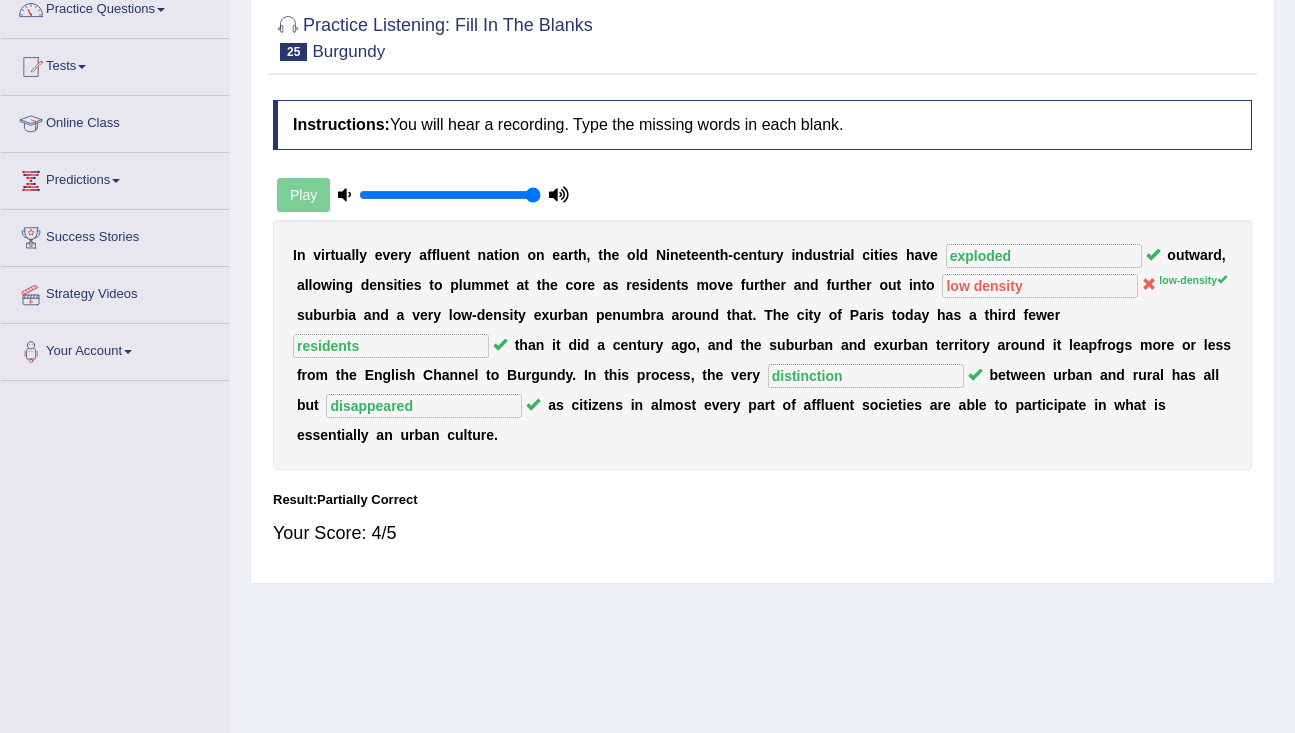 scroll, scrollTop: 0, scrollLeft: 0, axis: both 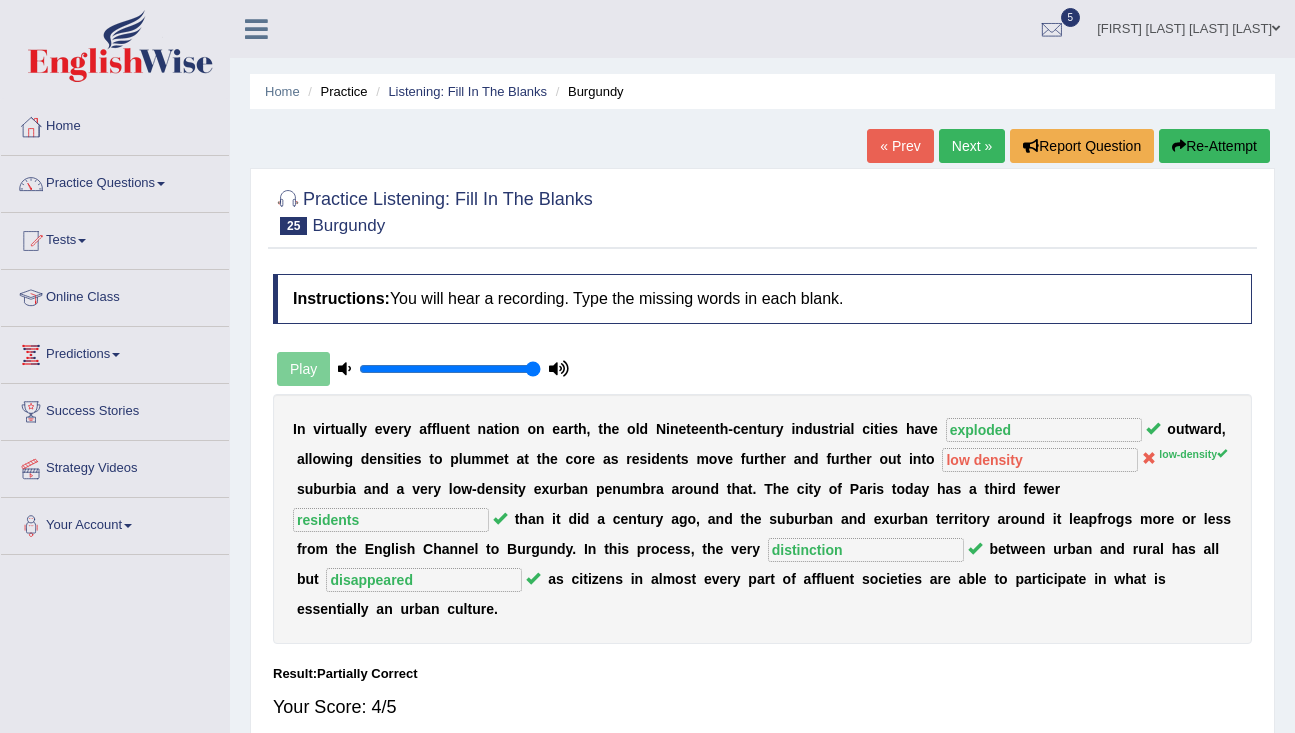 click on "Next »" at bounding box center [972, 146] 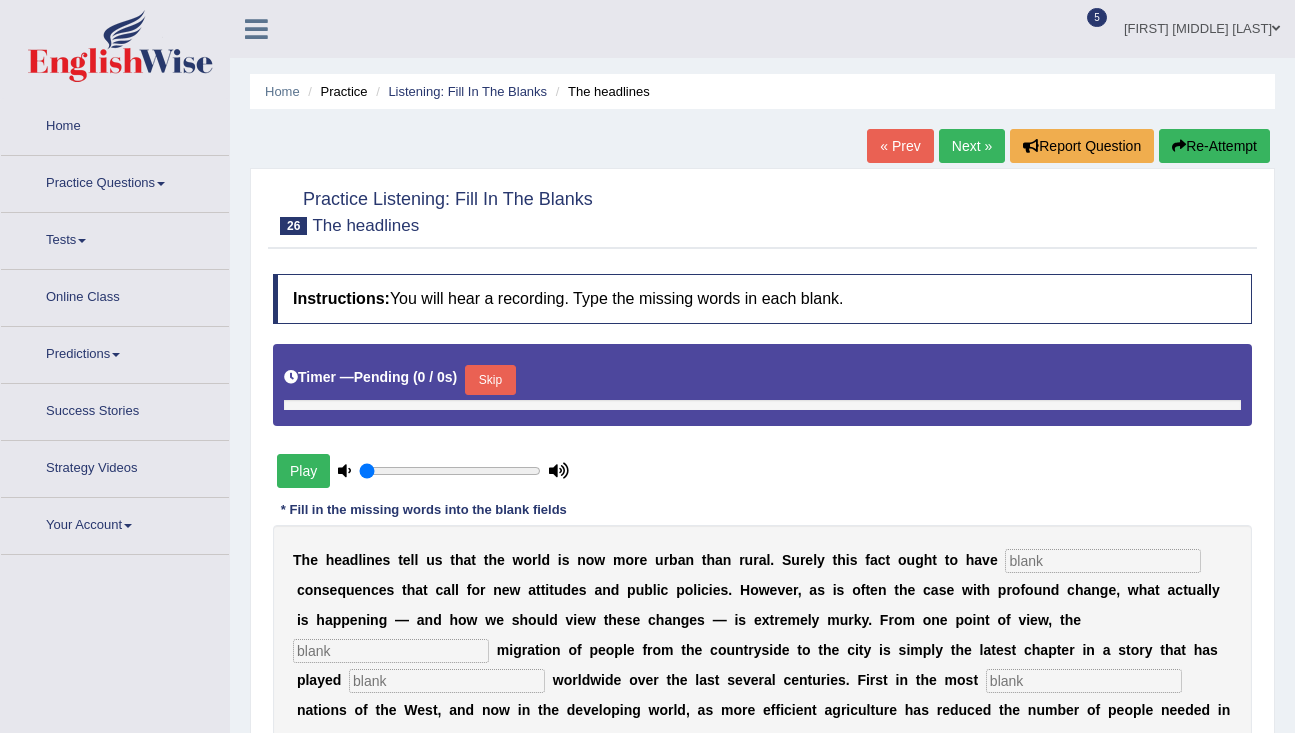 type on "1" 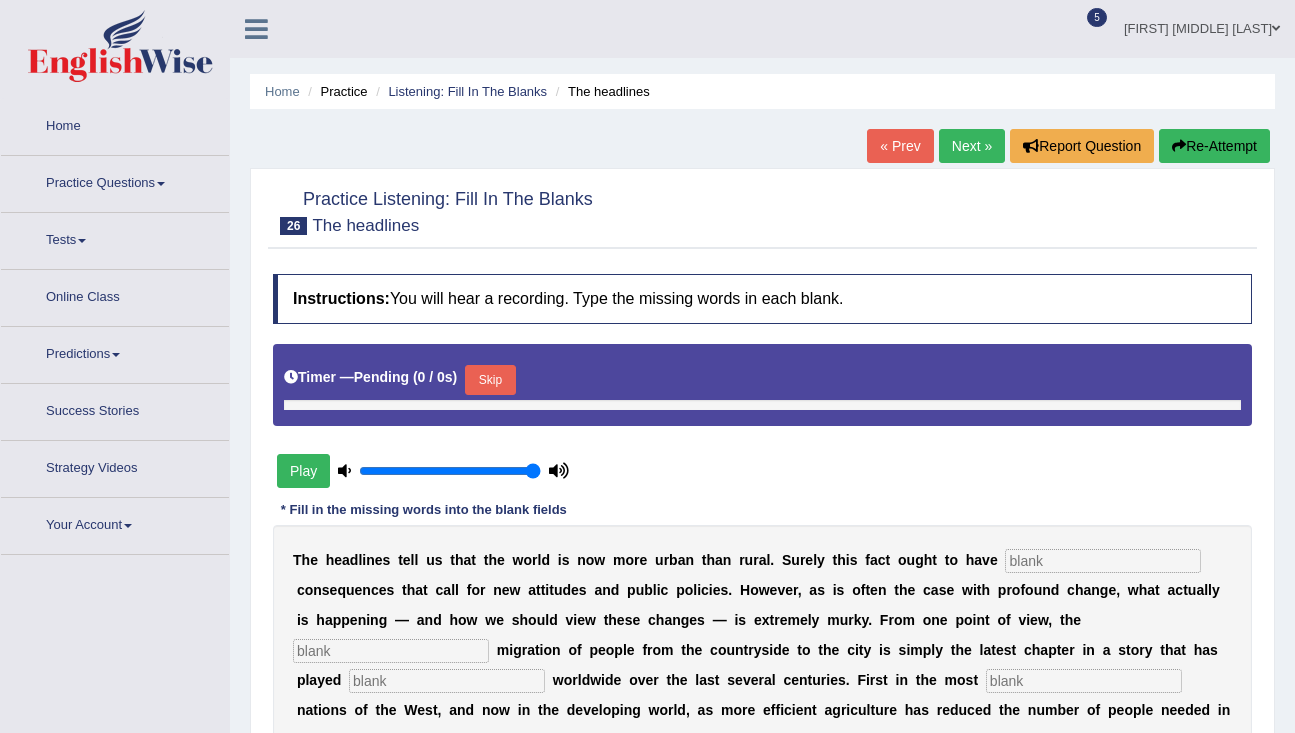 scroll, scrollTop: 0, scrollLeft: 0, axis: both 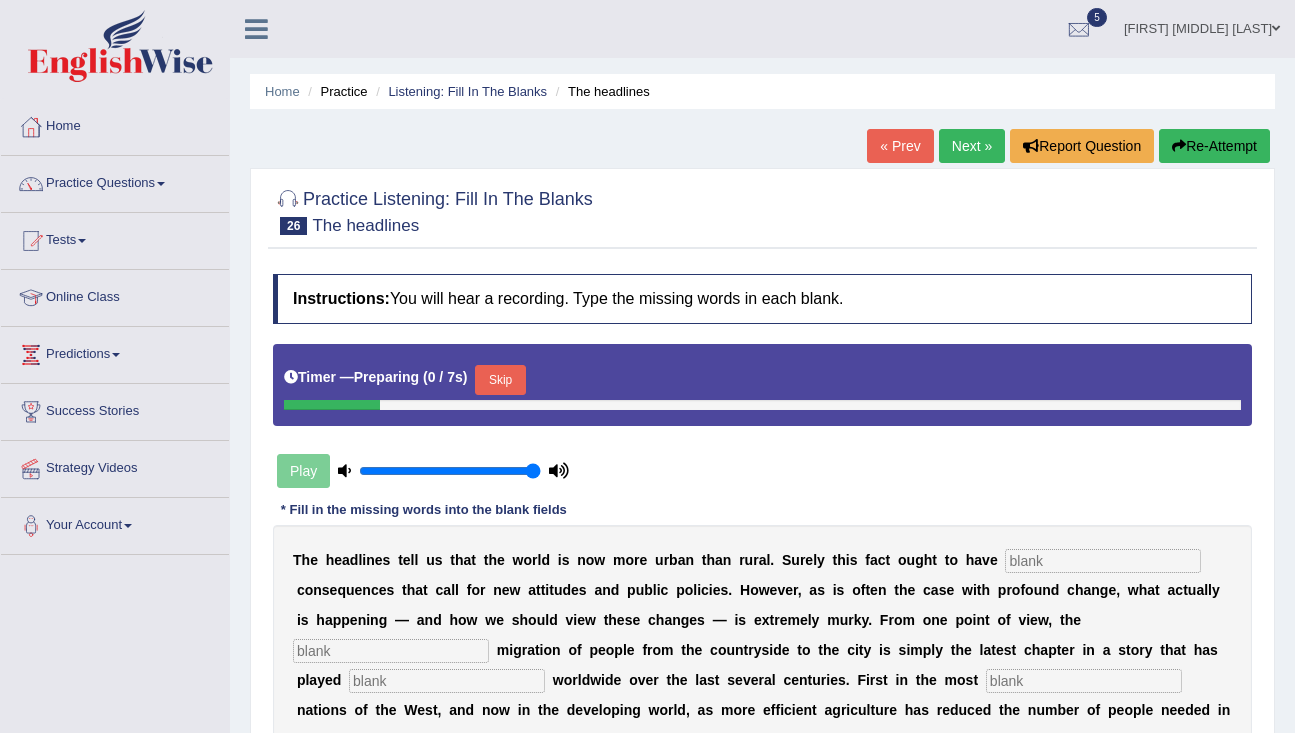 click on "Skip" at bounding box center [500, 380] 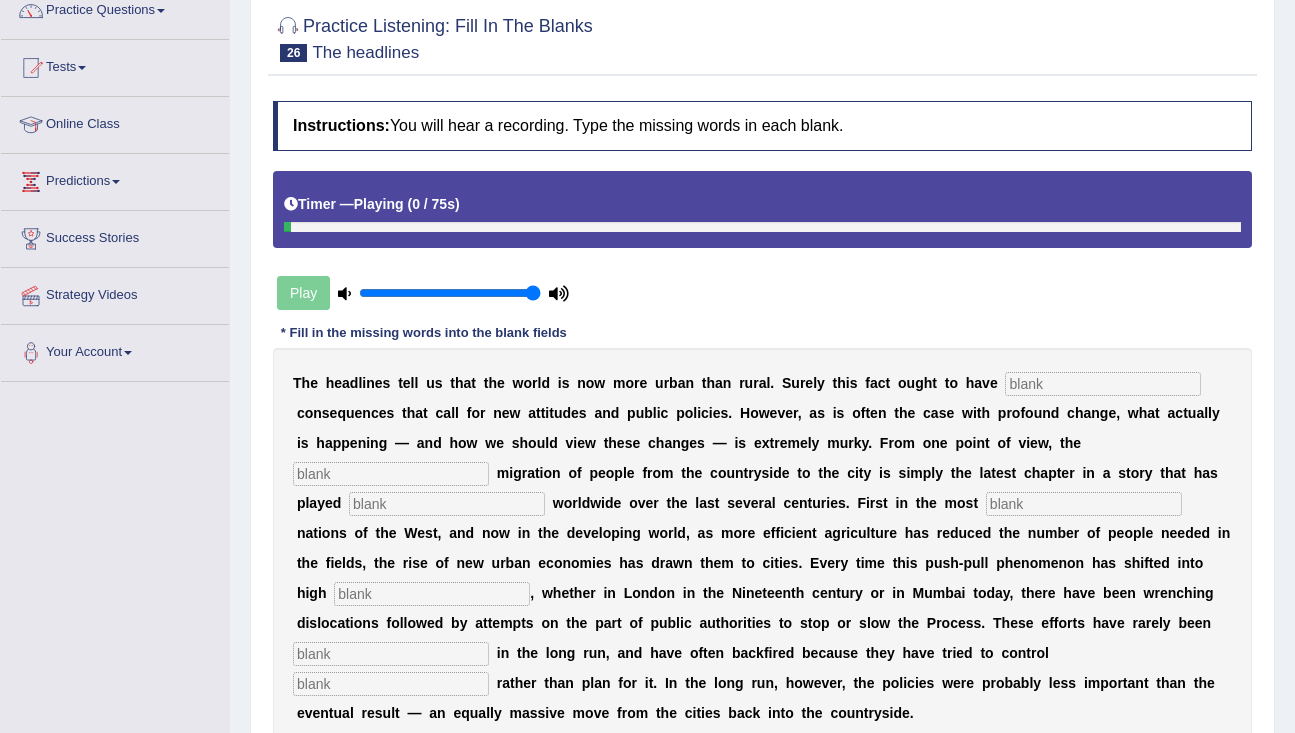 scroll, scrollTop: 224, scrollLeft: 0, axis: vertical 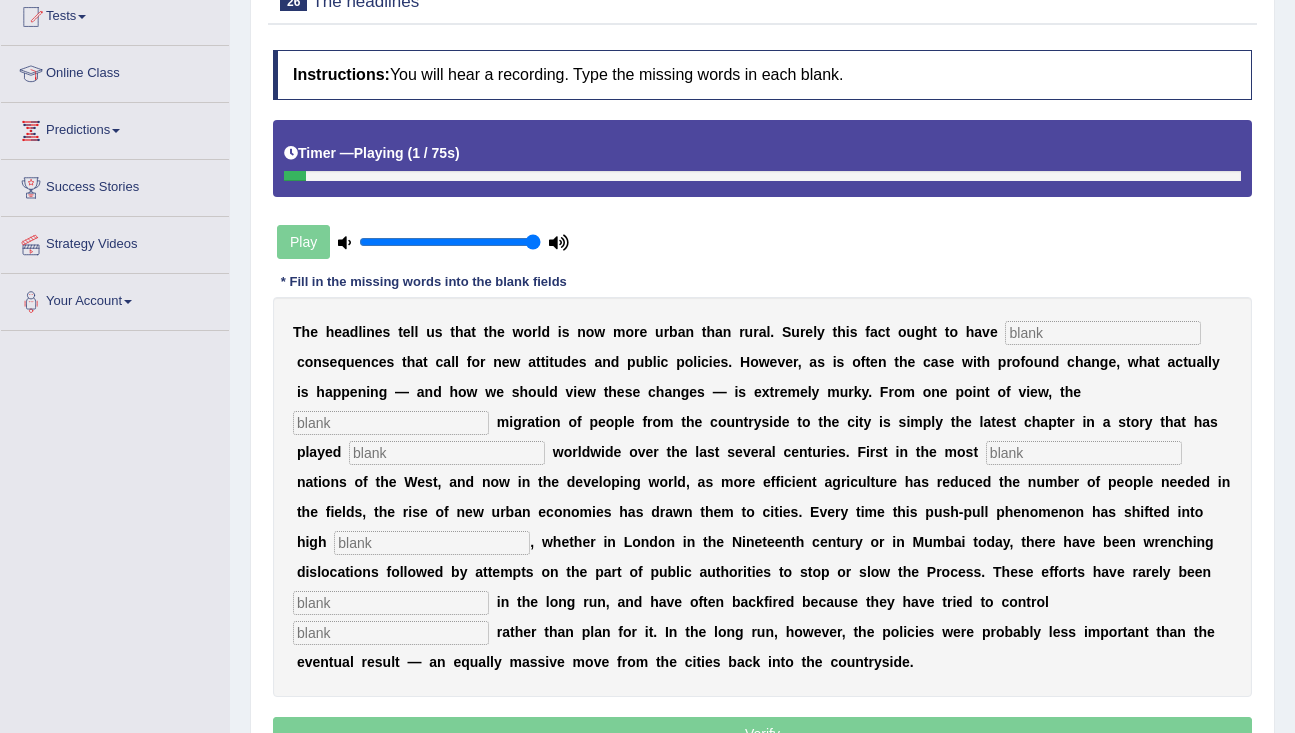 click at bounding box center [1103, 333] 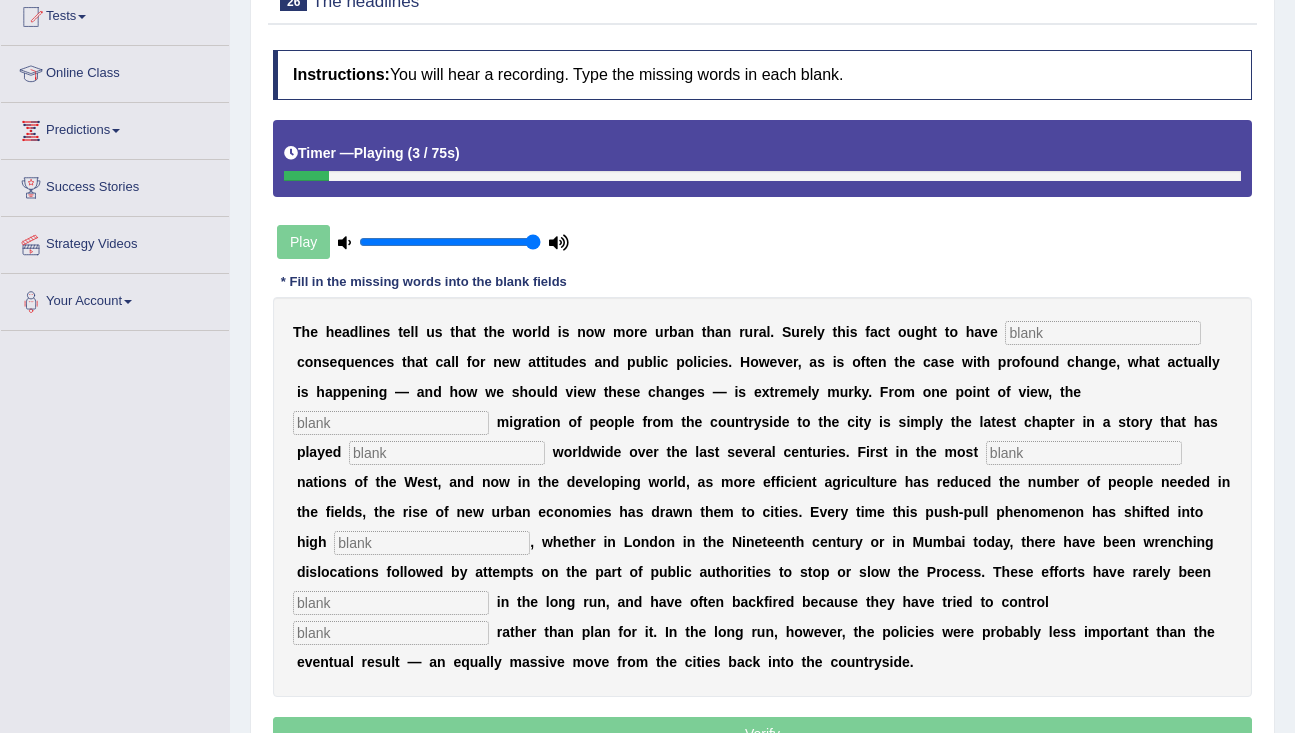 click at bounding box center (1103, 333) 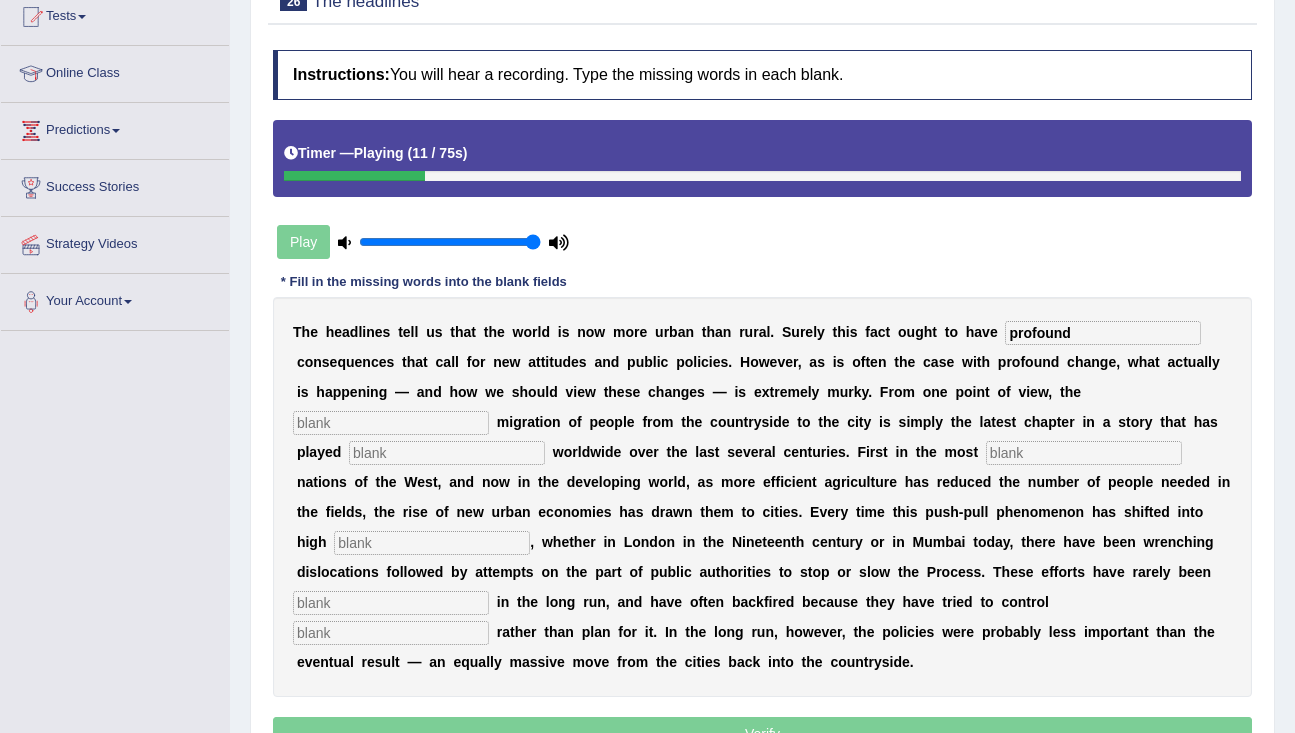 type on "profound" 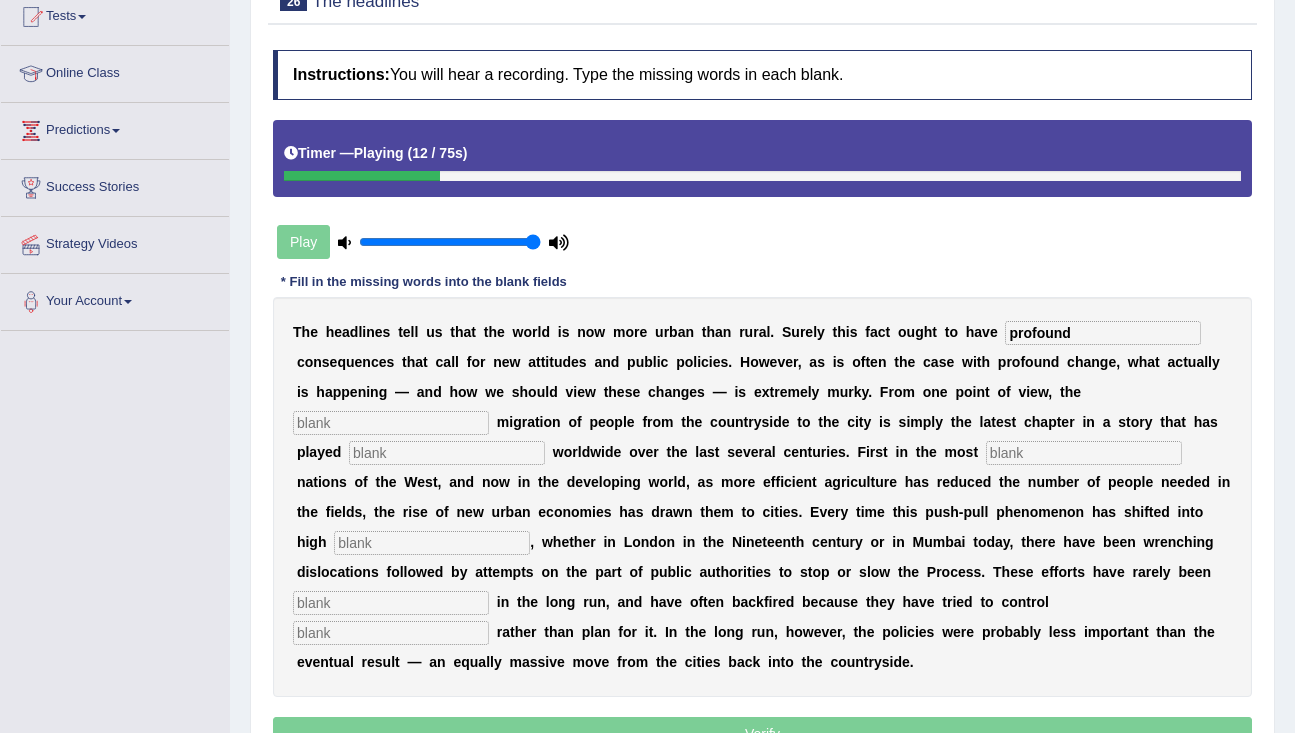 click at bounding box center (391, 423) 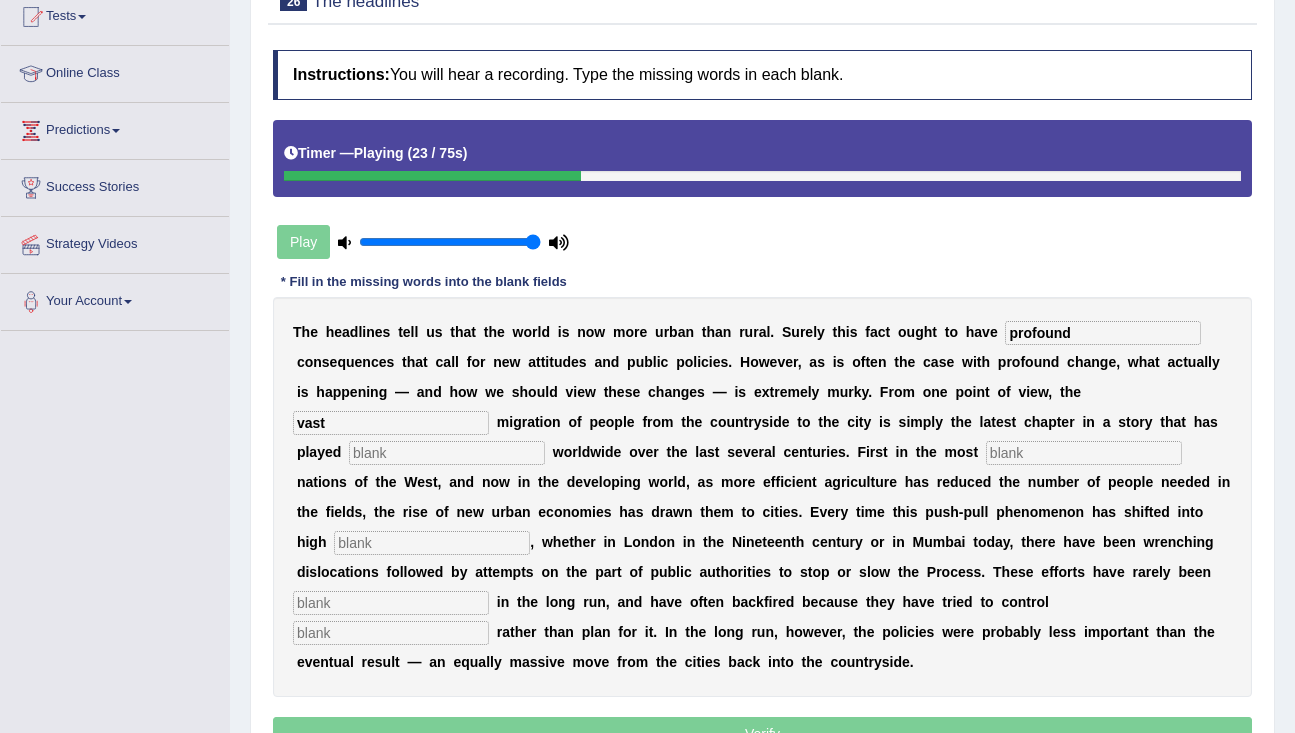 type on "vast" 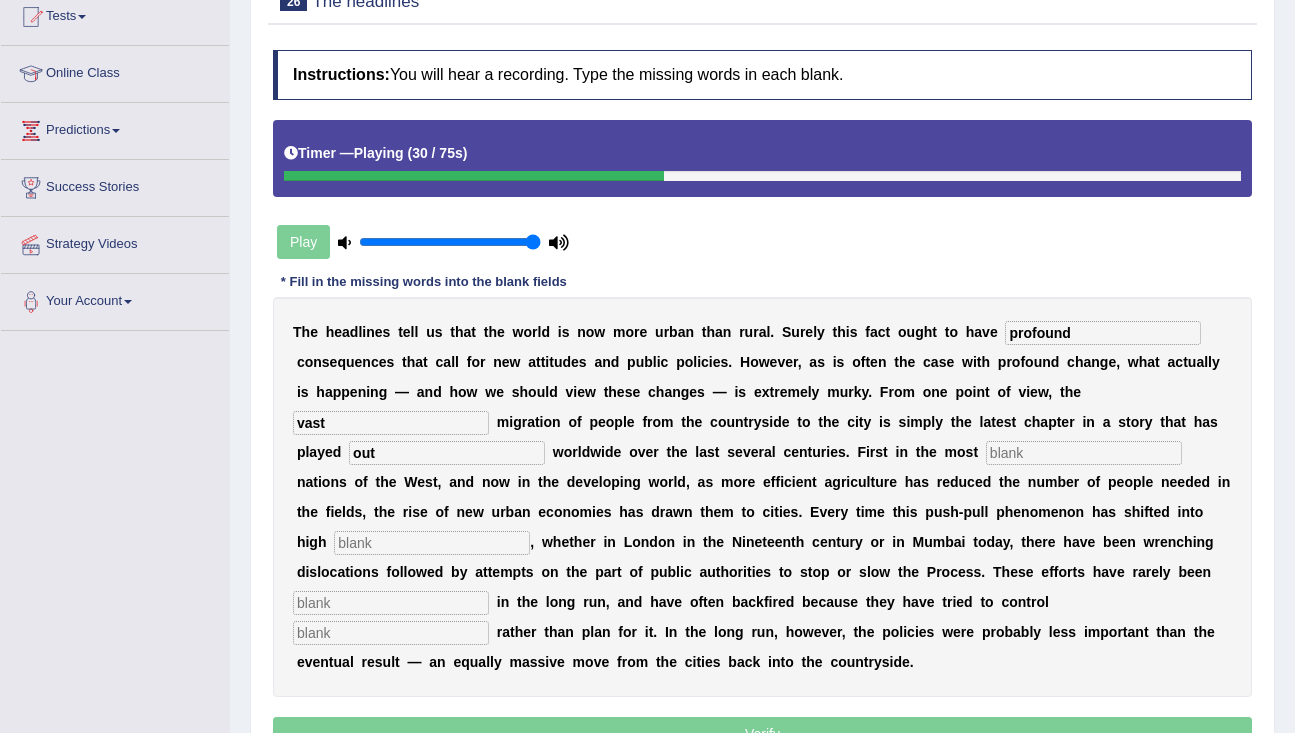 type on "out" 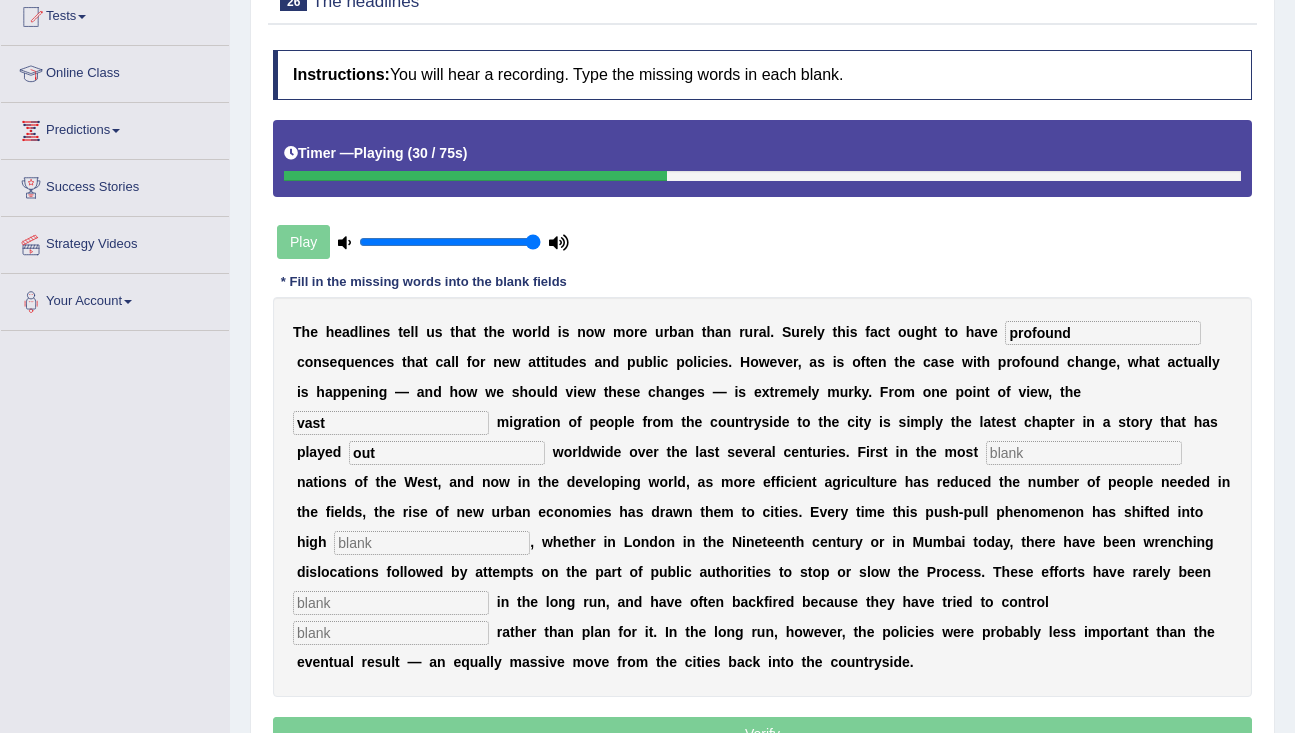 click at bounding box center [1084, 453] 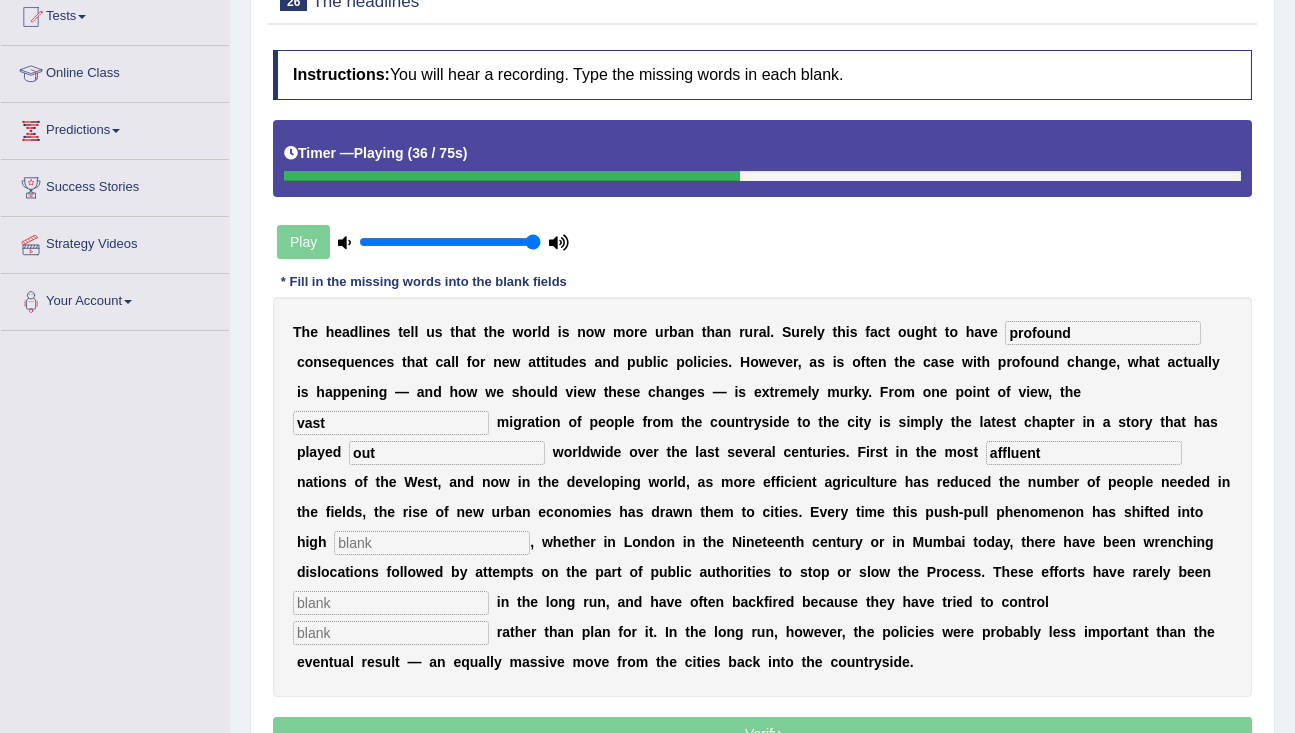 type on "affluent" 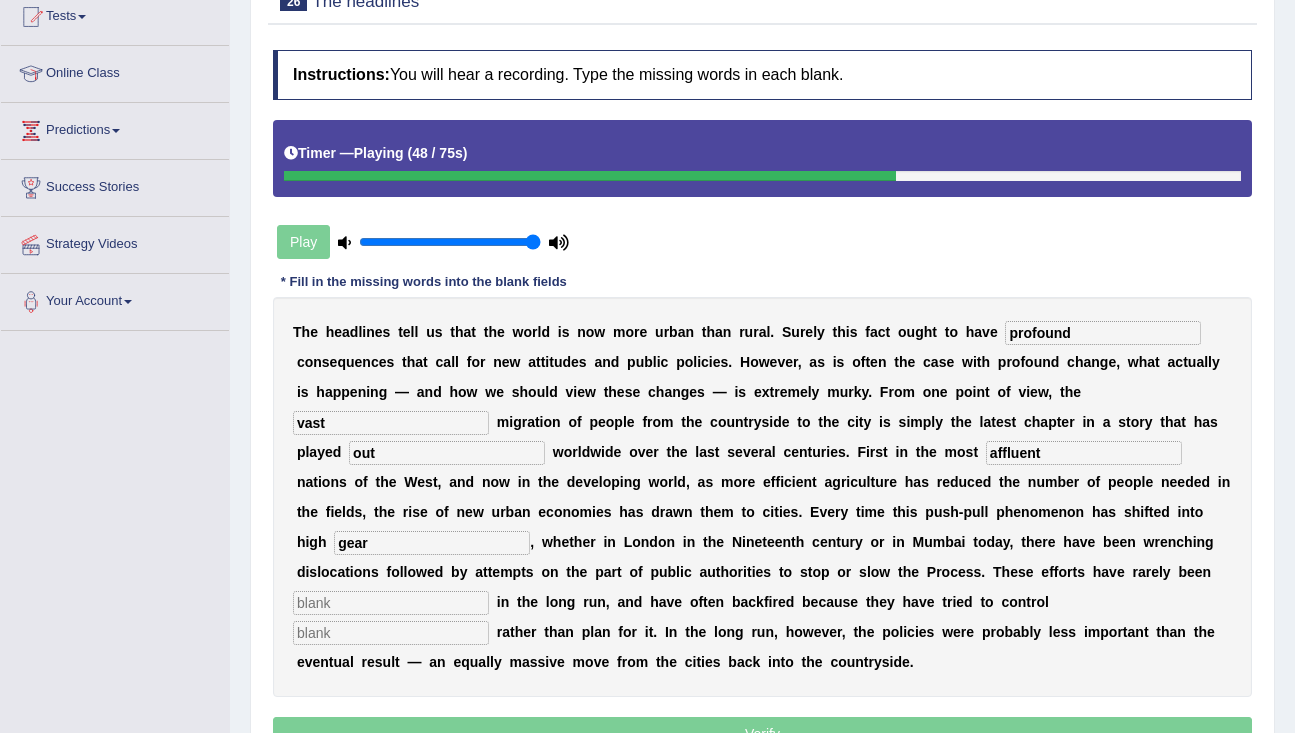 type on "gear" 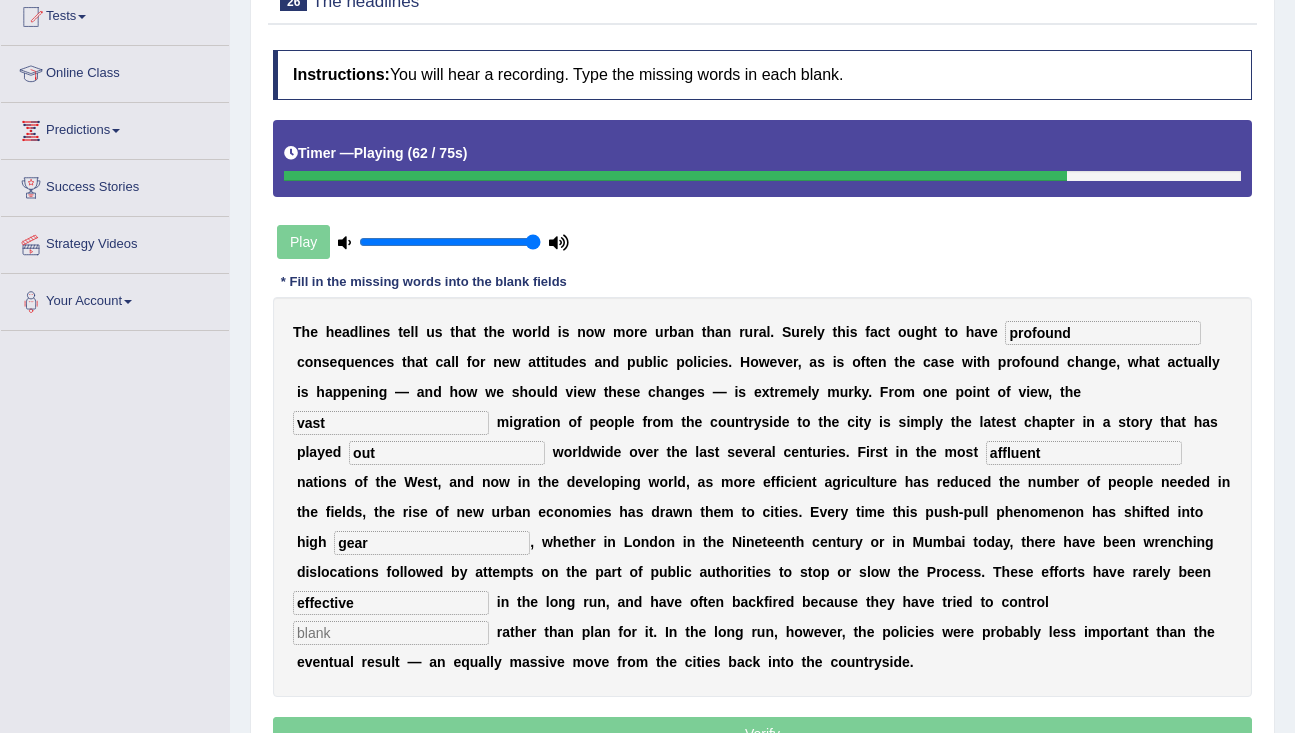 type on "effective" 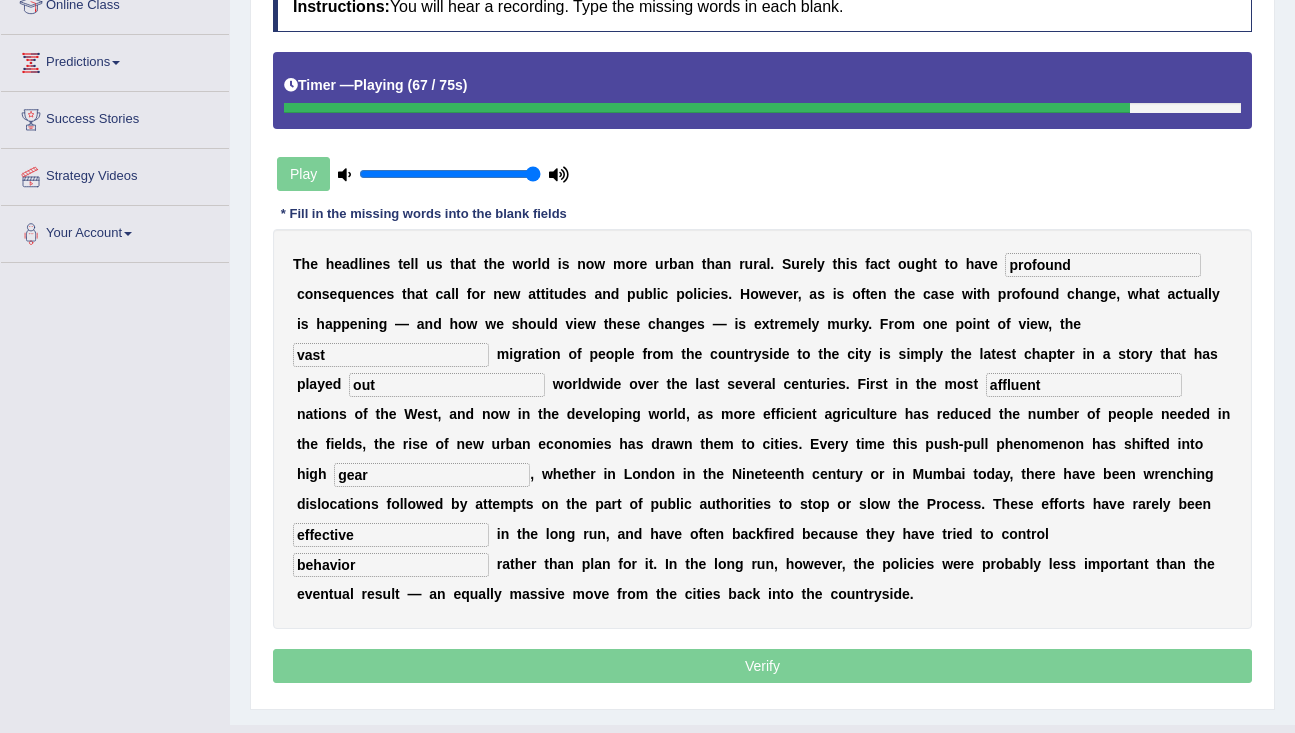 scroll, scrollTop: 334, scrollLeft: 0, axis: vertical 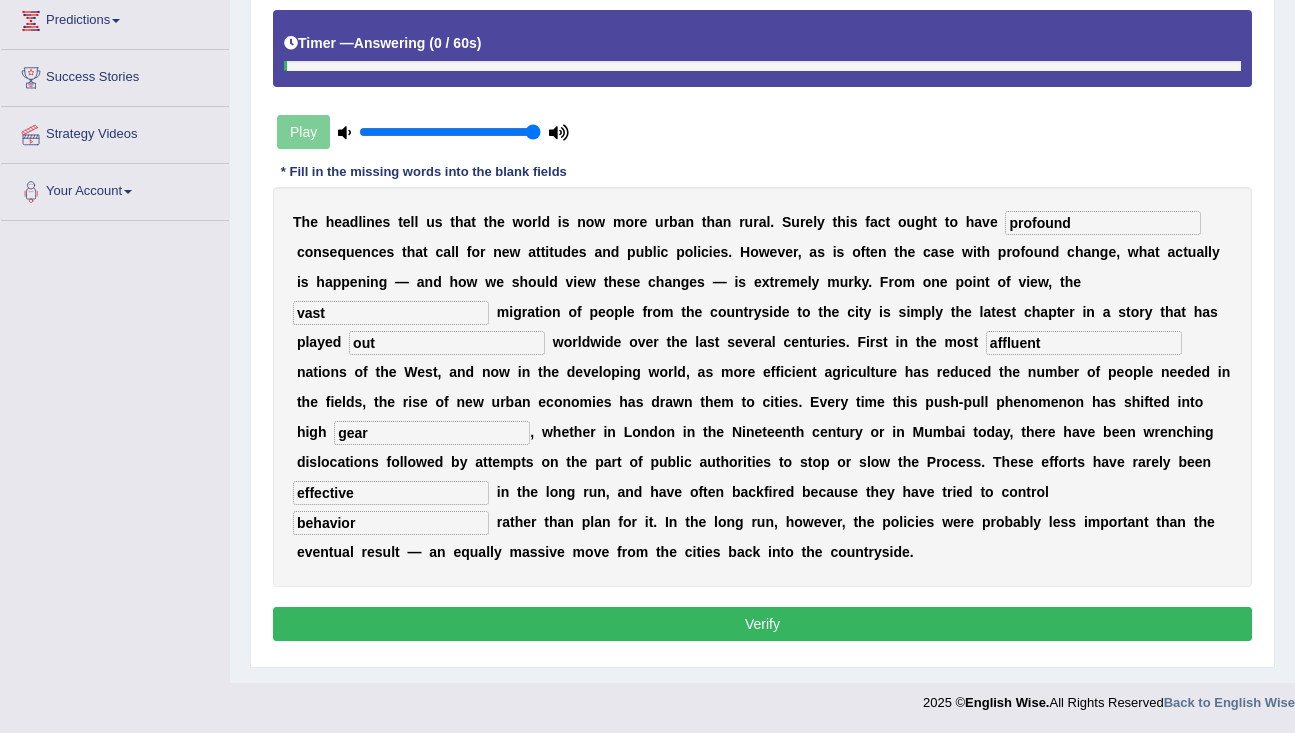 type on "behavior" 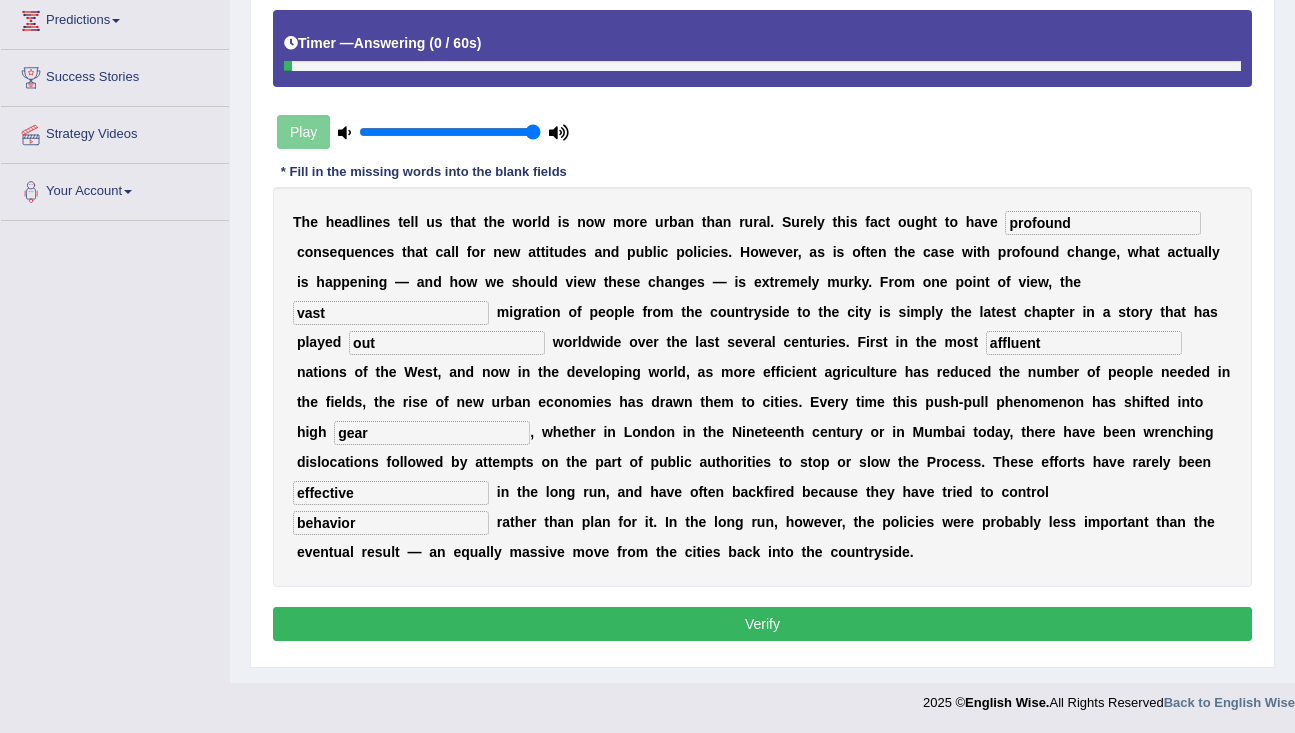 click on "Verify" at bounding box center [762, 624] 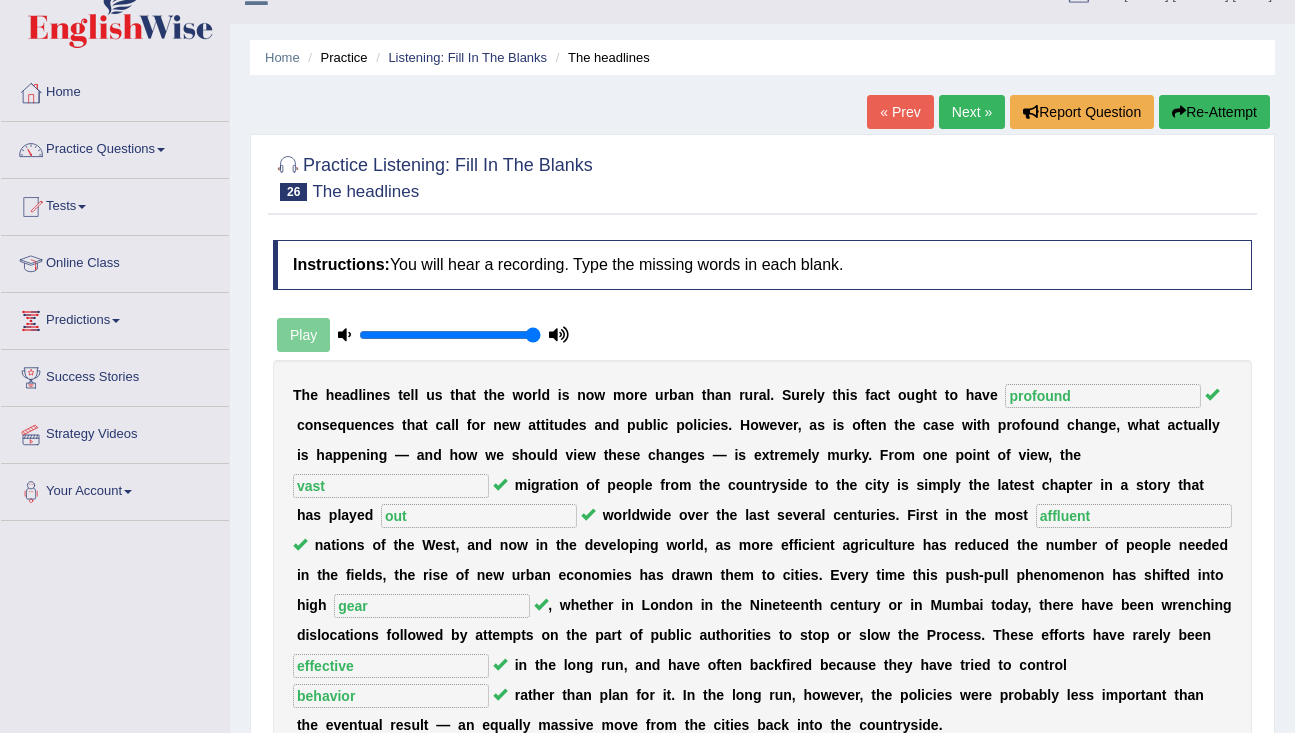 scroll, scrollTop: 26, scrollLeft: 0, axis: vertical 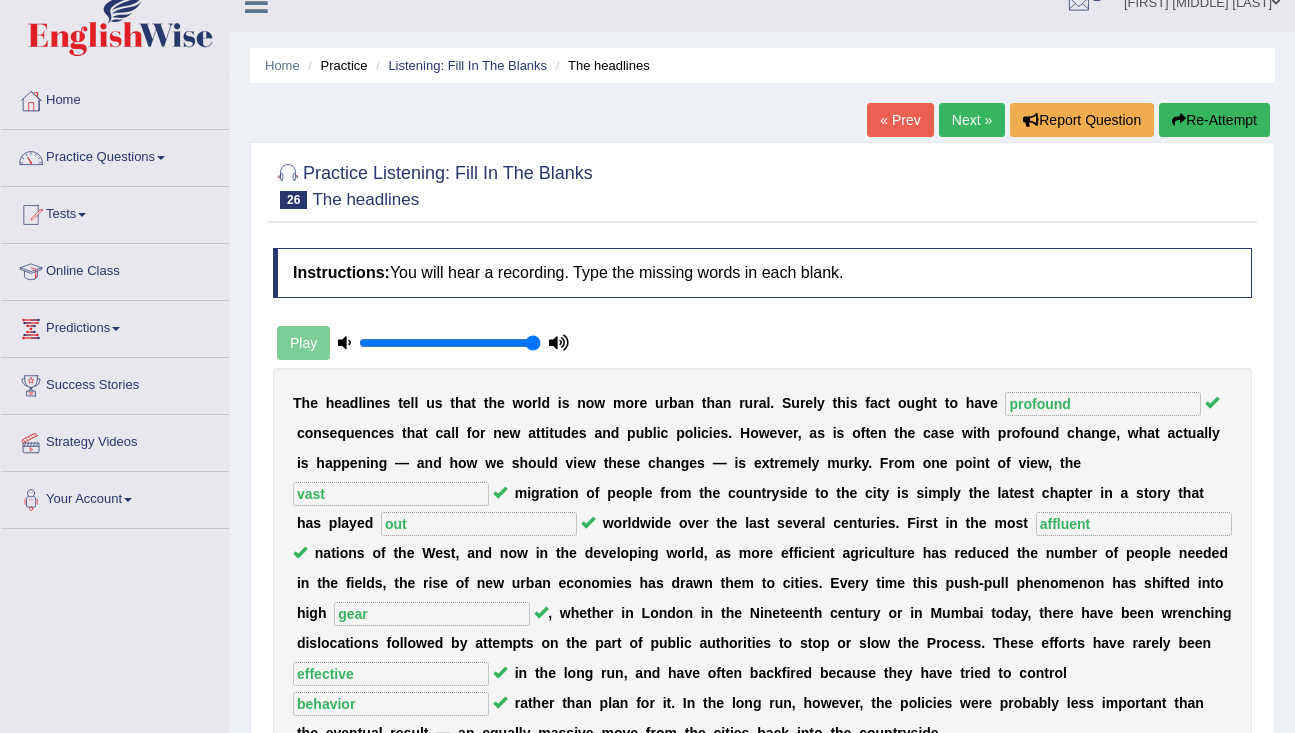 click on "Next »" at bounding box center [972, 120] 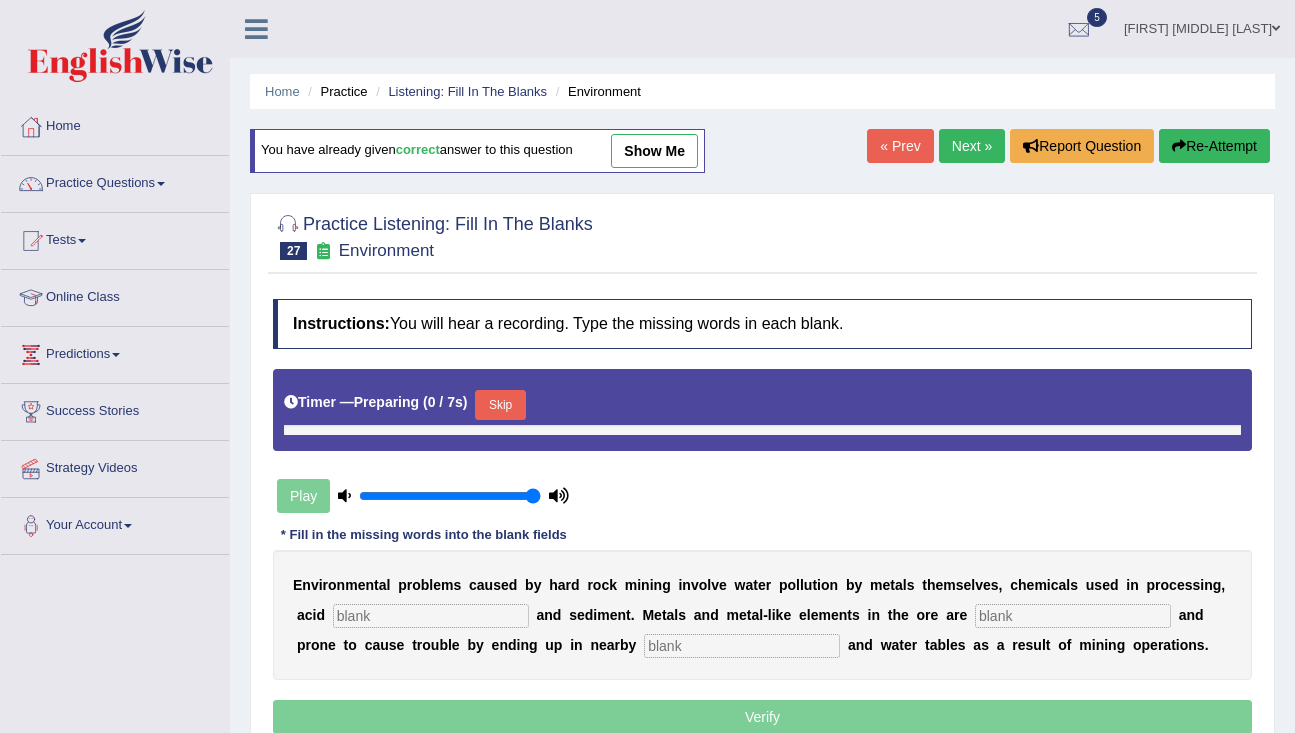scroll, scrollTop: 0, scrollLeft: 0, axis: both 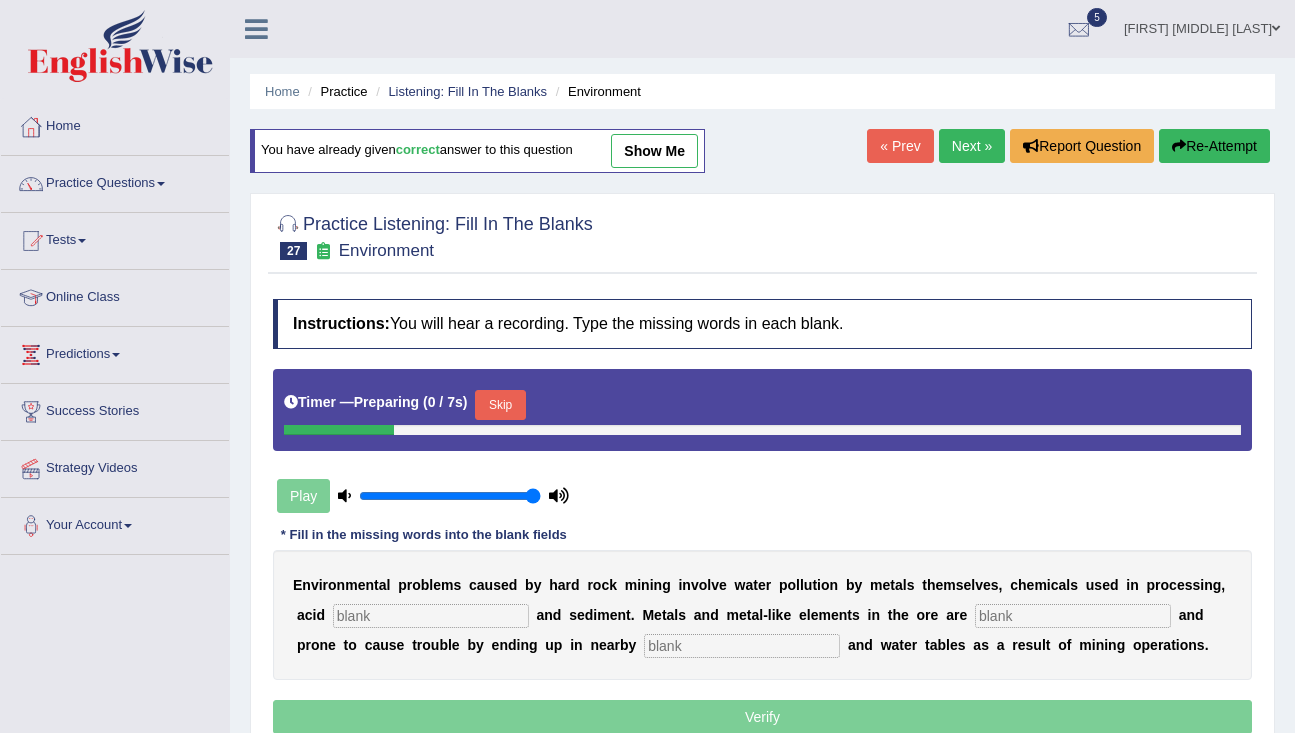 click on "Skip" at bounding box center (500, 405) 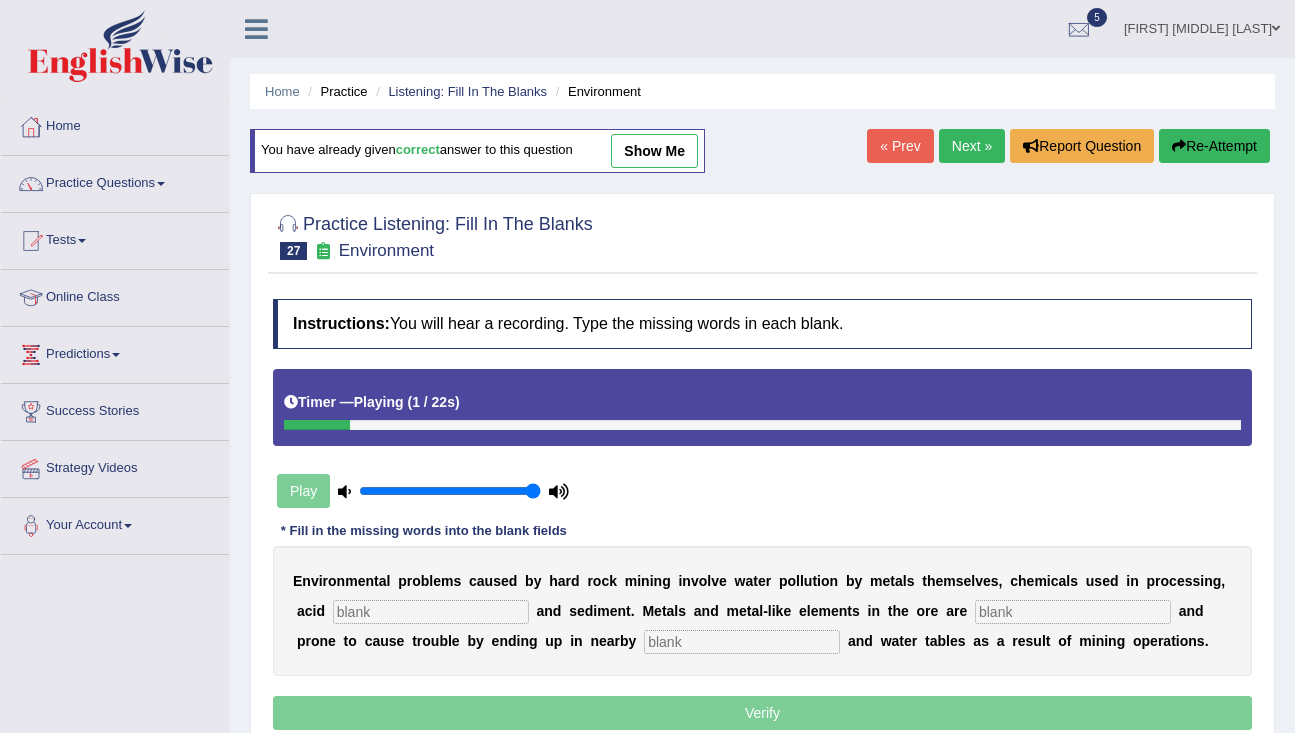 click at bounding box center [431, 612] 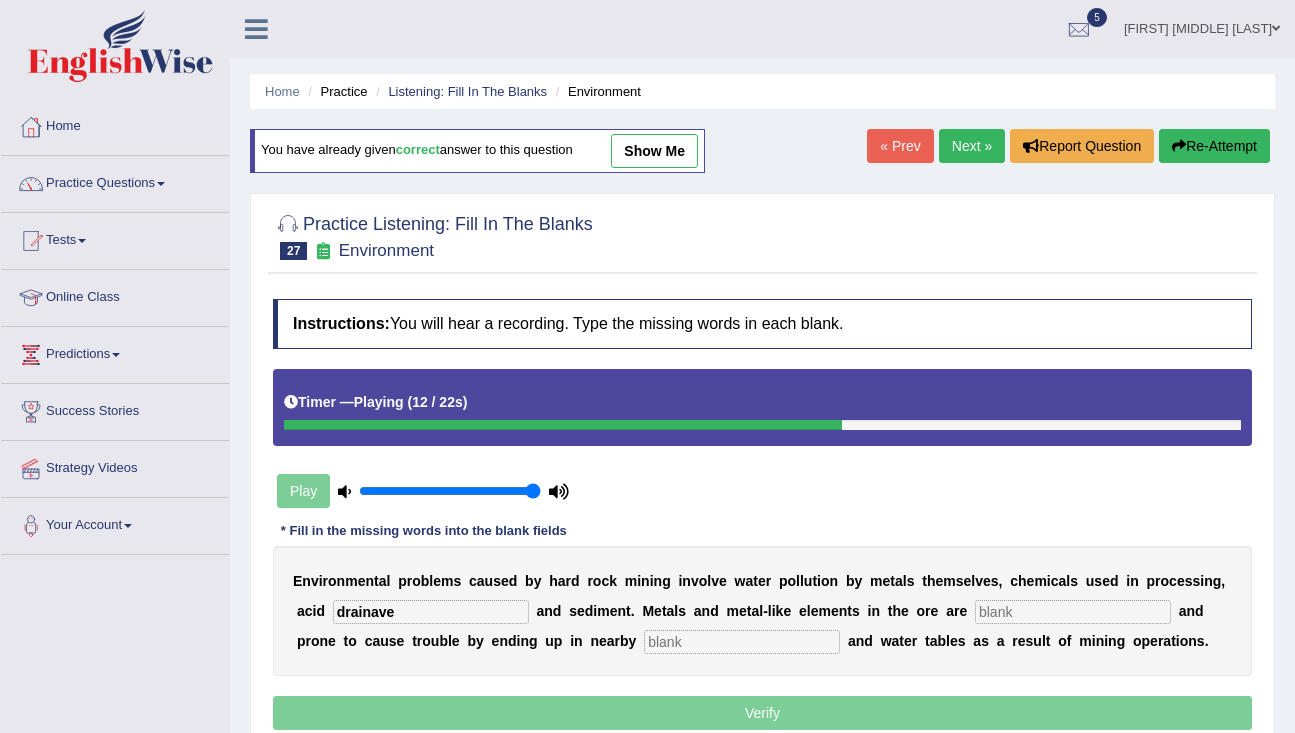 type on "drainave" 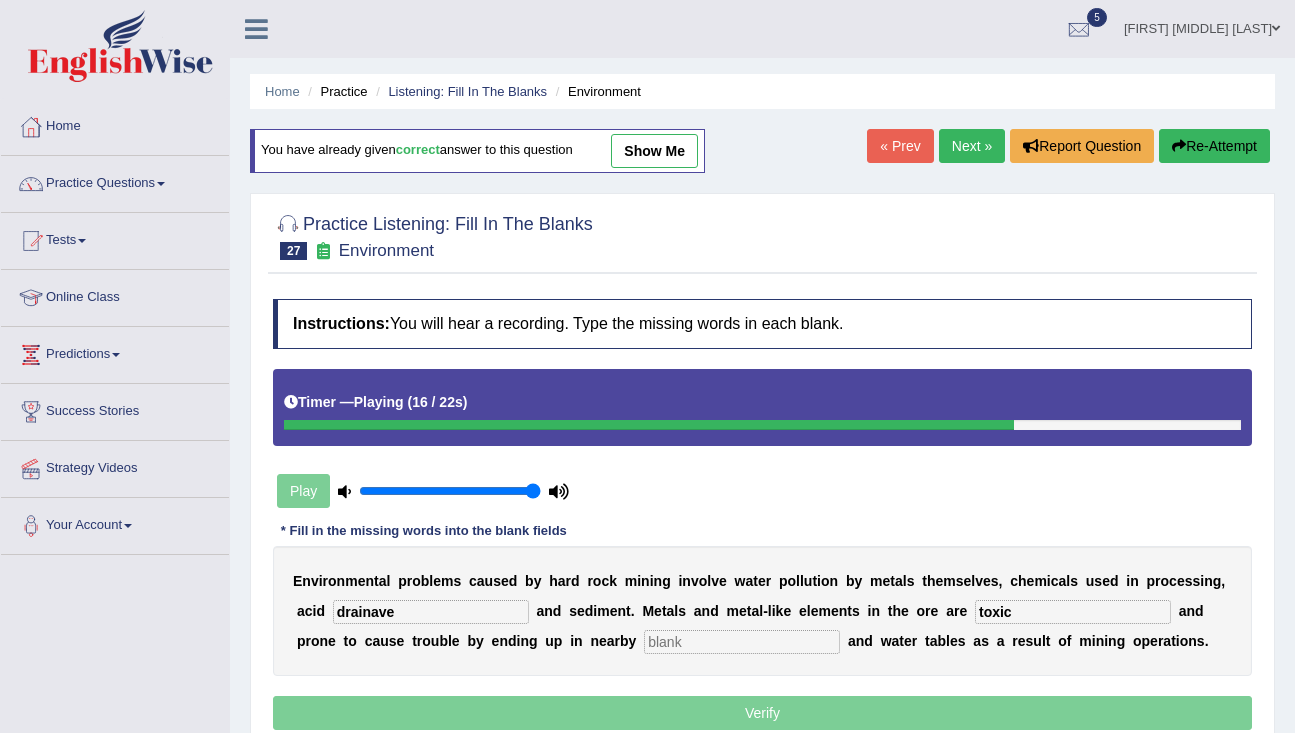 type on "toxic" 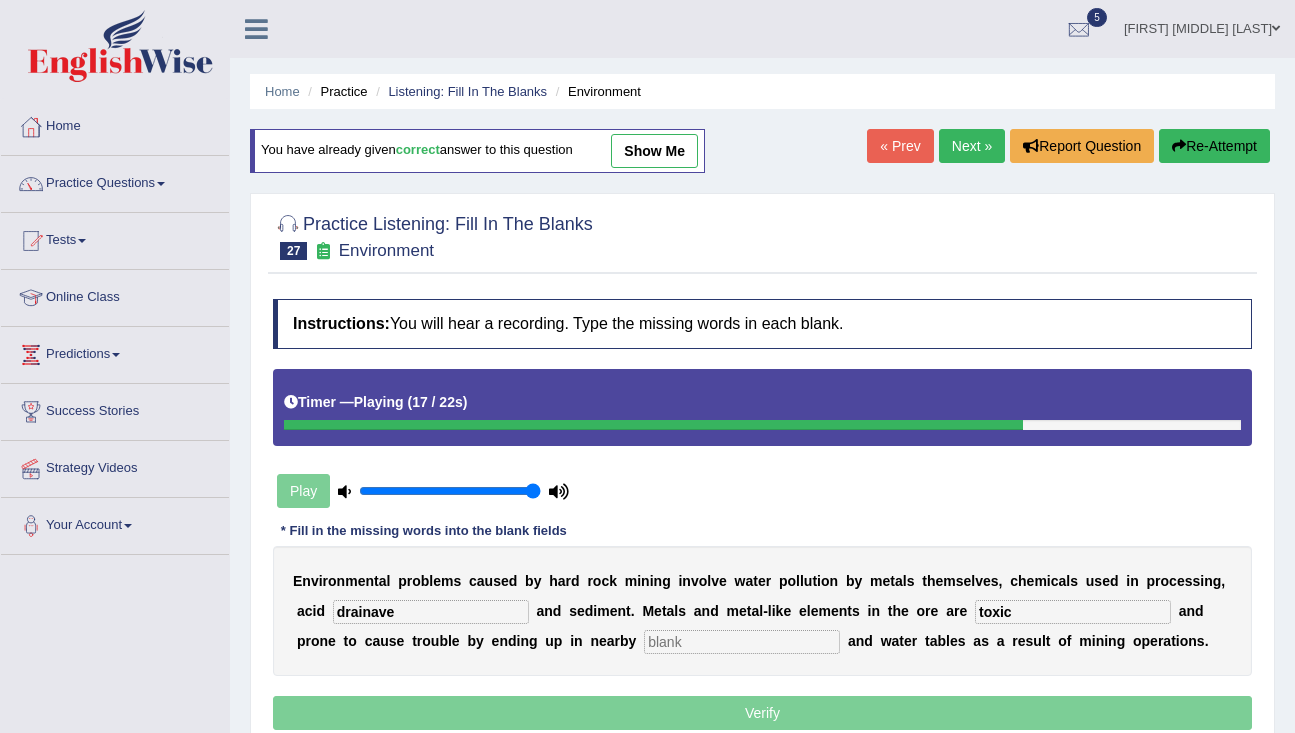 click at bounding box center [742, 642] 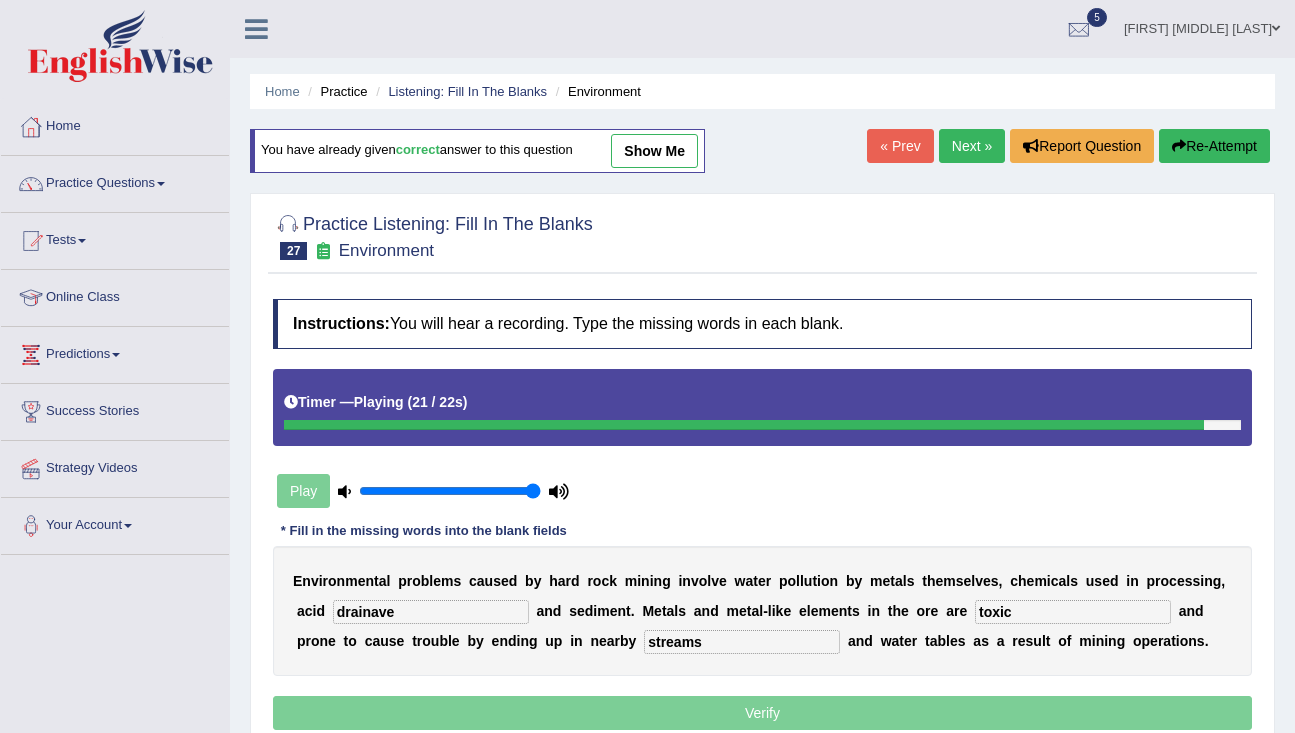 type on "streams" 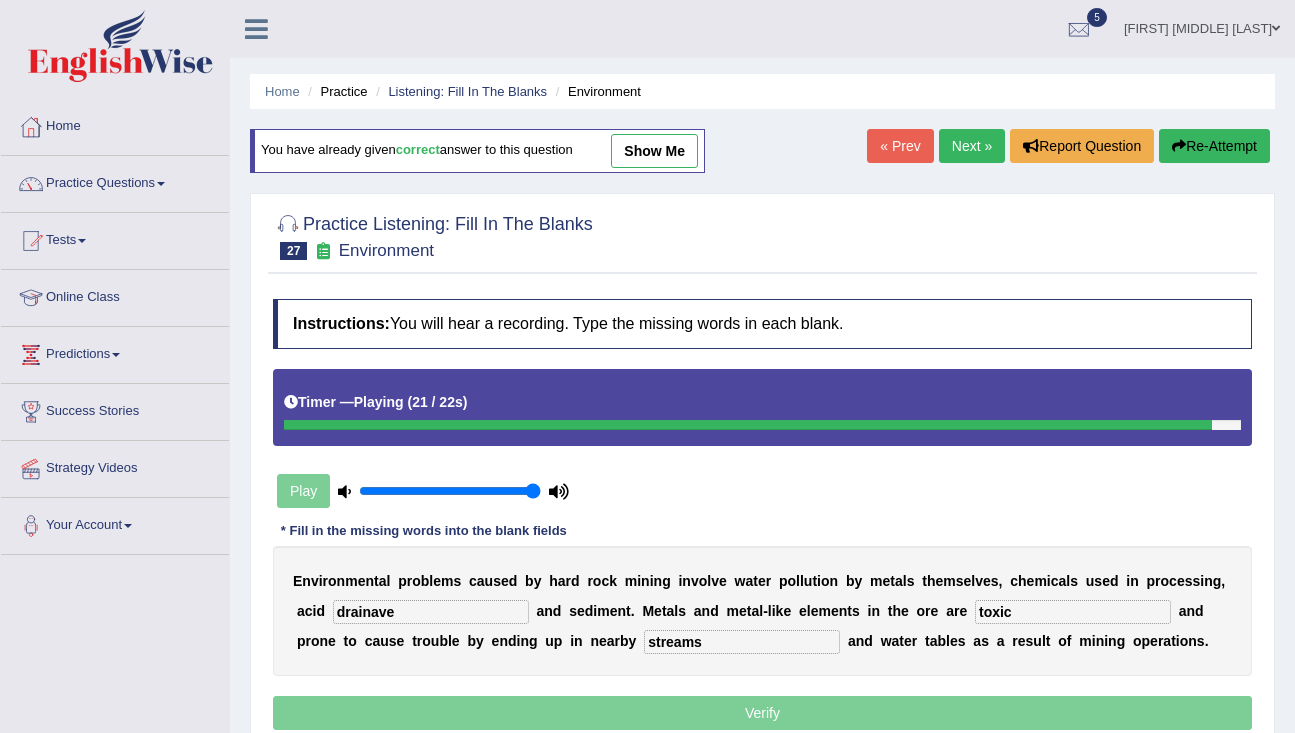 click on "drainave" at bounding box center [431, 612] 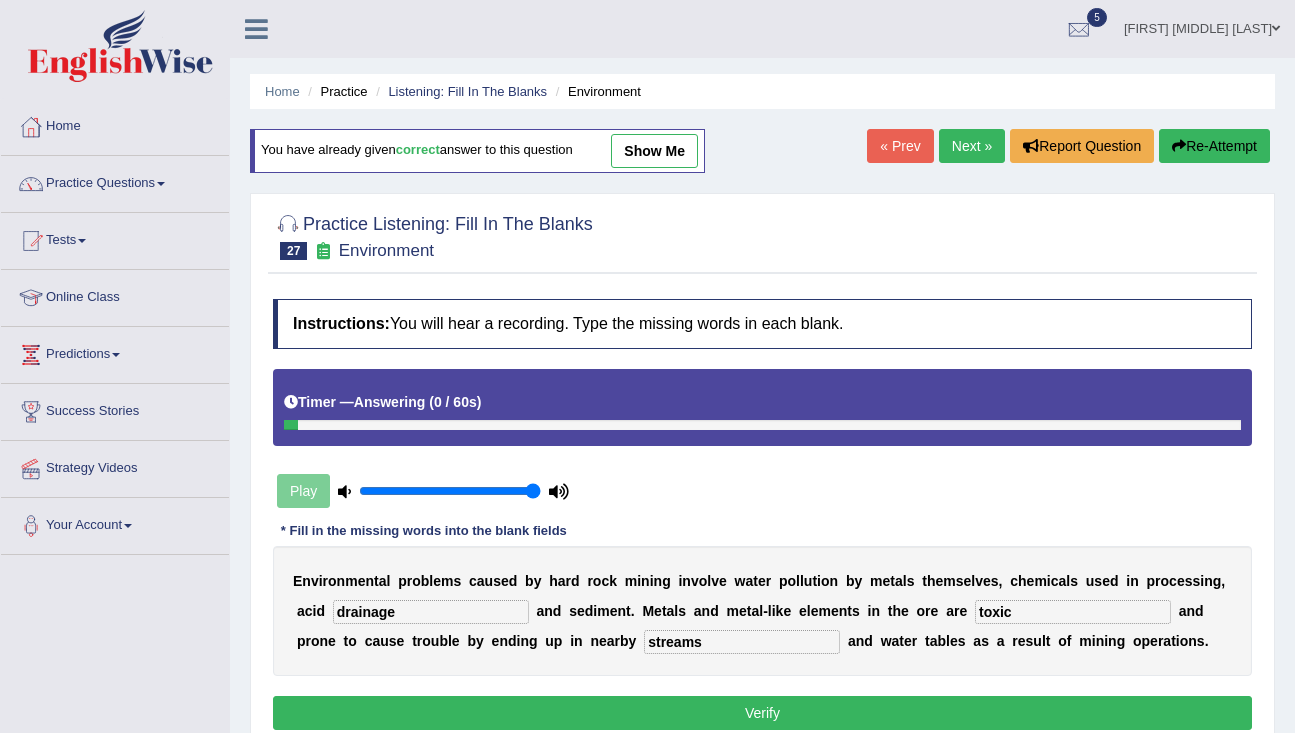 scroll, scrollTop: 28, scrollLeft: 0, axis: vertical 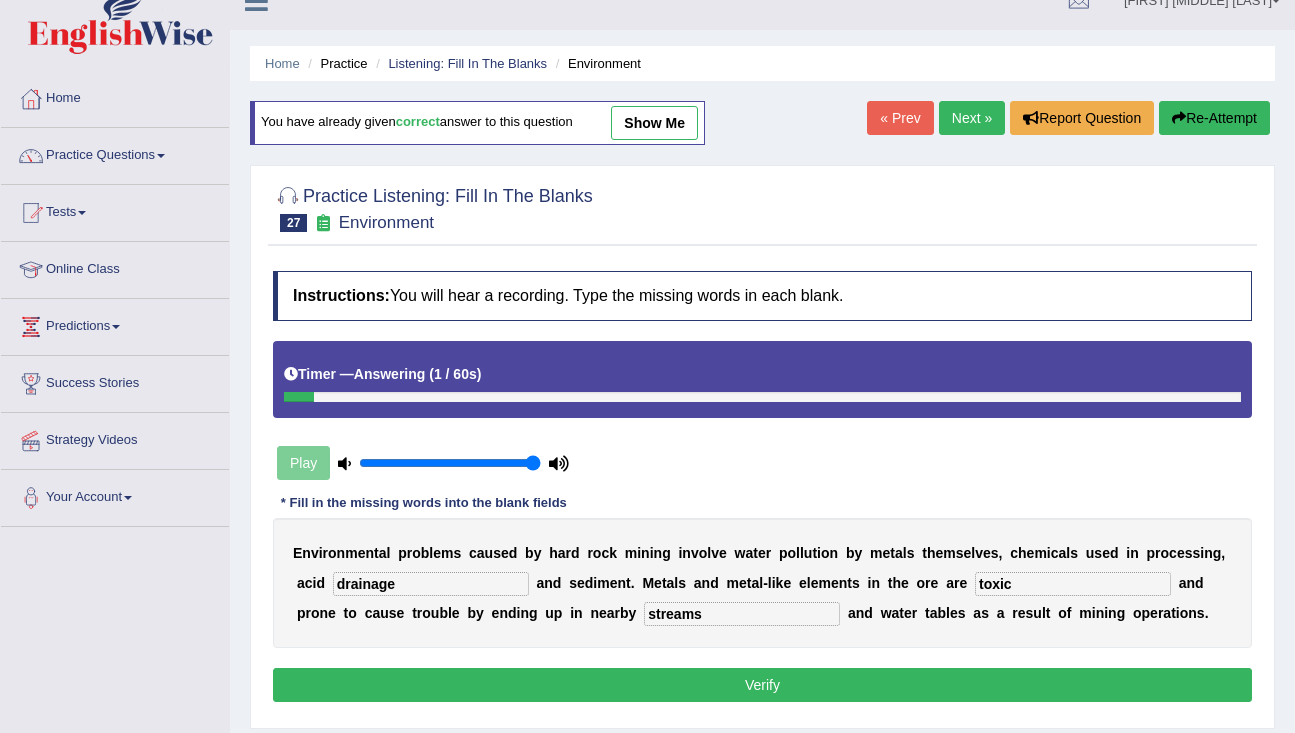 type on "drainage" 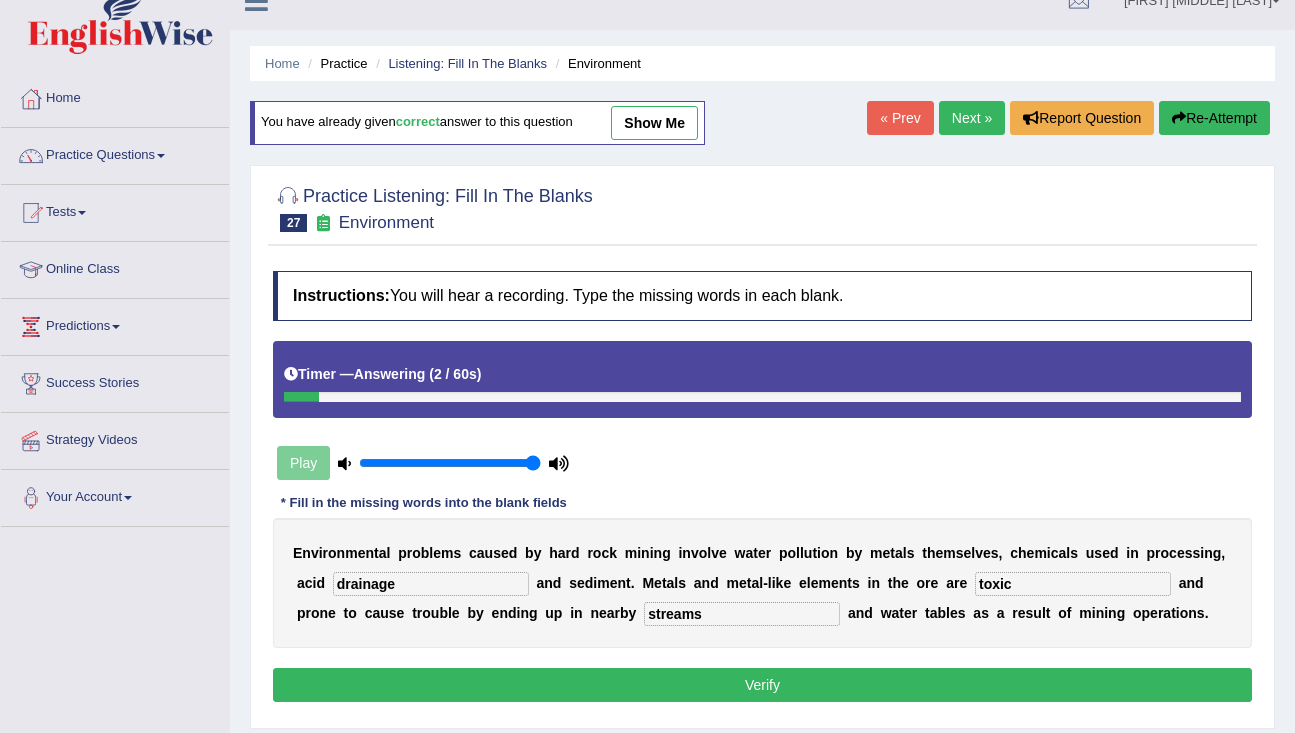 click on "Verify" at bounding box center (762, 685) 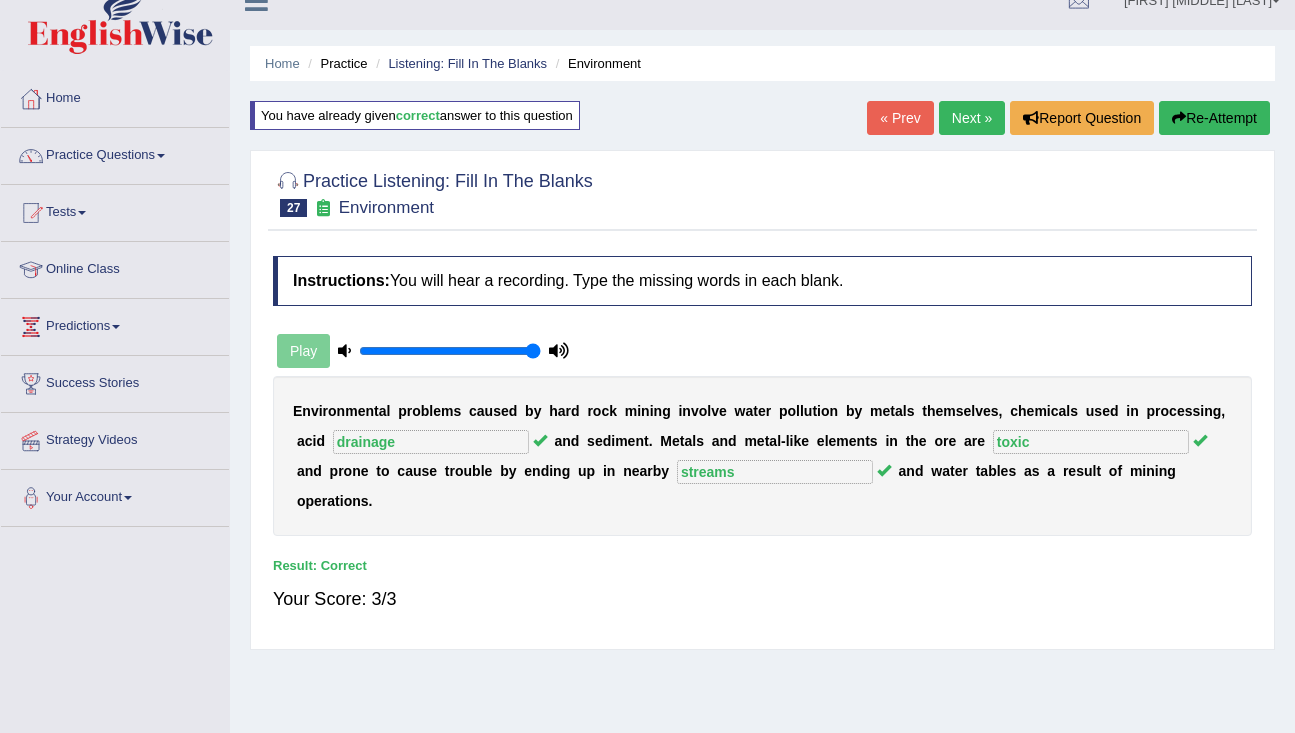 click on "Next »" at bounding box center [972, 118] 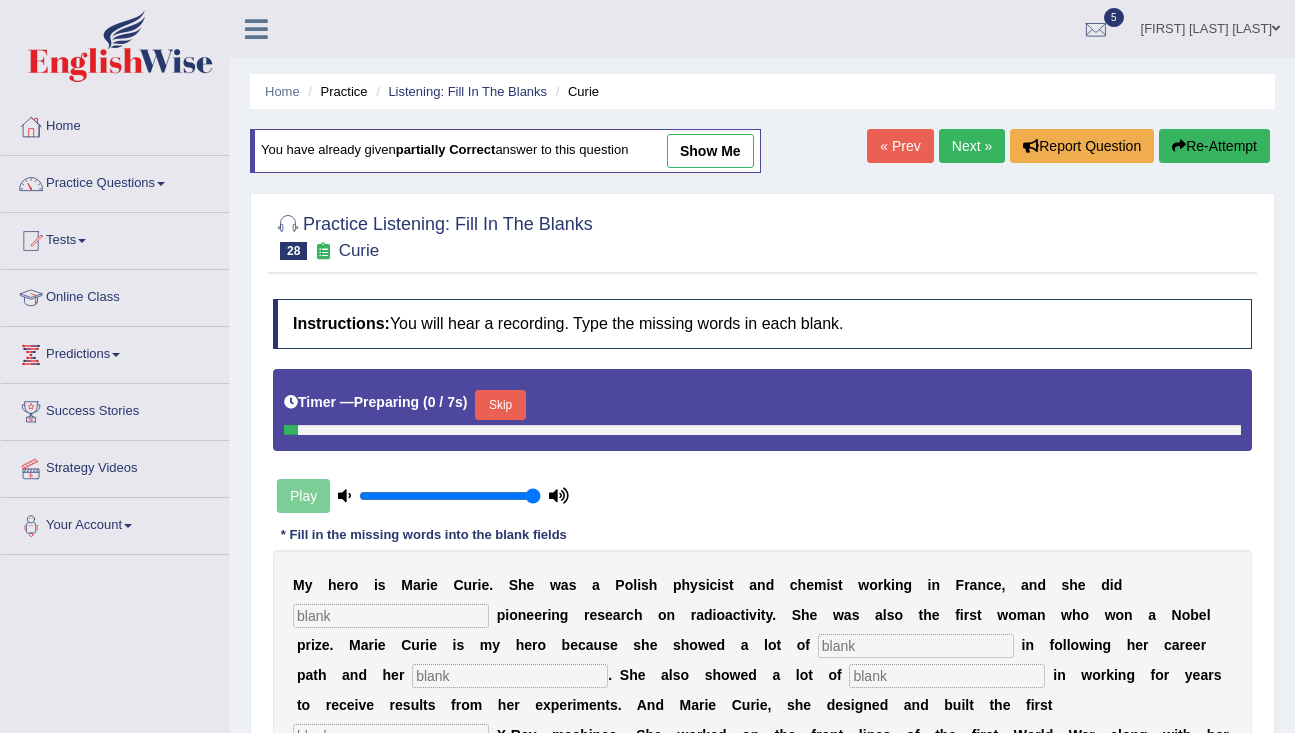 scroll, scrollTop: 0, scrollLeft: 0, axis: both 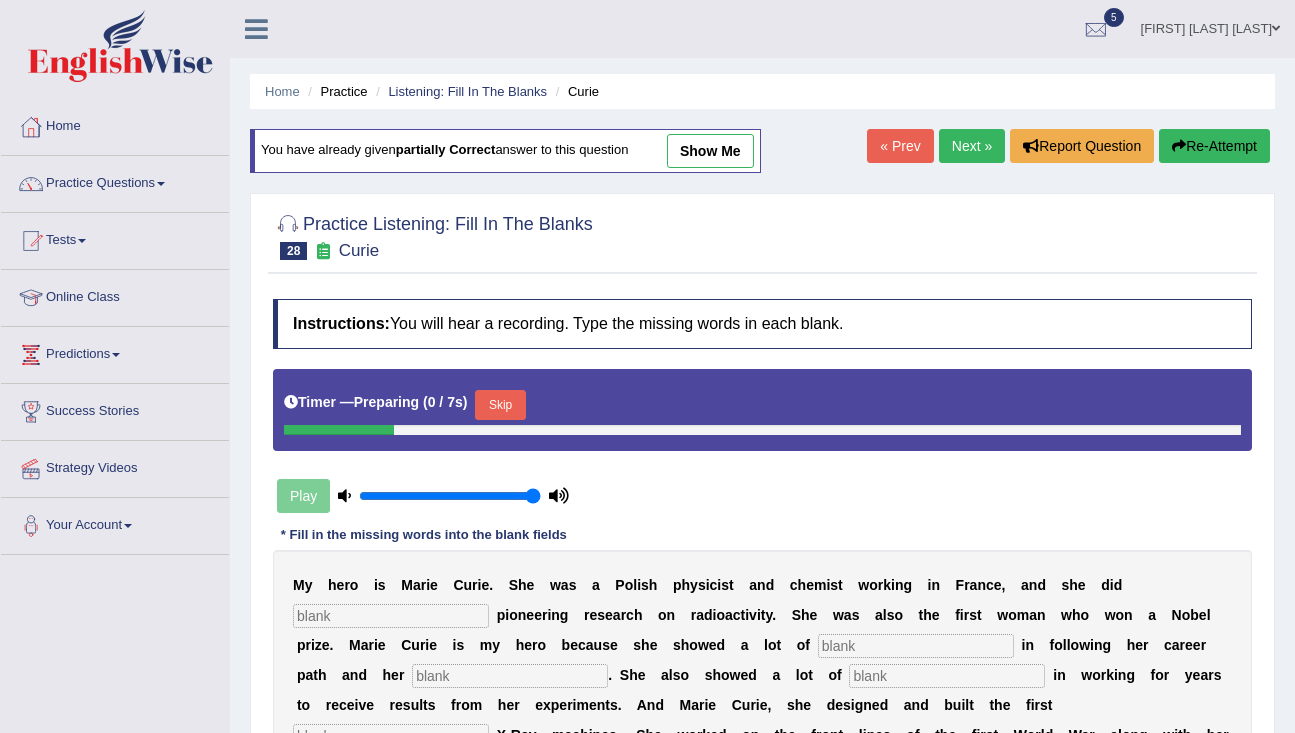 click on "Skip" at bounding box center (500, 405) 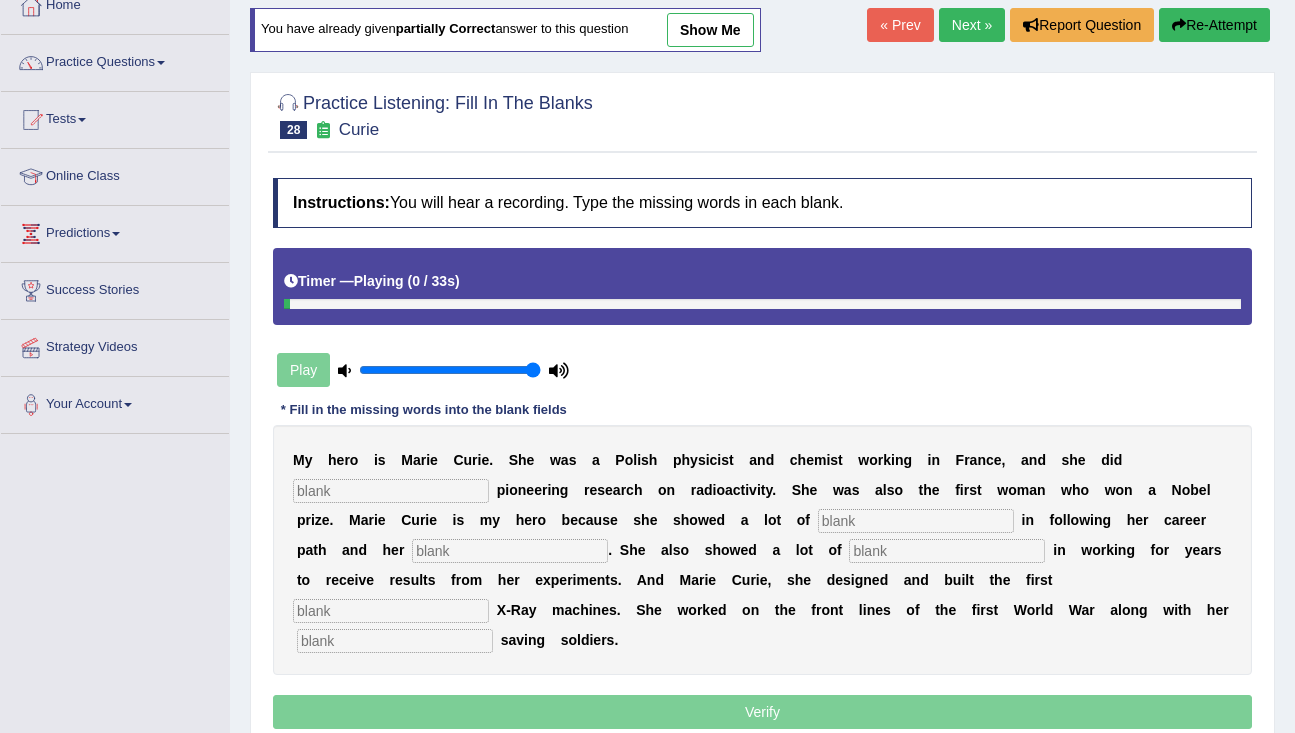 scroll, scrollTop: 173, scrollLeft: 0, axis: vertical 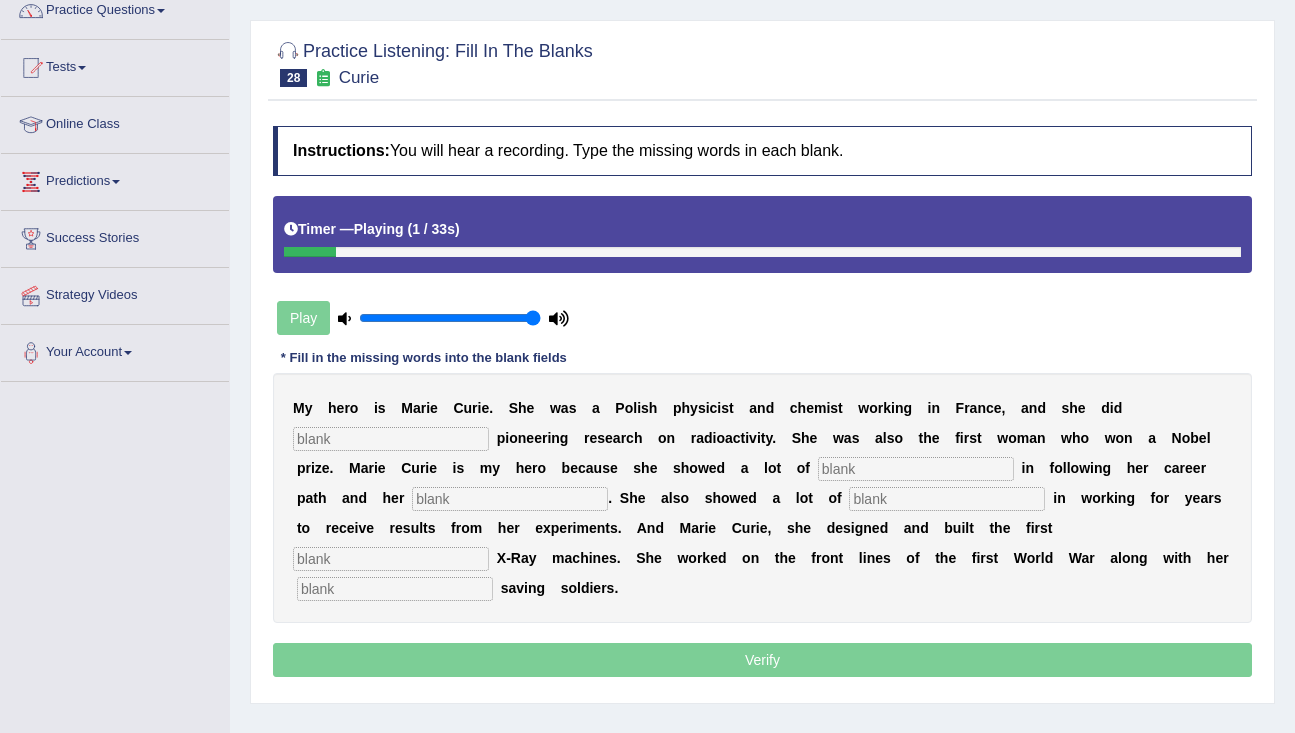 click at bounding box center [391, 439] 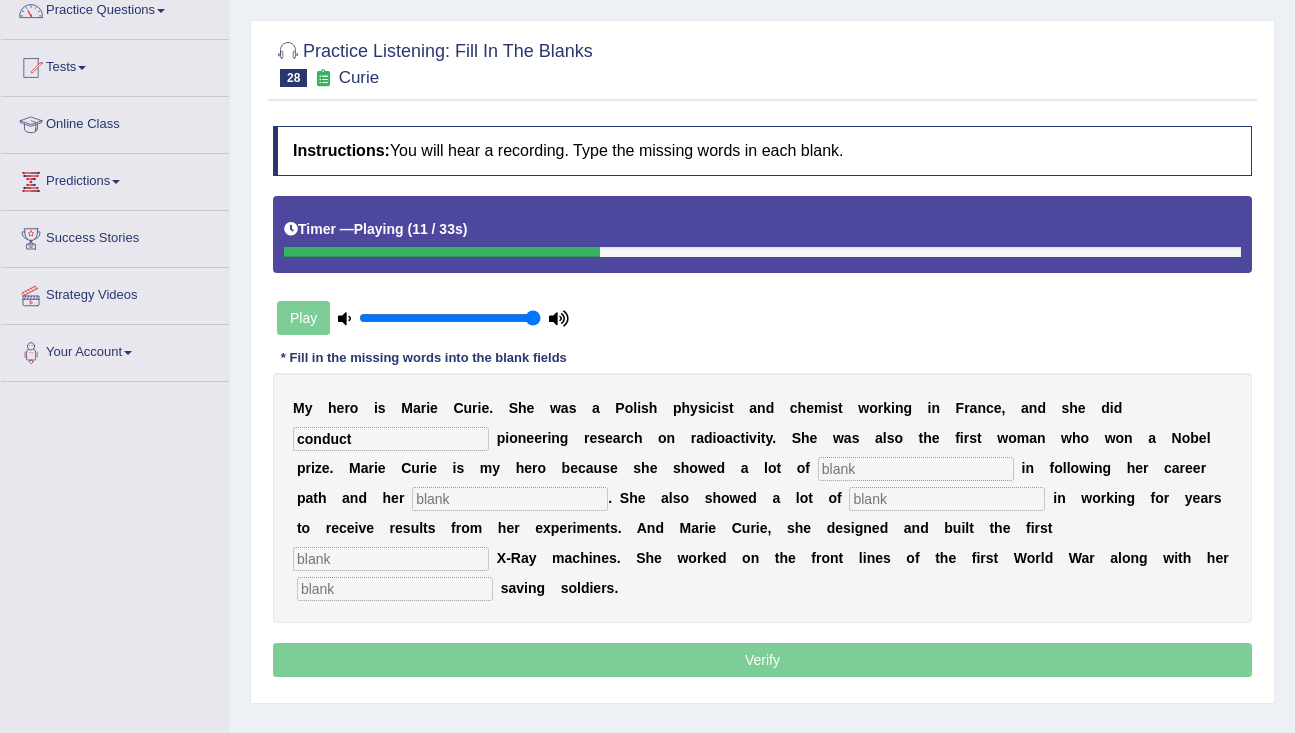 type on "conduct" 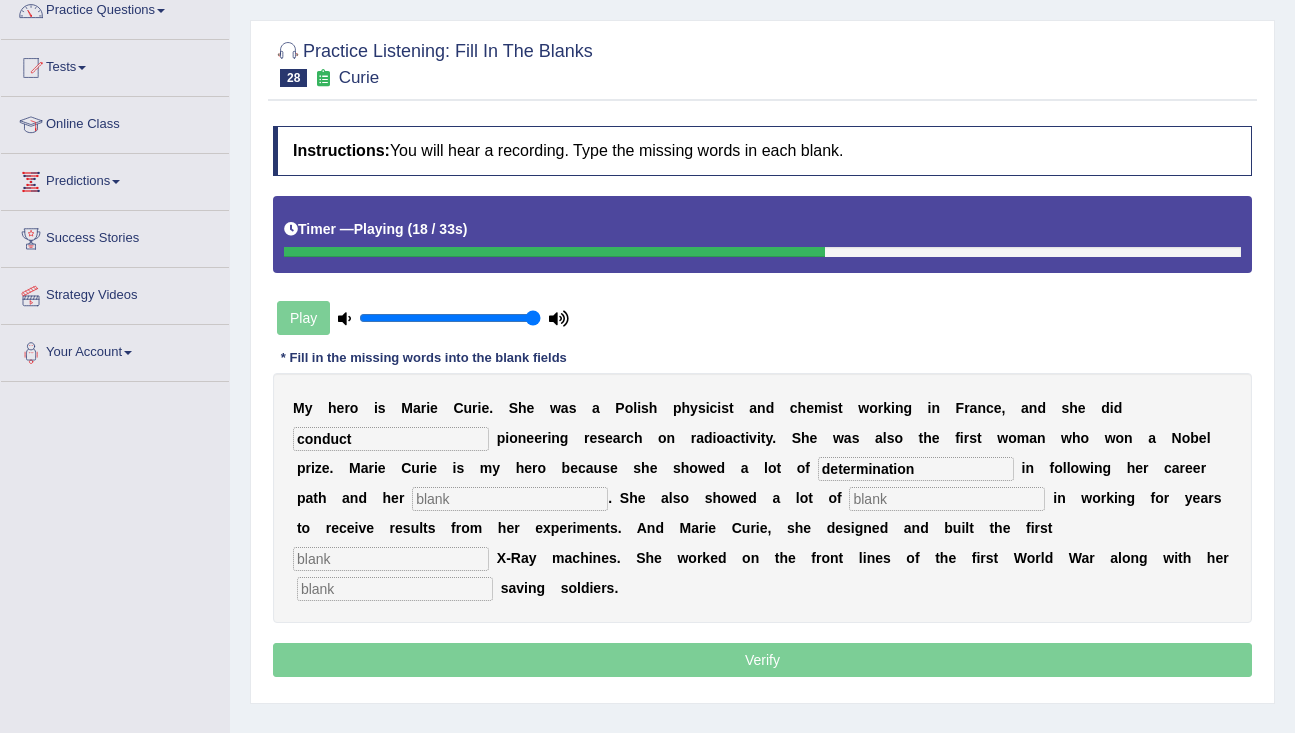 type on "determination" 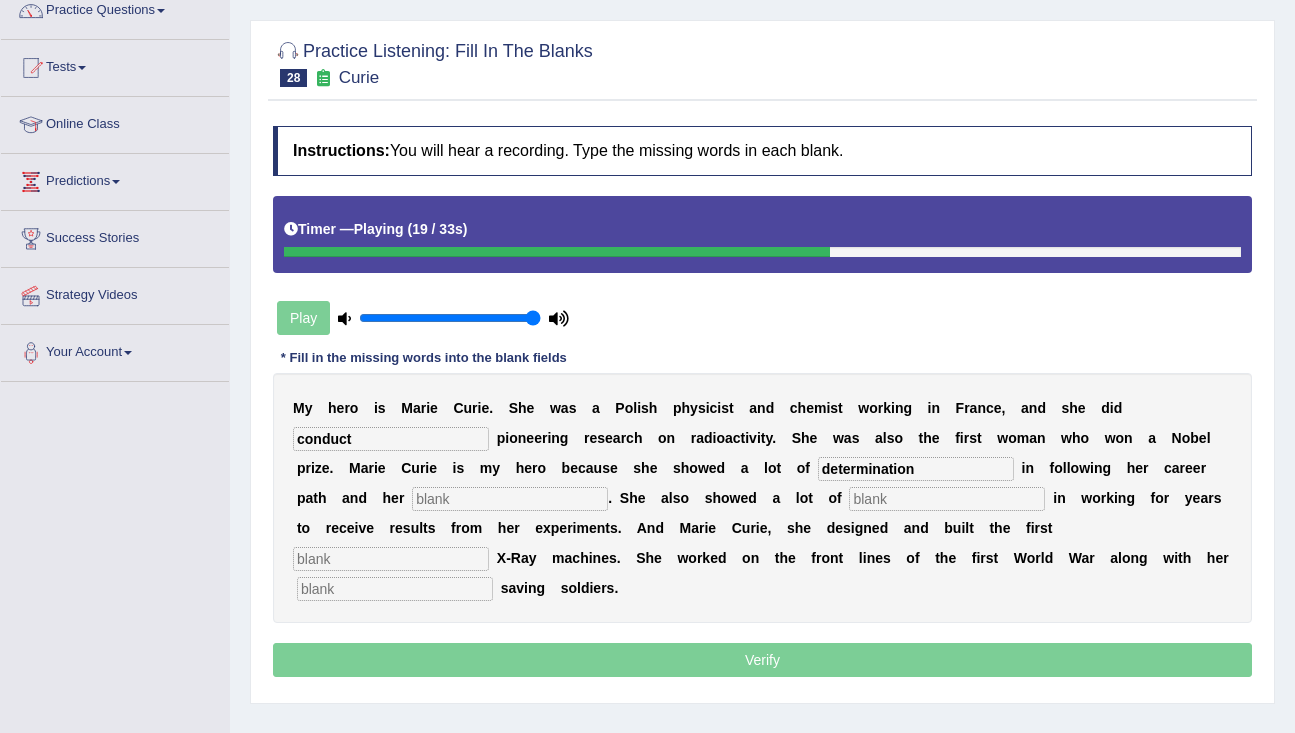 click at bounding box center (510, 499) 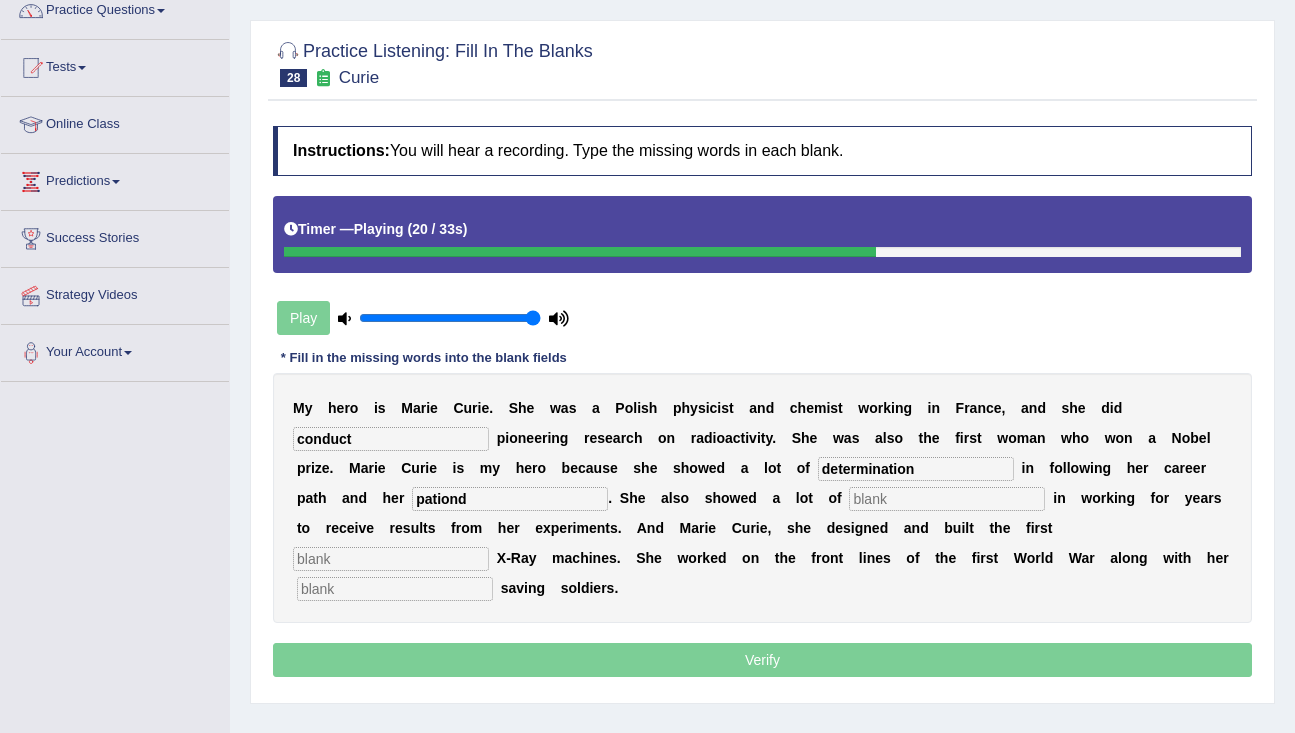 type on "pationd" 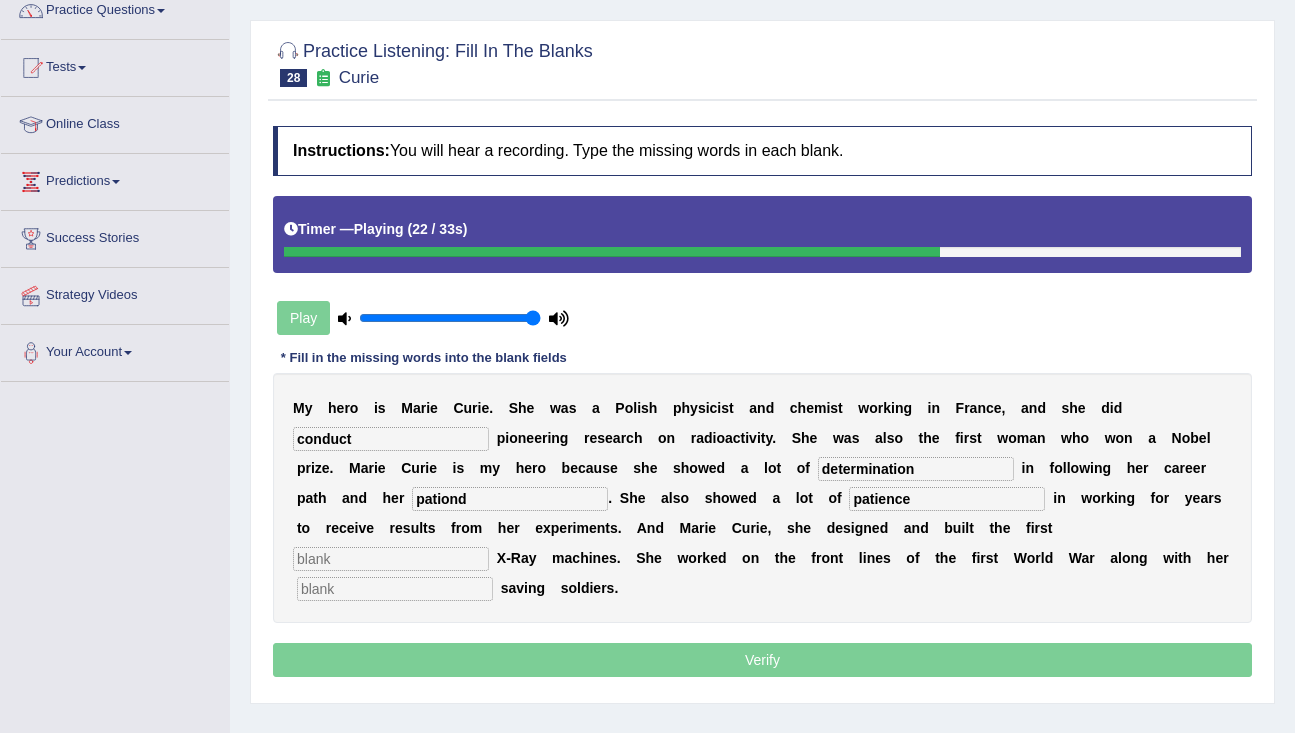 type on "patience" 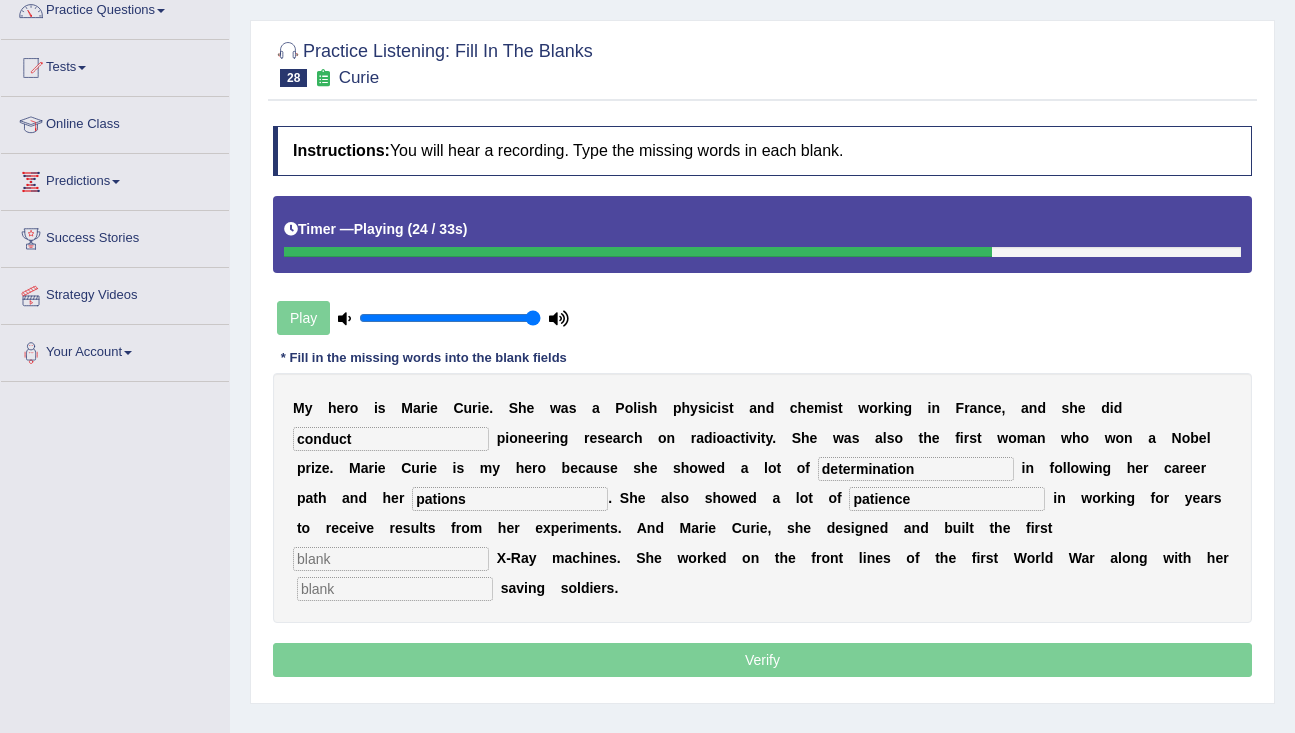 type on "pations" 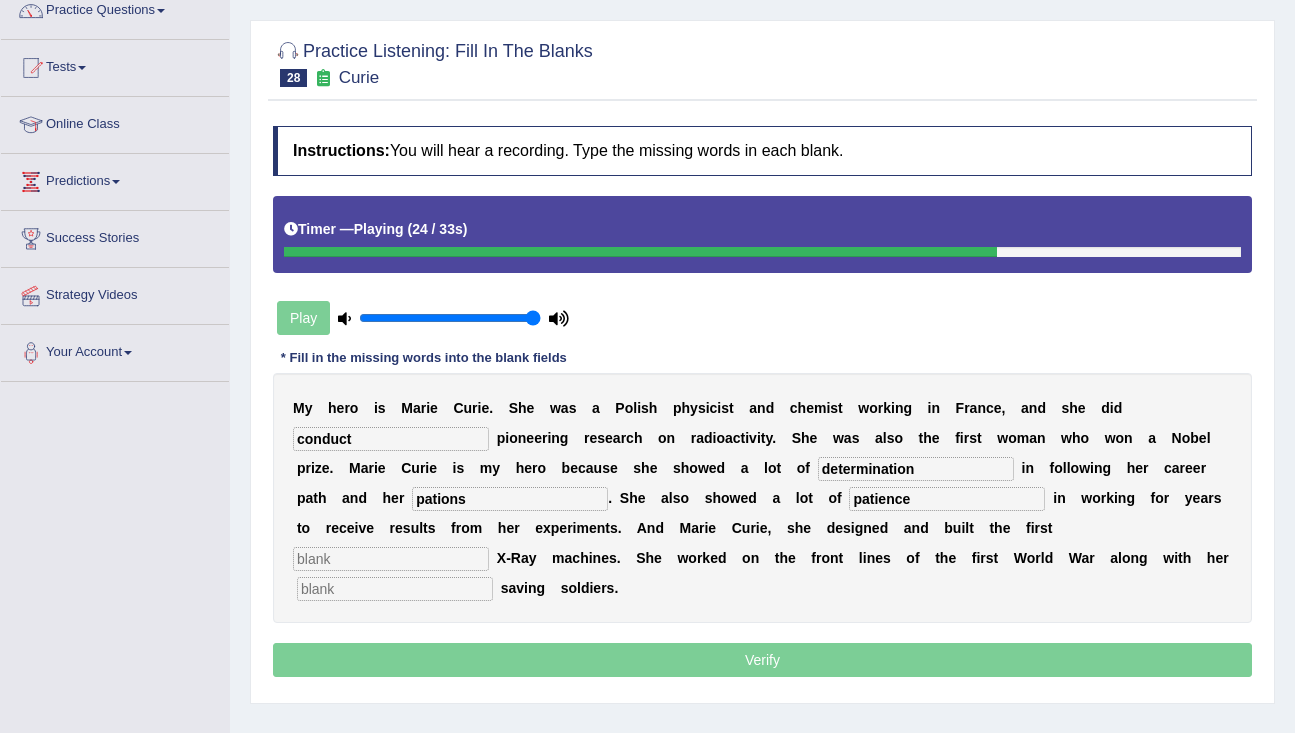 click at bounding box center (391, 559) 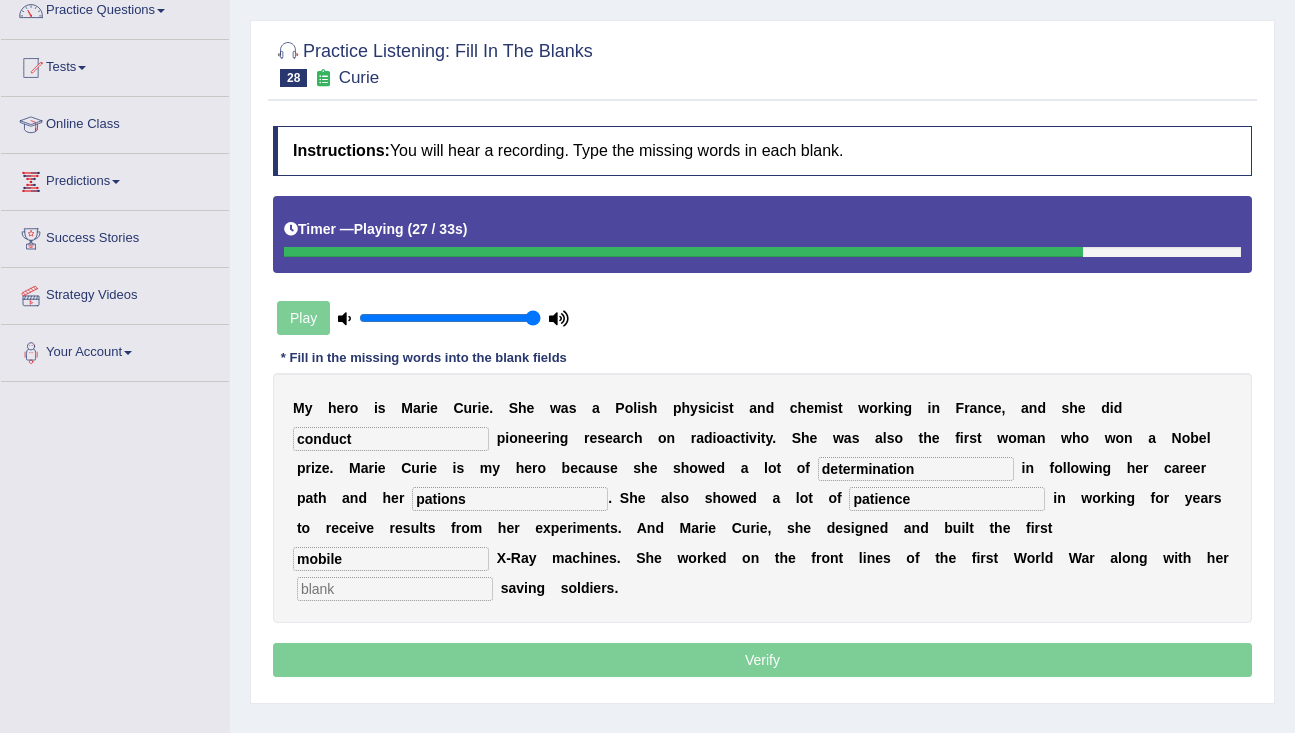 type on "mobile" 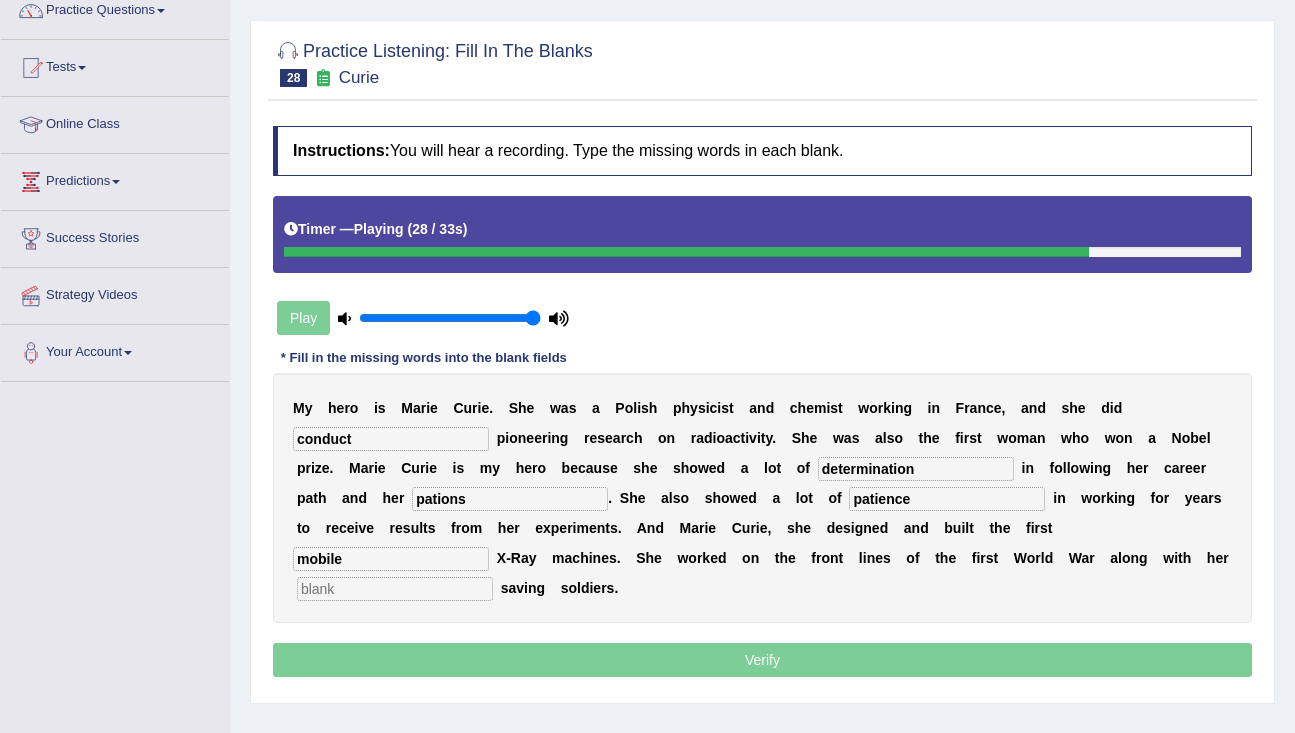 click at bounding box center [395, 589] 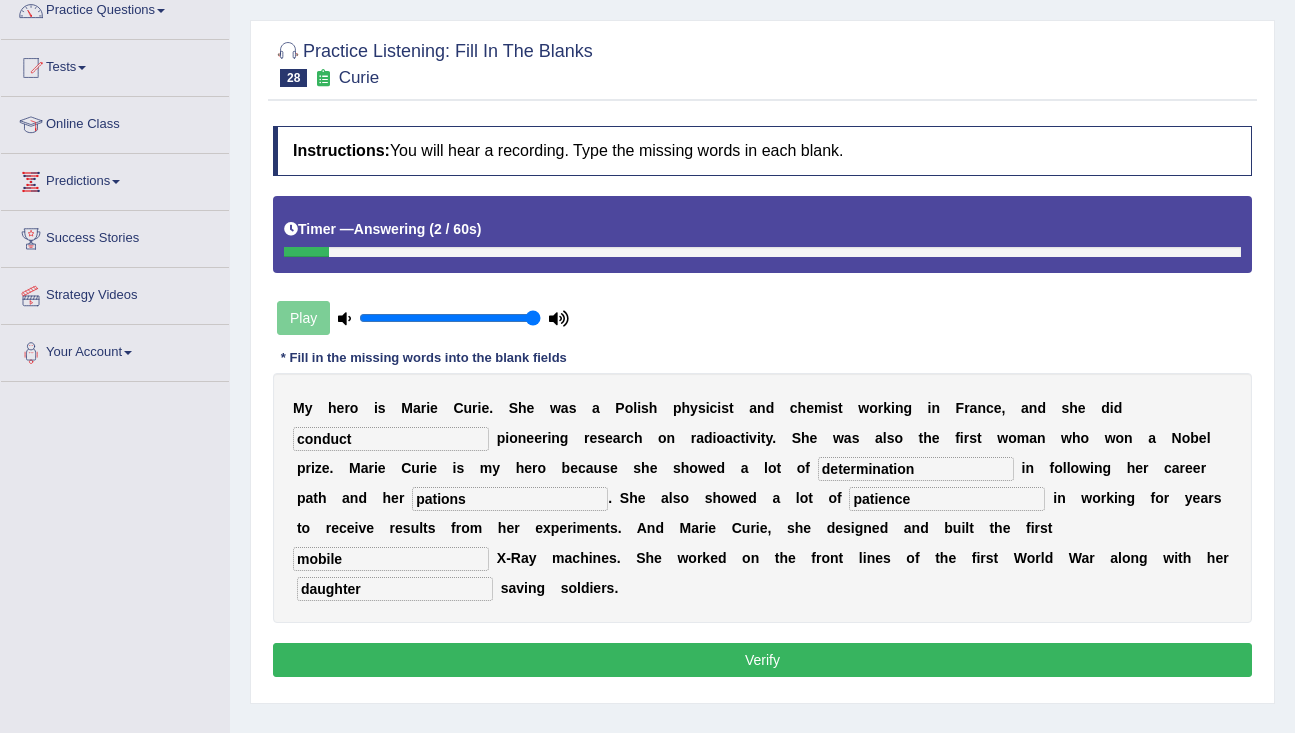 type on "daughter" 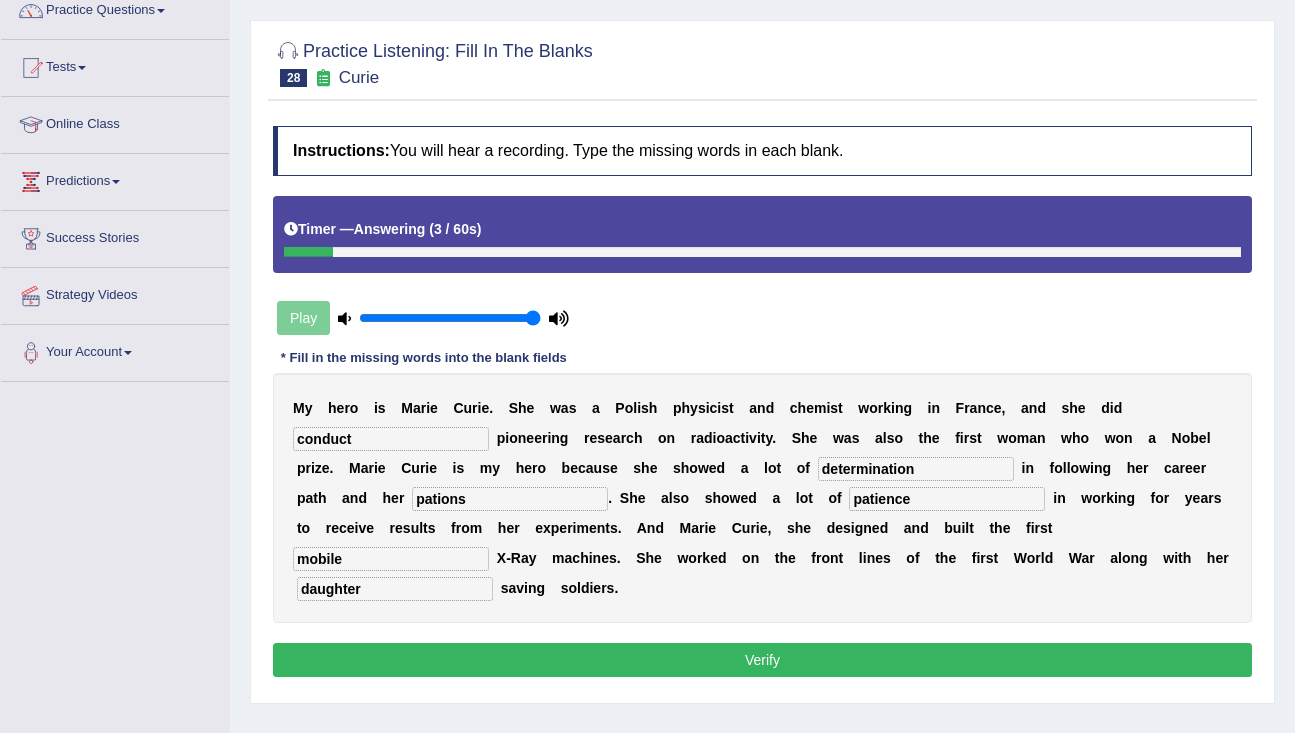 click on "Verify" at bounding box center [762, 660] 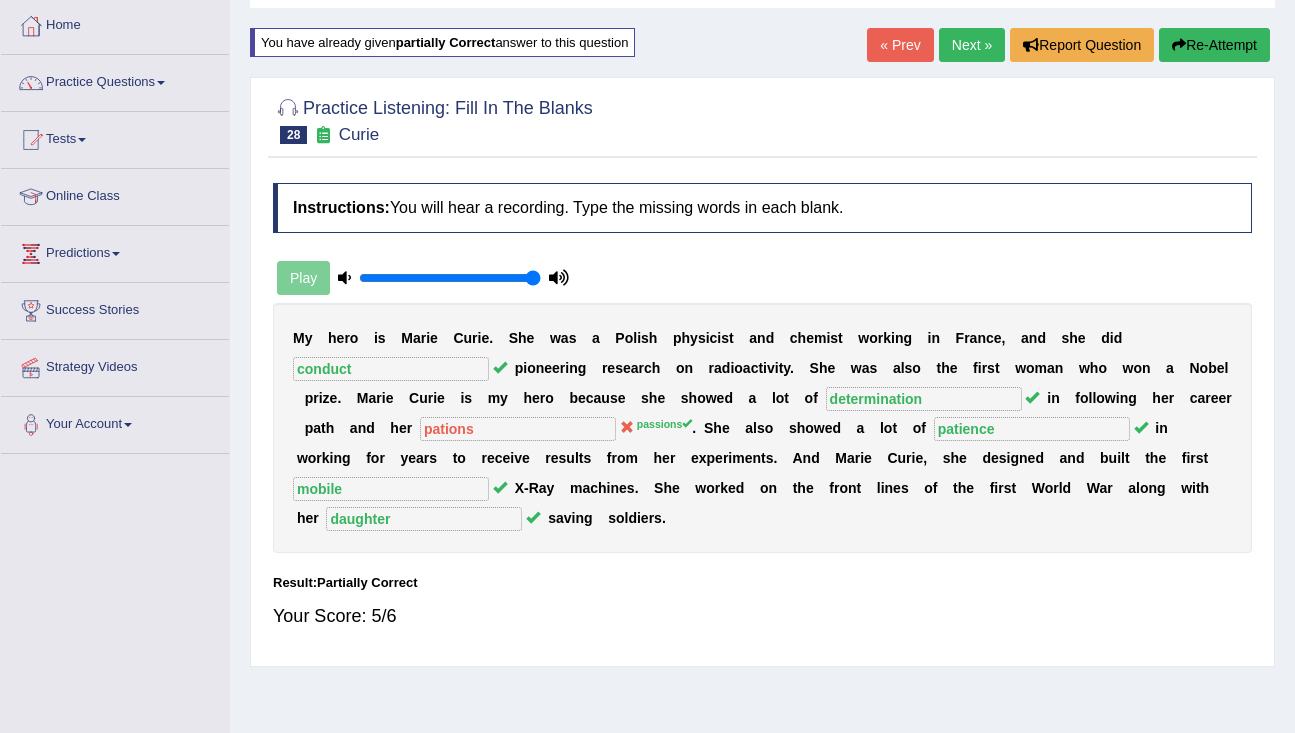 scroll, scrollTop: 0, scrollLeft: 0, axis: both 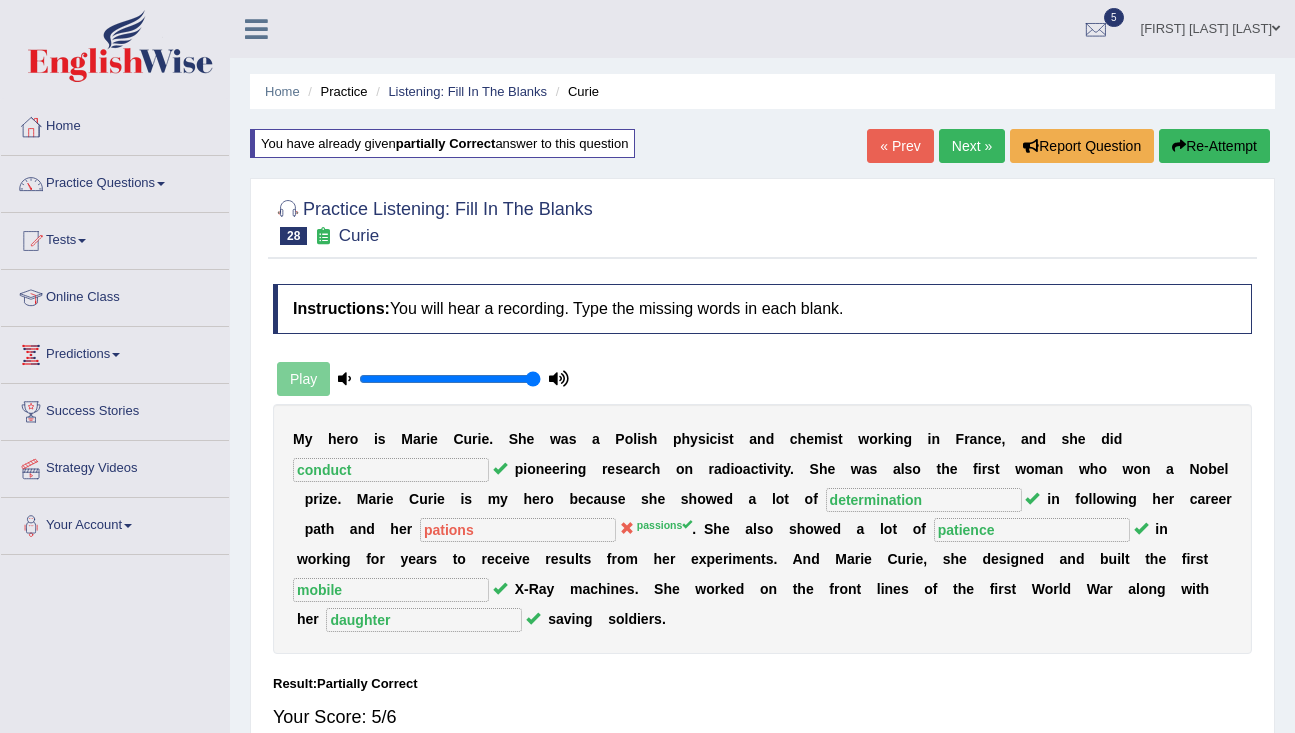 click on "Next »" at bounding box center [972, 146] 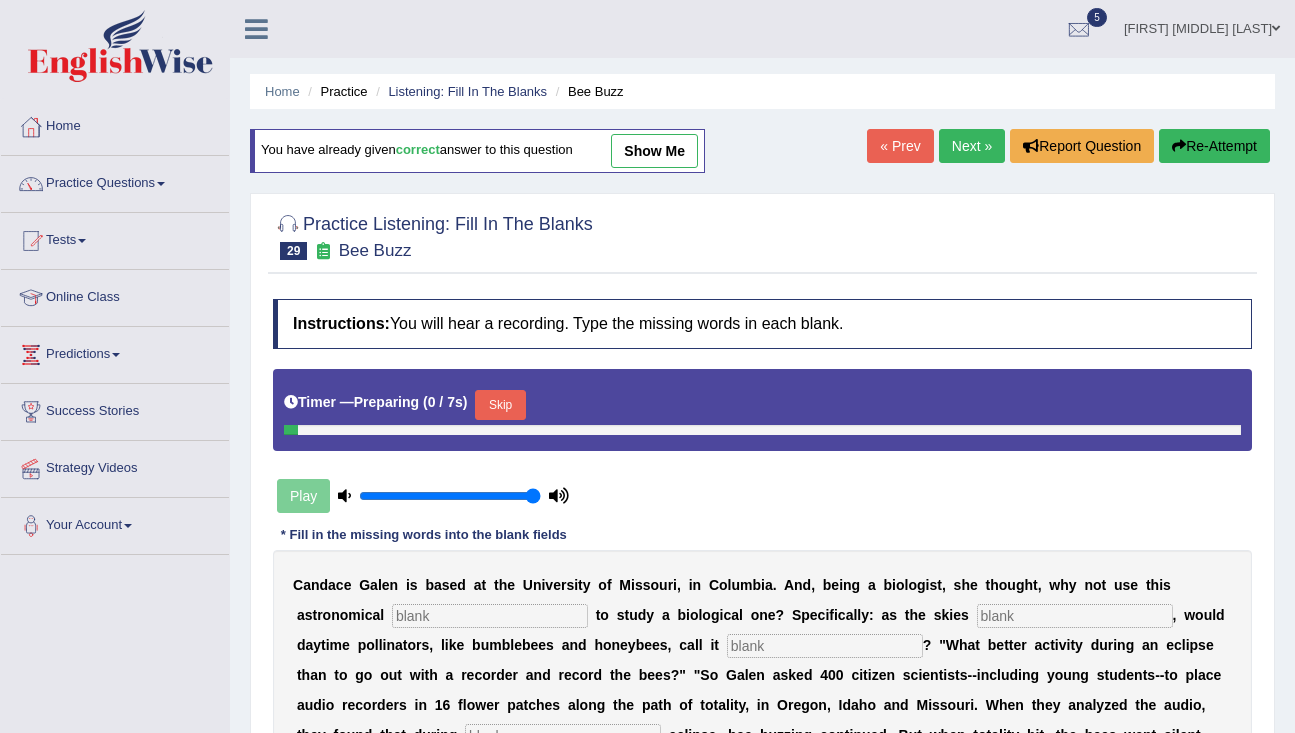scroll, scrollTop: 0, scrollLeft: 0, axis: both 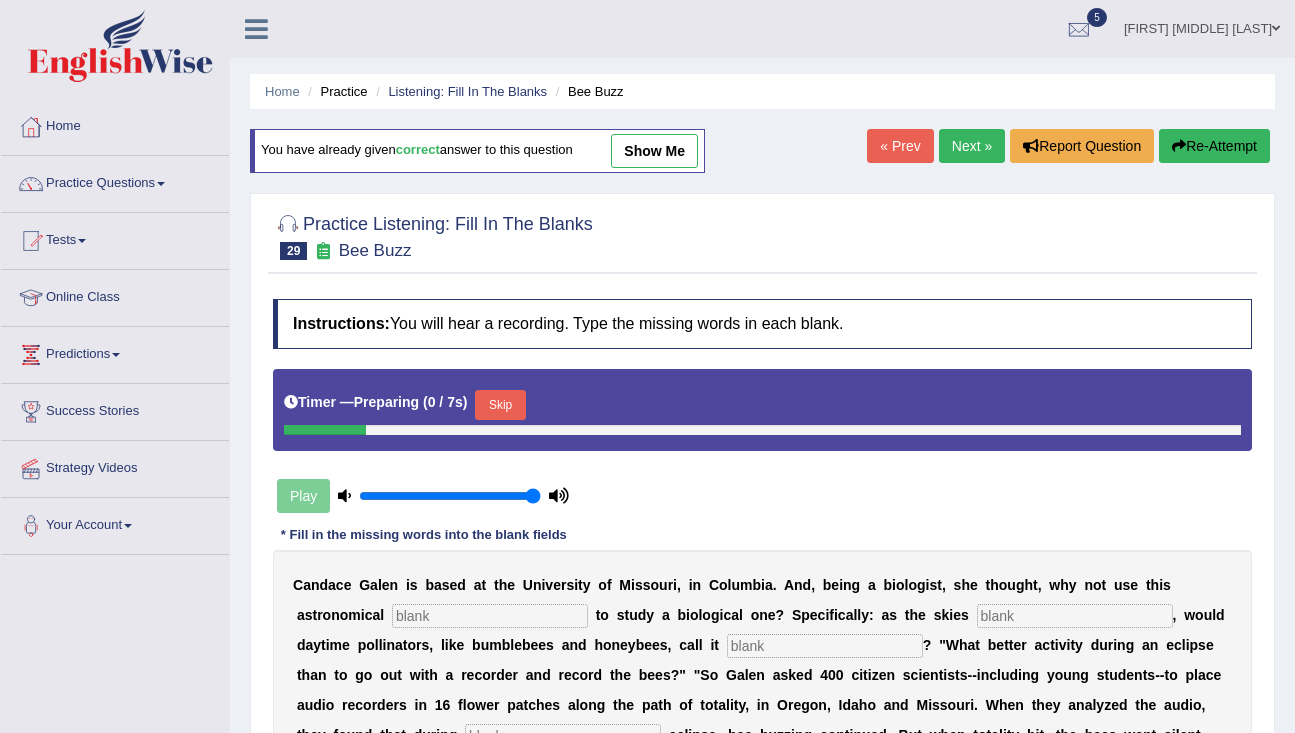 click on "Skip" at bounding box center [500, 405] 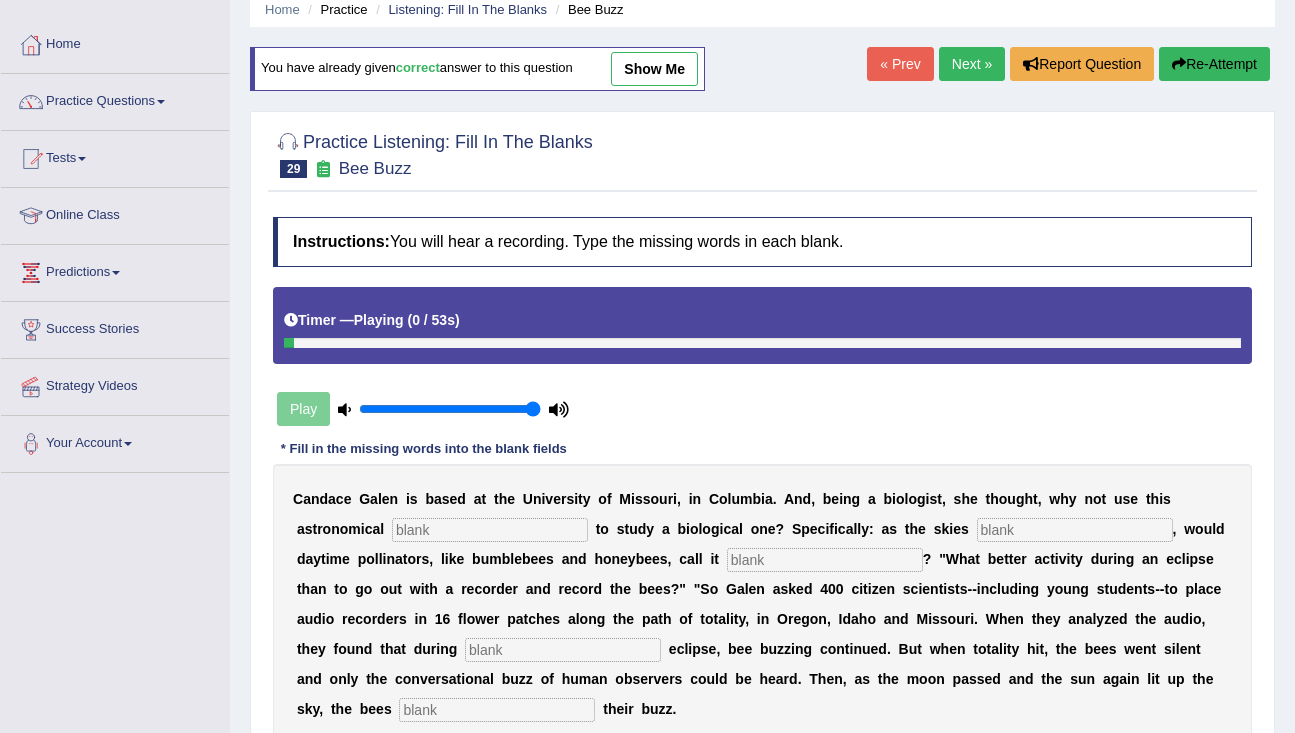 scroll, scrollTop: 197, scrollLeft: 0, axis: vertical 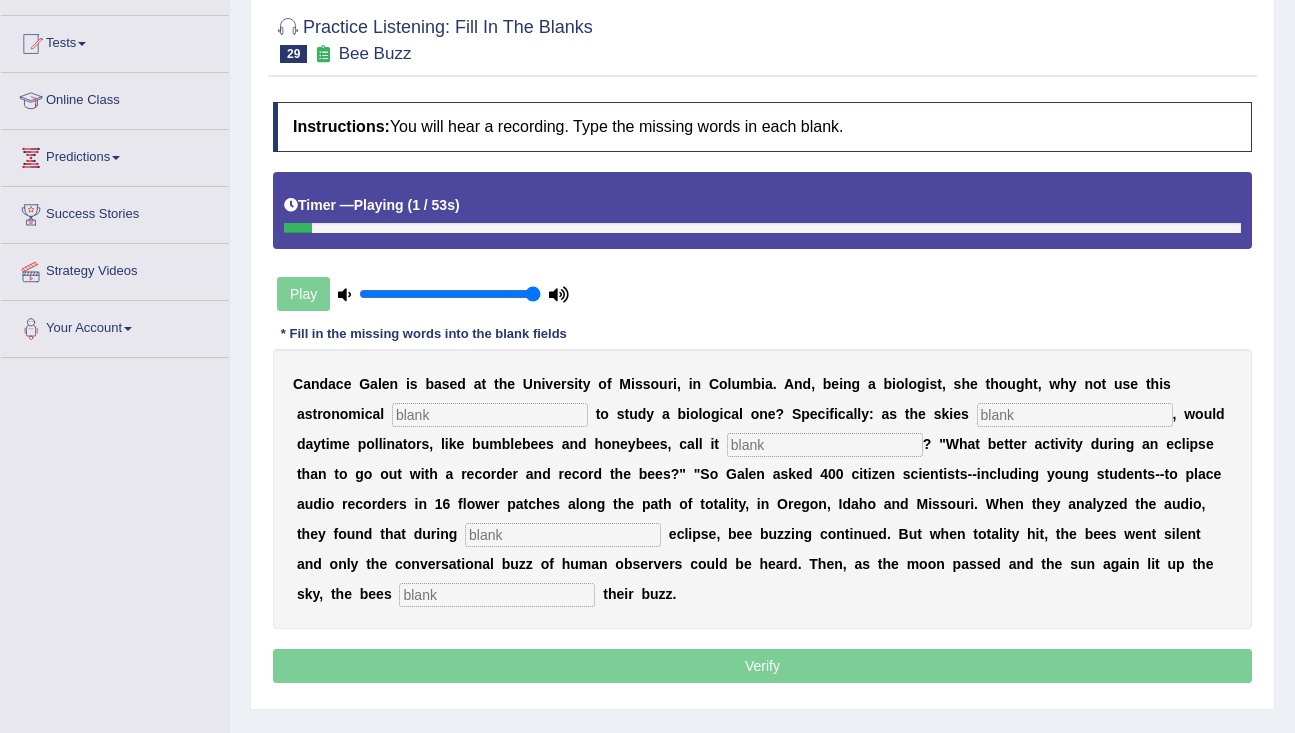 click at bounding box center [490, 415] 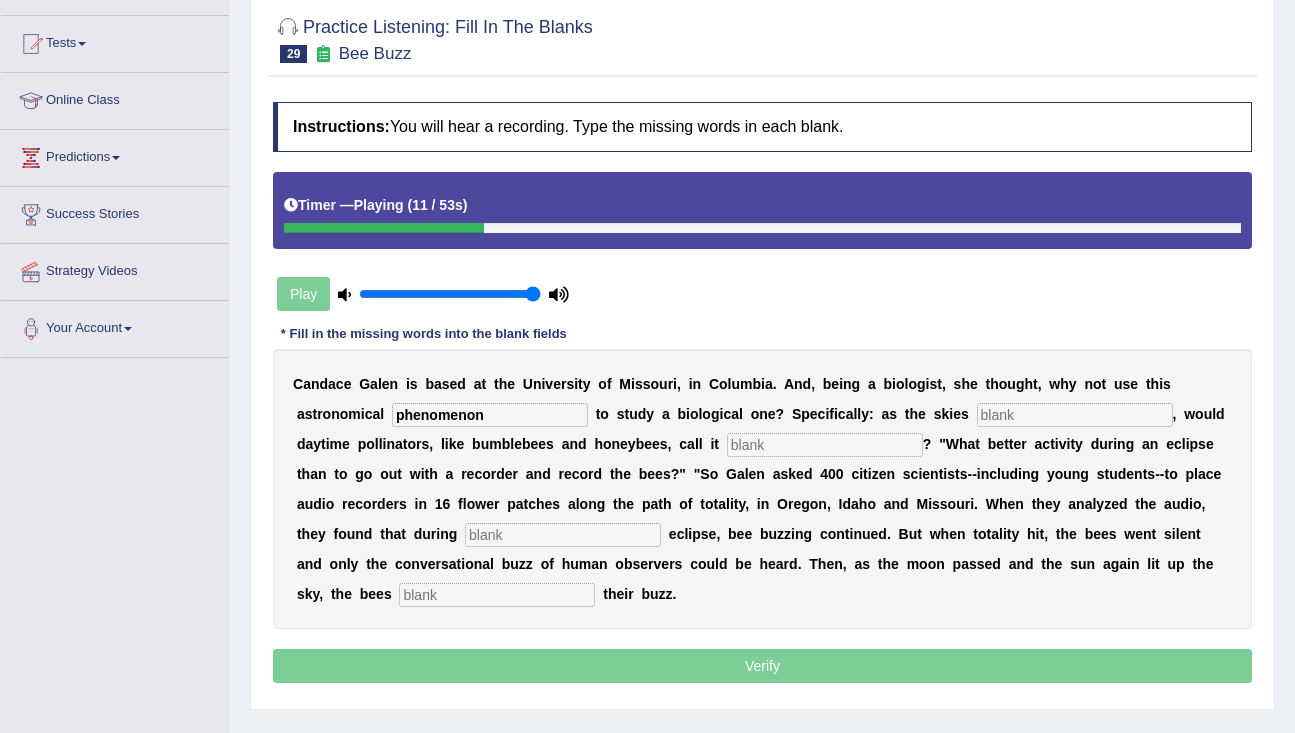 type on "phenomenon" 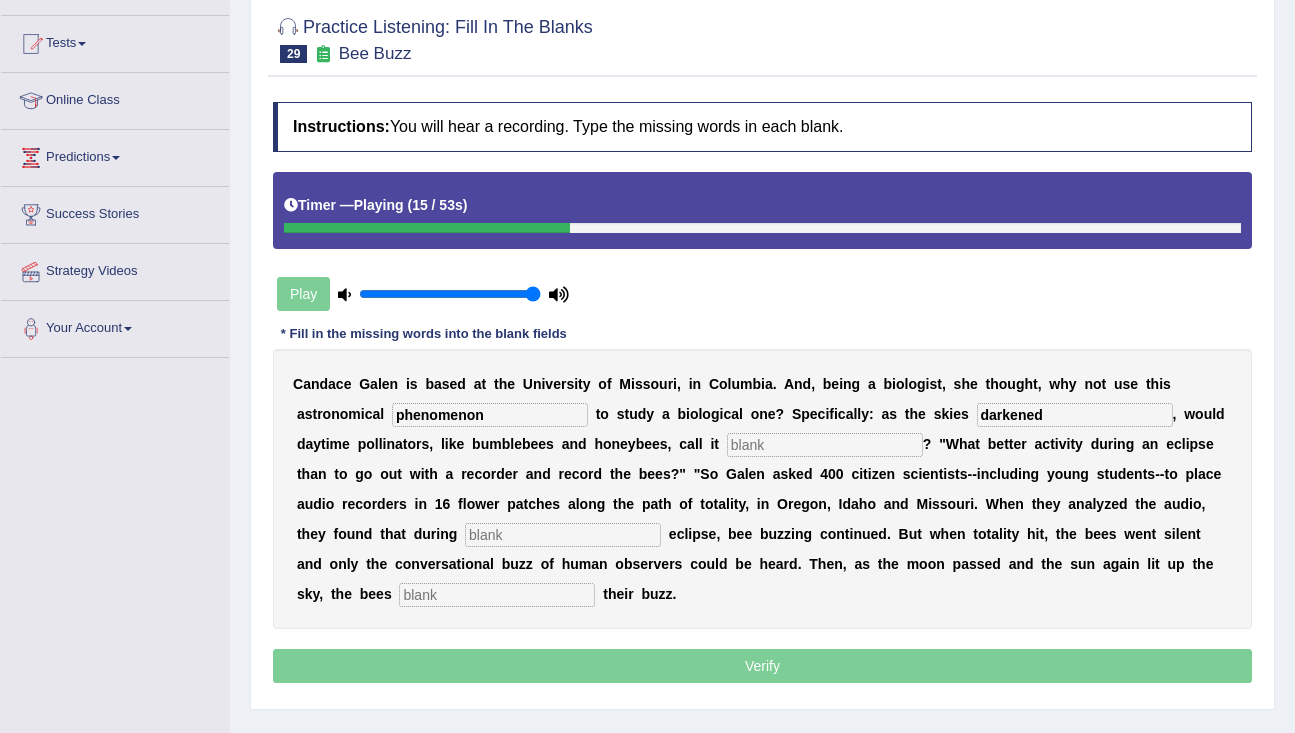 type on "darkened" 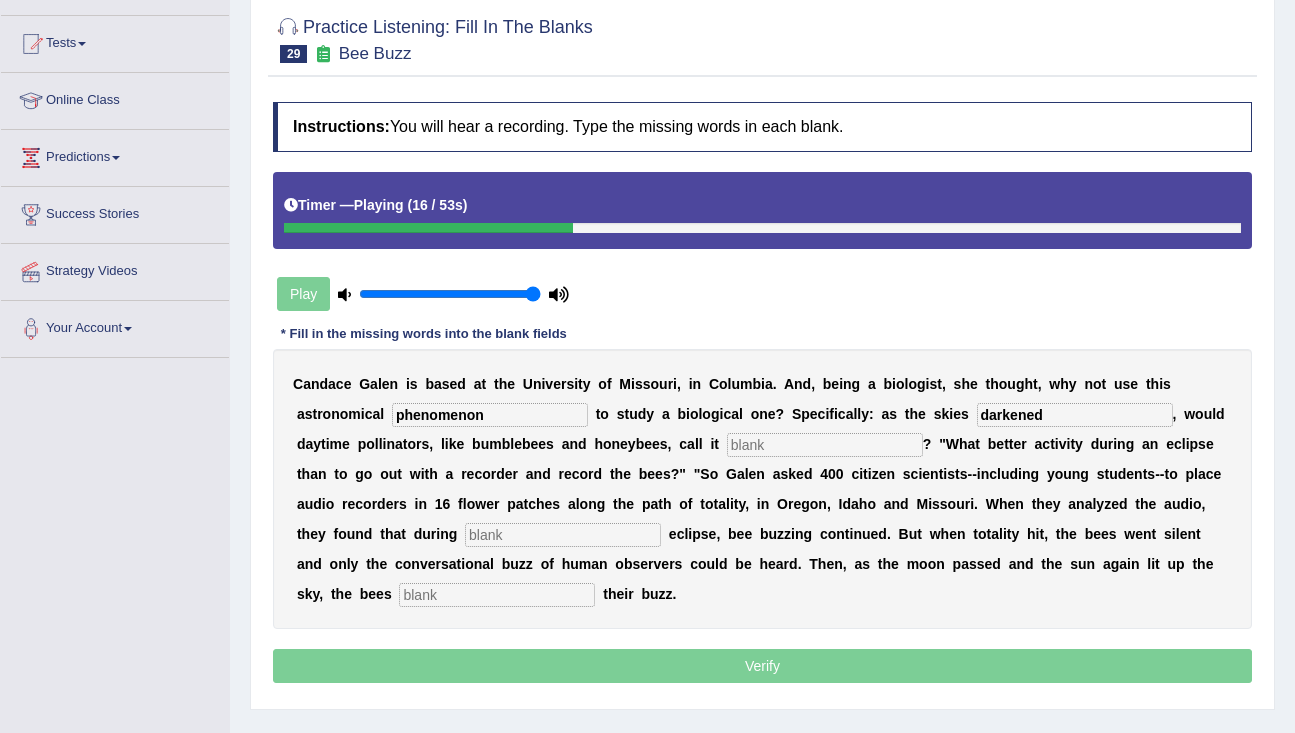 click at bounding box center (825, 445) 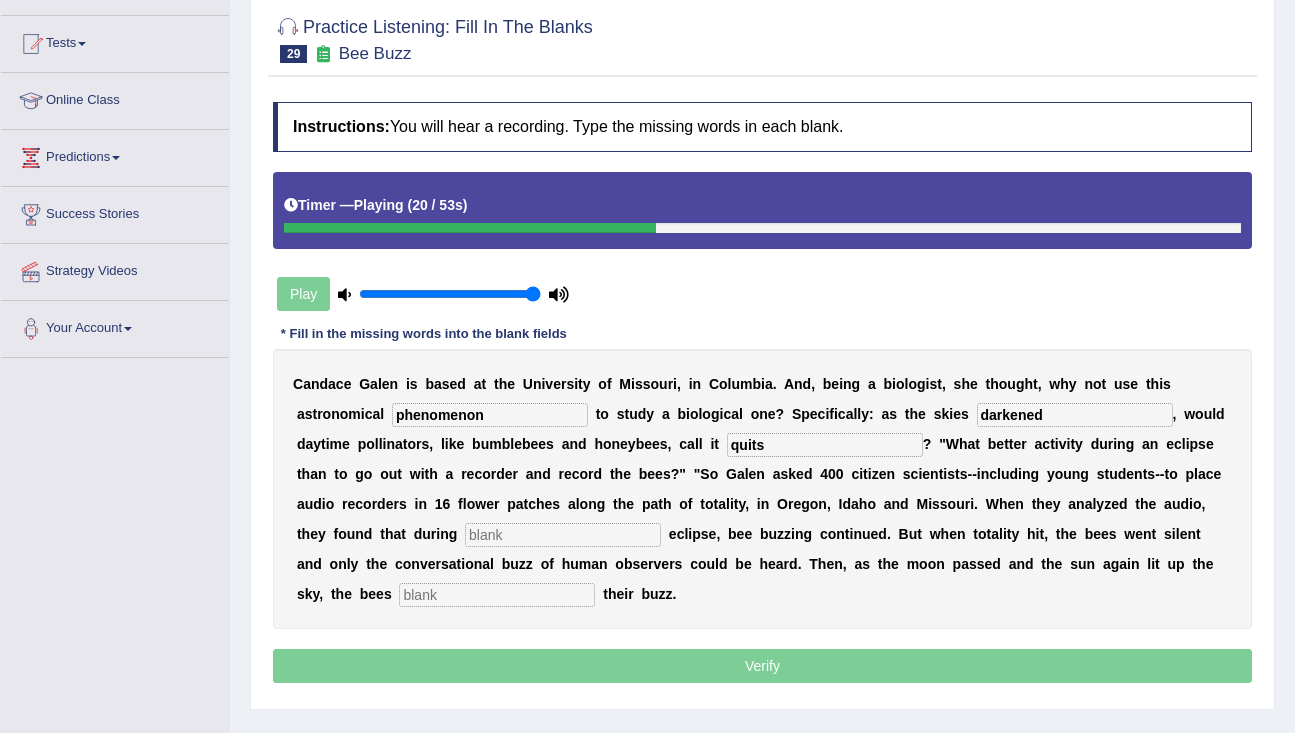 type on "quits" 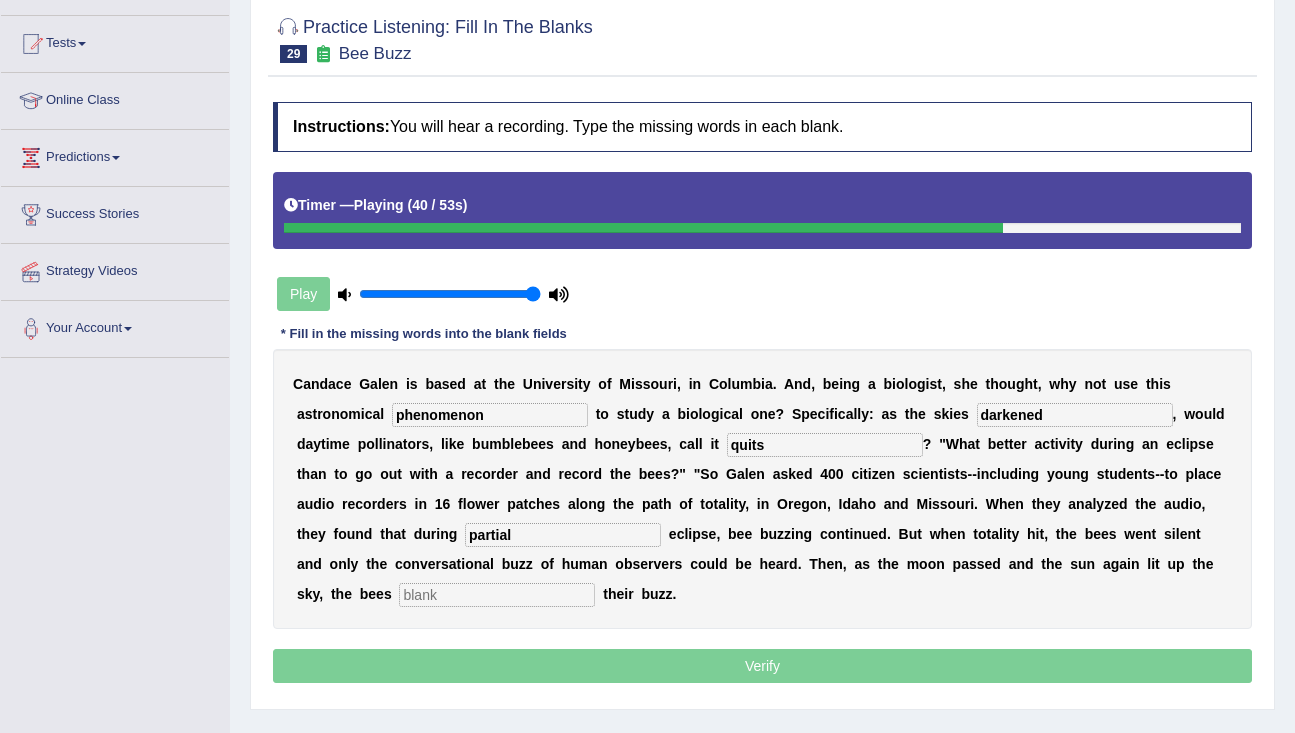 type on "partial" 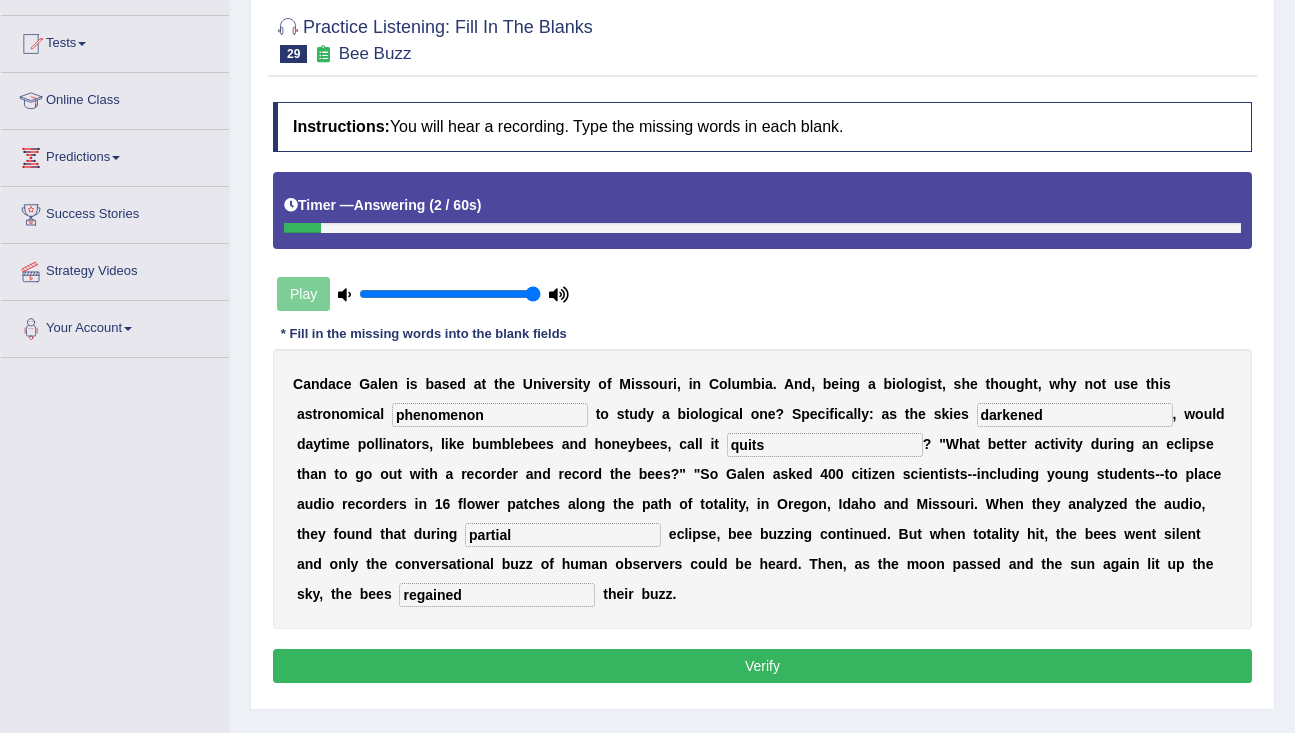 type on "regained" 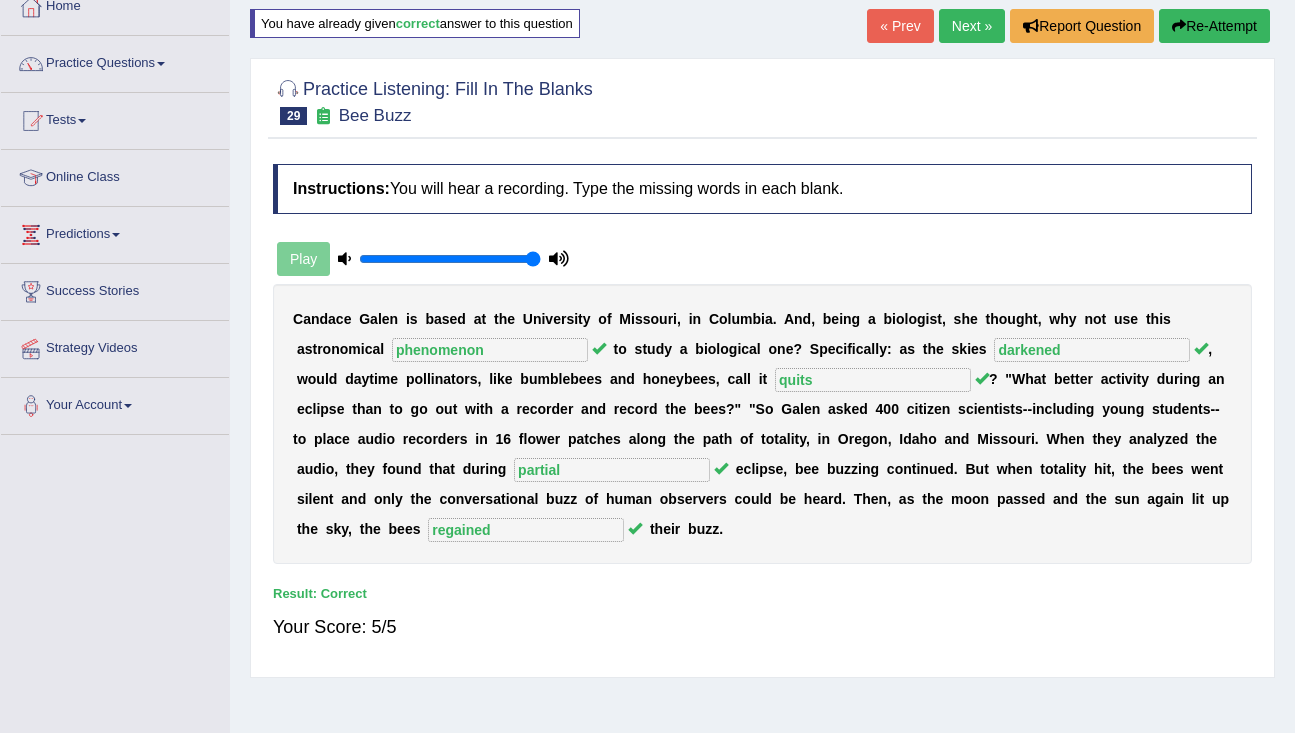 scroll, scrollTop: 0, scrollLeft: 0, axis: both 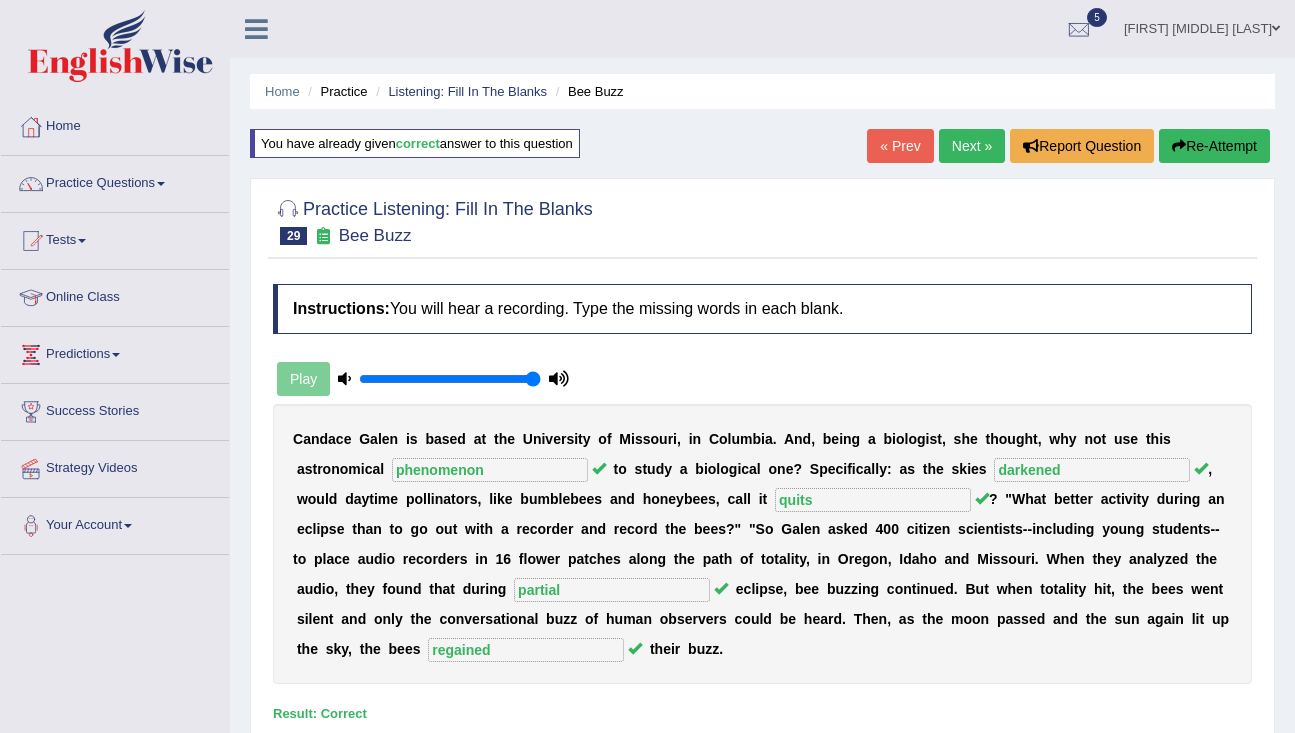 click on "Next »" at bounding box center (972, 146) 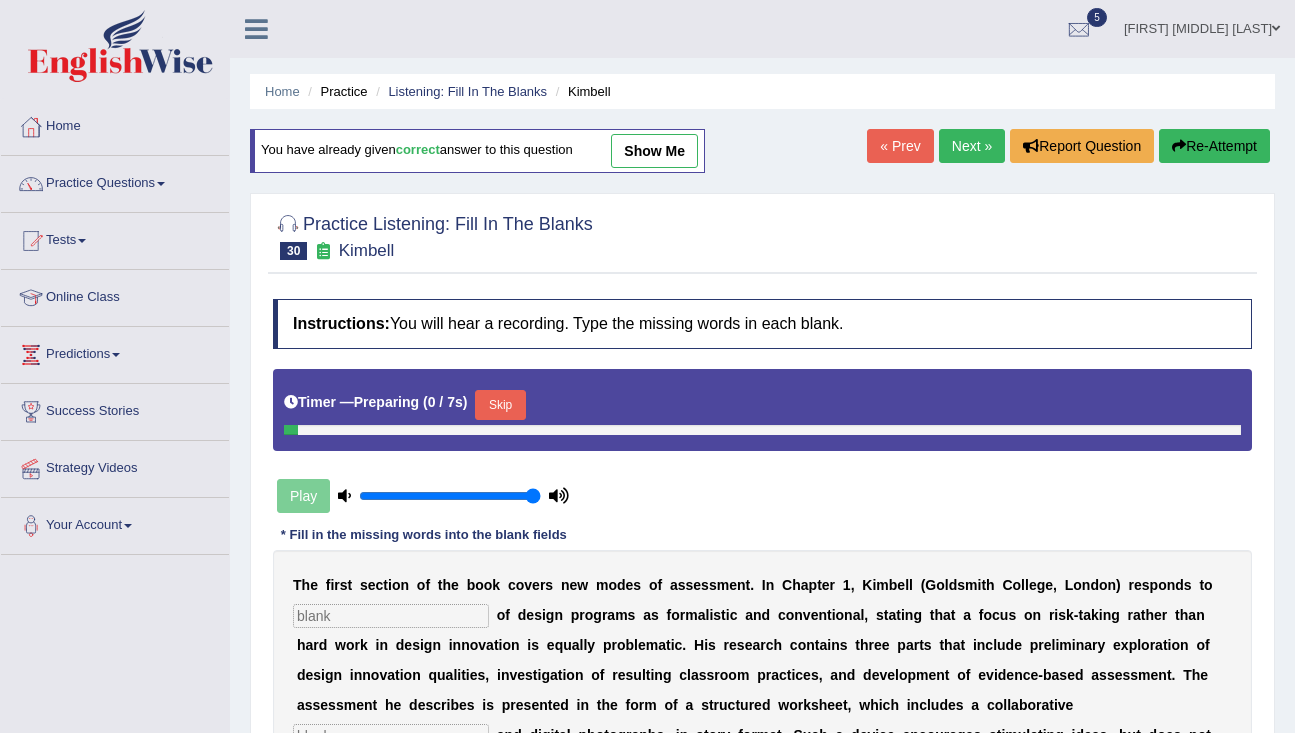 scroll, scrollTop: 0, scrollLeft: 0, axis: both 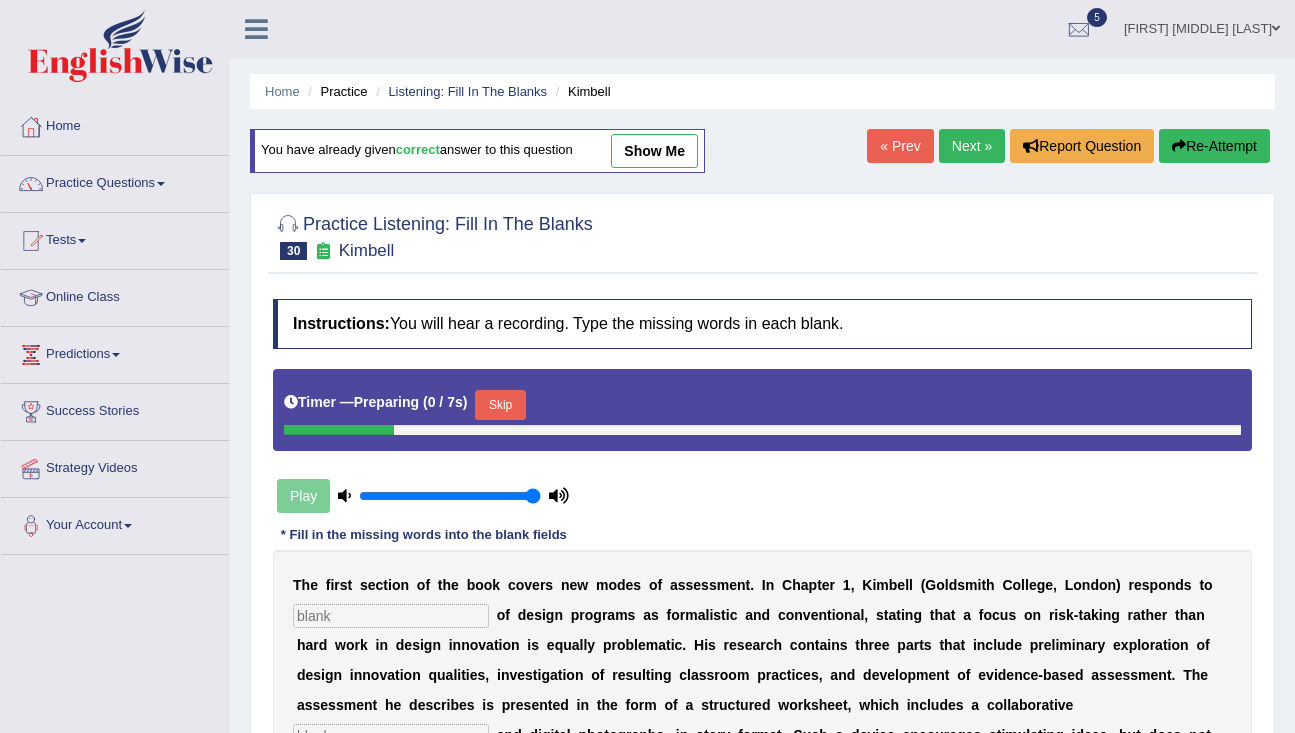 click on "Skip" at bounding box center [500, 405] 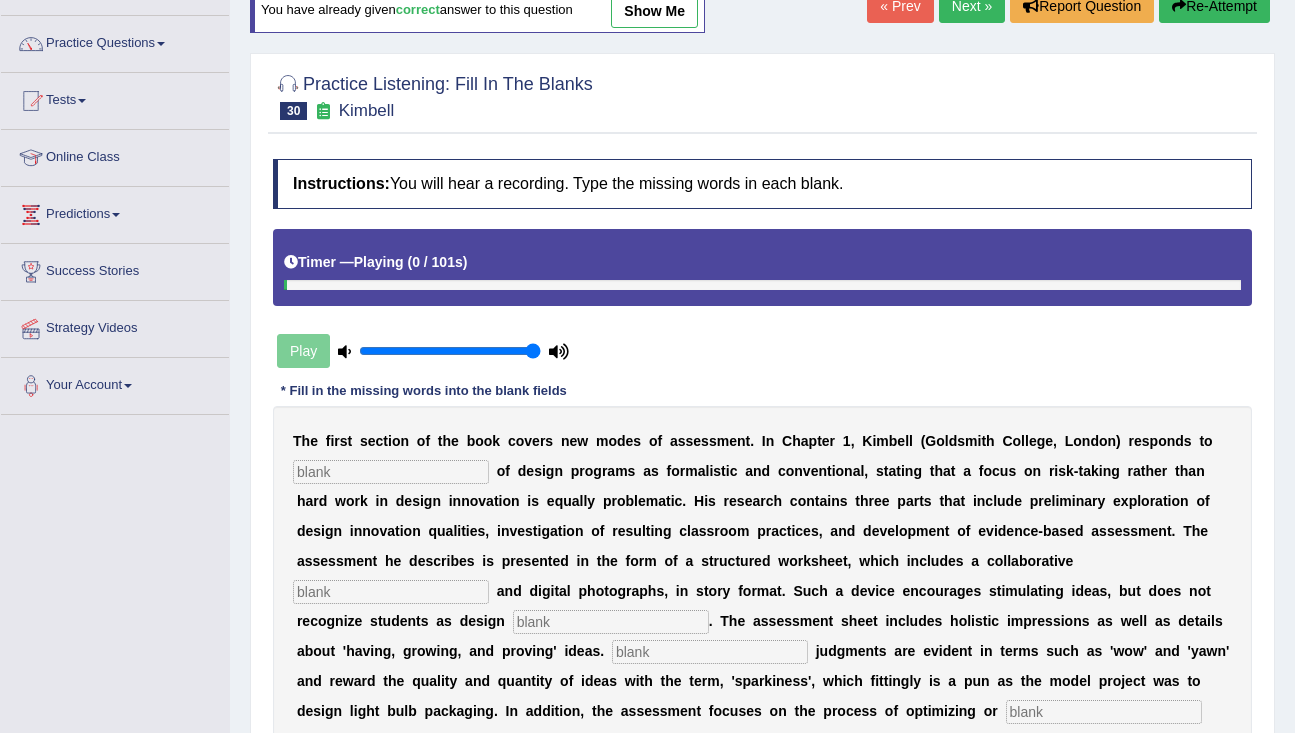 scroll, scrollTop: 153, scrollLeft: 0, axis: vertical 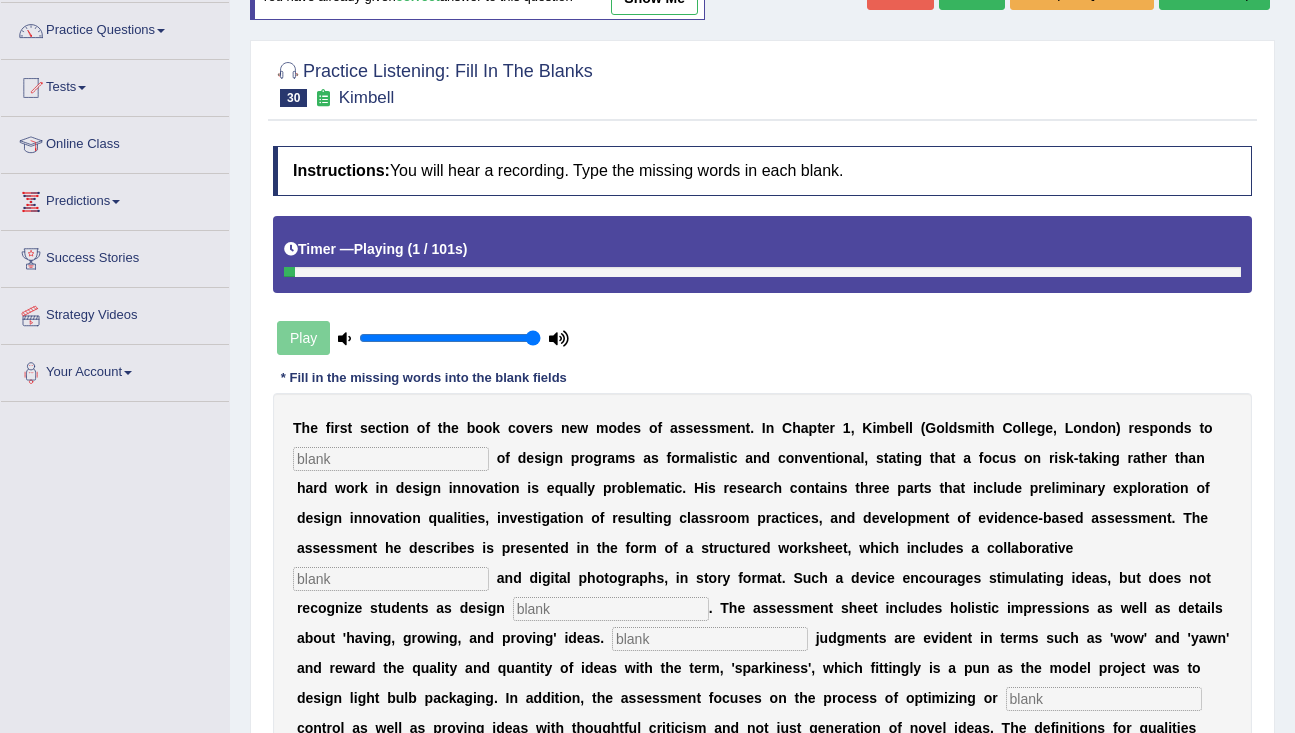 click at bounding box center (391, 459) 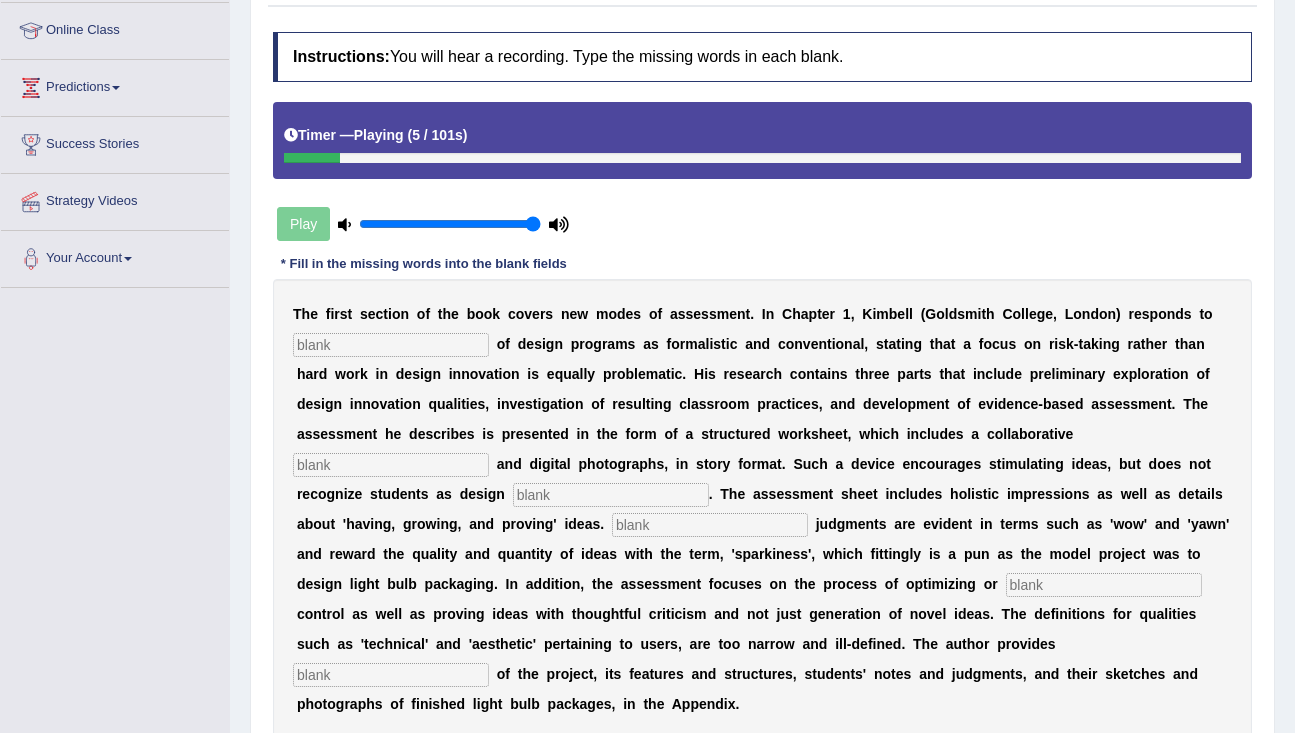 scroll, scrollTop: 311, scrollLeft: 0, axis: vertical 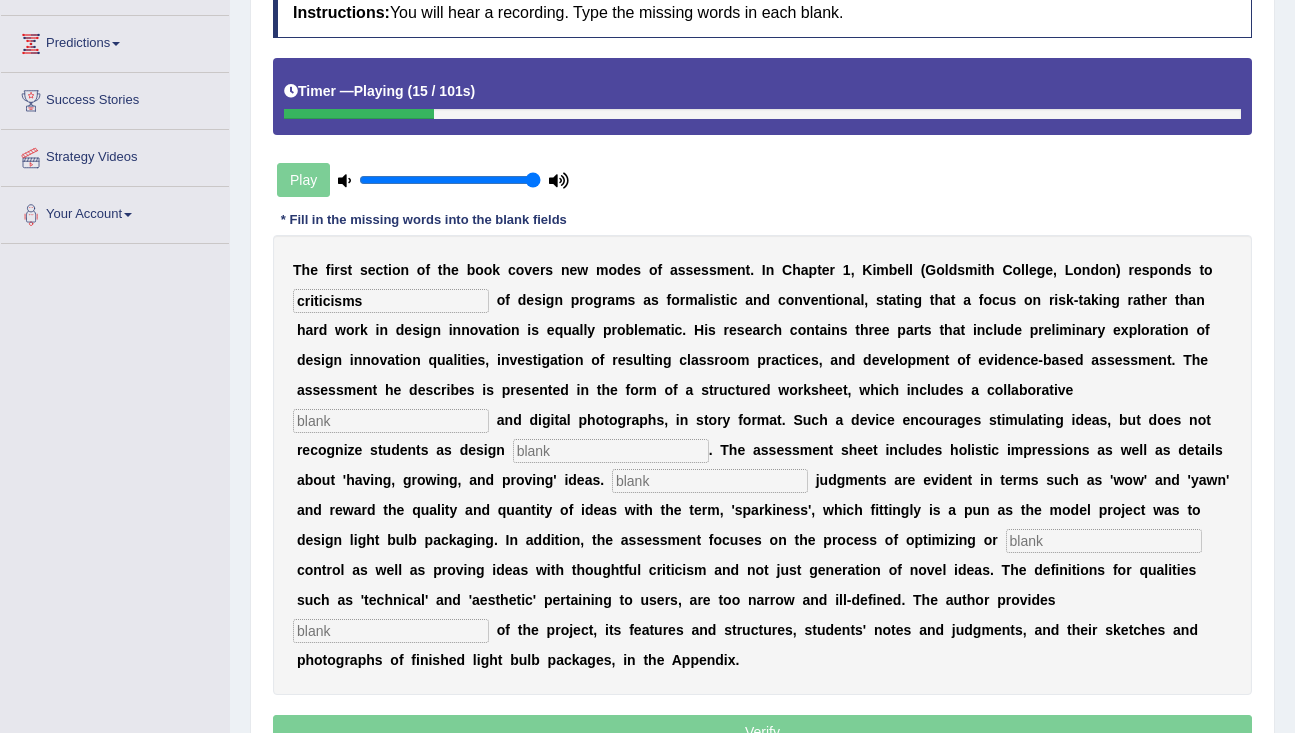 type on "criticisms" 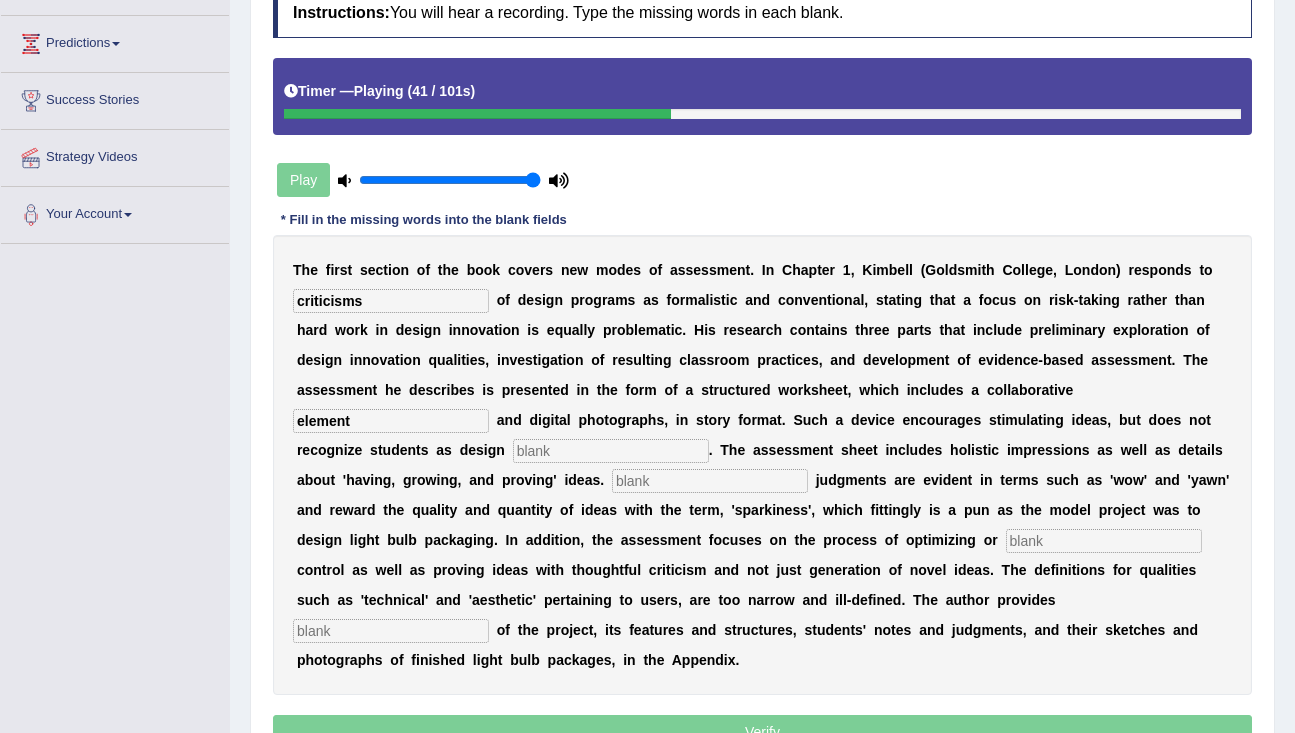 type on "element" 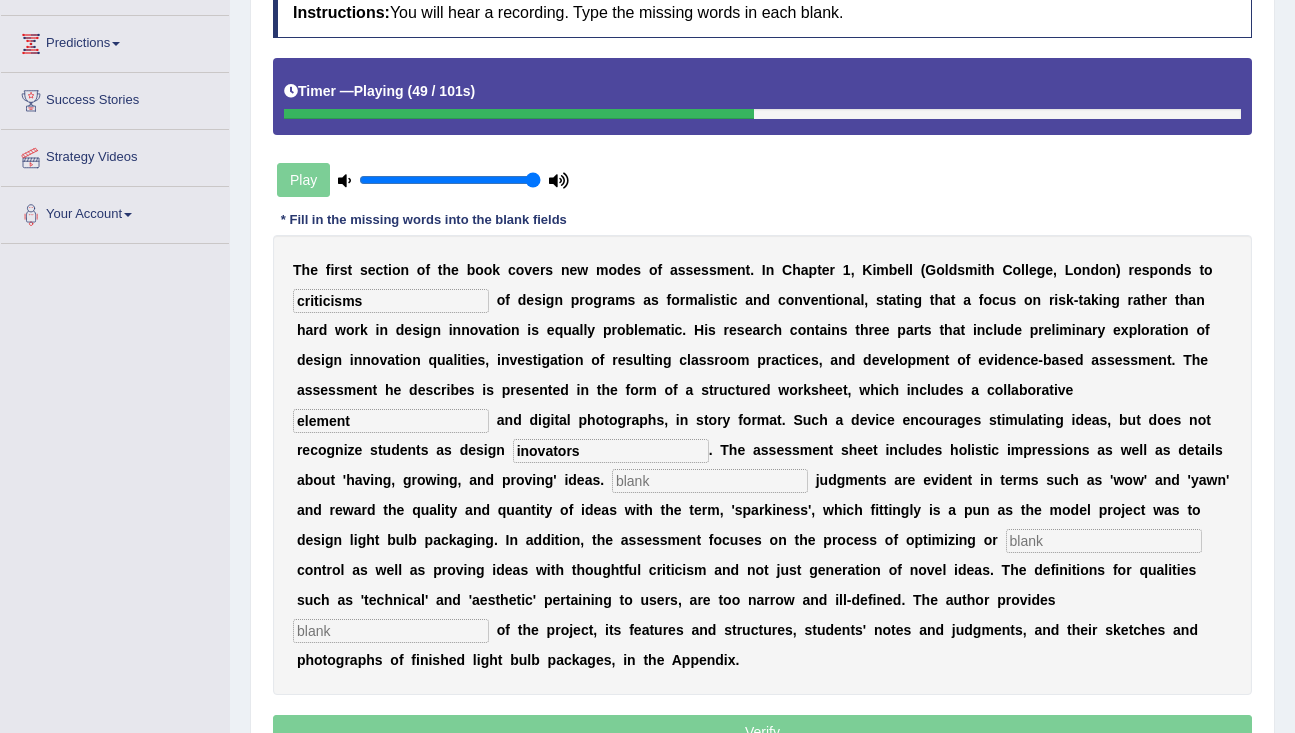type on "inovators" 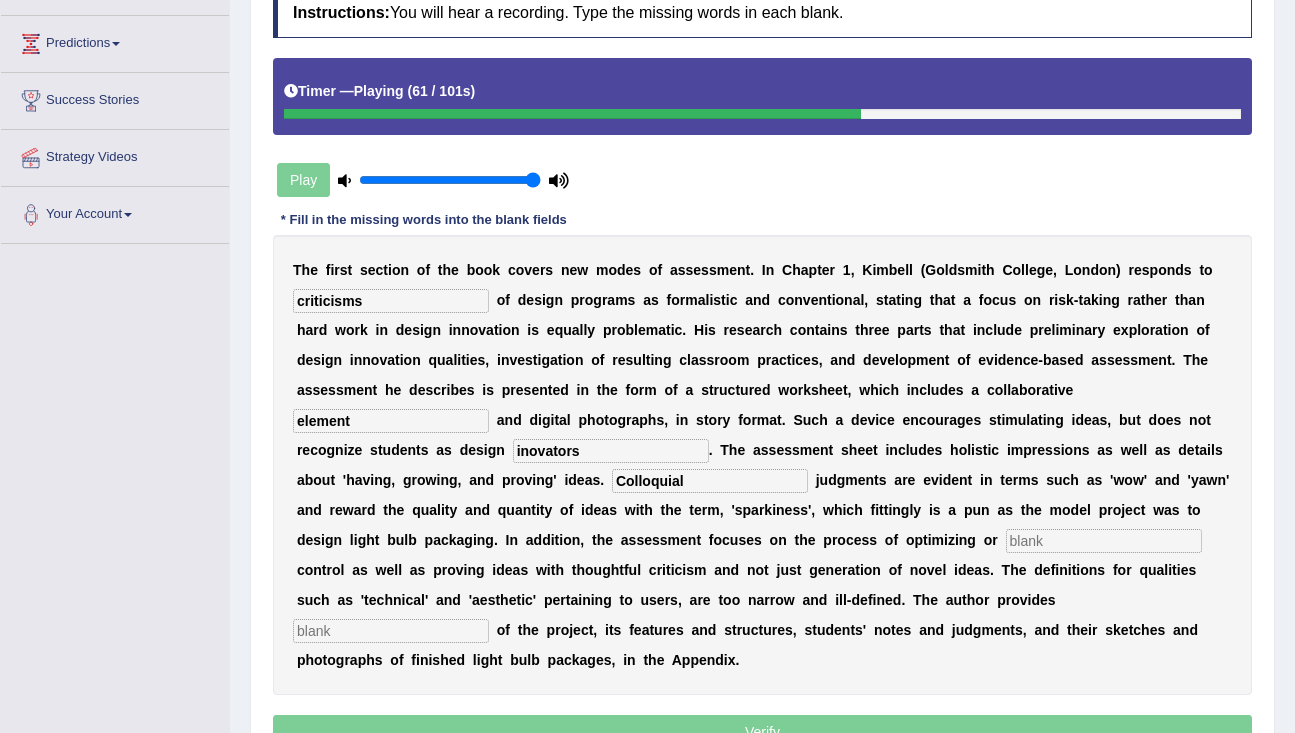 type on "Colloquial" 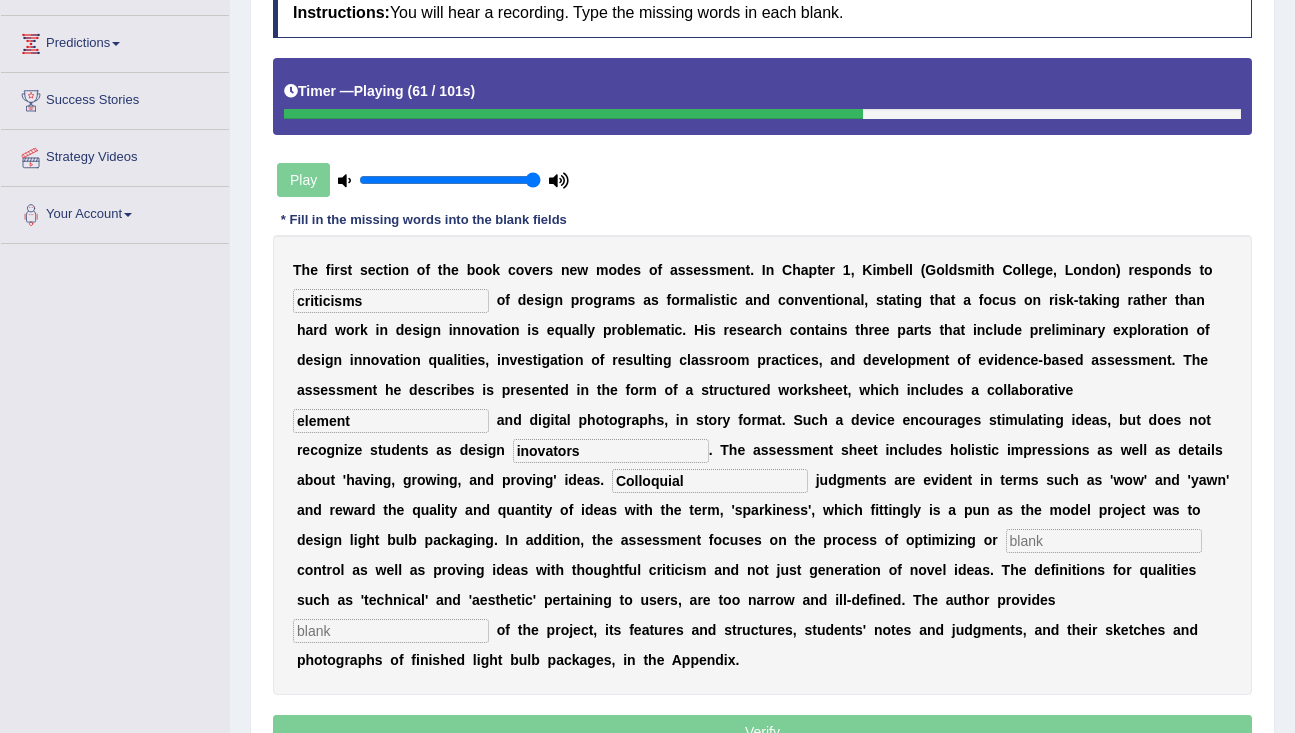 click at bounding box center [1104, 541] 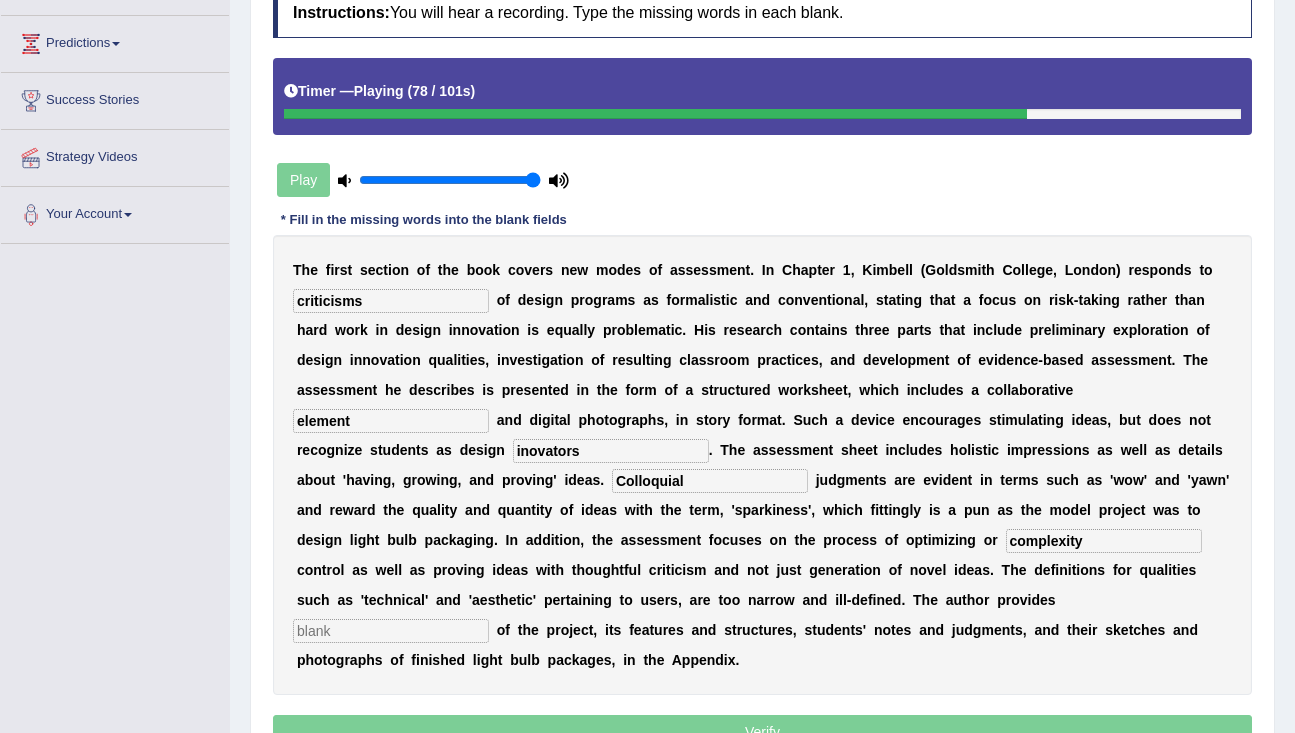 type on "complexity" 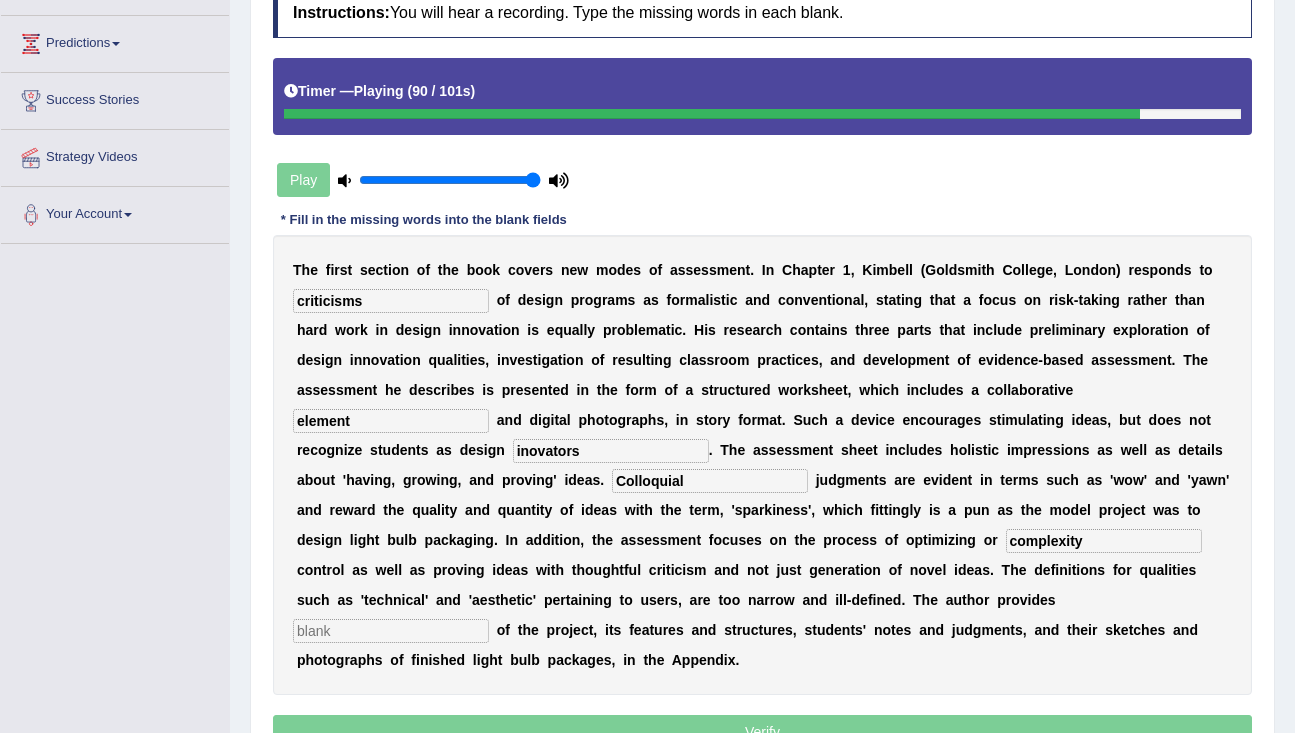 click at bounding box center (391, 631) 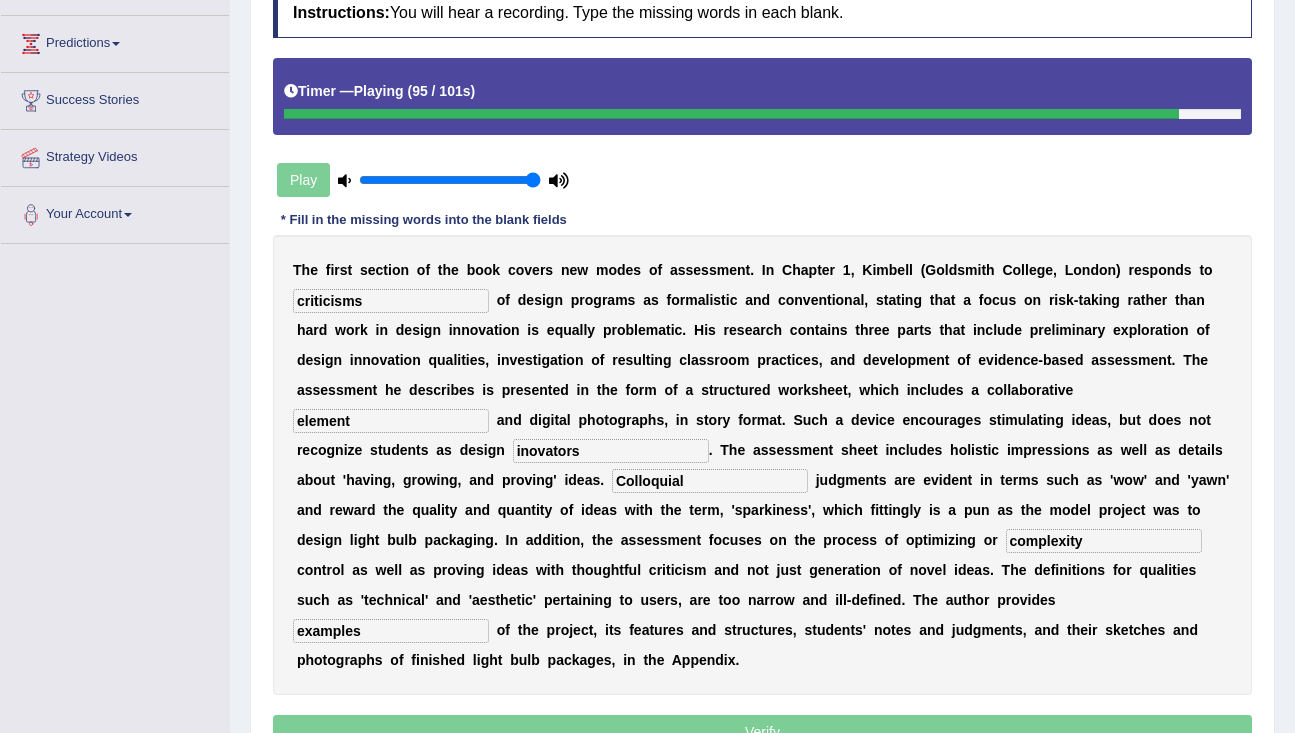 type on "examples" 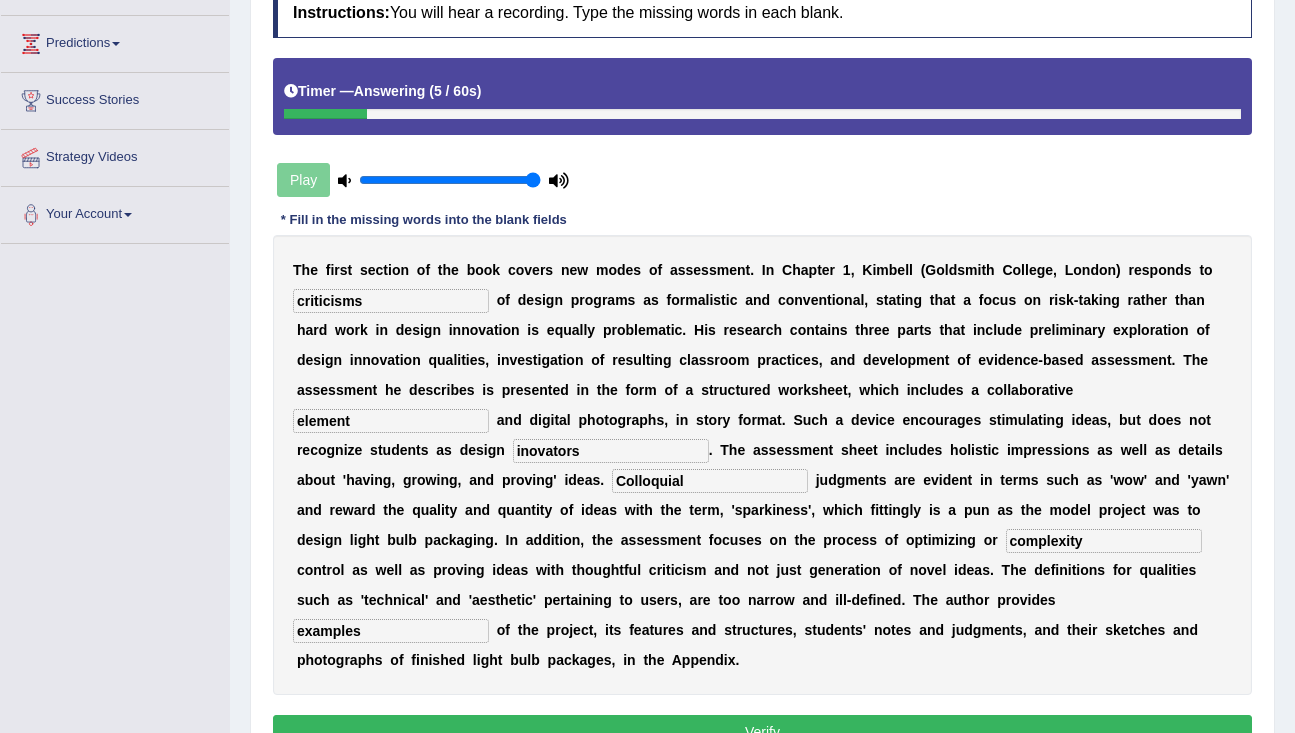 click on "inovators" at bounding box center [611, 451] 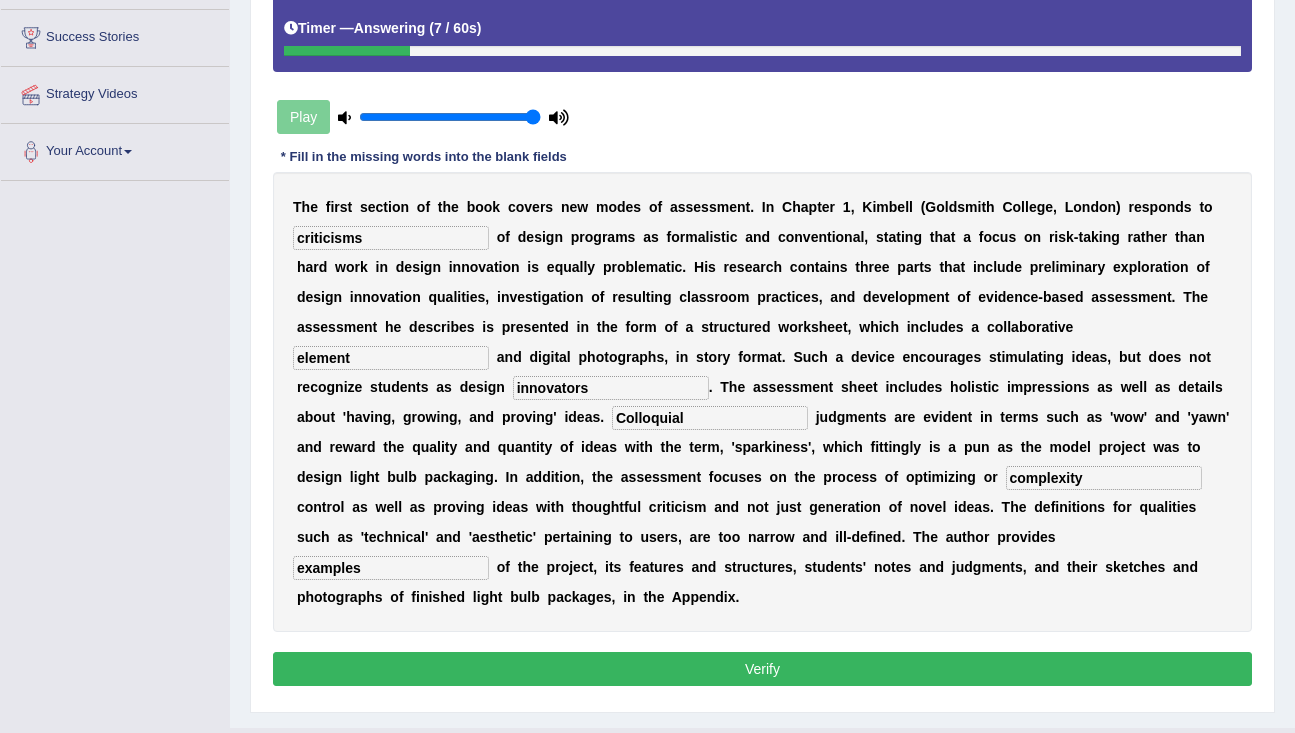 type on "innovators" 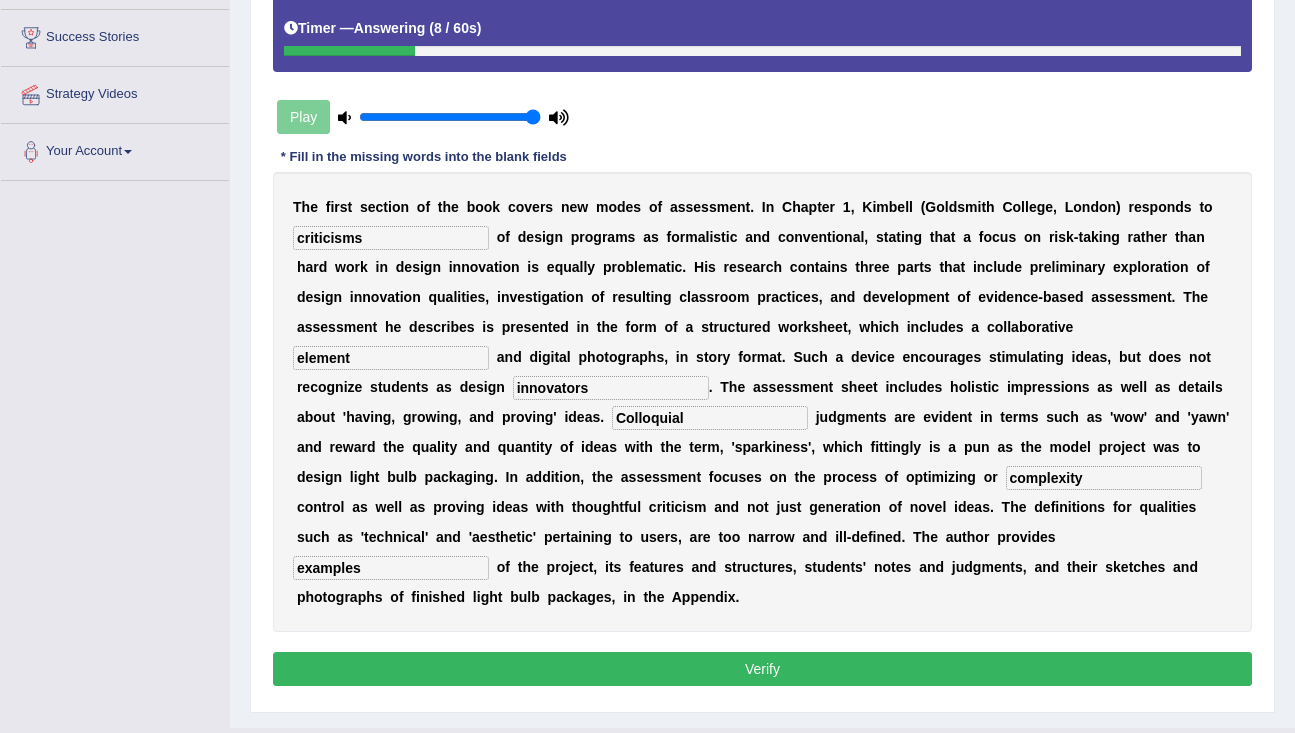 click on "Verify" at bounding box center [762, 669] 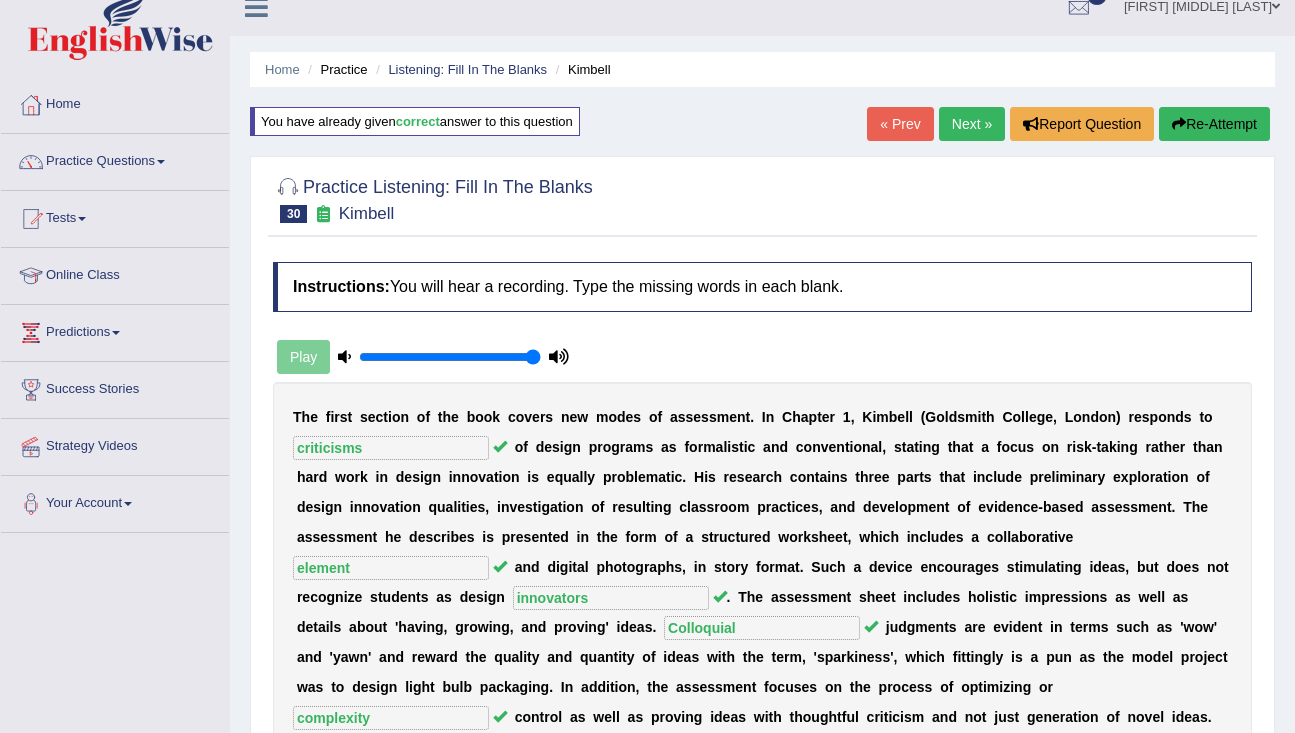 scroll, scrollTop: 0, scrollLeft: 0, axis: both 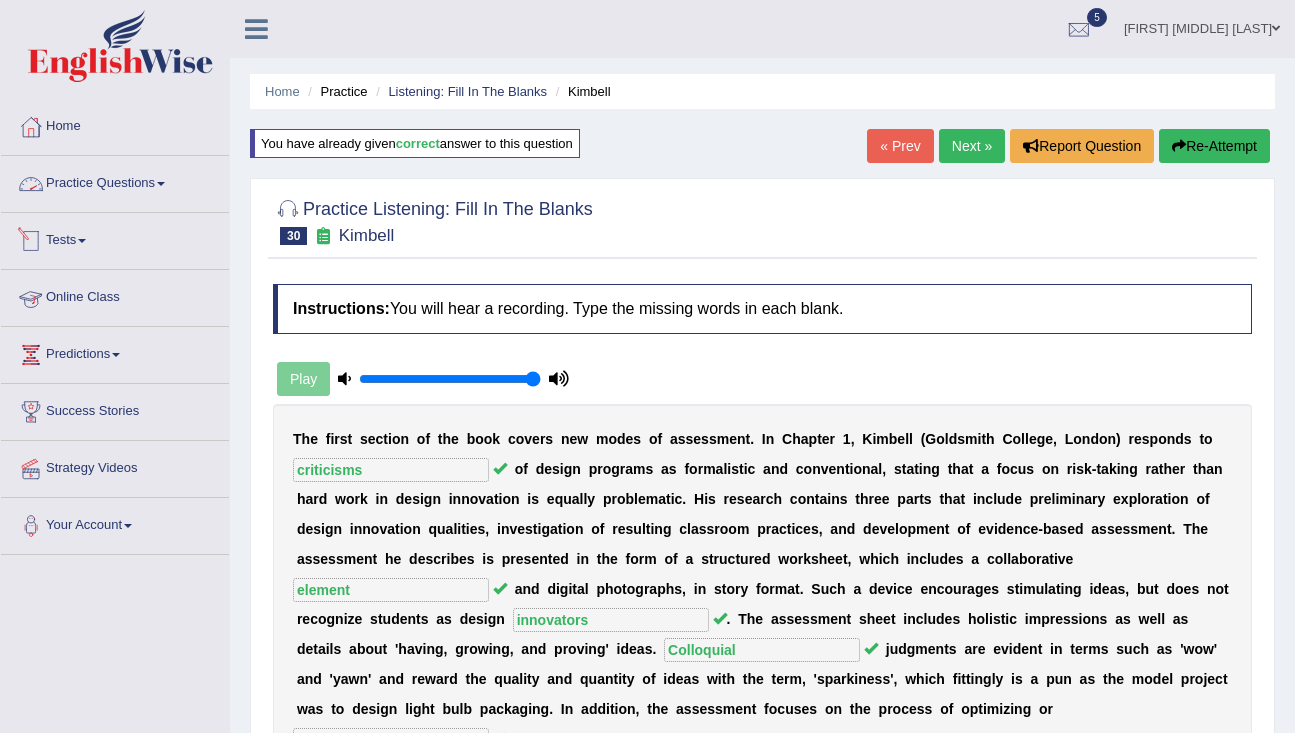 click on "Practice Questions" at bounding box center [115, 181] 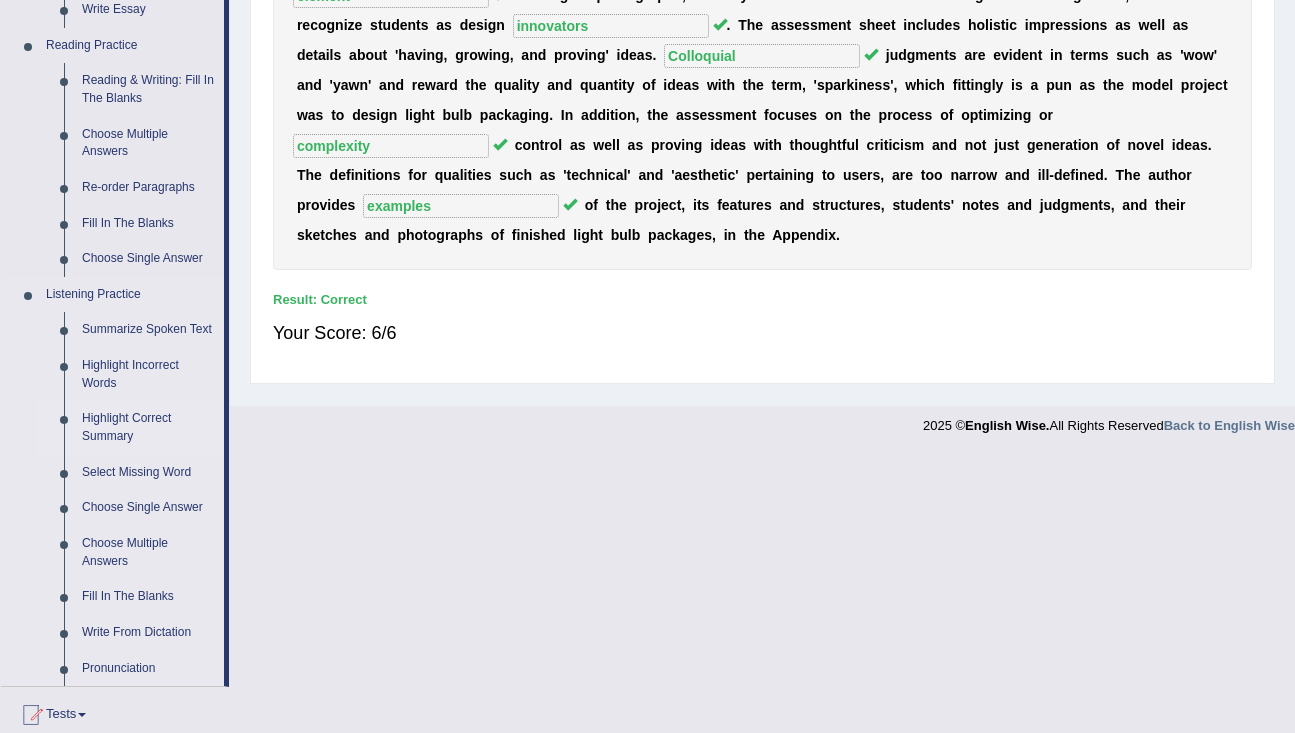 scroll, scrollTop: 740, scrollLeft: 0, axis: vertical 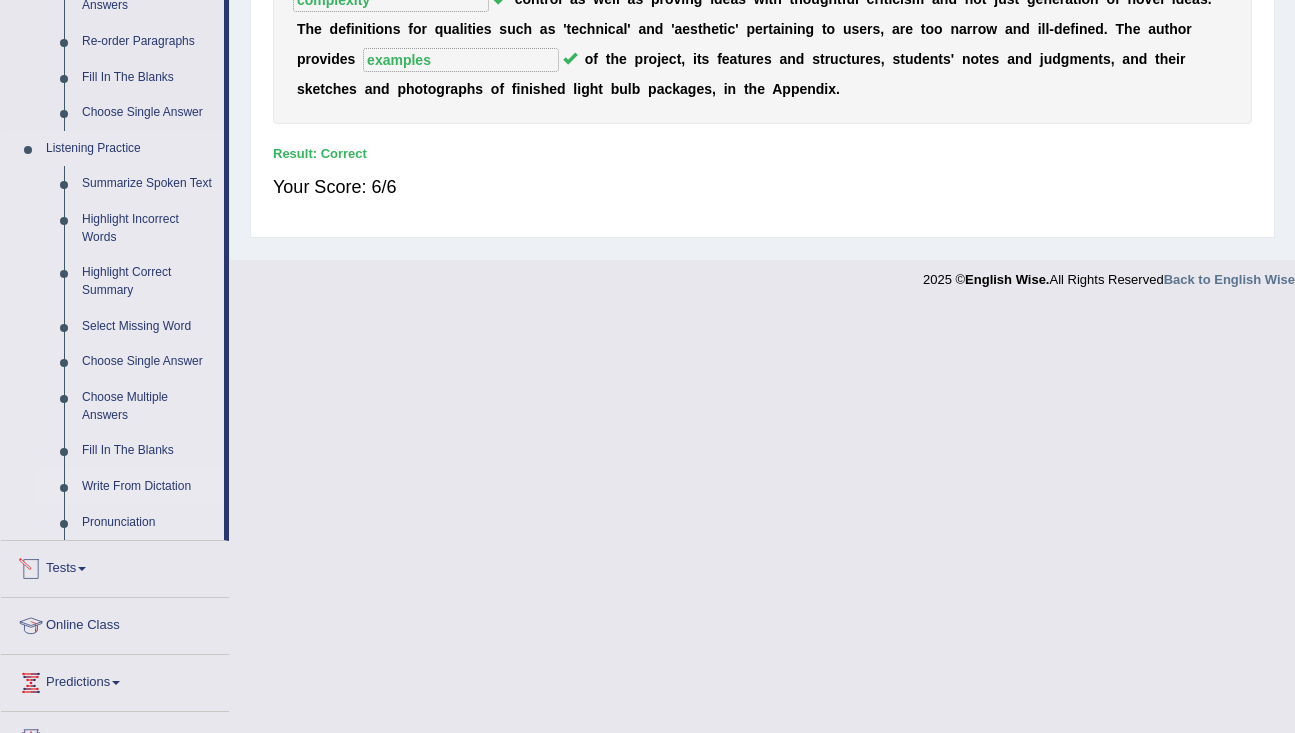 click on "Write From Dictation" at bounding box center (148, 487) 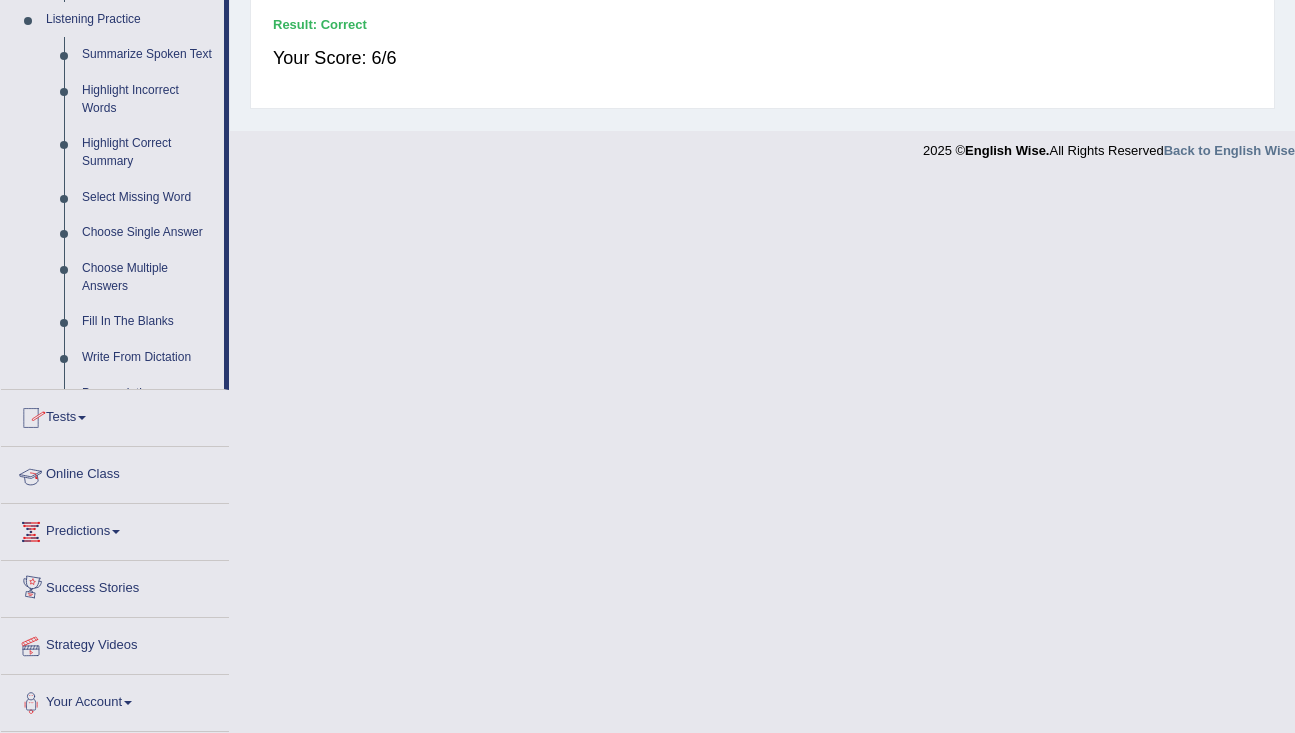 scroll, scrollTop: 811, scrollLeft: 0, axis: vertical 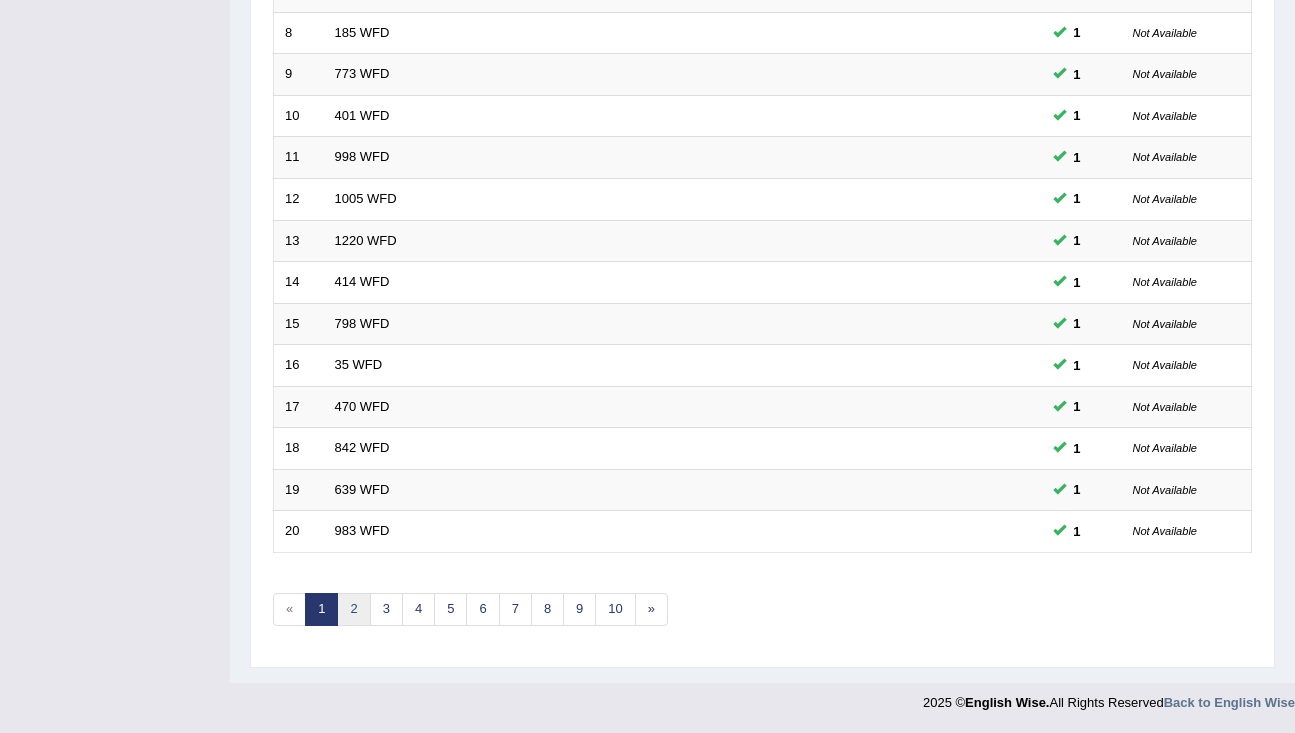 click on "2" at bounding box center [353, 609] 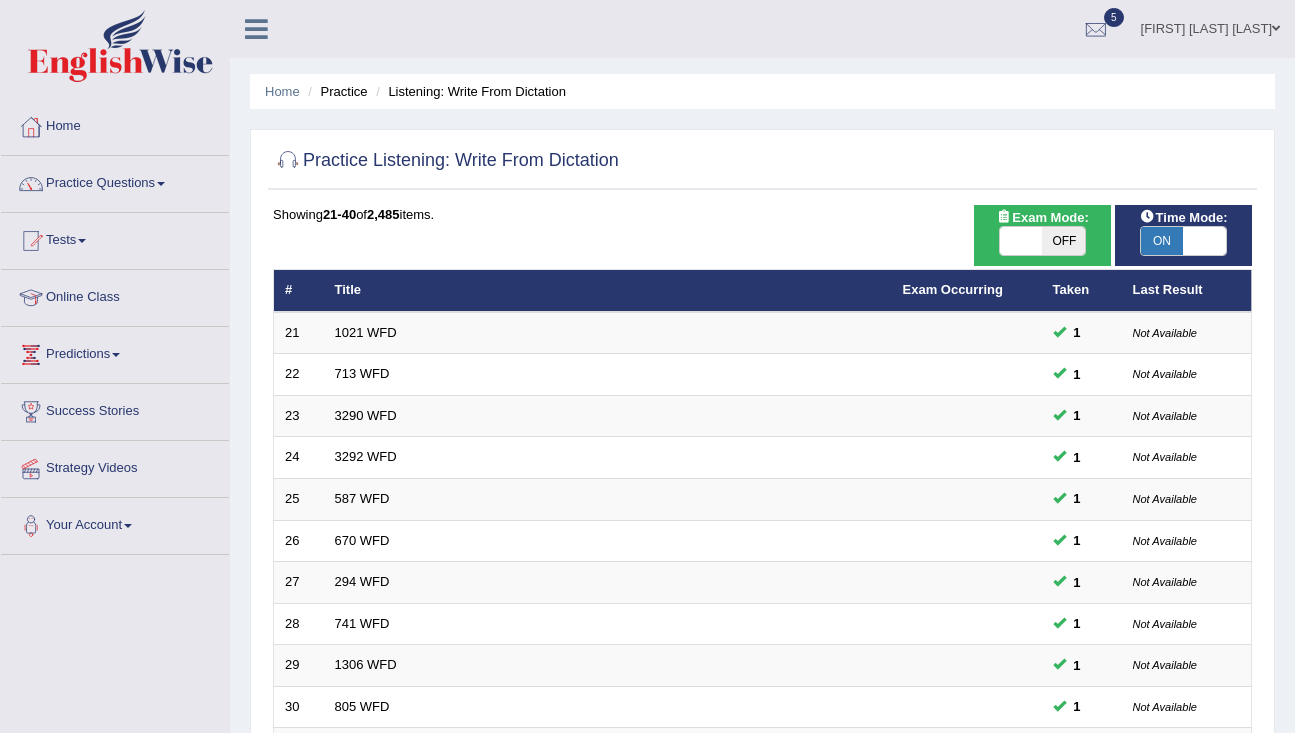 scroll, scrollTop: 0, scrollLeft: 0, axis: both 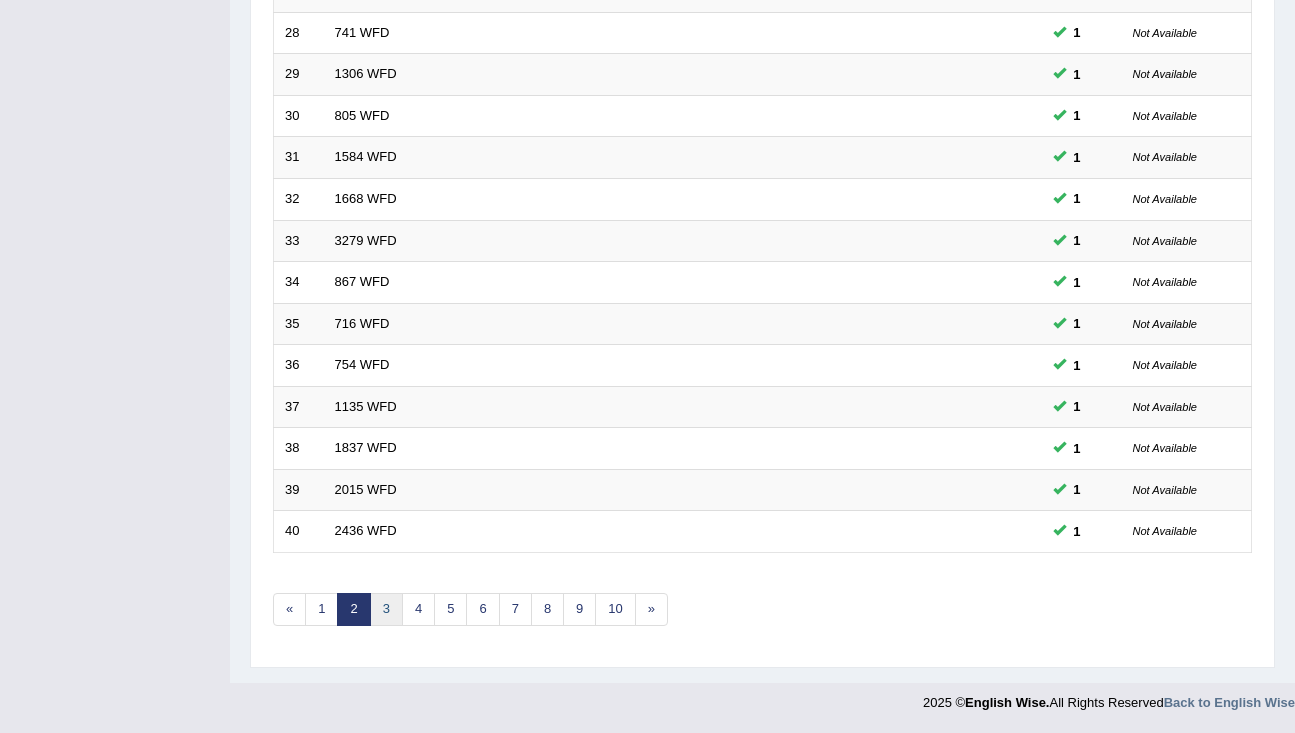 click on "3" at bounding box center (386, 609) 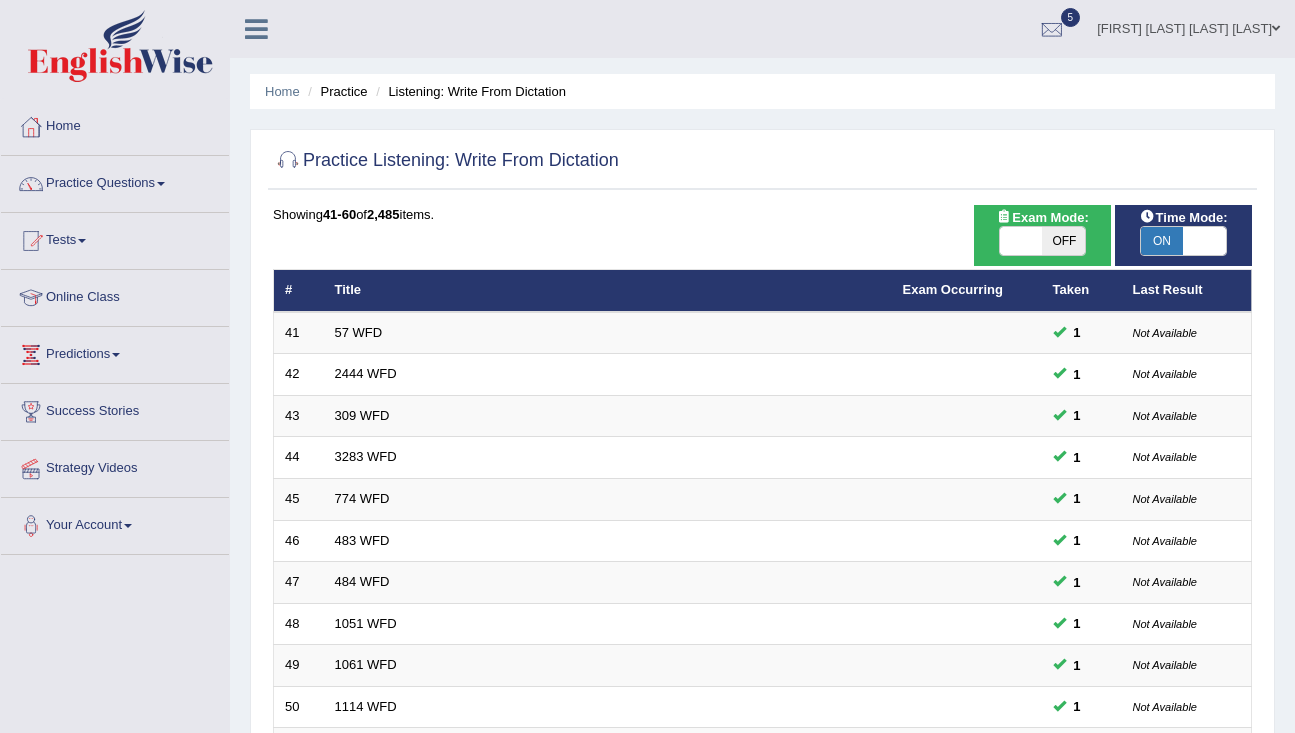 scroll, scrollTop: 404, scrollLeft: 0, axis: vertical 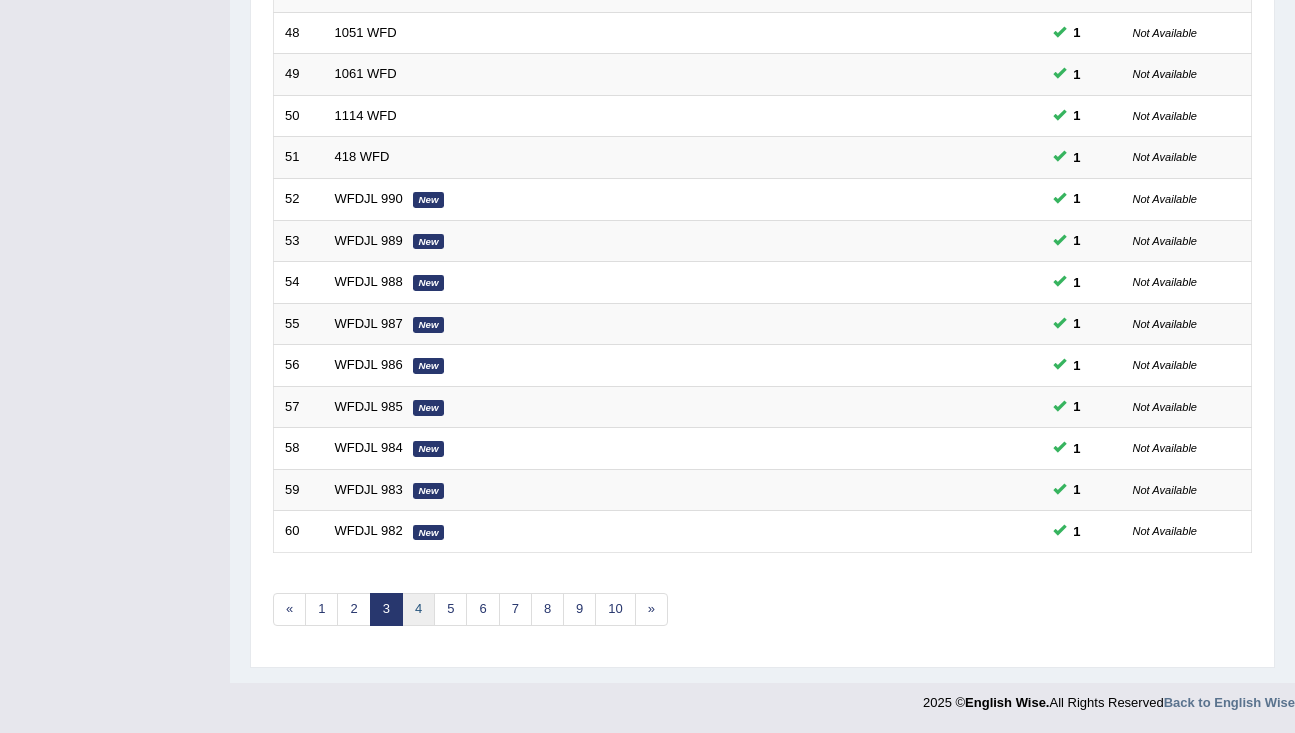 click on "4" at bounding box center (418, 609) 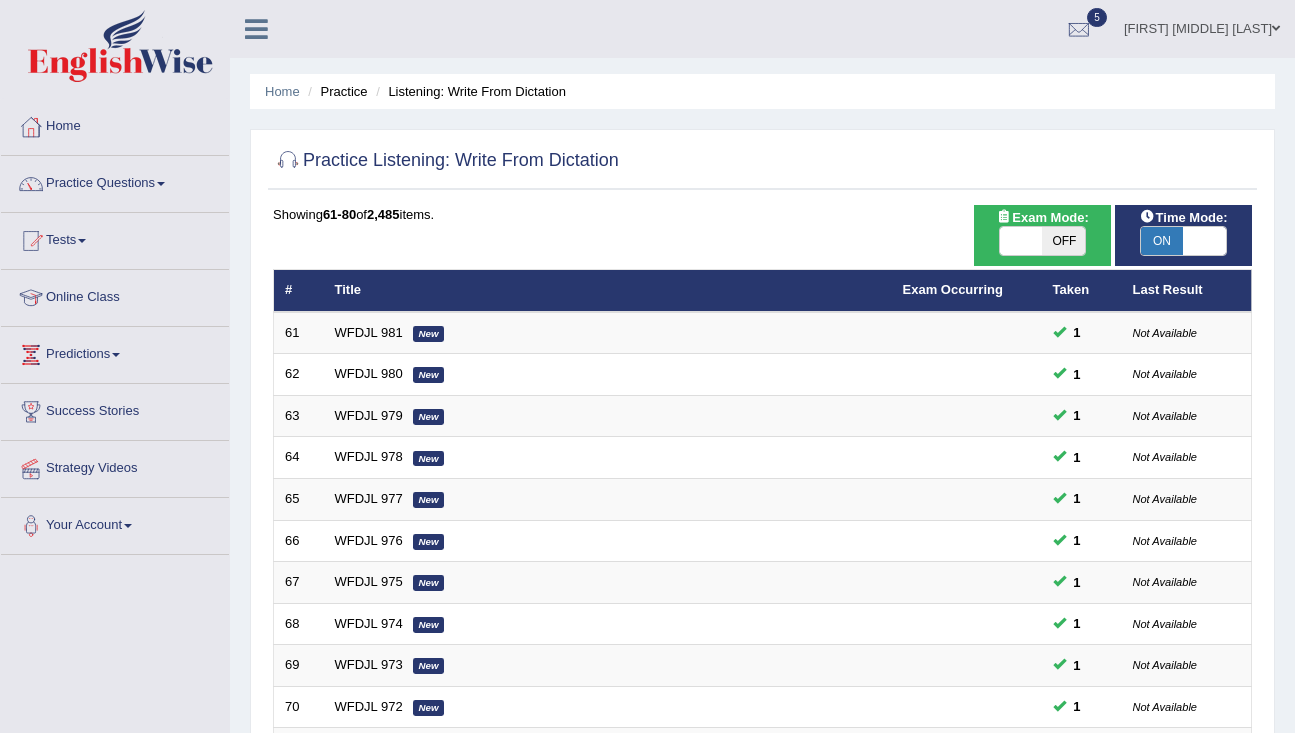 scroll, scrollTop: 0, scrollLeft: 0, axis: both 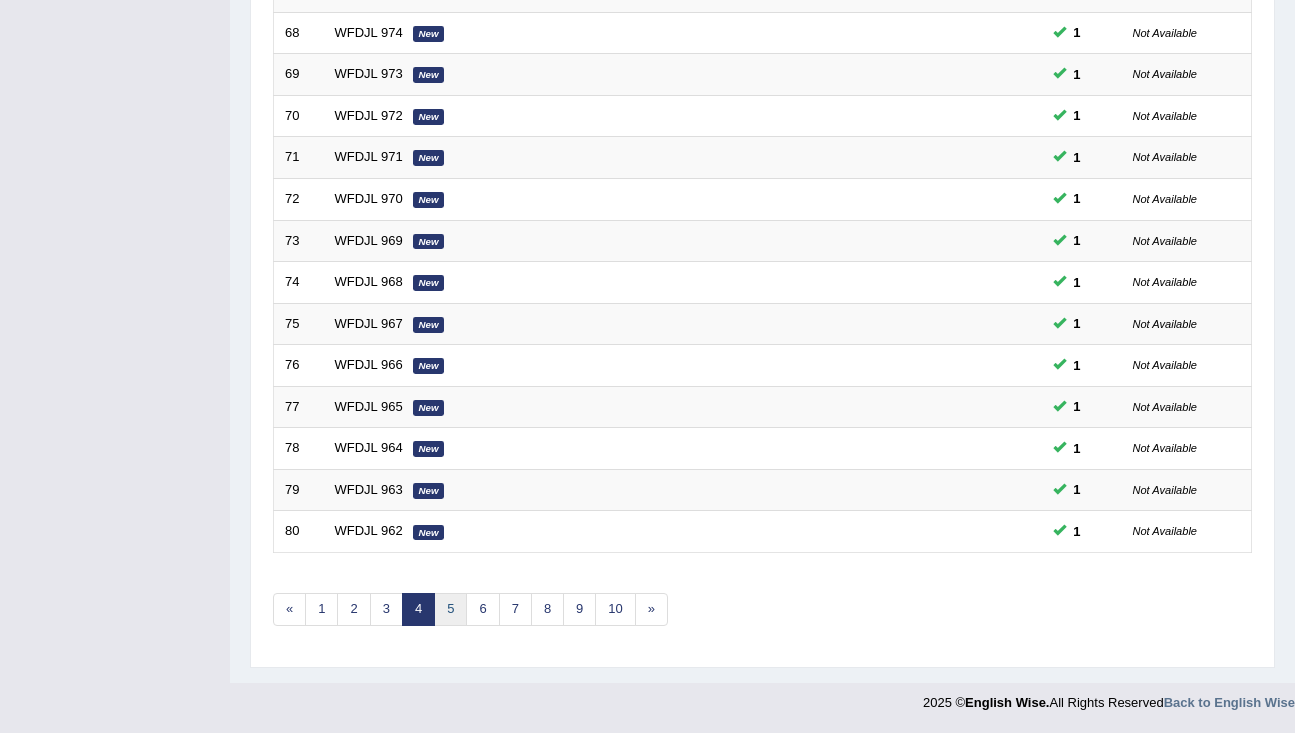 click on "5" at bounding box center [450, 609] 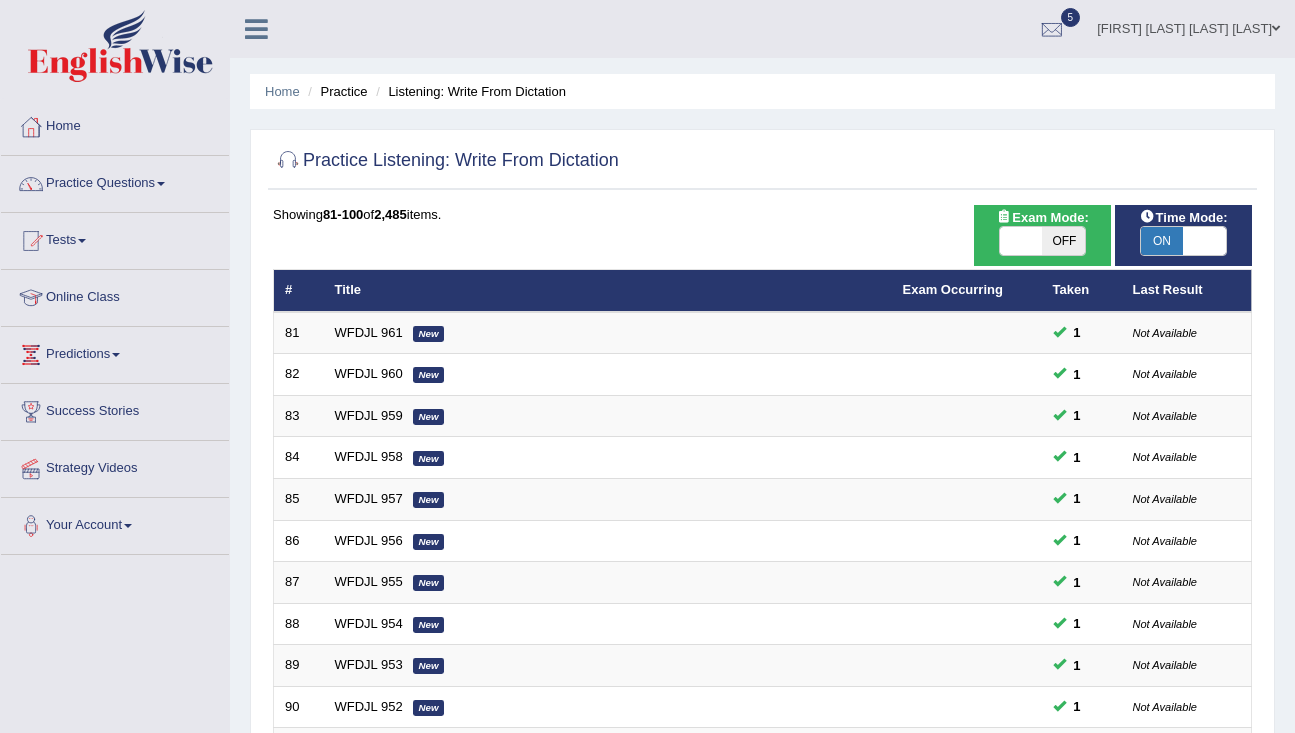 scroll, scrollTop: 447, scrollLeft: 0, axis: vertical 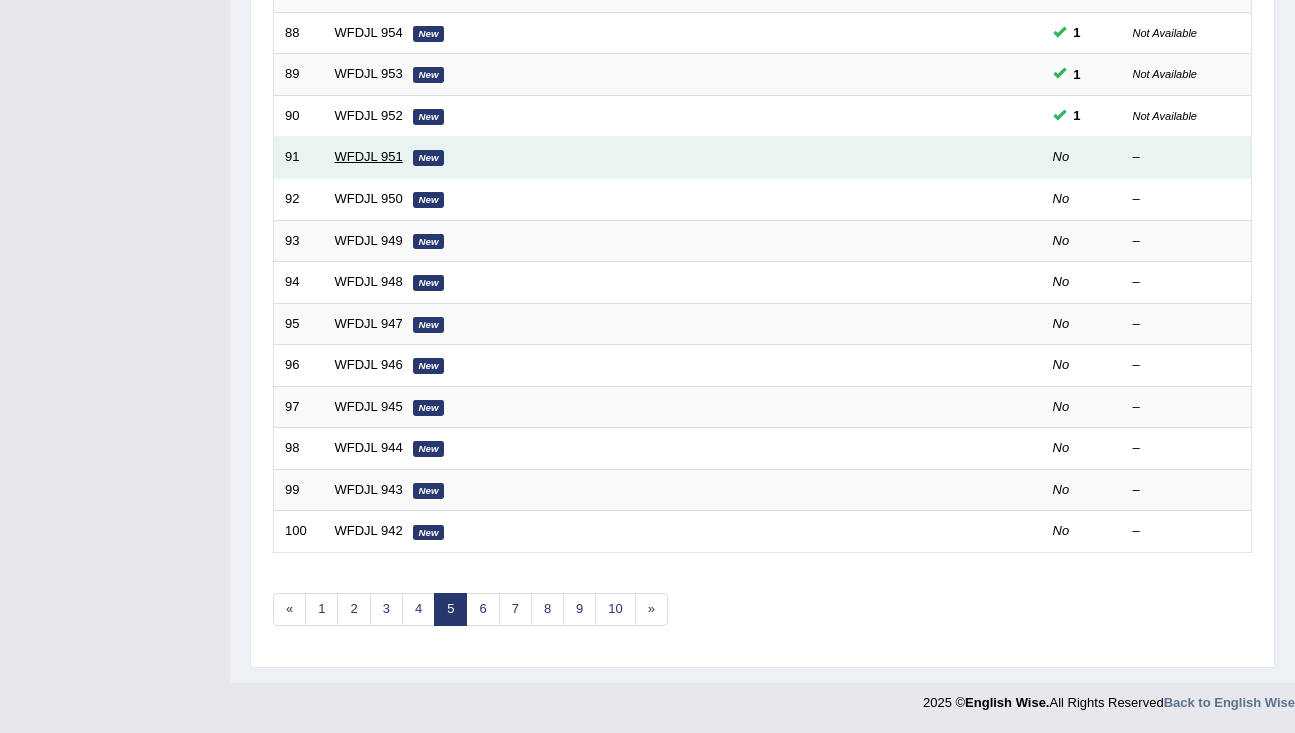 click on "WFDJL 951" at bounding box center (369, 156) 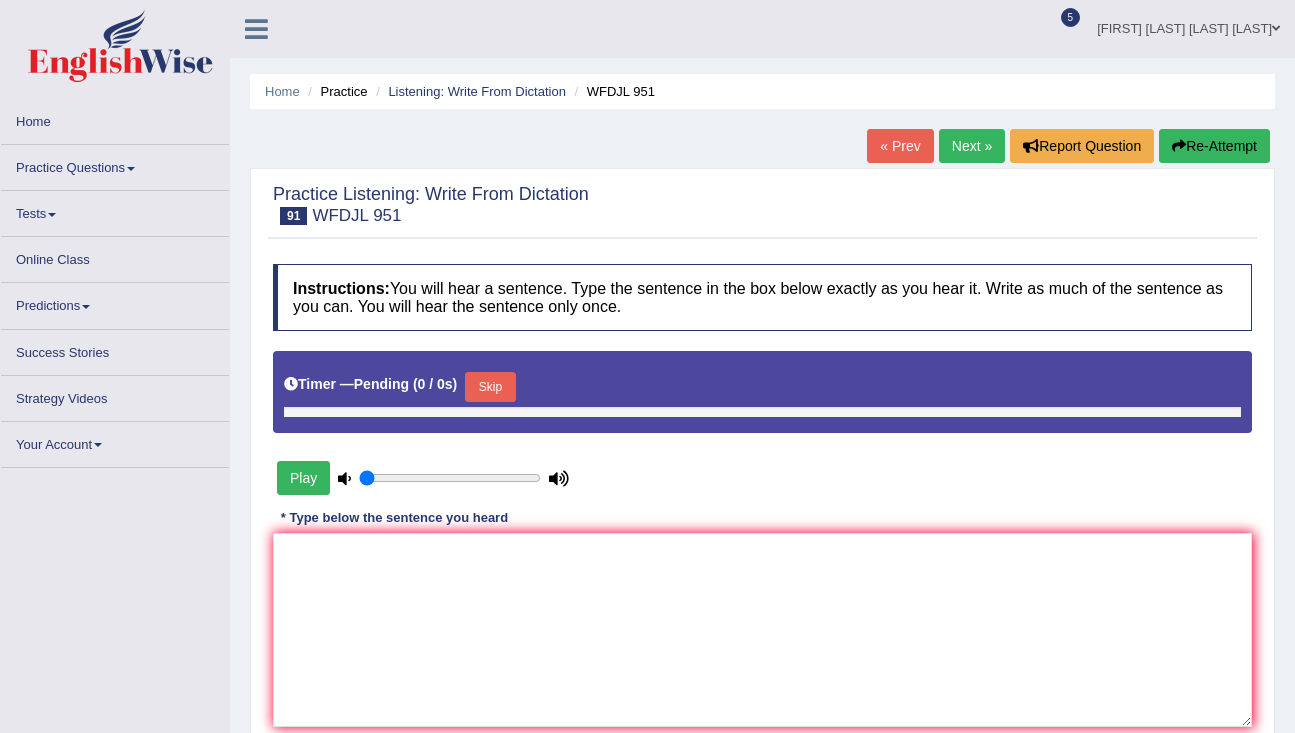scroll, scrollTop: 0, scrollLeft: 0, axis: both 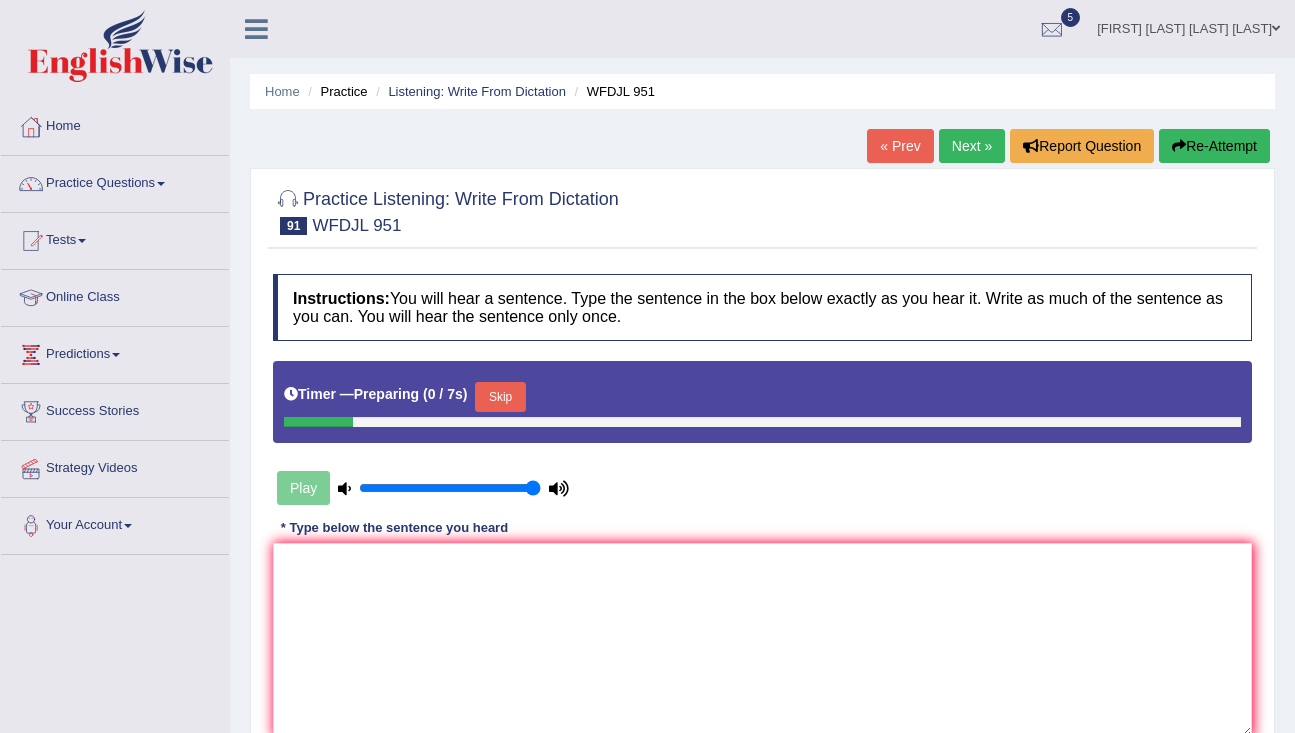 click on "Skip" at bounding box center (500, 397) 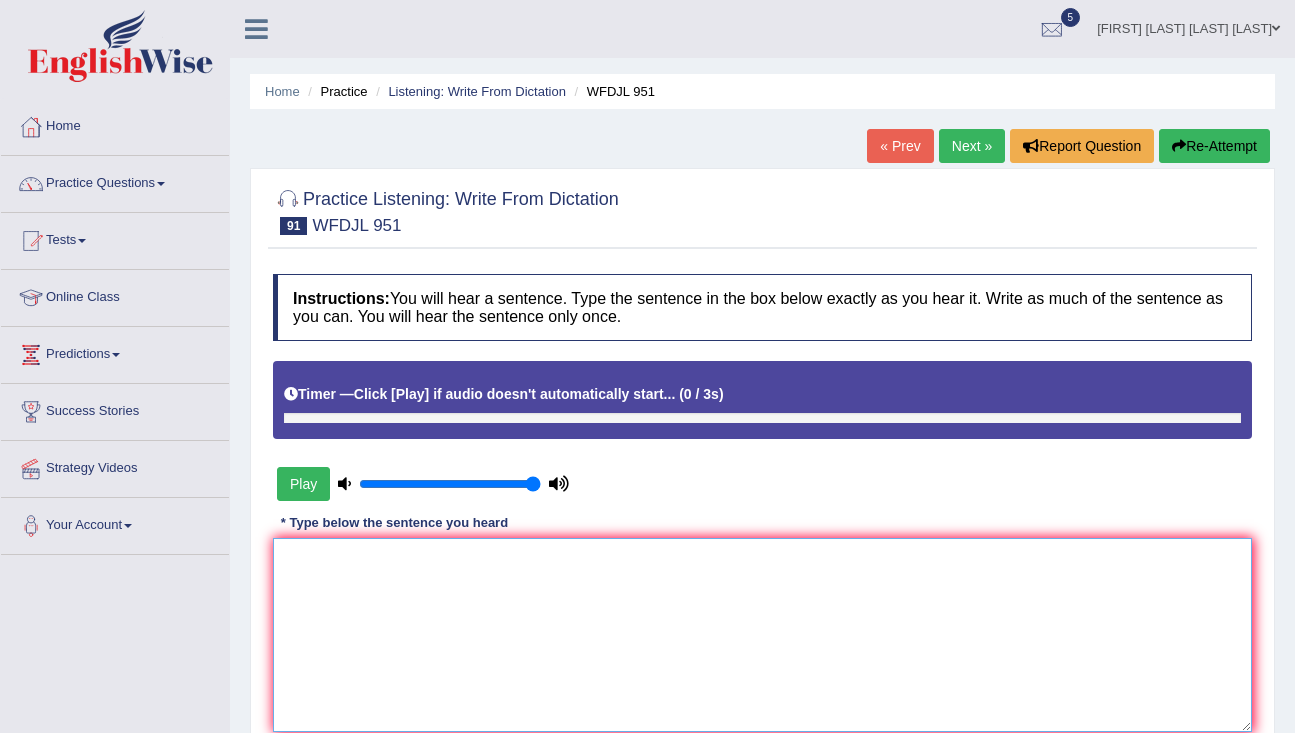 click at bounding box center [762, 635] 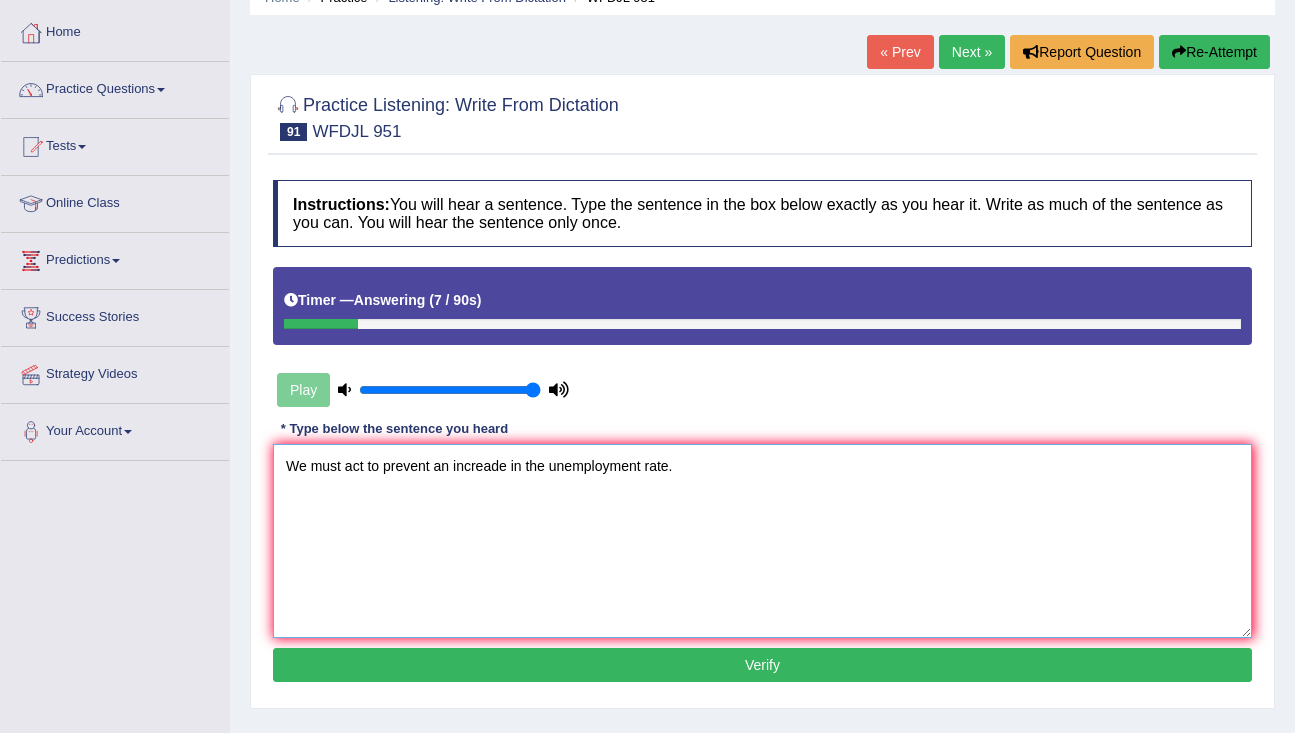 scroll, scrollTop: 139, scrollLeft: 0, axis: vertical 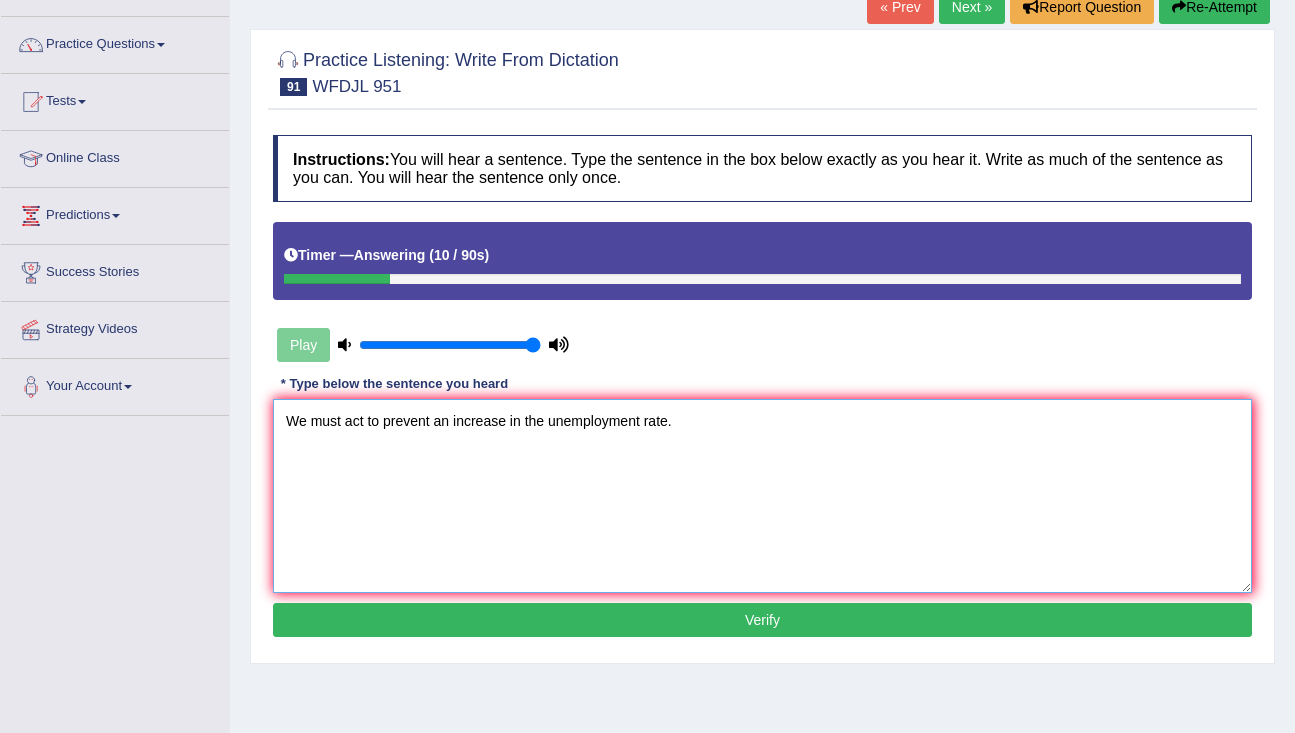 type on "We must act to prevent an increase in the unemployment rate." 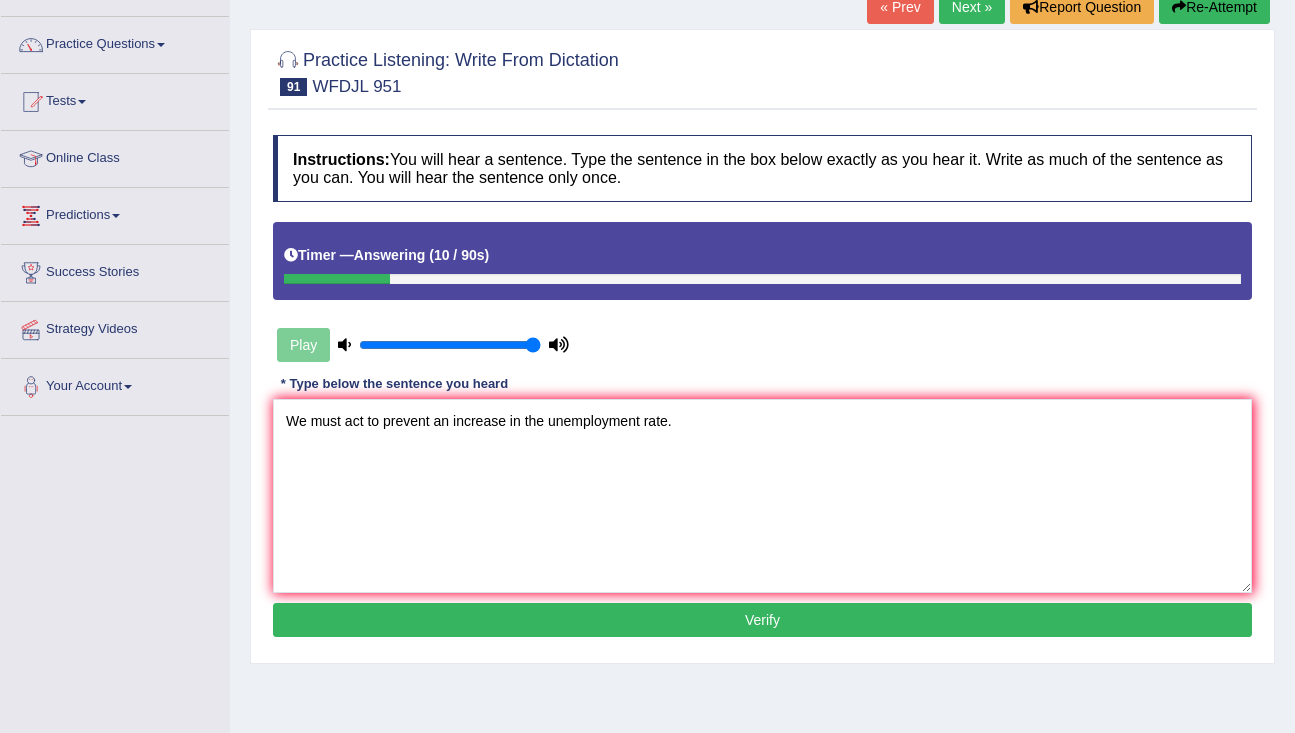 click on "Verify" at bounding box center (762, 620) 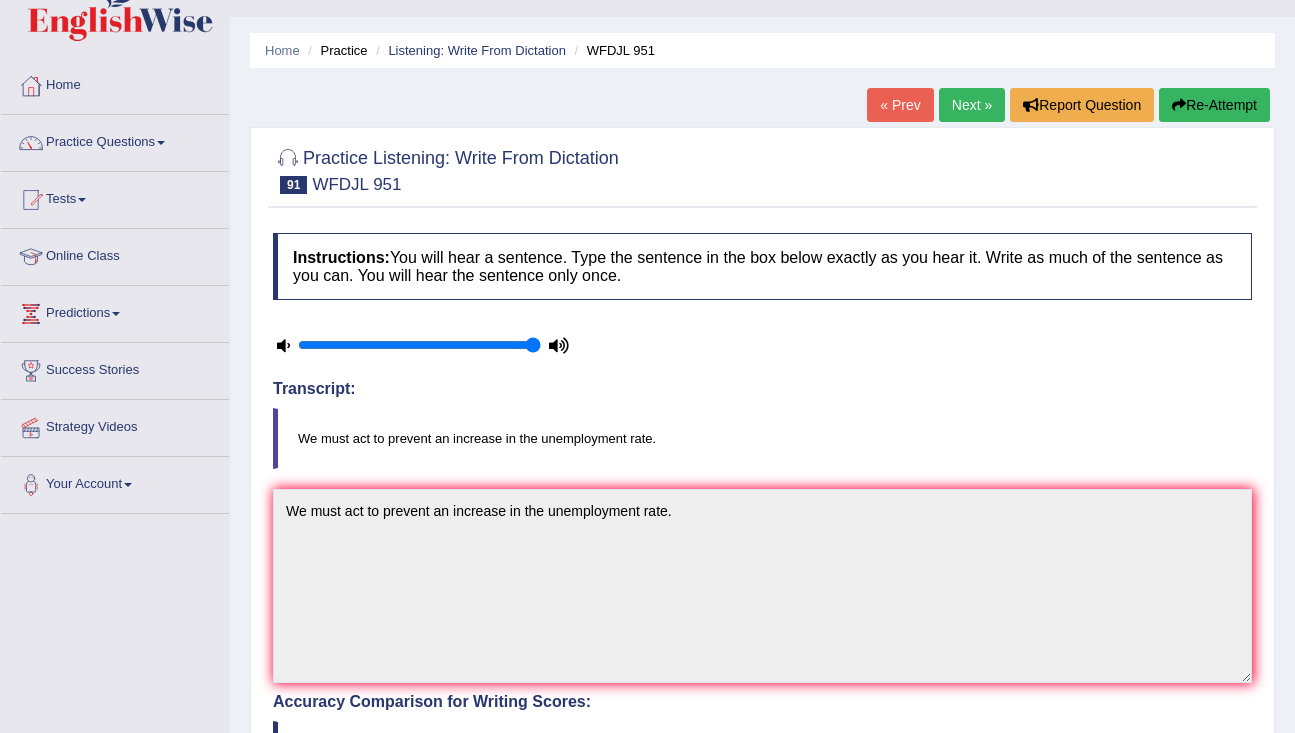 scroll, scrollTop: 0, scrollLeft: 0, axis: both 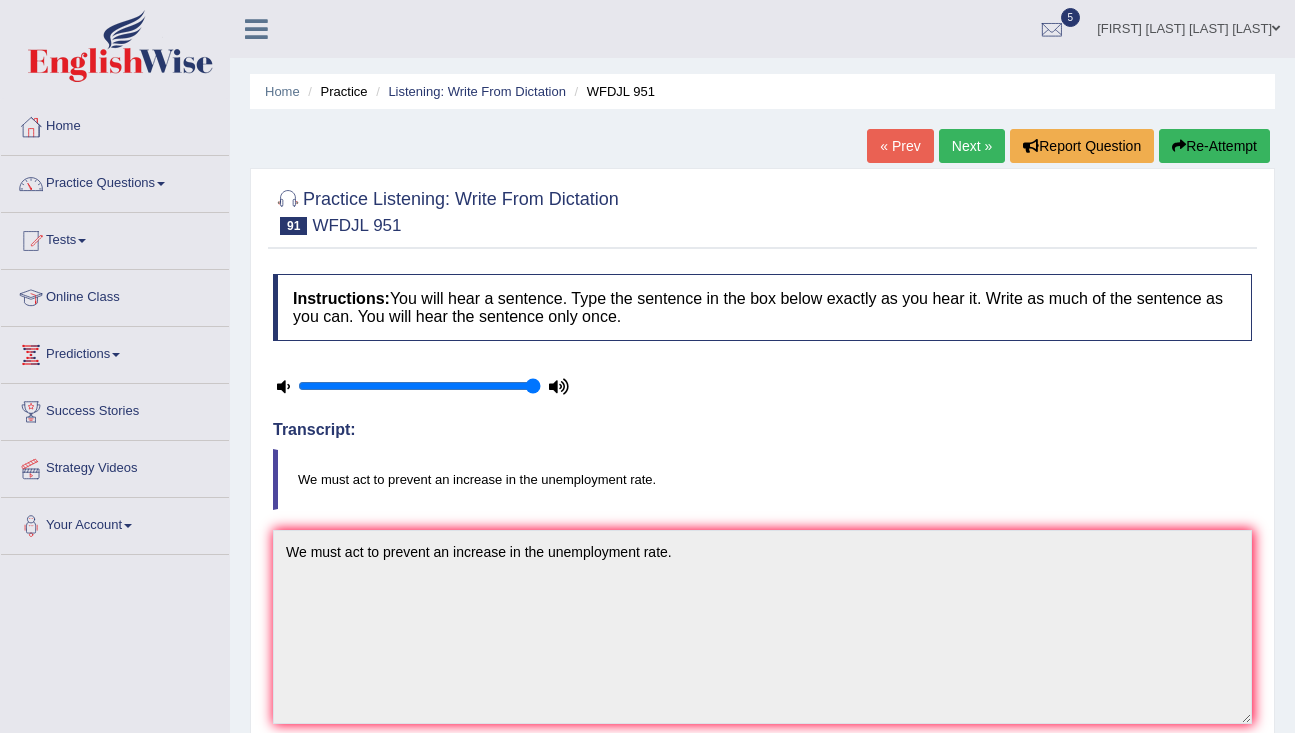 click on "Next »" at bounding box center [972, 146] 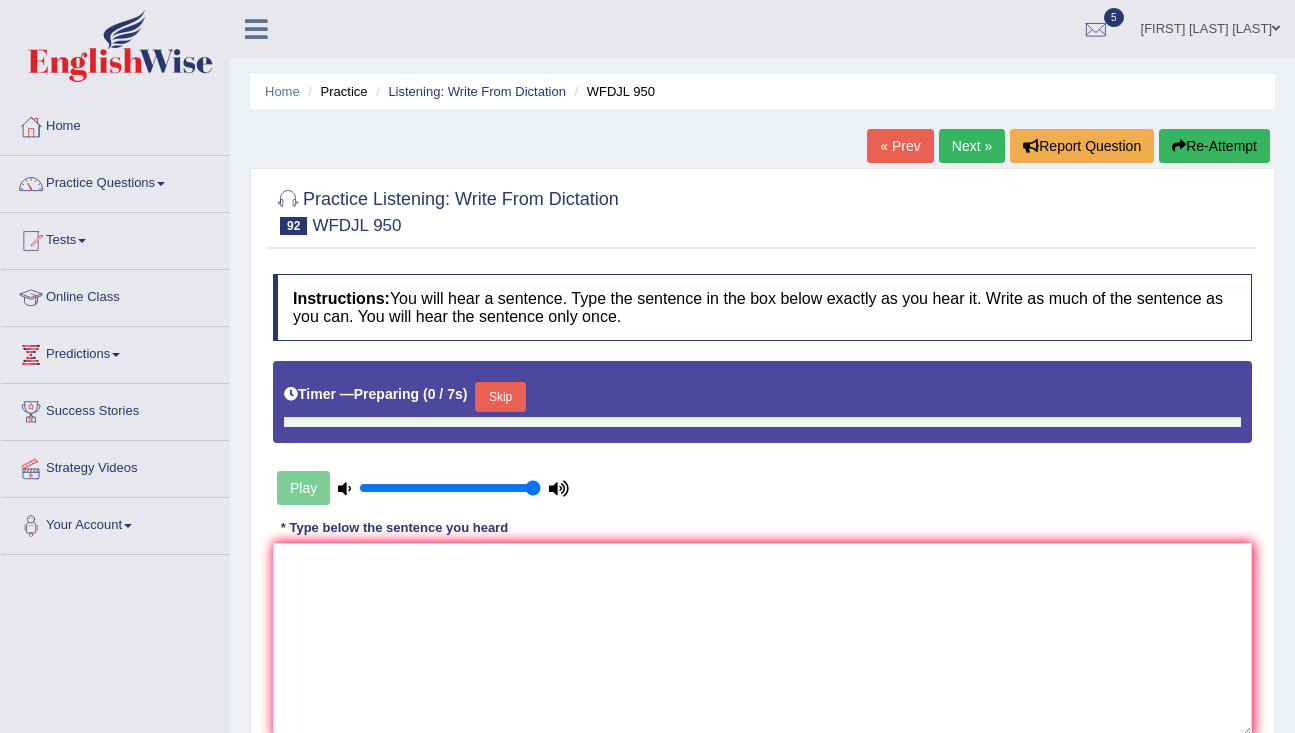 scroll, scrollTop: 0, scrollLeft: 0, axis: both 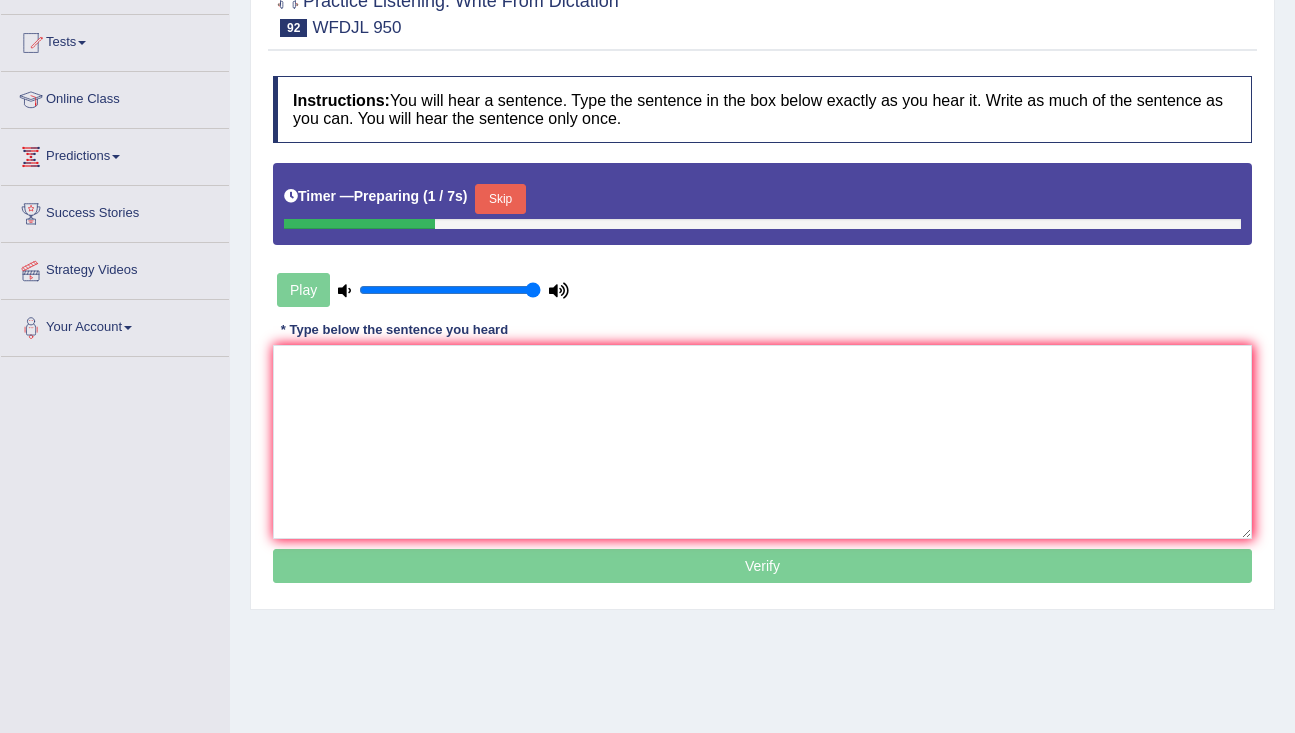 click on "Skip" at bounding box center (500, 199) 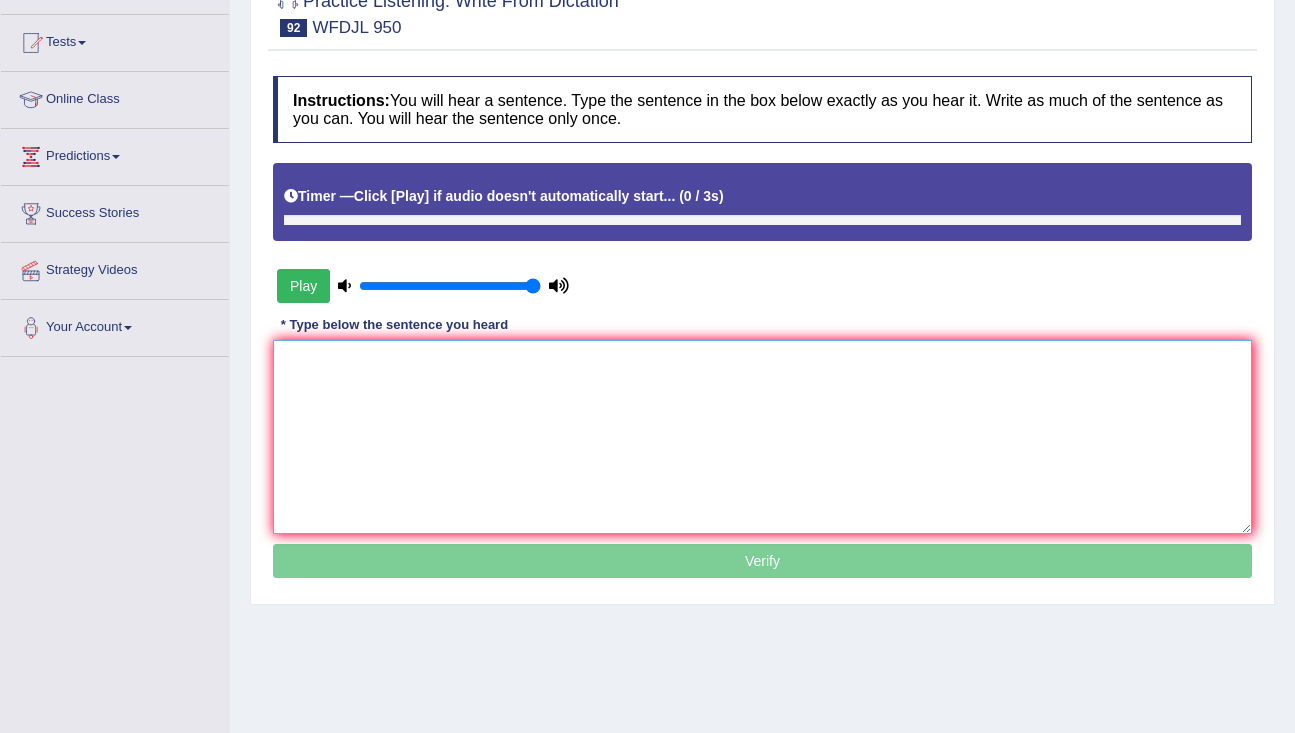 click at bounding box center (762, 437) 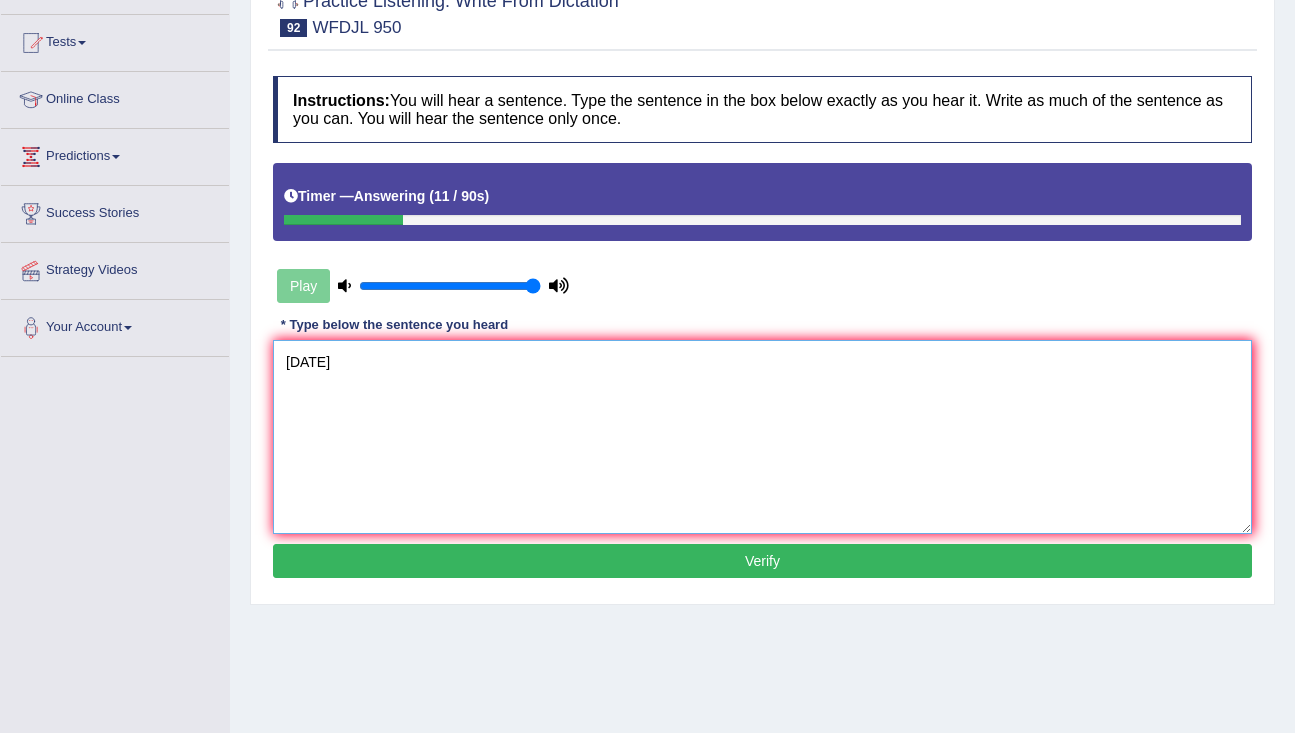type on "[DATE]" 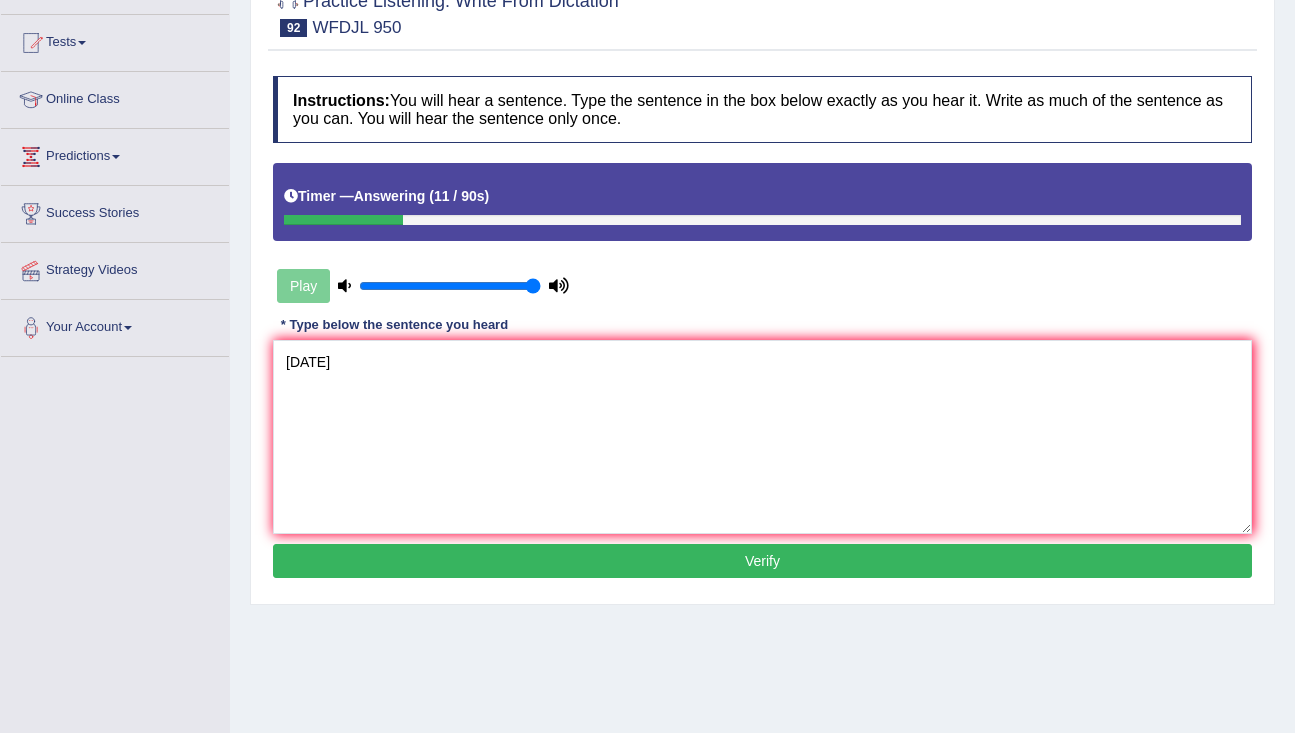 click on "Verify" at bounding box center (762, 561) 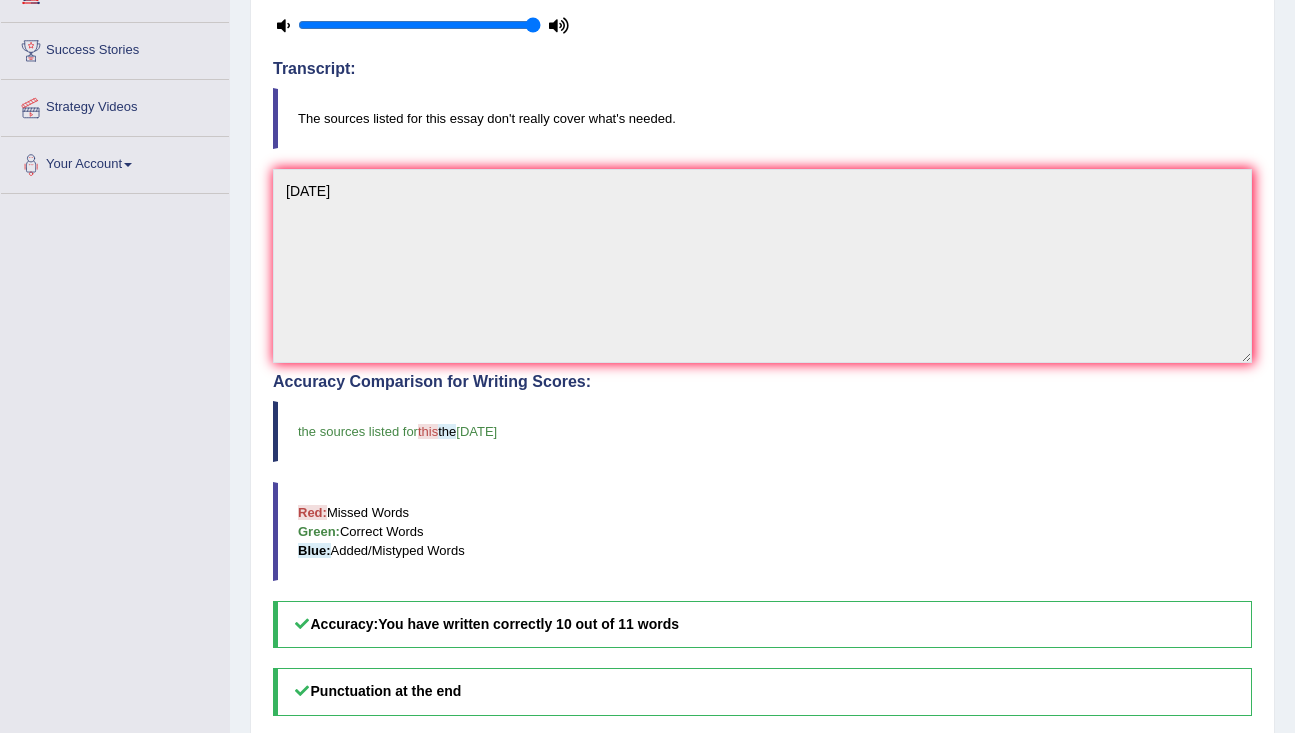 scroll, scrollTop: 128, scrollLeft: 0, axis: vertical 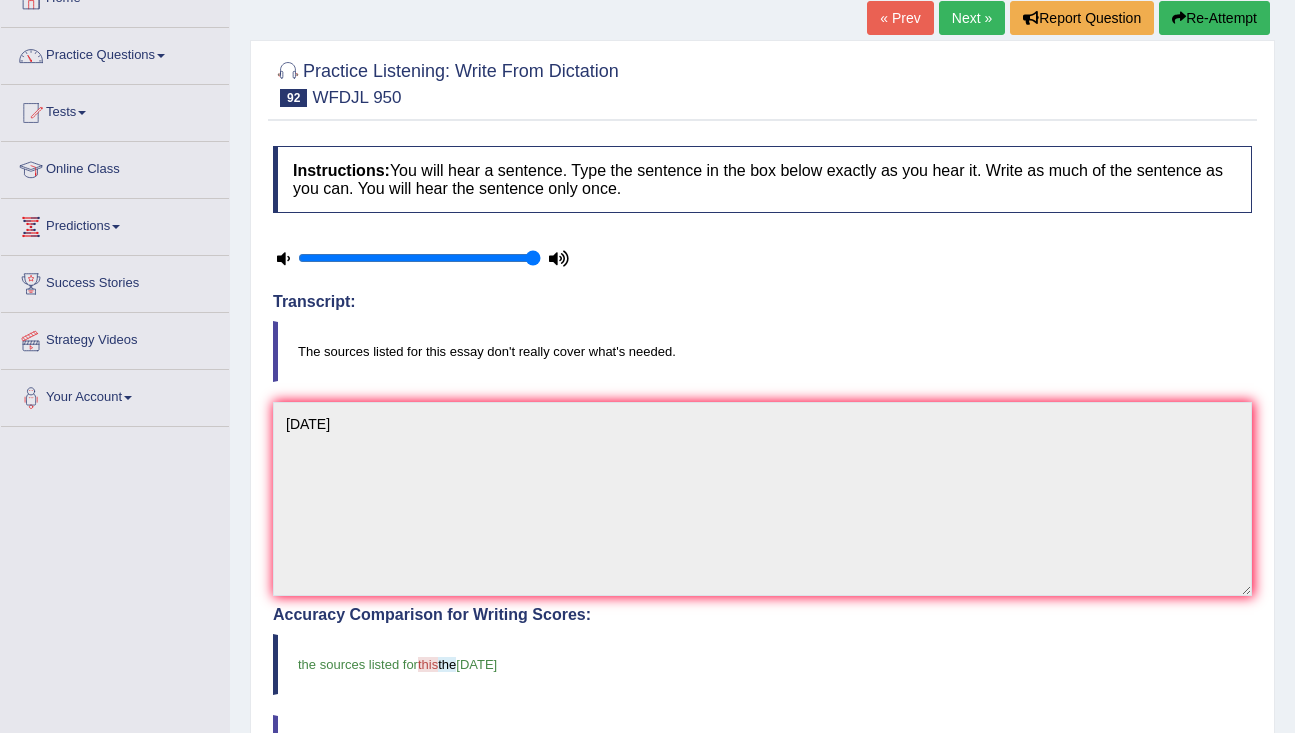 click on "Next »" at bounding box center (972, 18) 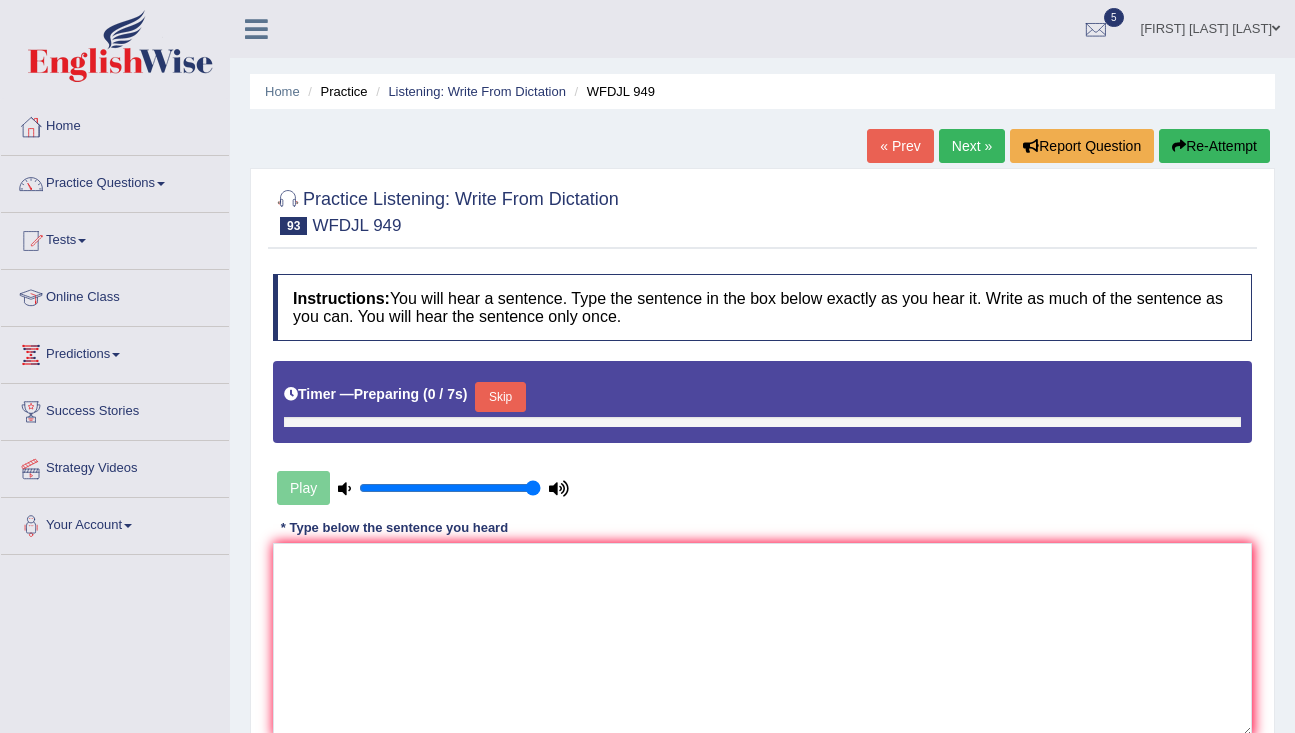 scroll, scrollTop: 0, scrollLeft: 0, axis: both 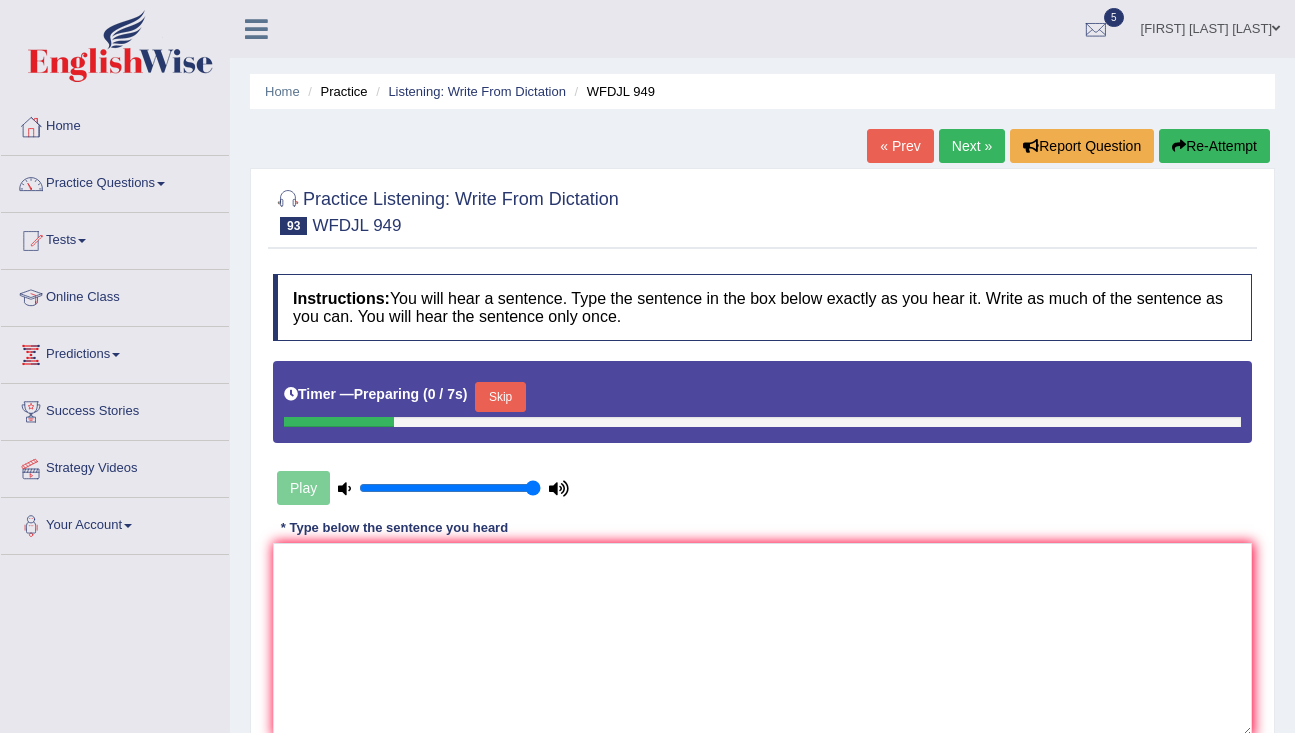 click on "Skip" at bounding box center [500, 397] 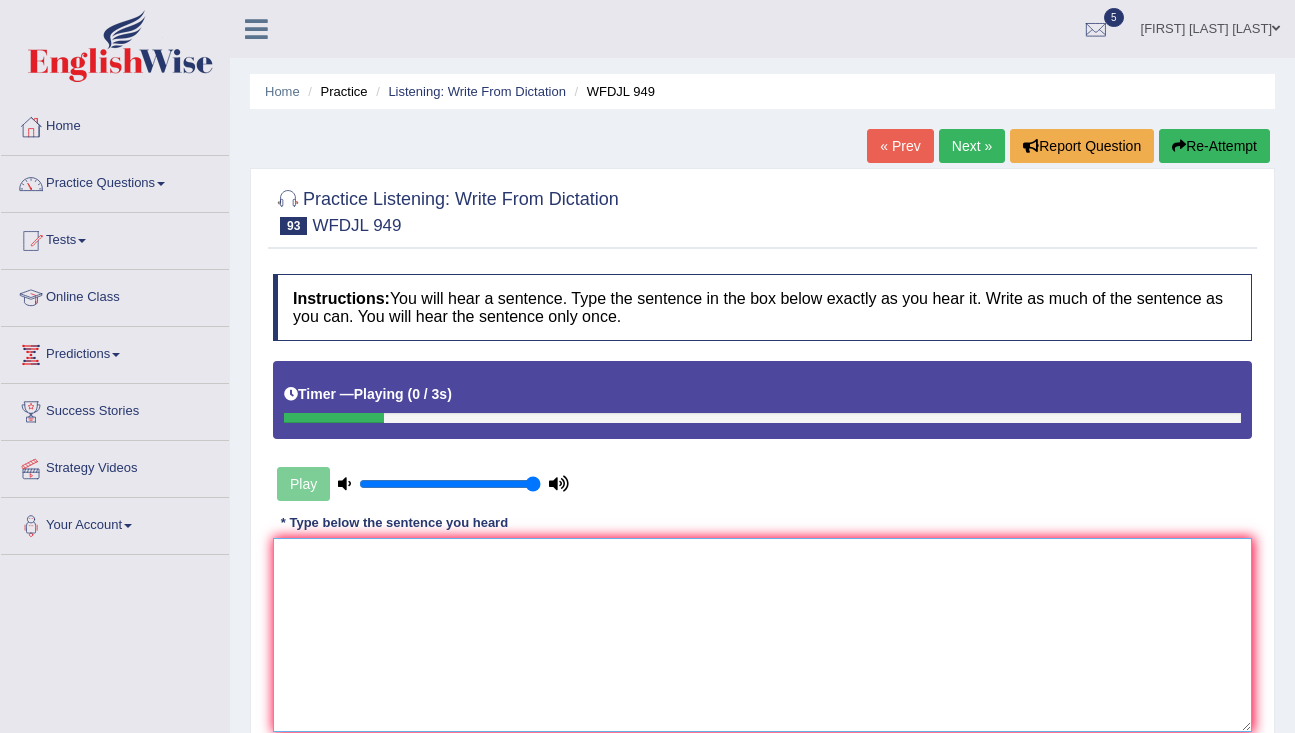click at bounding box center [762, 635] 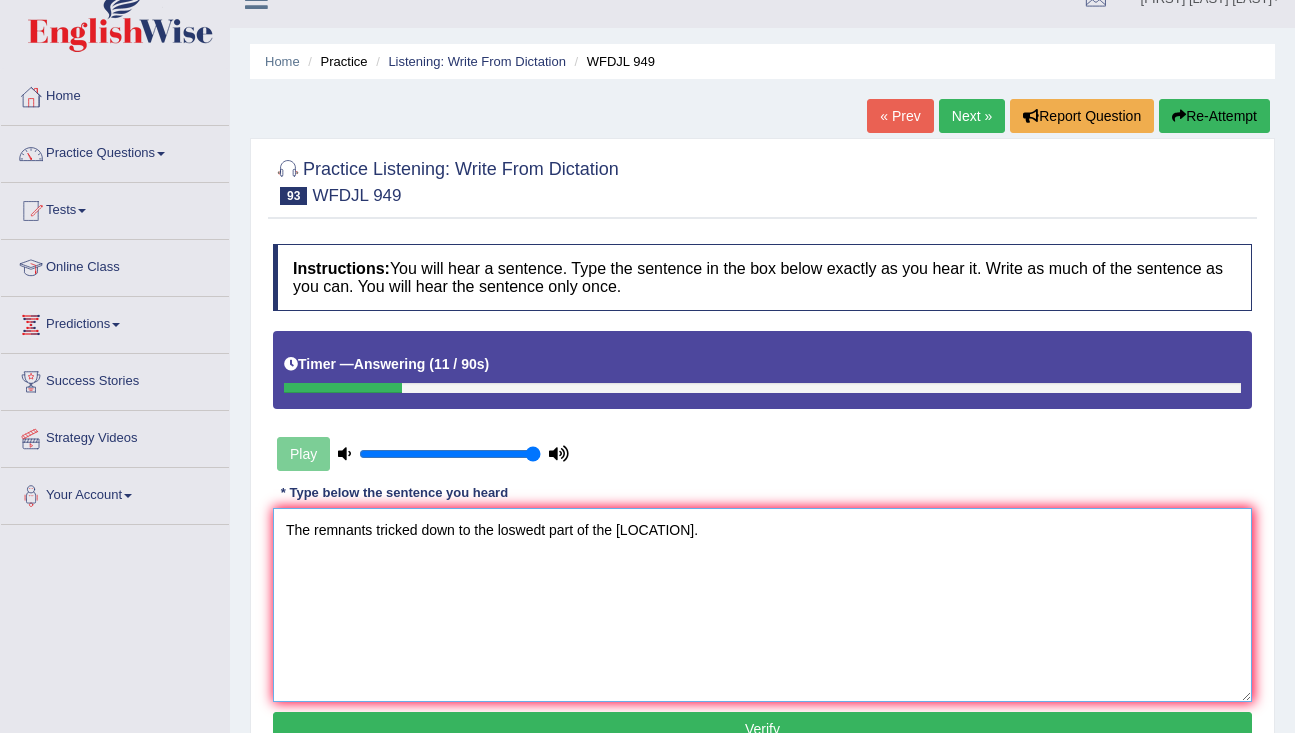 scroll, scrollTop: 32, scrollLeft: 0, axis: vertical 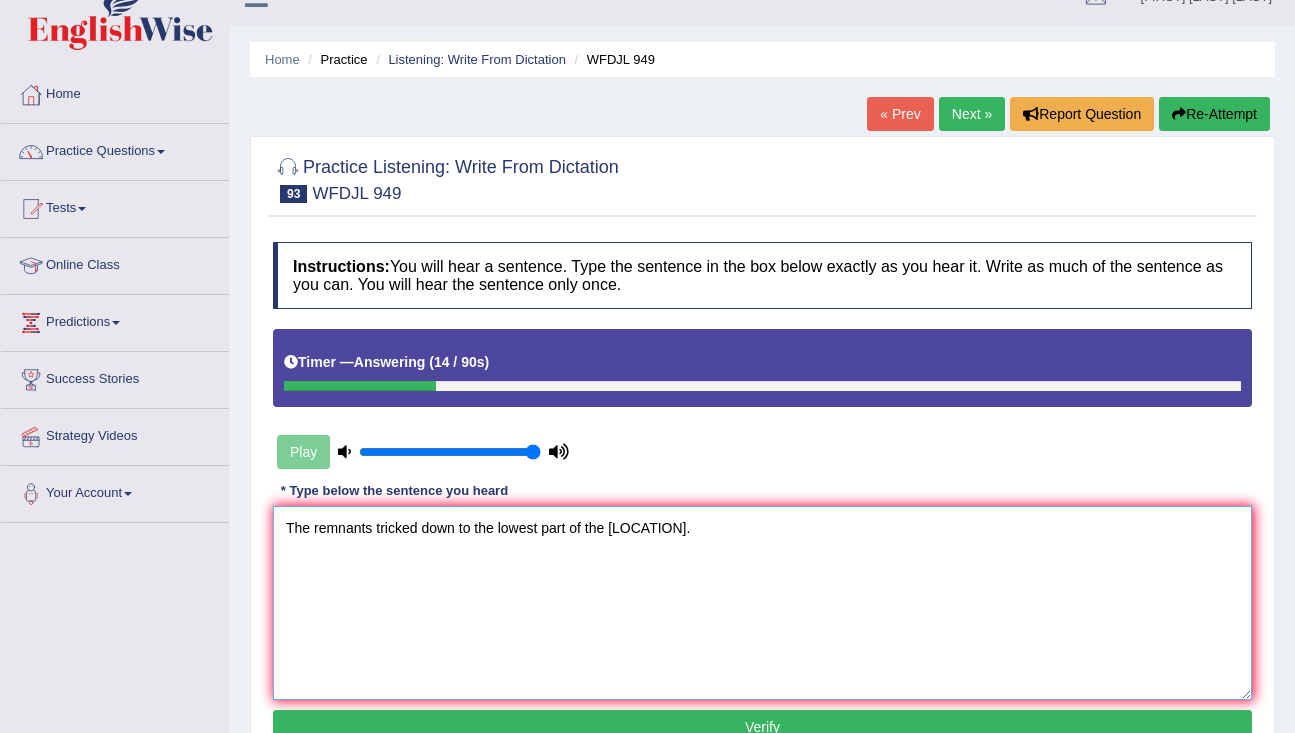 click on "The remnants tricked down to the lowest part of the valley." at bounding box center [762, 603] 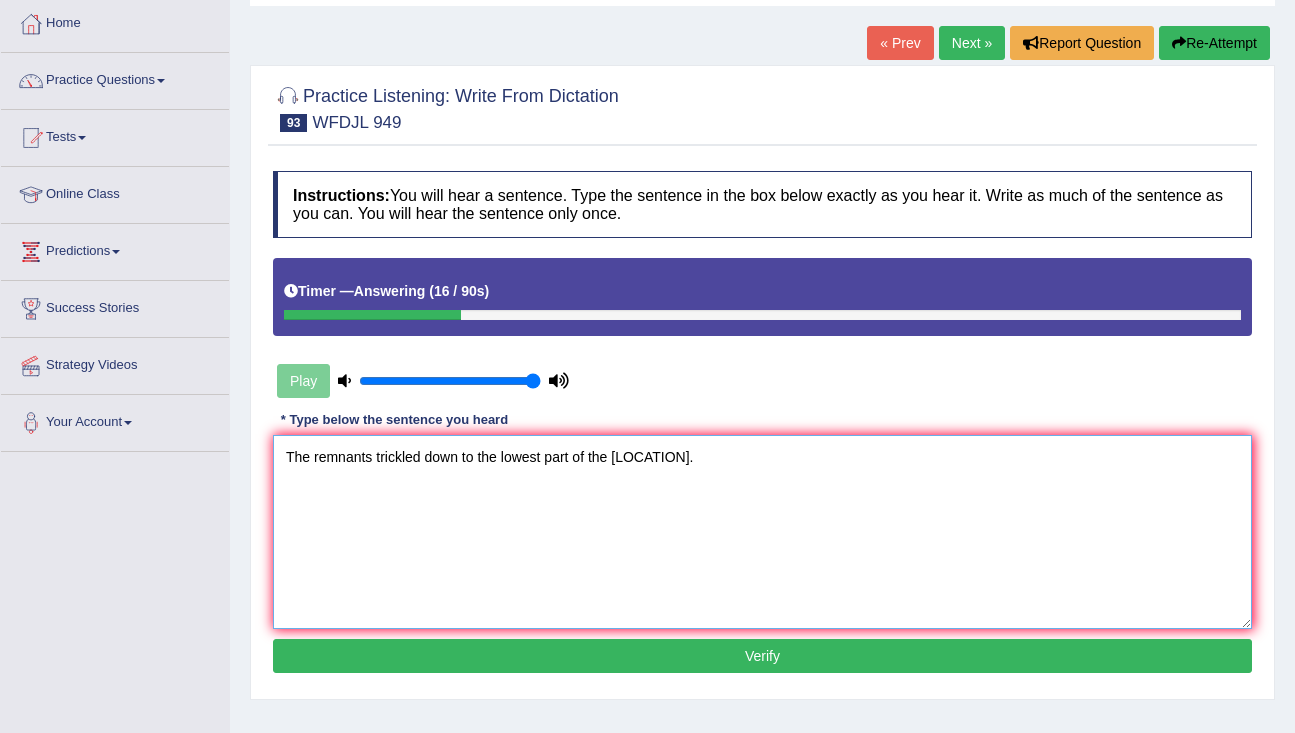 scroll, scrollTop: 120, scrollLeft: 0, axis: vertical 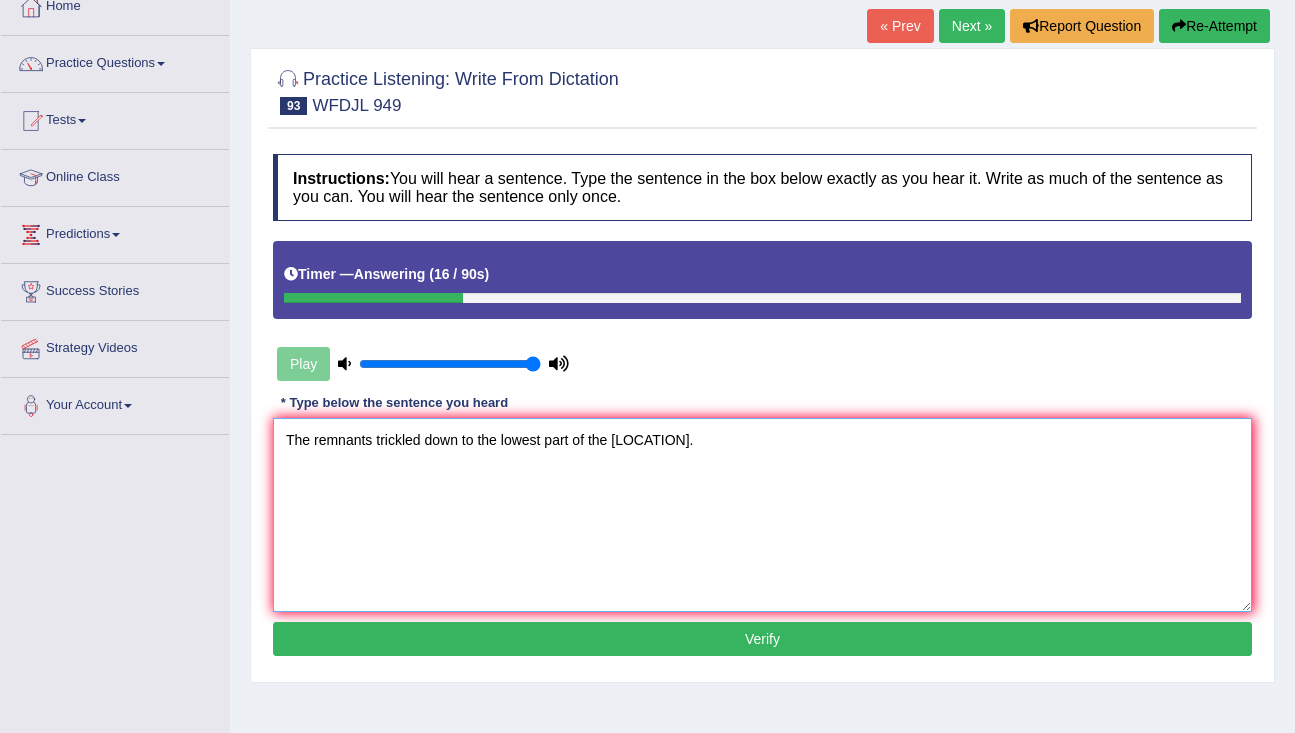 type on "The remnants trickled down to the lowest part of the valley." 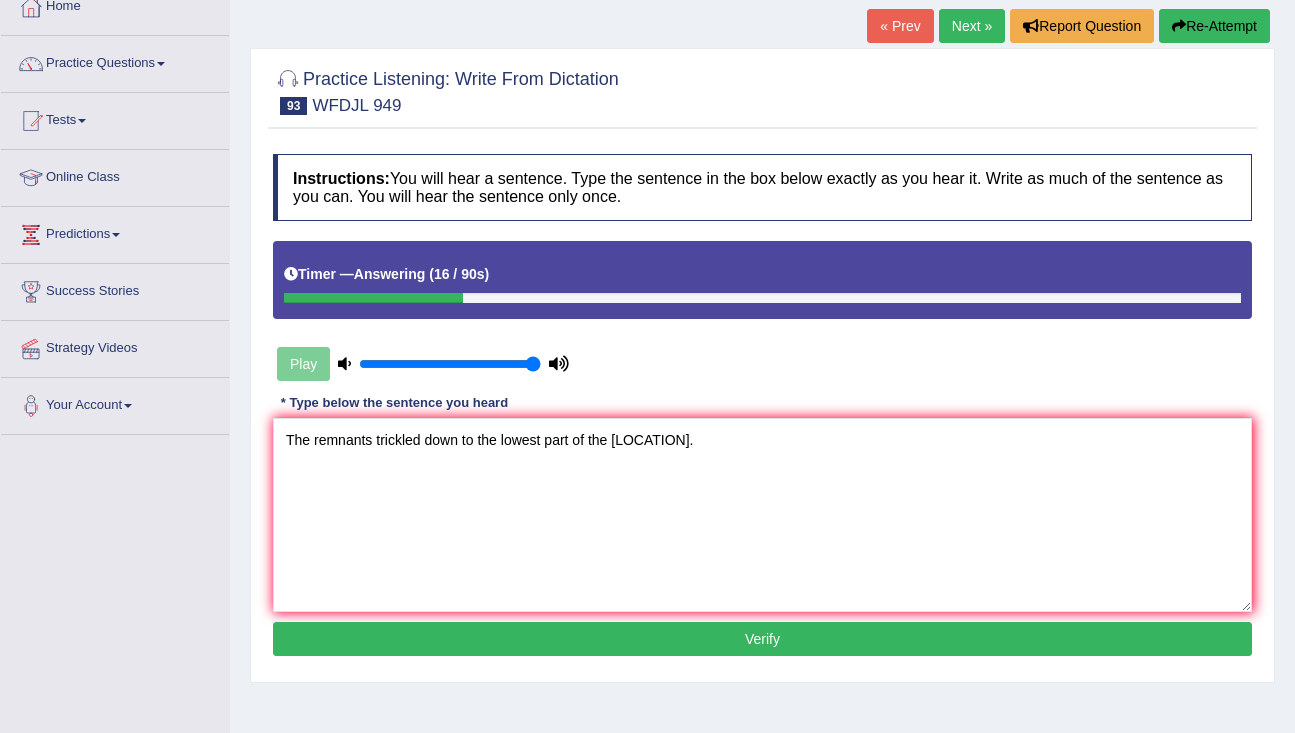 click on "Verify" at bounding box center [762, 639] 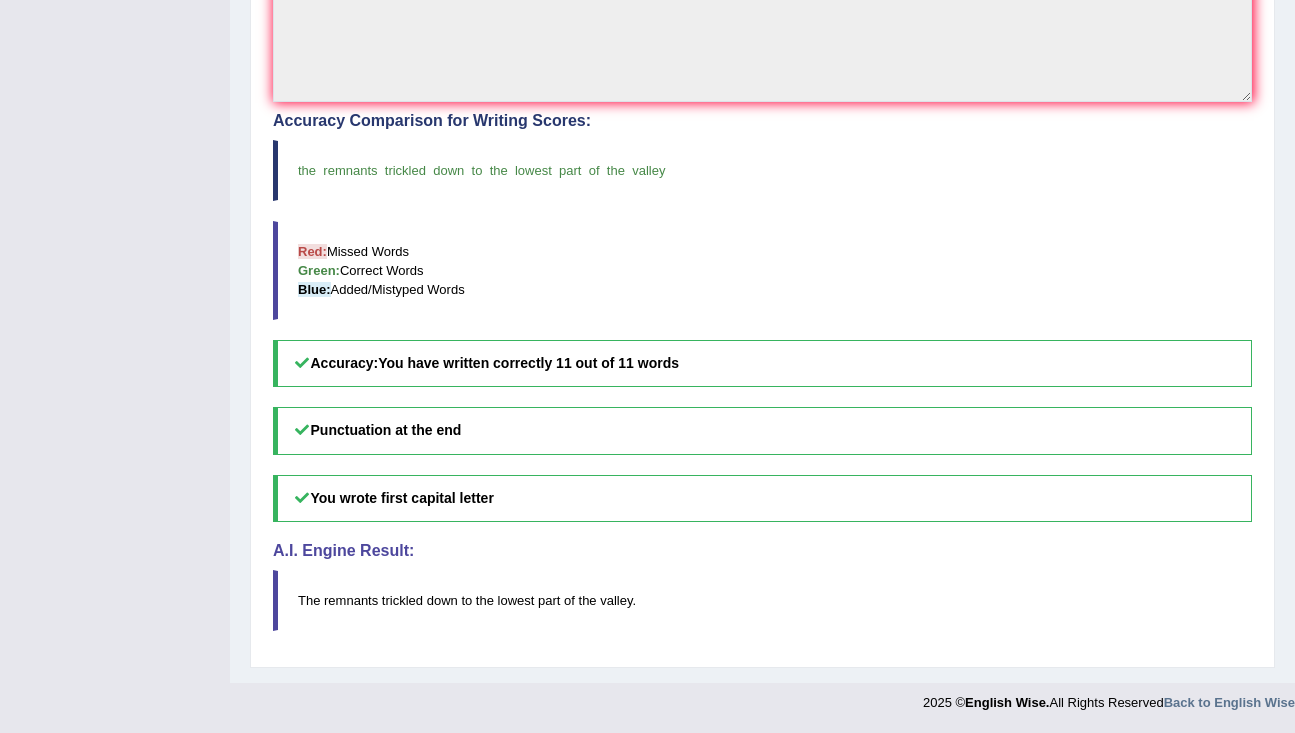 scroll, scrollTop: 0, scrollLeft: 0, axis: both 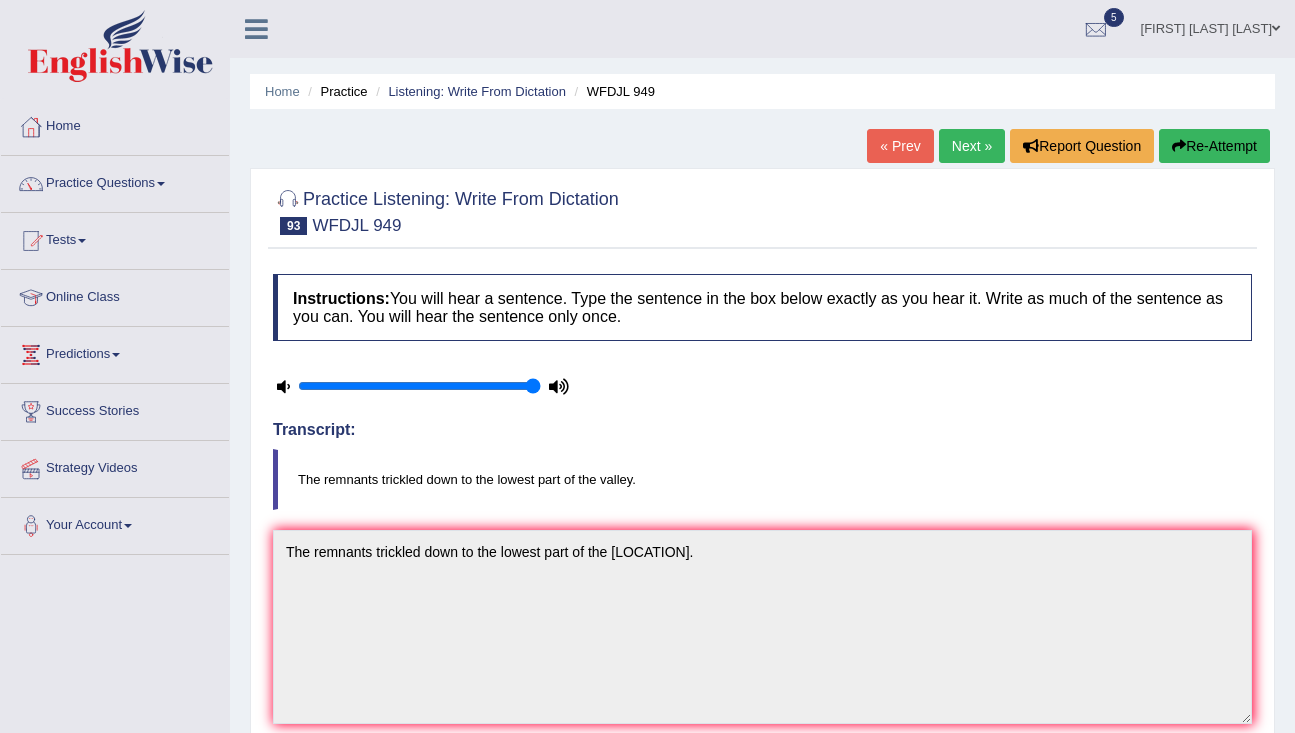 click on "Next »" at bounding box center (972, 146) 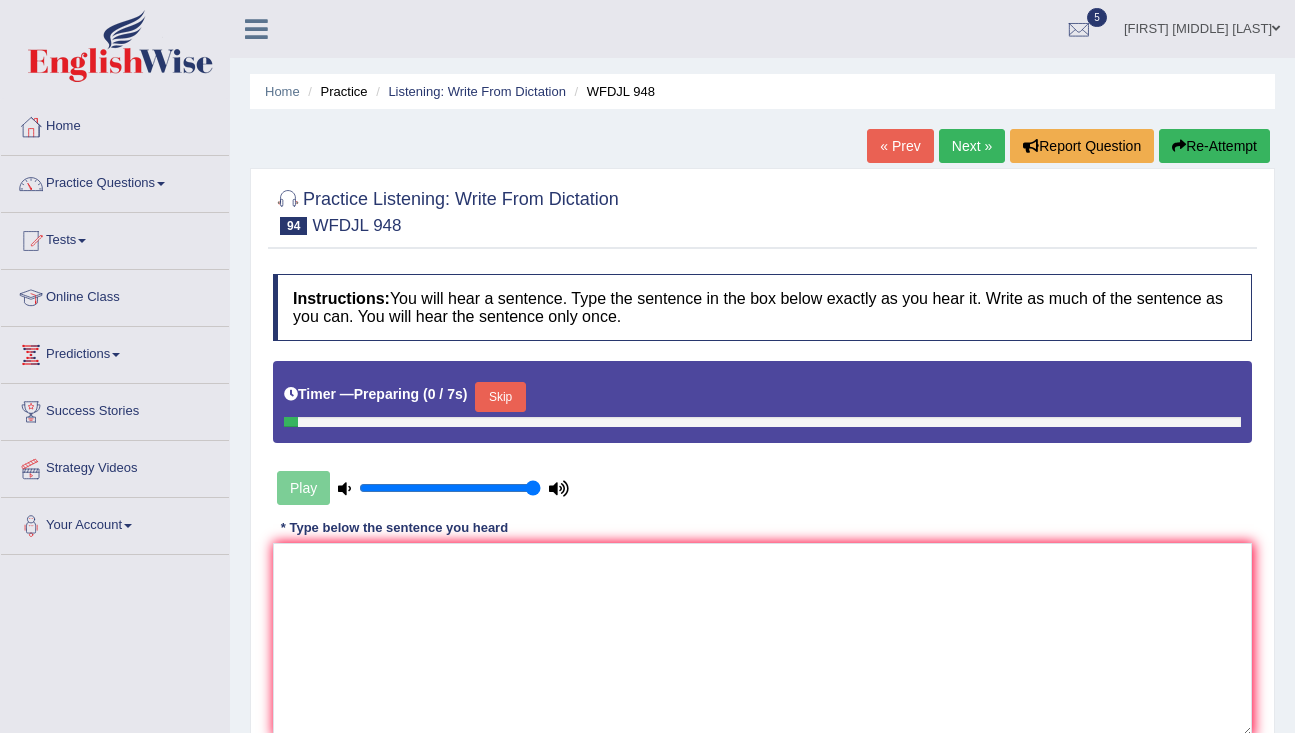 scroll, scrollTop: 0, scrollLeft: 0, axis: both 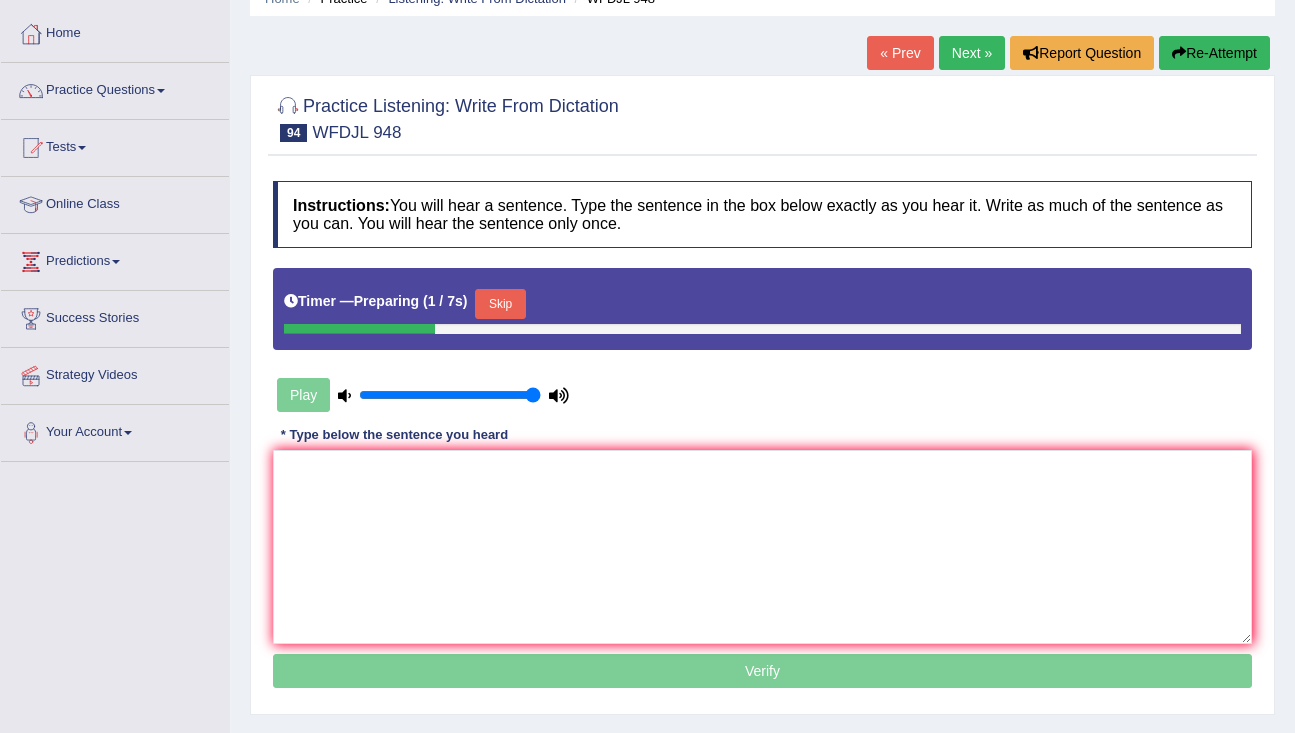 click on "Skip" at bounding box center (500, 304) 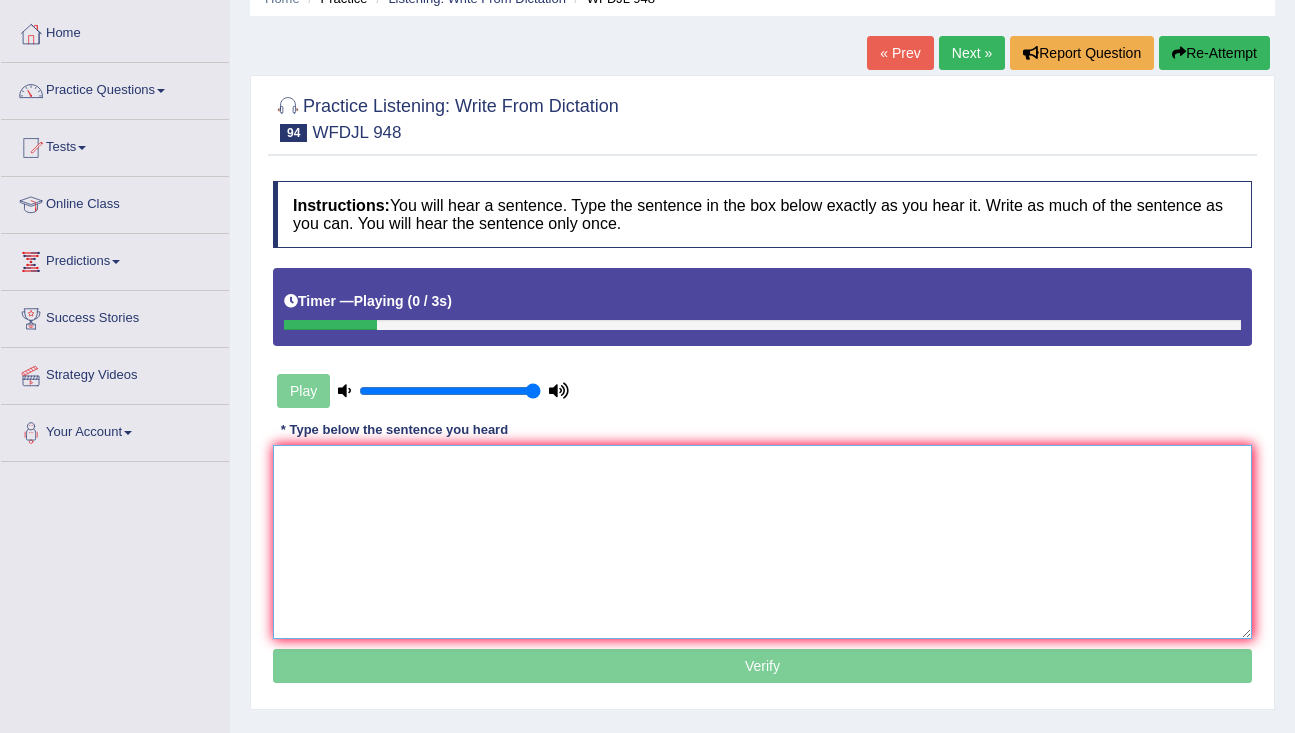 click at bounding box center [762, 542] 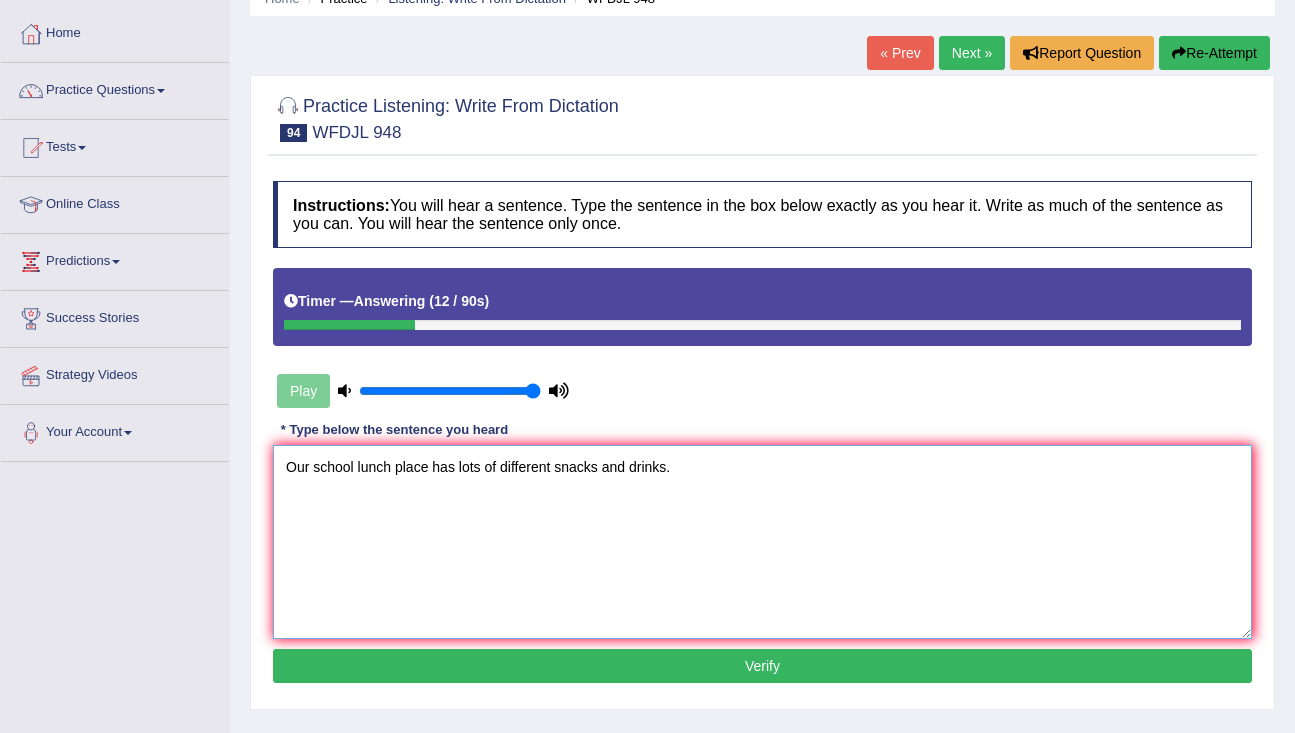 type on "Our school lunch place has lots of different snacks and drinks." 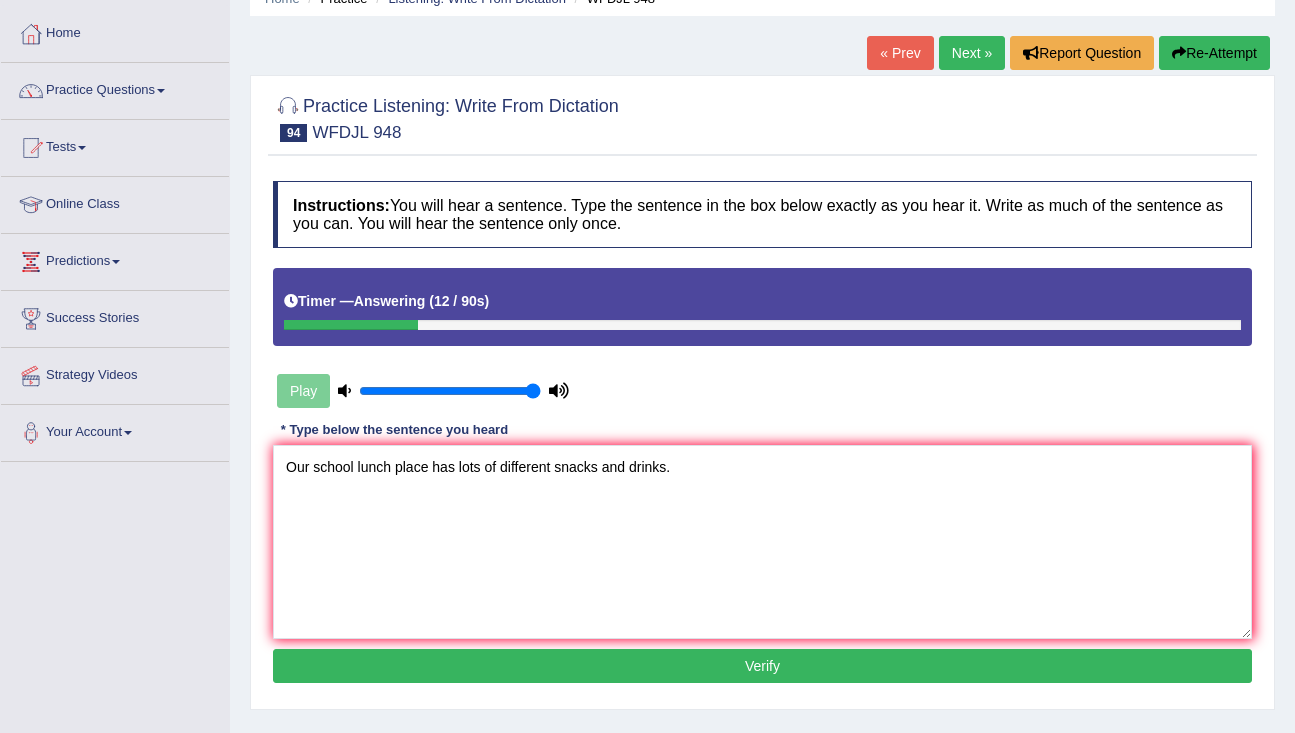 click on "Verify" at bounding box center [762, 666] 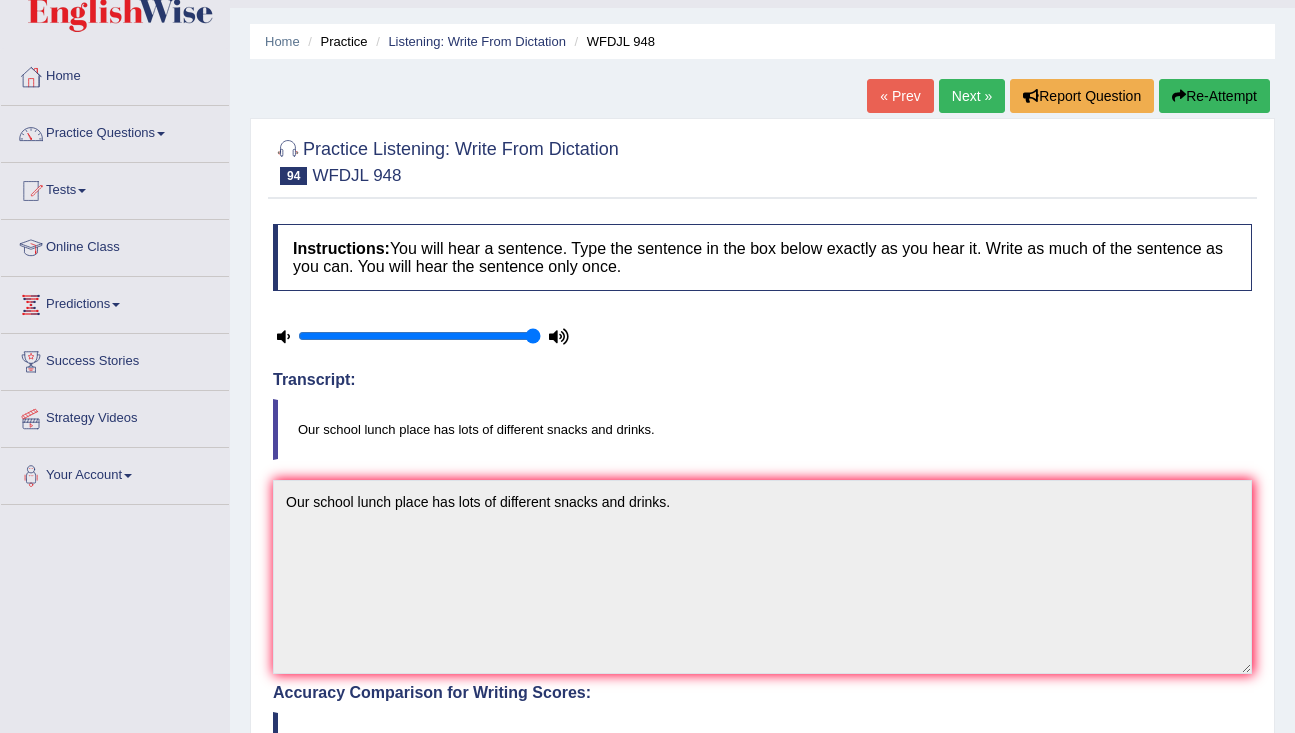 scroll, scrollTop: 0, scrollLeft: 0, axis: both 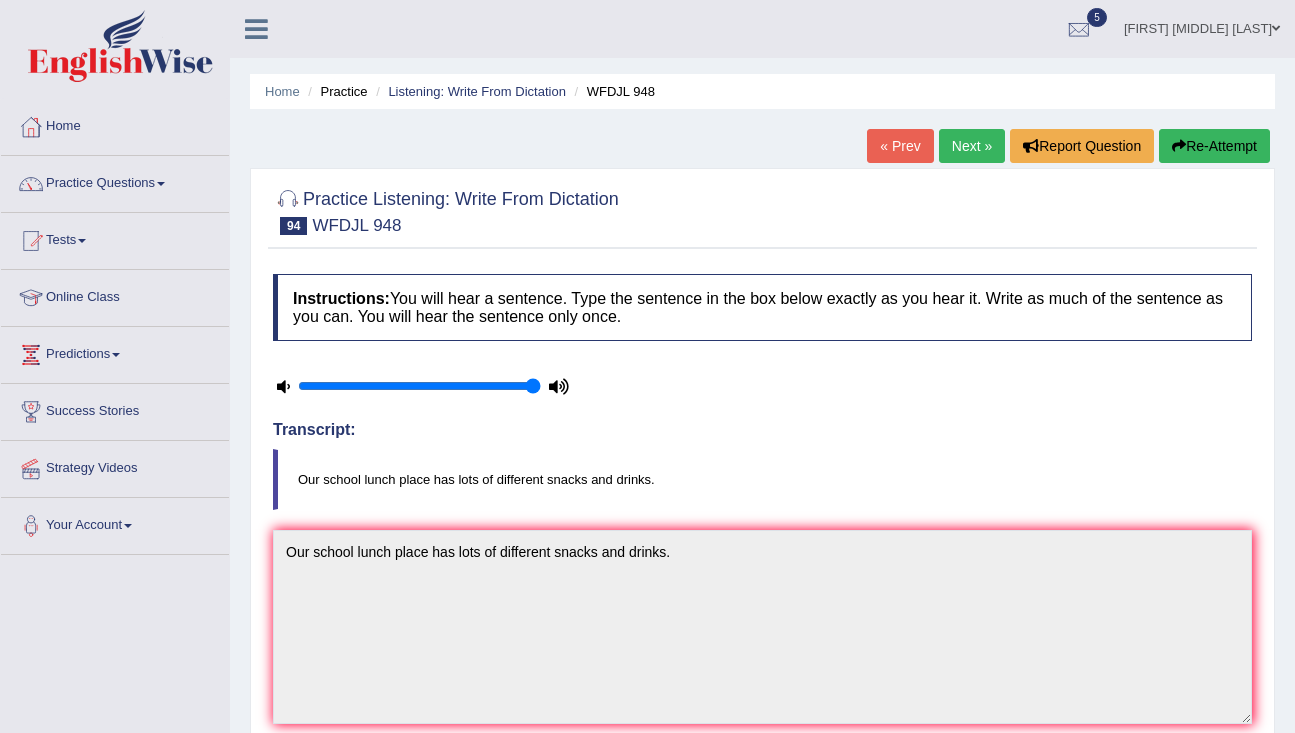 click on "Next »" at bounding box center (972, 146) 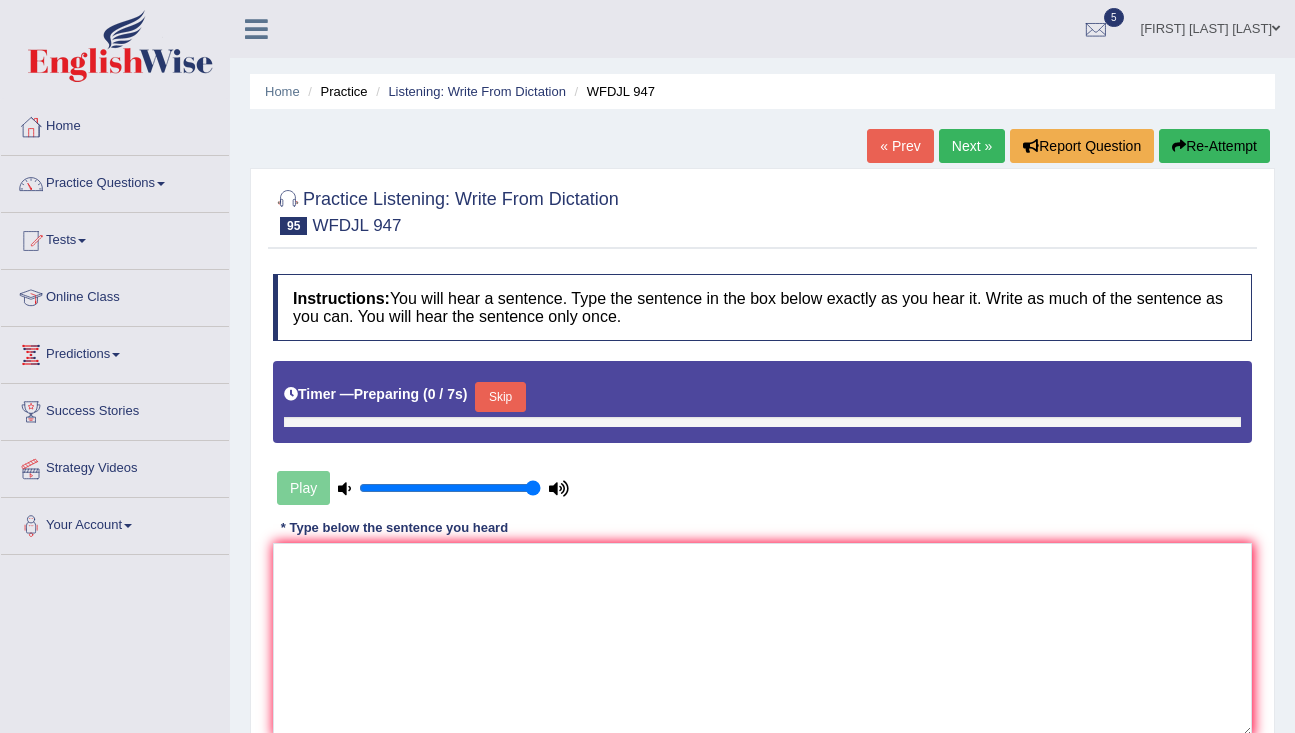 scroll, scrollTop: 0, scrollLeft: 0, axis: both 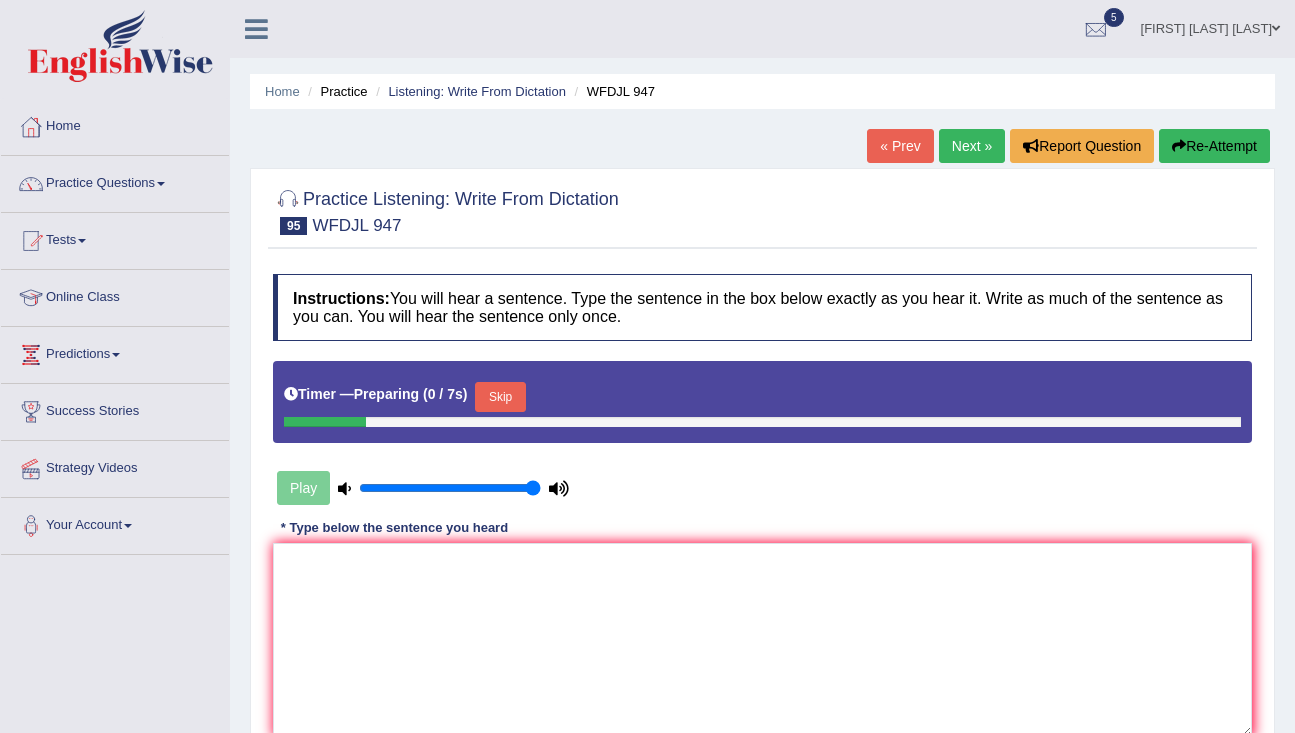 click on "Timer —  Preparing   ( 0 / 7s ) Skip" at bounding box center (762, 397) 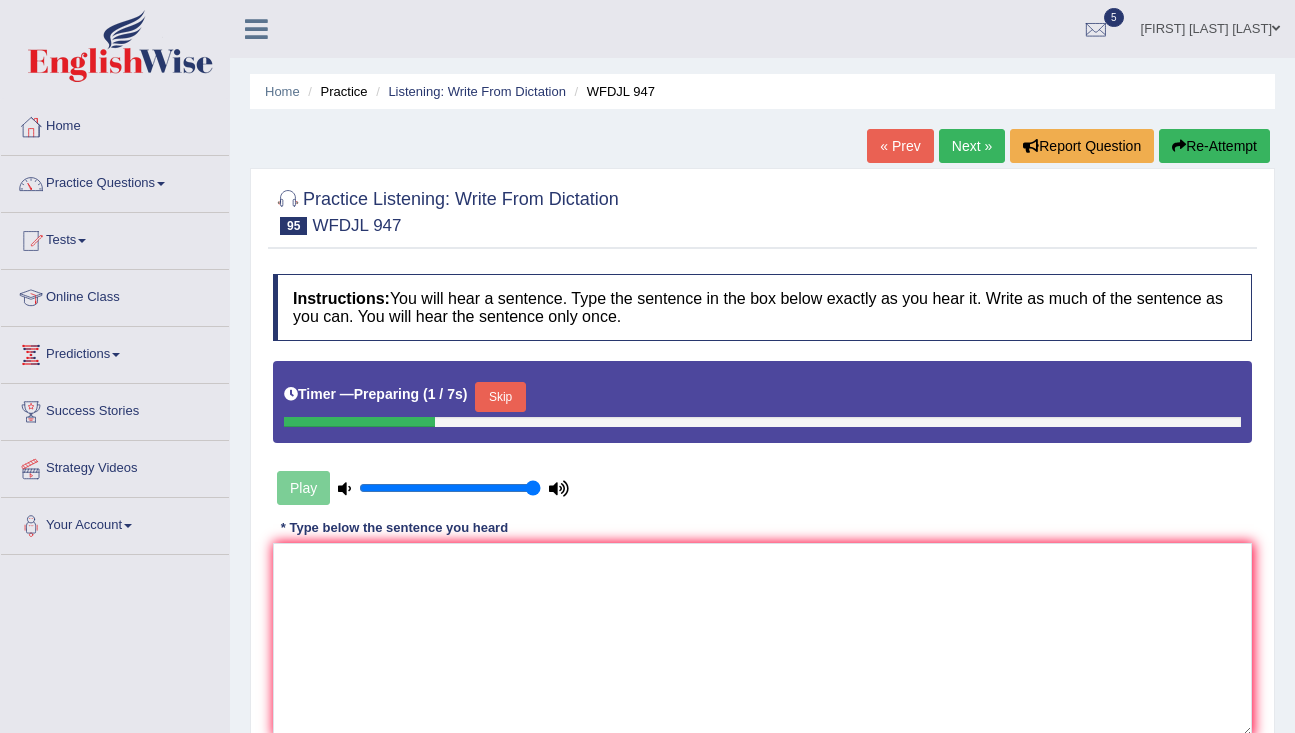 click on "Skip" at bounding box center (500, 397) 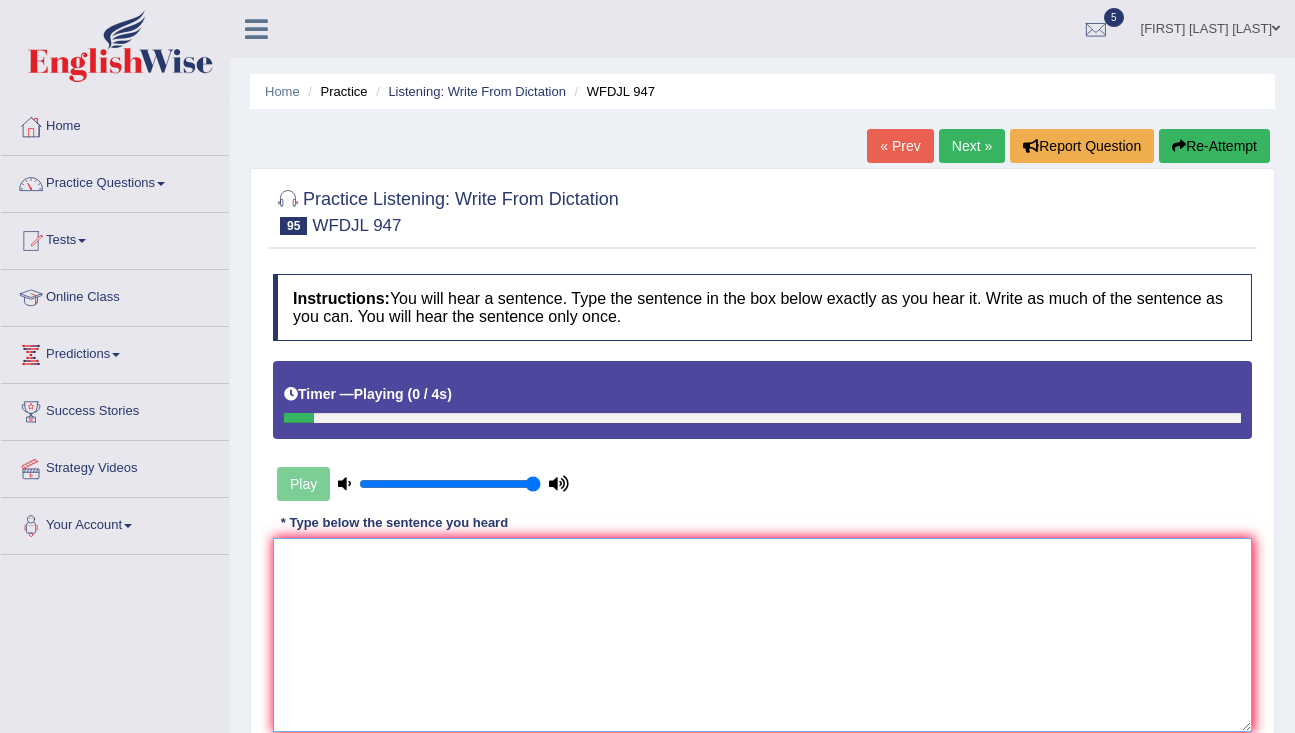 click at bounding box center [762, 635] 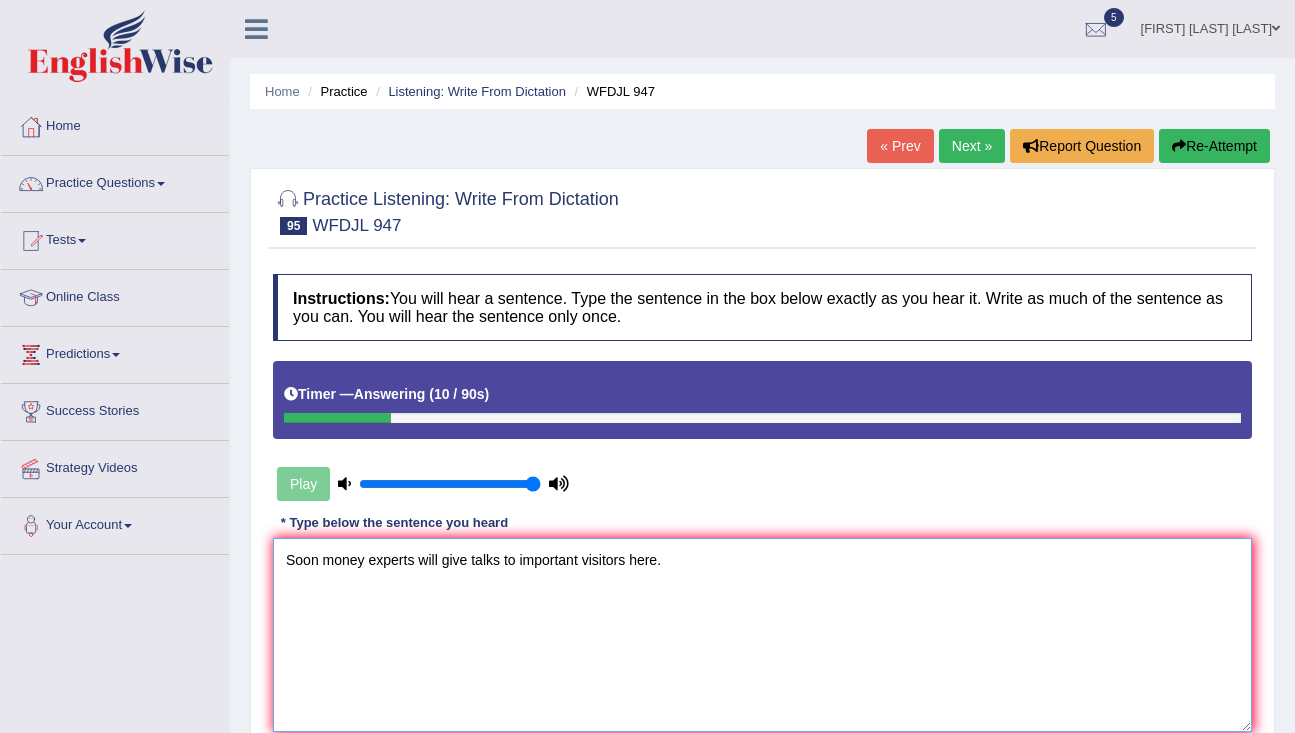 click on "Soon money experts will give talks to important visitors here." at bounding box center (762, 635) 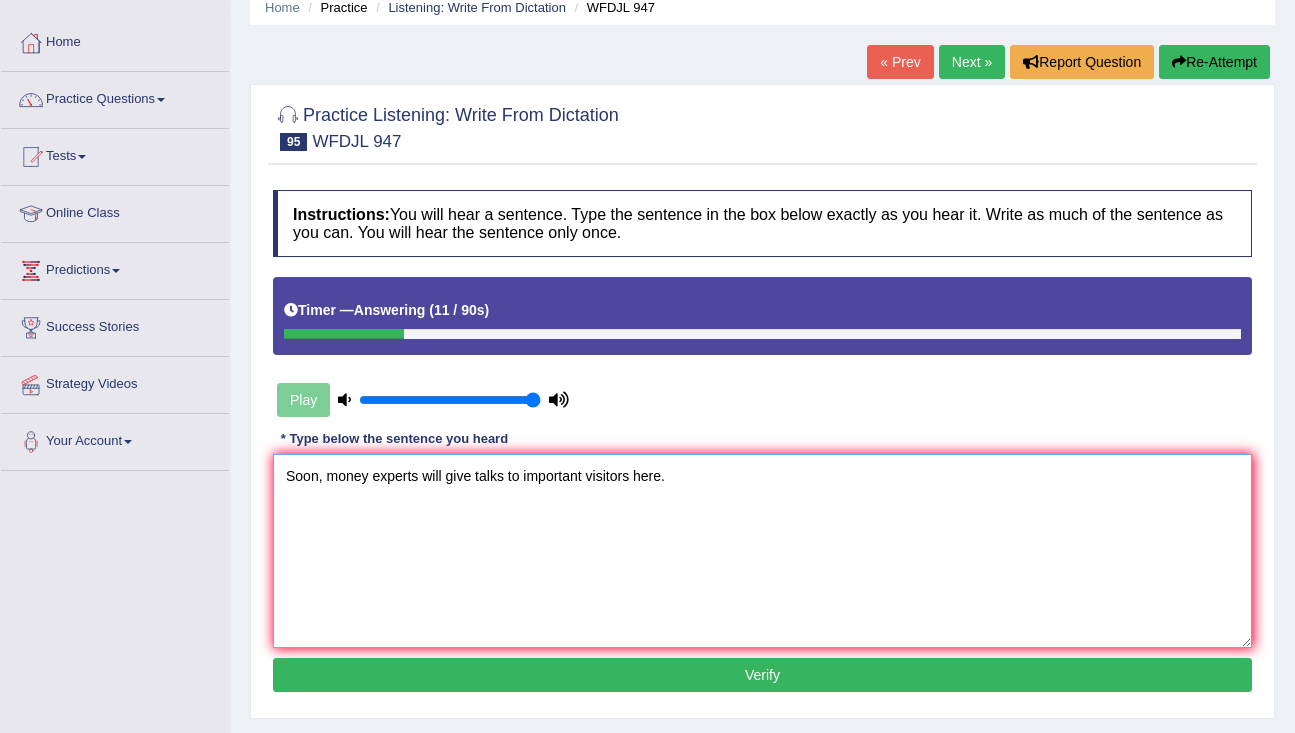 scroll, scrollTop: 115, scrollLeft: 0, axis: vertical 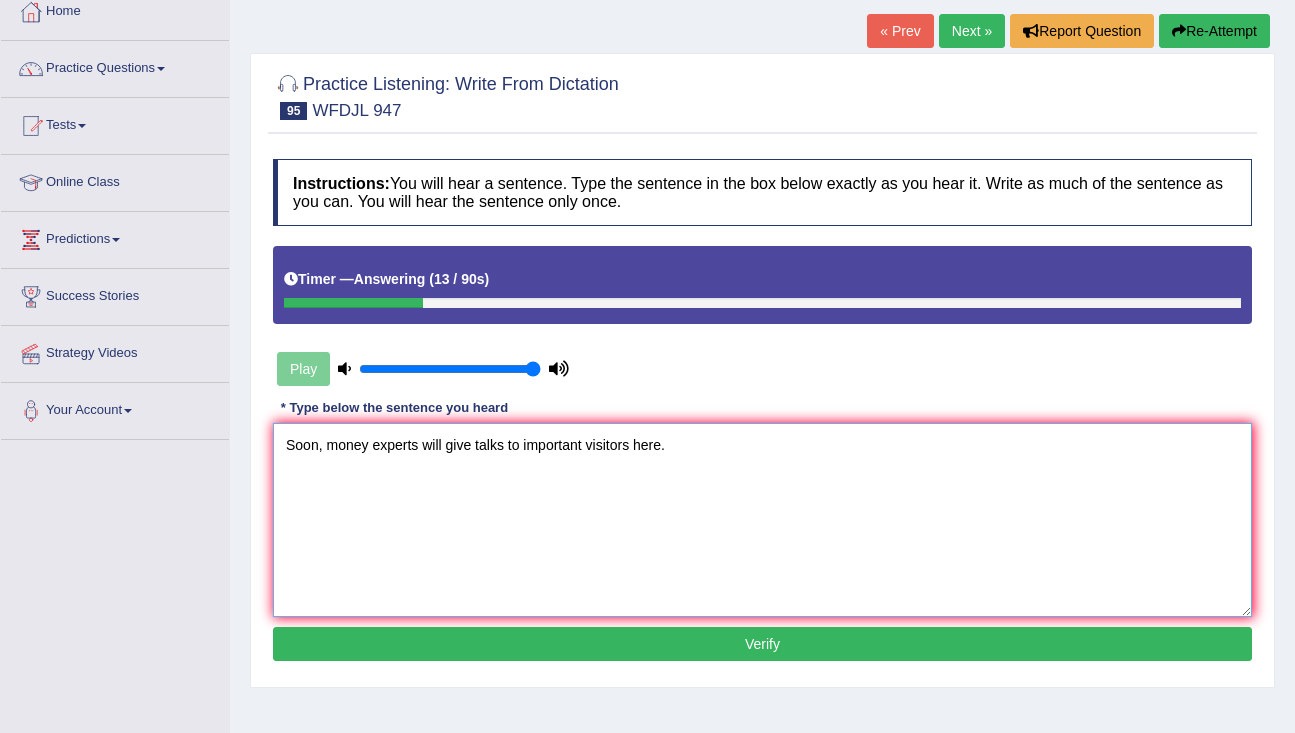 type on "Soon, money experts will give talks to important visitors here." 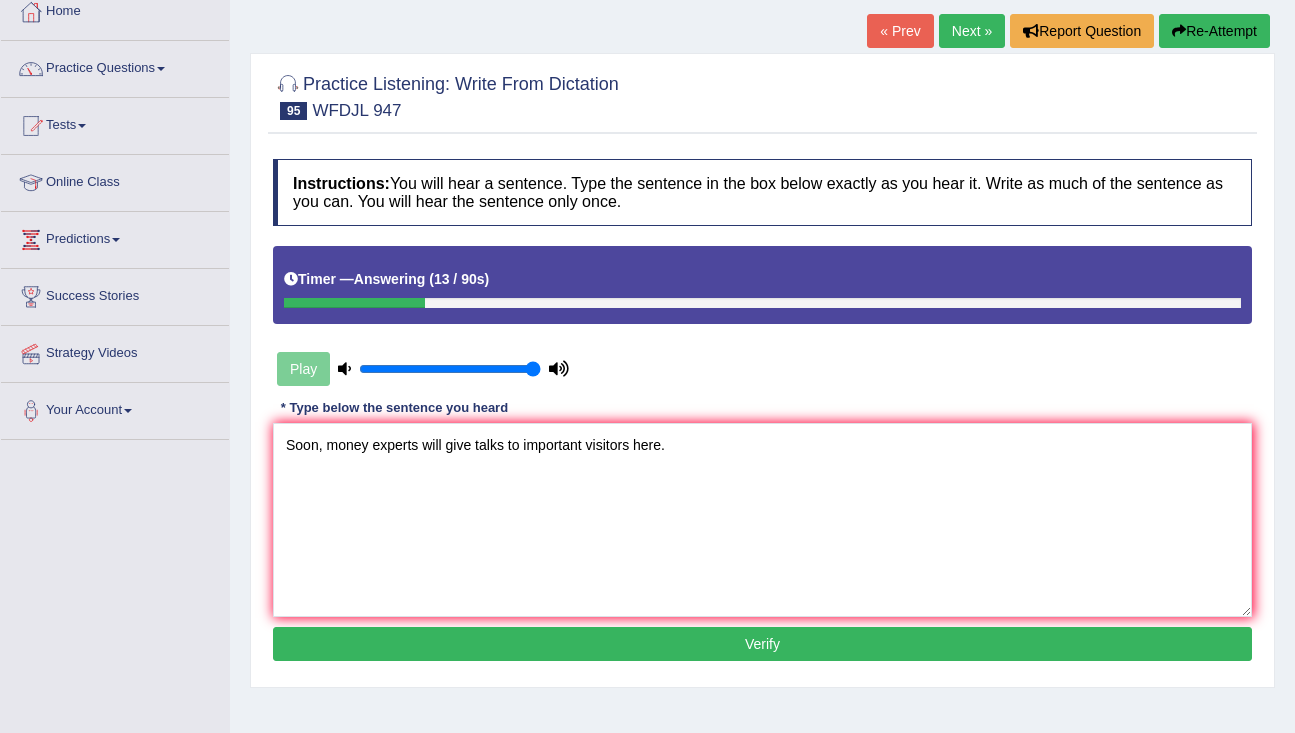 click on "Verify" at bounding box center [762, 644] 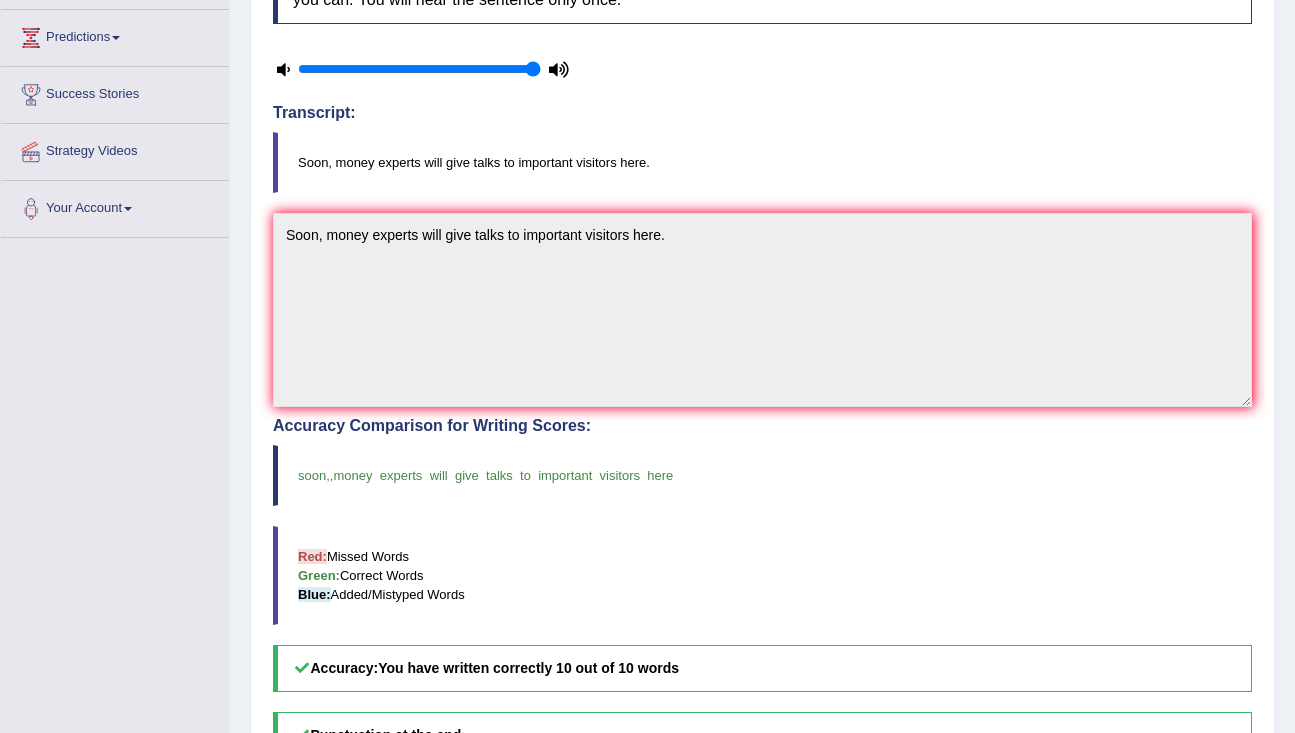 scroll, scrollTop: 0, scrollLeft: 0, axis: both 